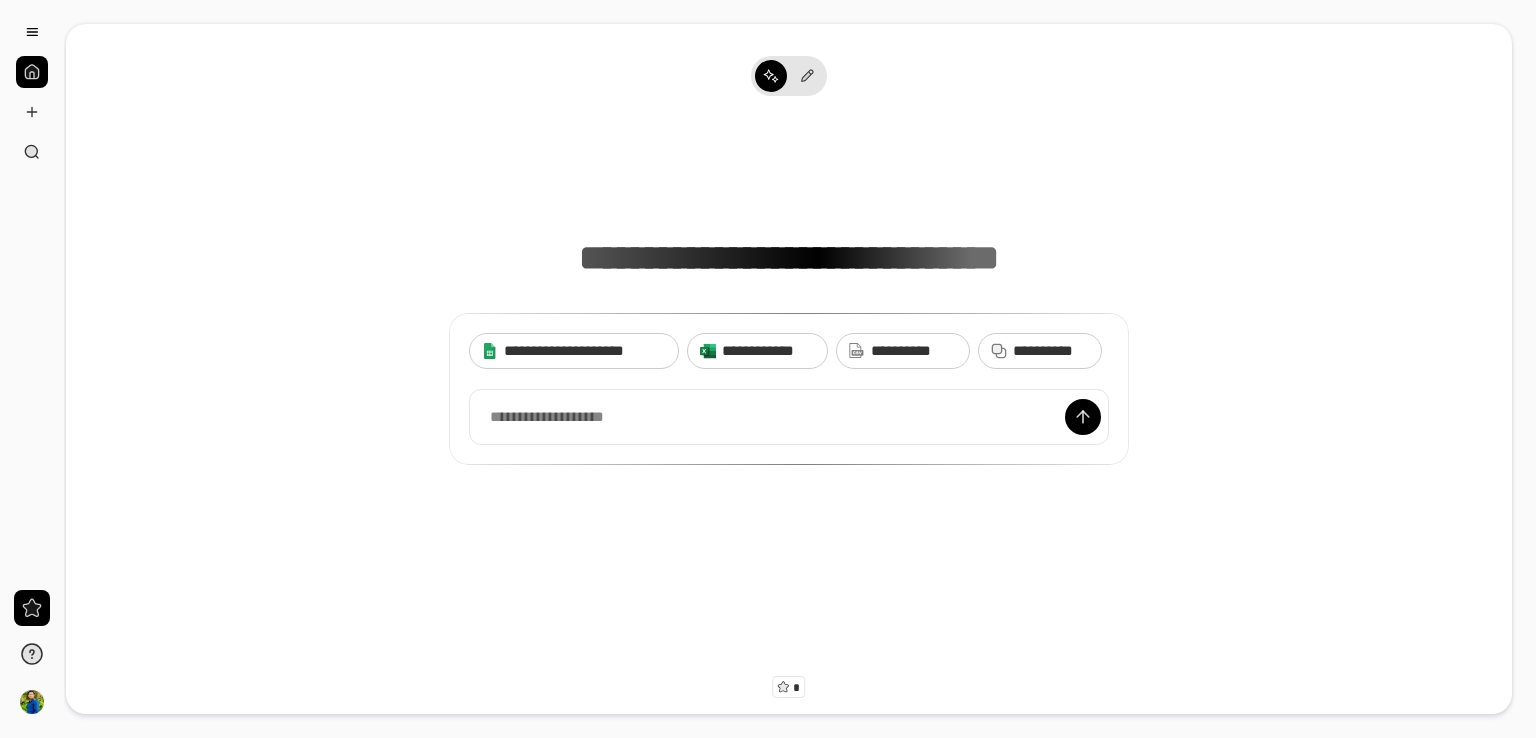 scroll, scrollTop: 0, scrollLeft: 0, axis: both 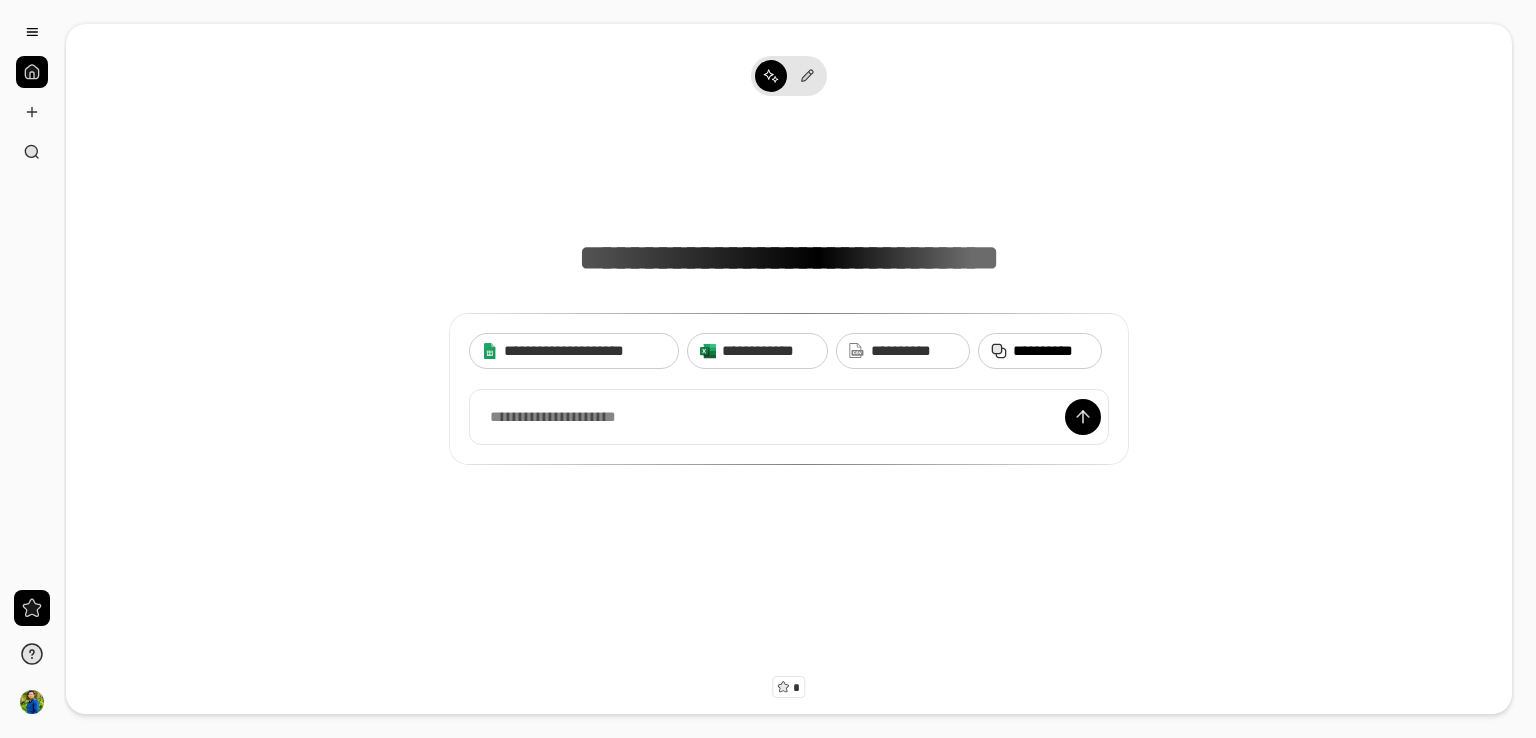 click on "**********" at bounding box center (1051, 351) 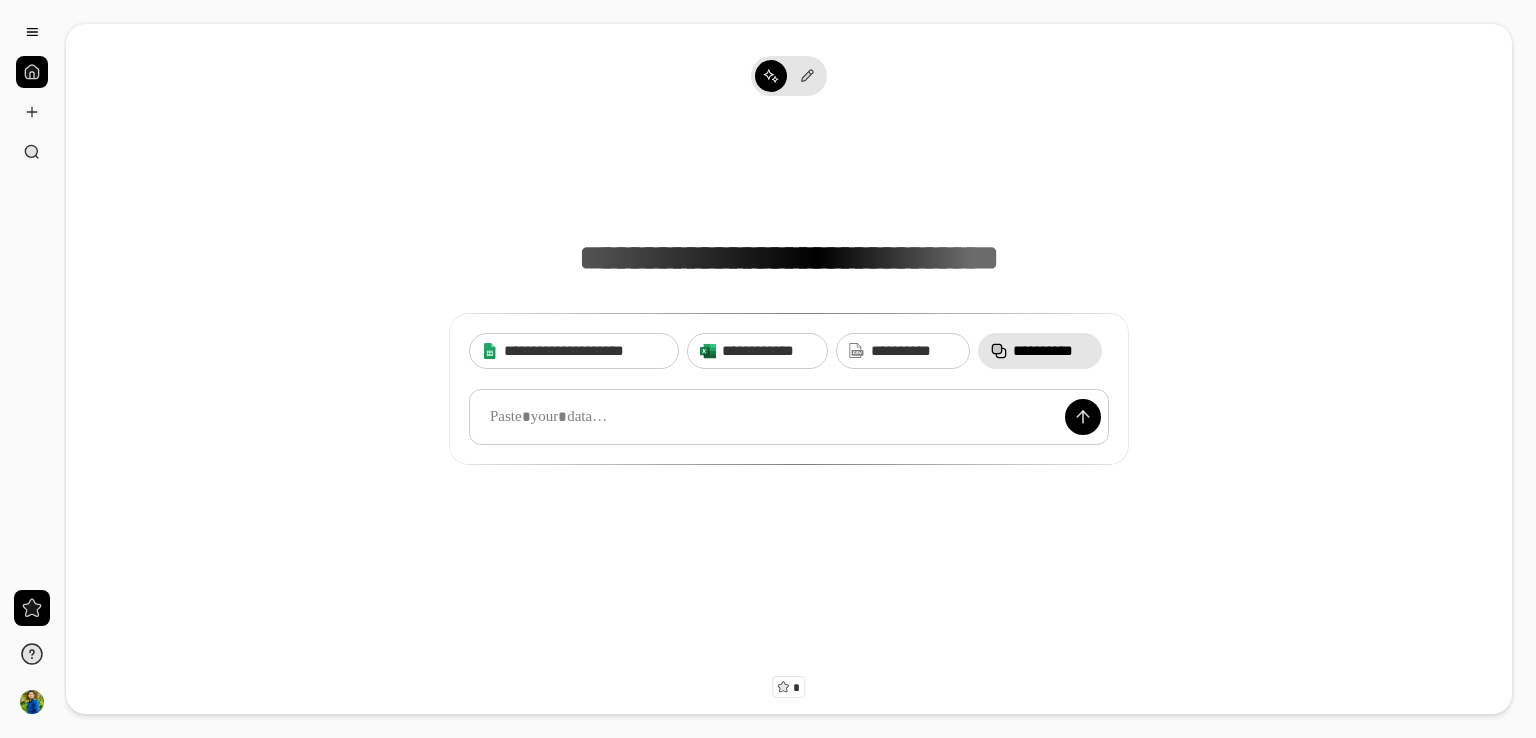 click at bounding box center (789, 417) 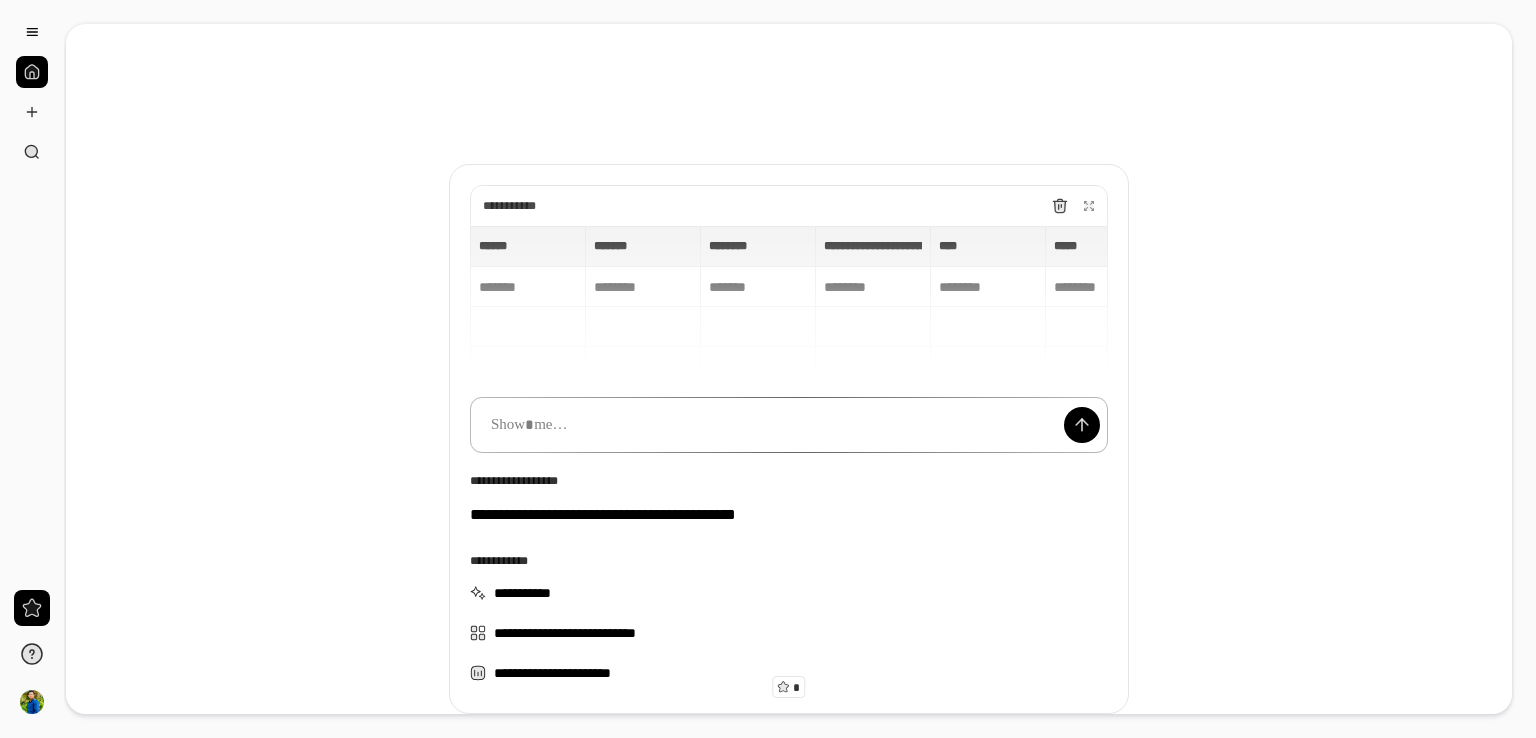 click at bounding box center [789, 425] 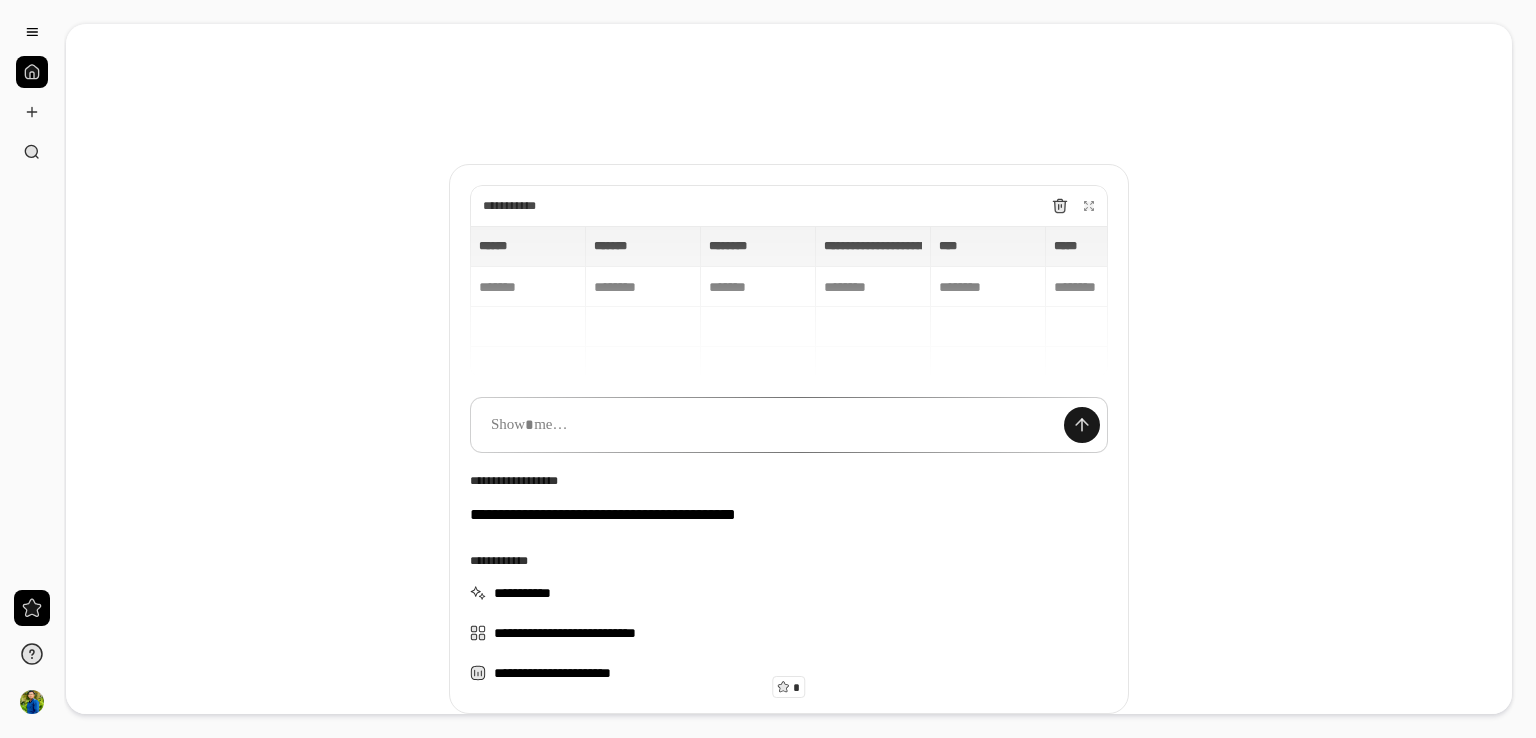 click at bounding box center [1082, 425] 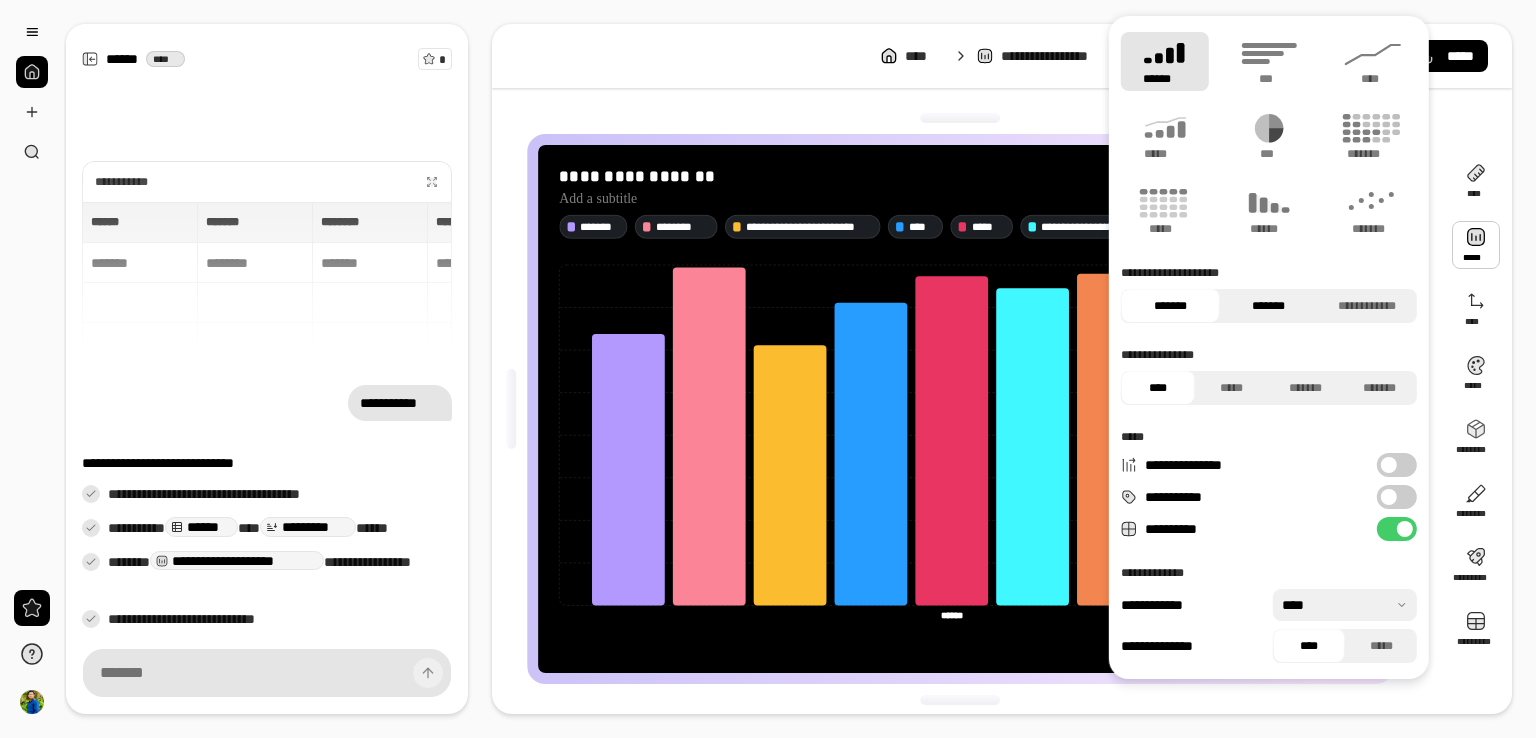click on "*******" at bounding box center (1268, 306) 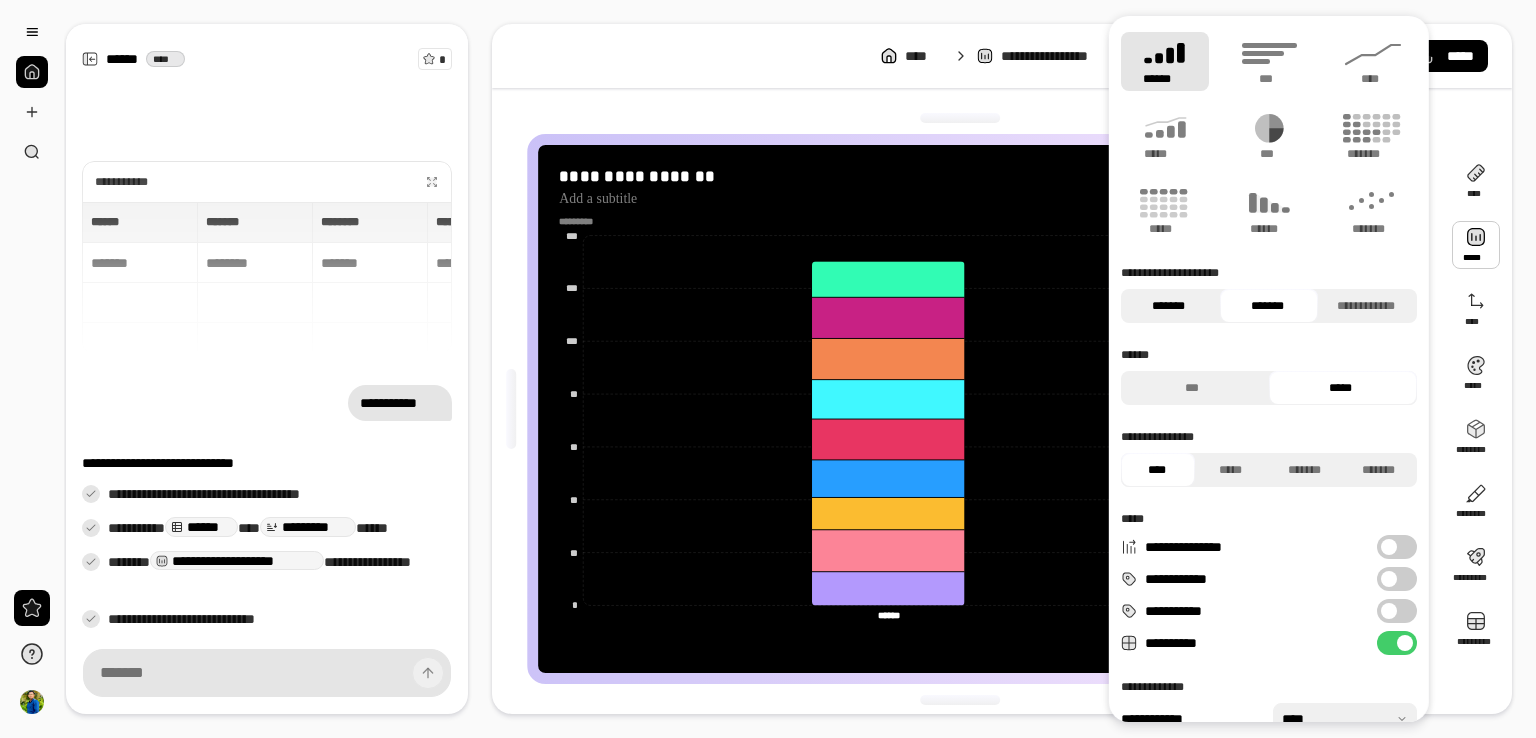 click on "*******" at bounding box center (1168, 306) 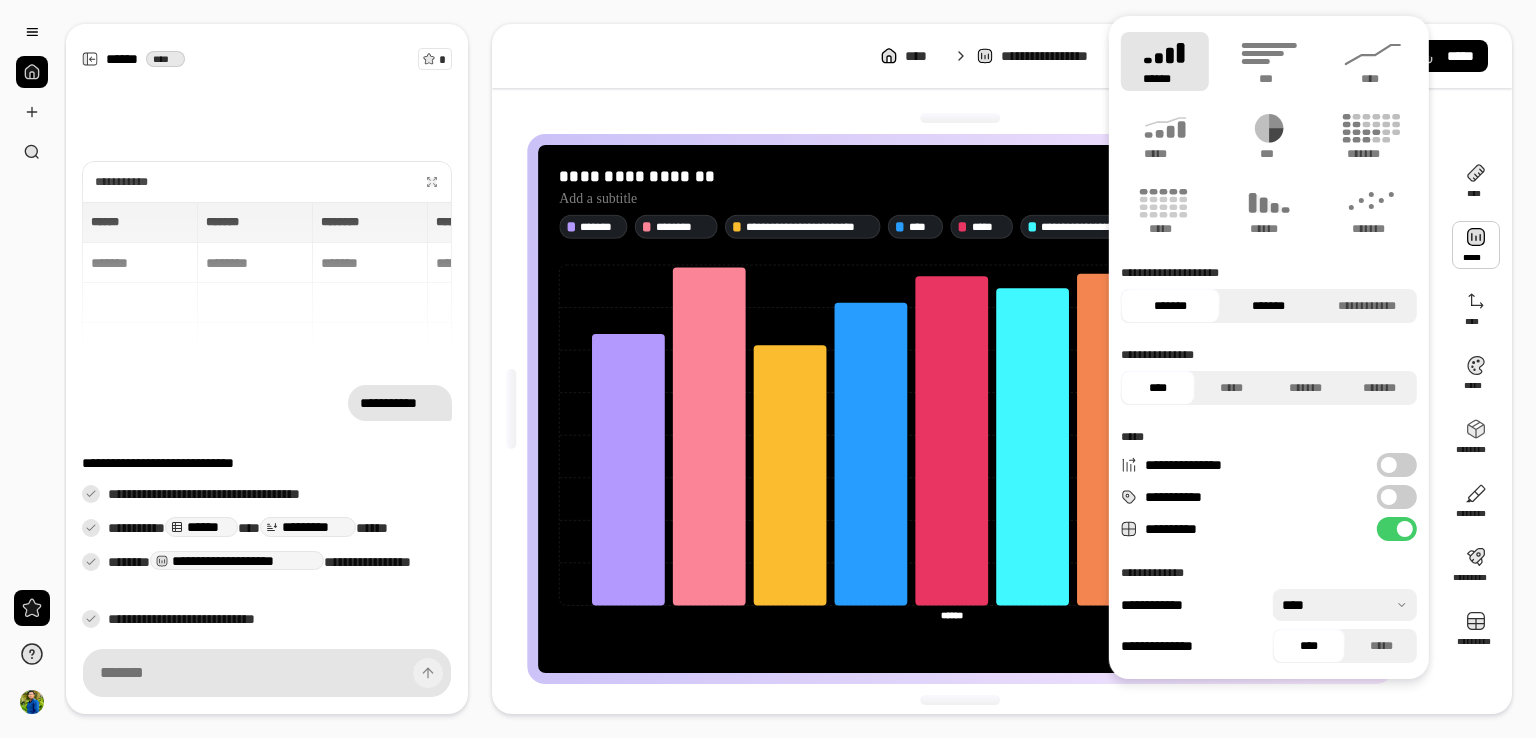 click on "*******" at bounding box center [1268, 306] 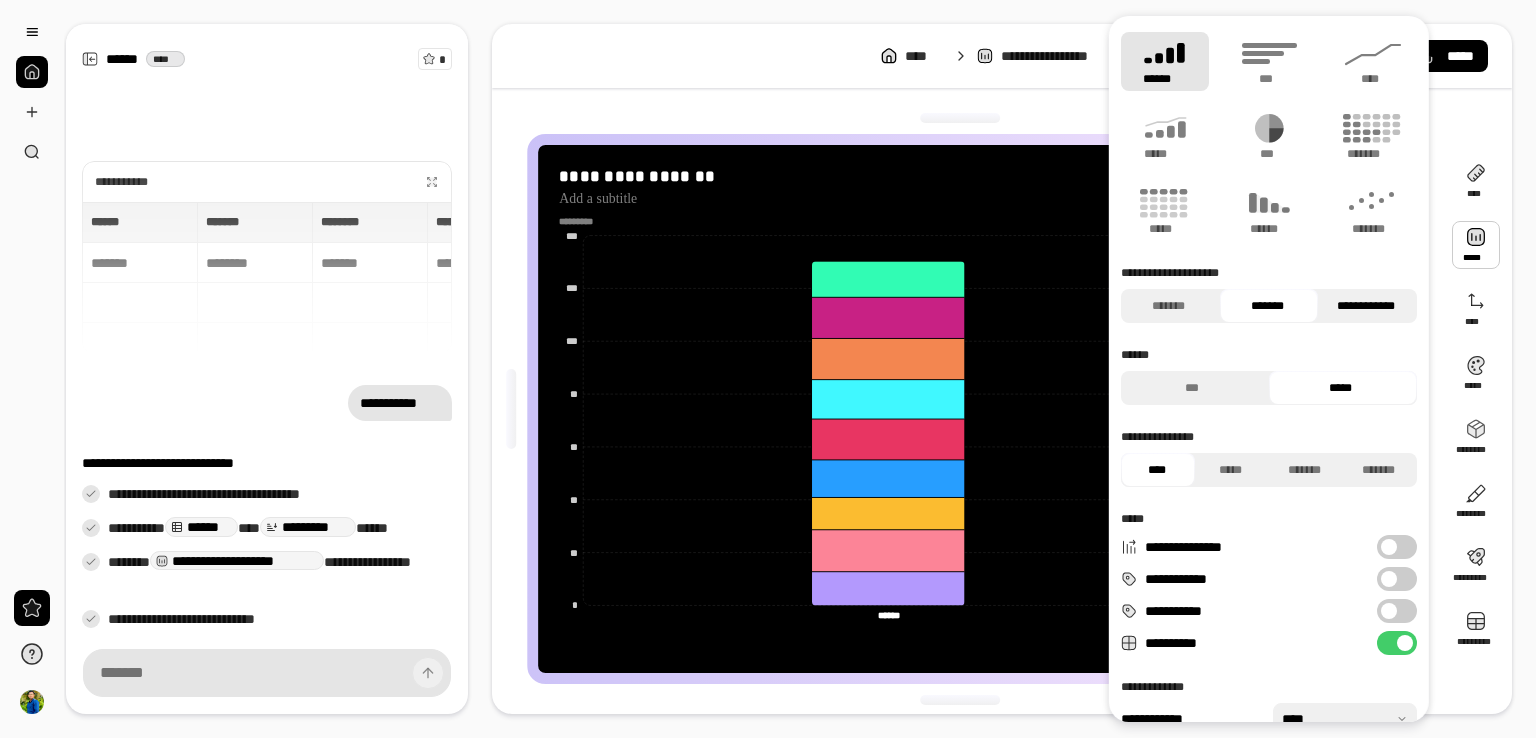 click on "**********" at bounding box center (1365, 306) 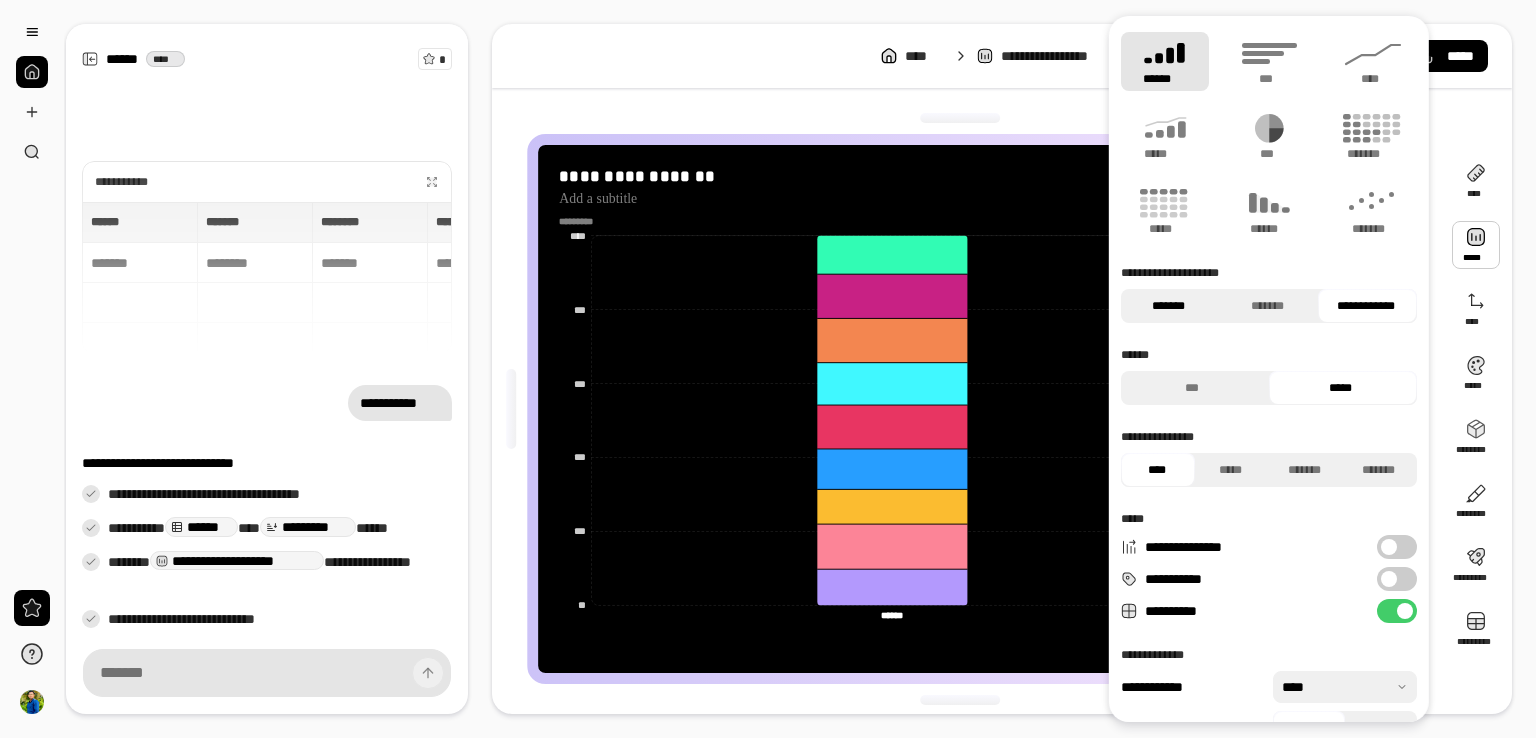 click on "*******" at bounding box center (1168, 306) 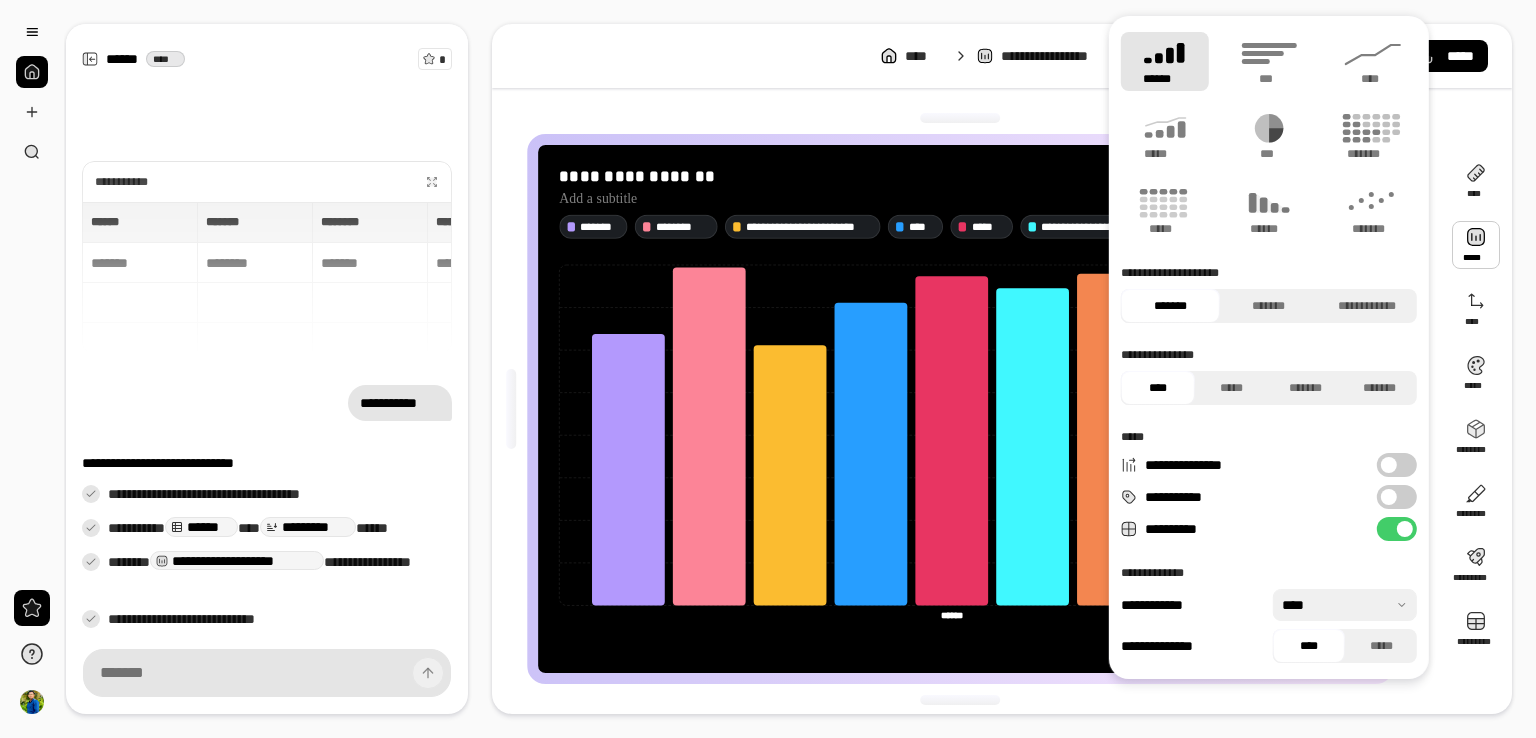 click on "**********" at bounding box center (1002, 369) 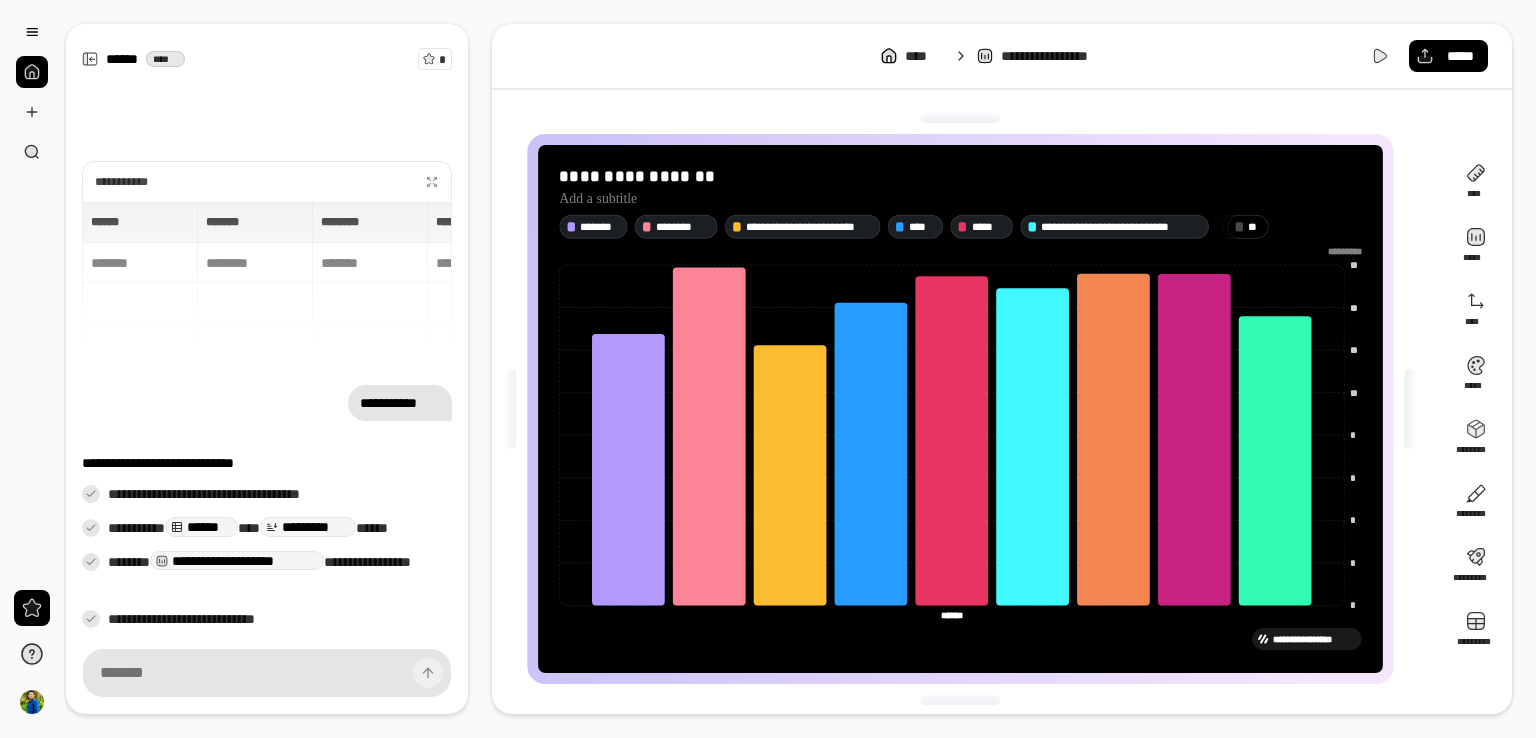 click on "**********" at bounding box center (267, 278) 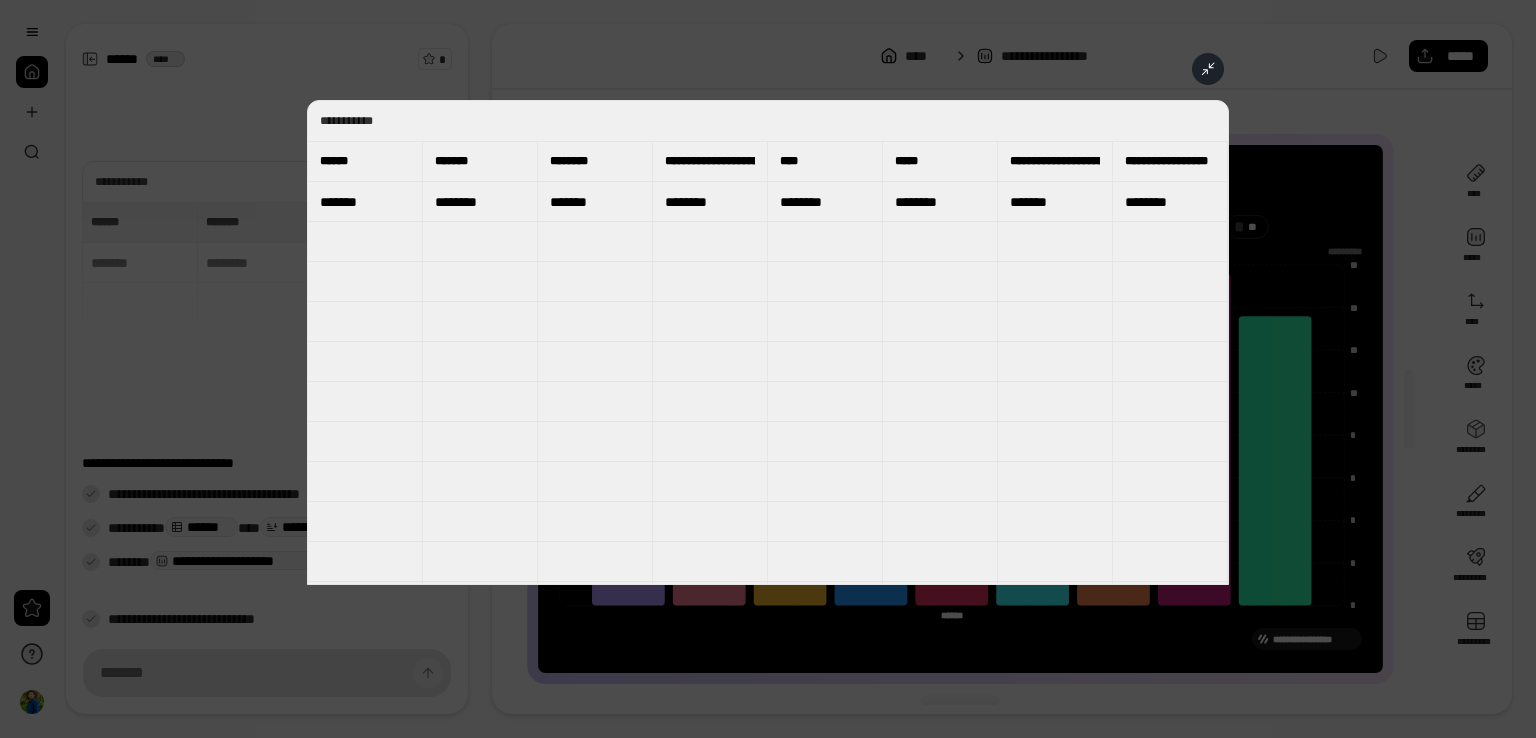 click 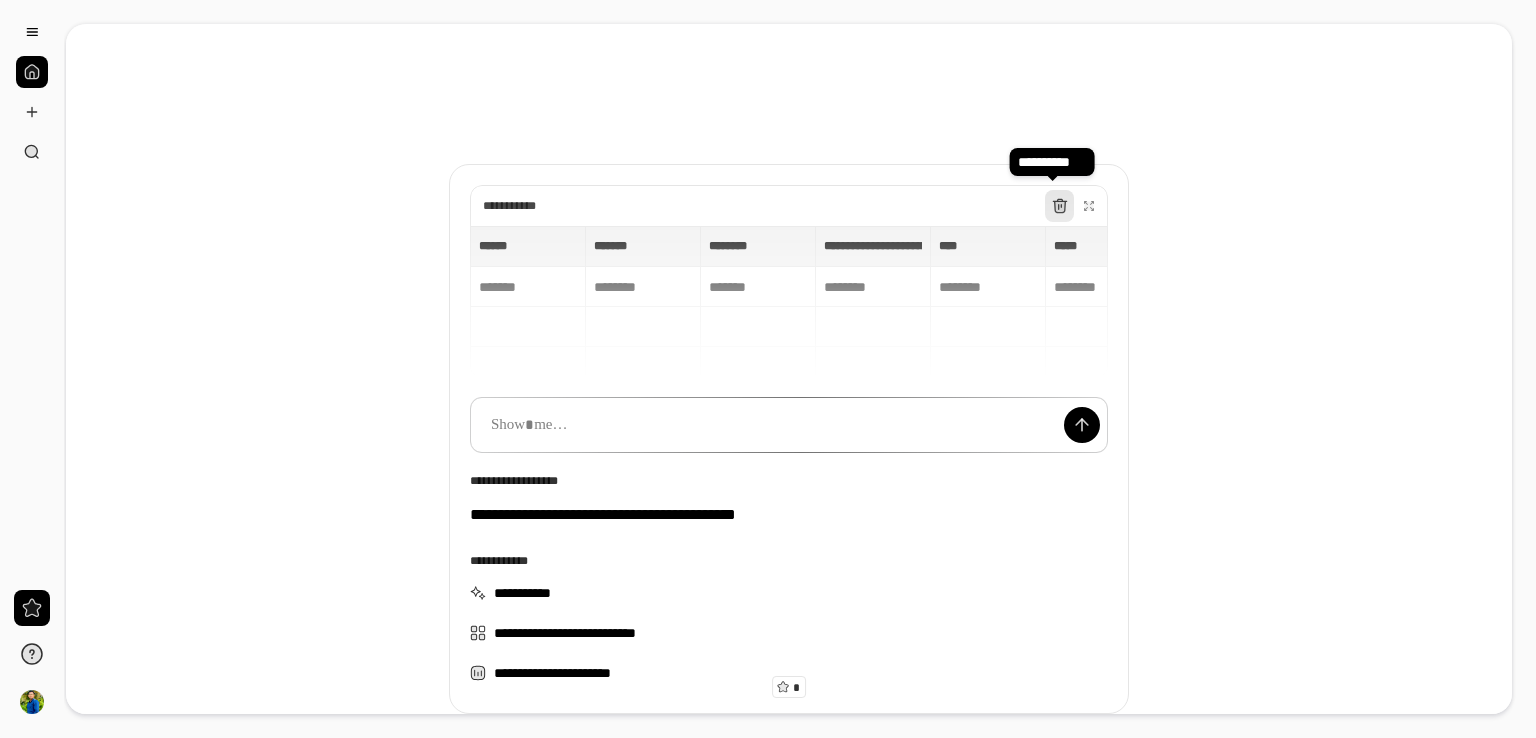 click at bounding box center [1060, 206] 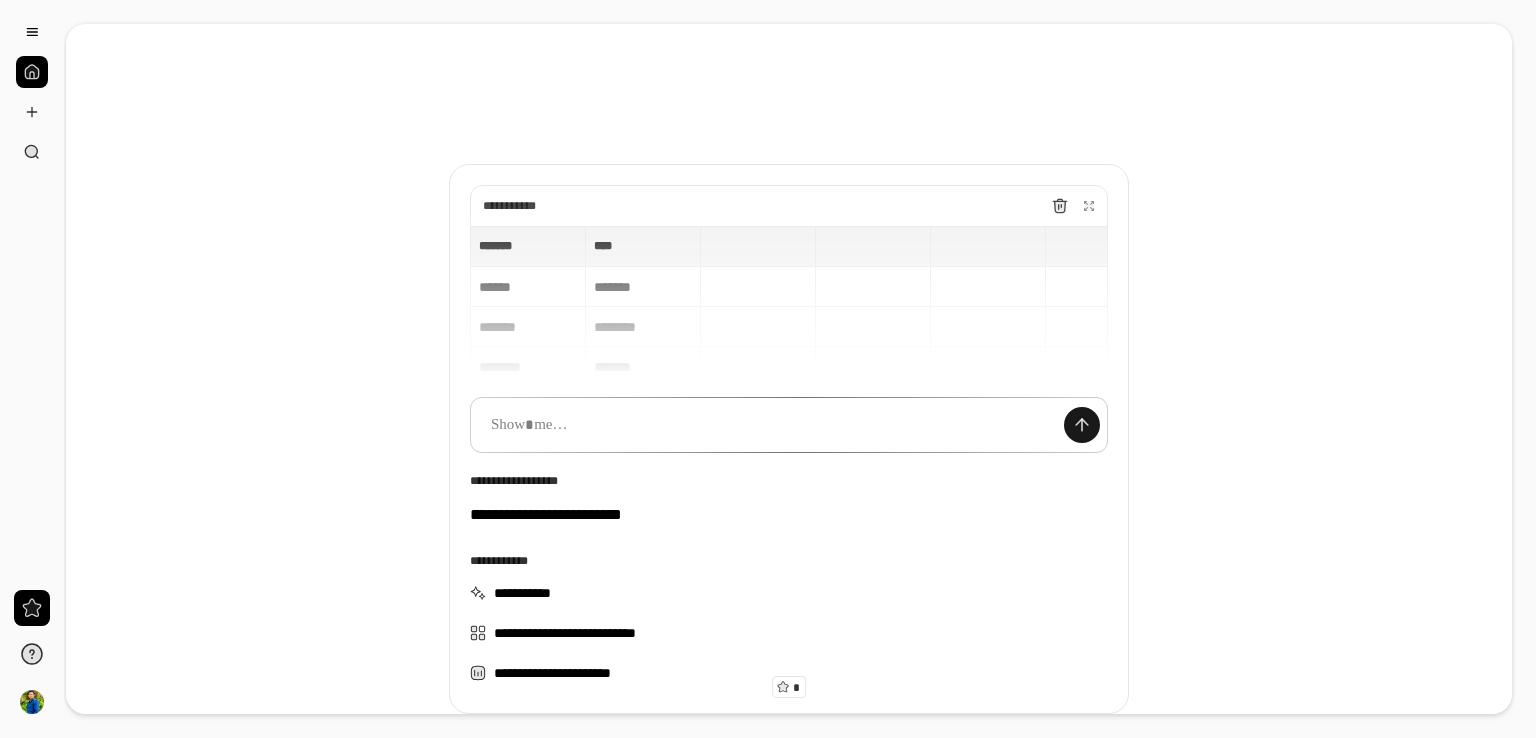 click at bounding box center (1082, 425) 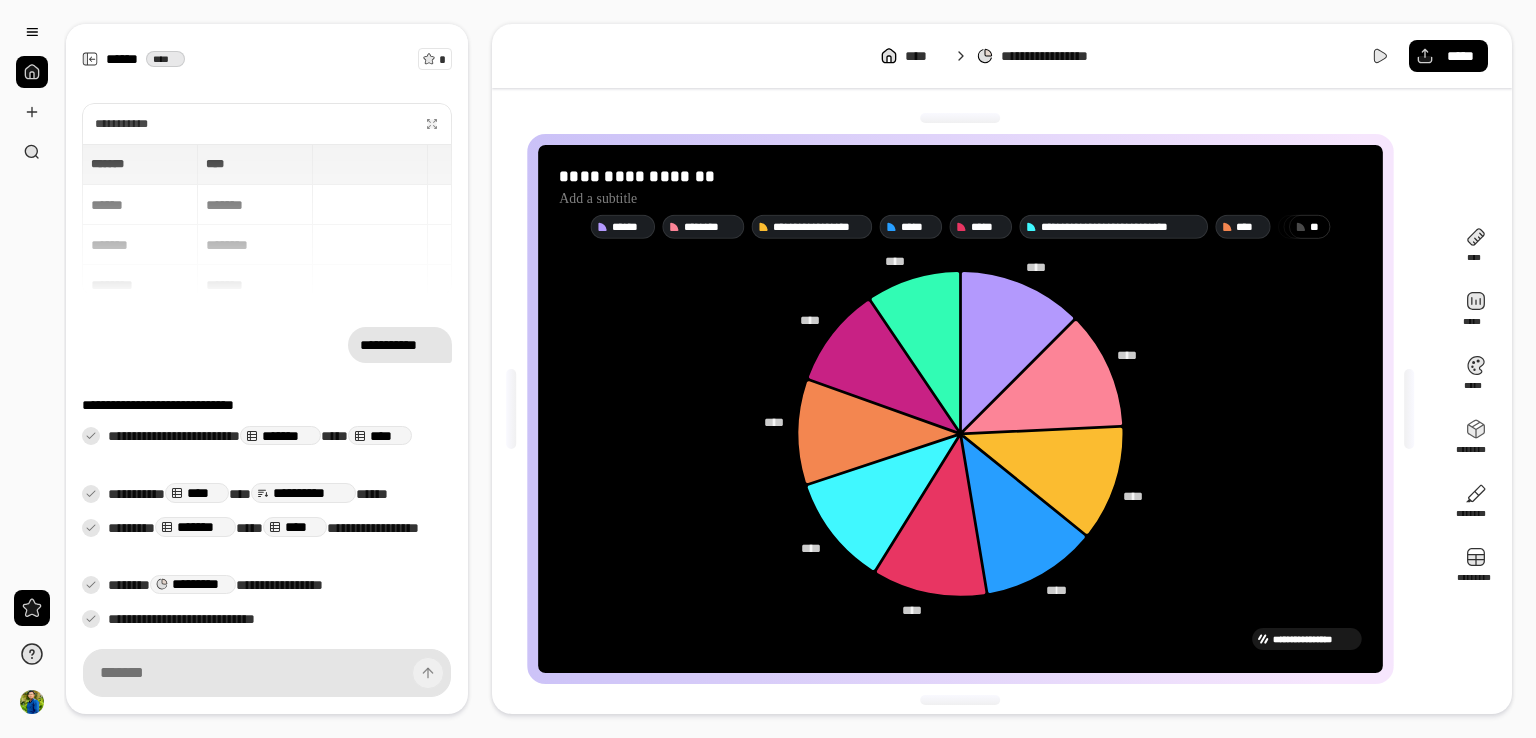 click 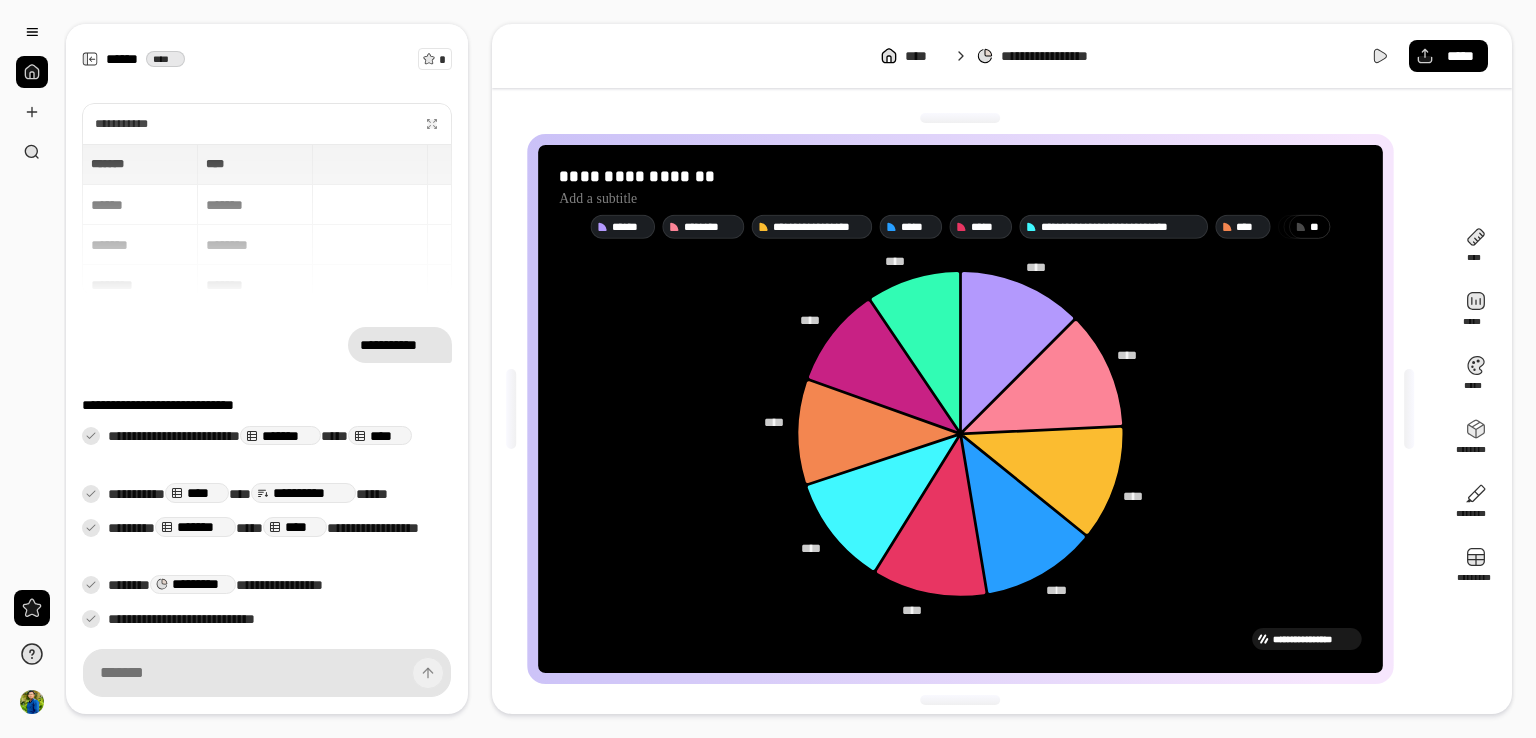 click 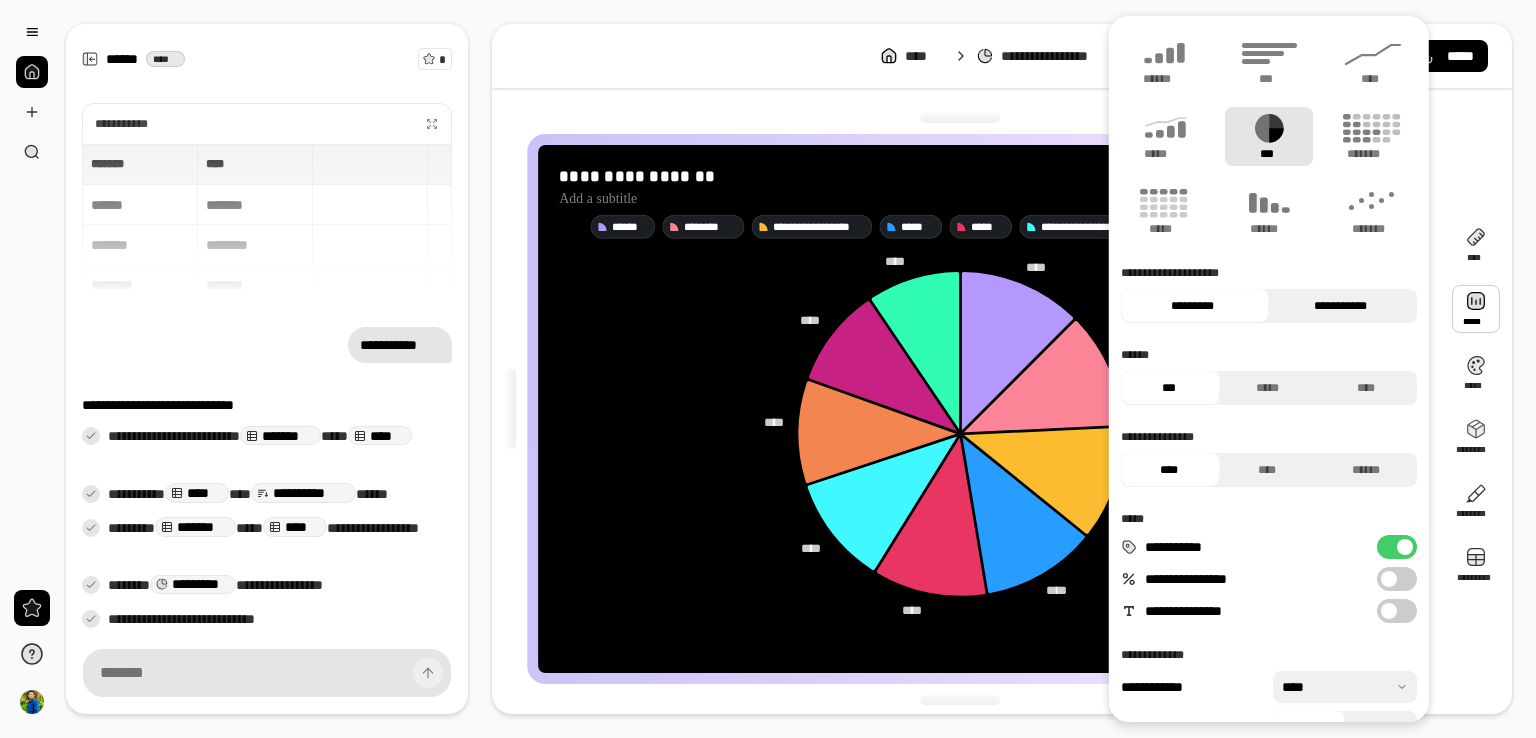 click on "**********" at bounding box center (1340, 306) 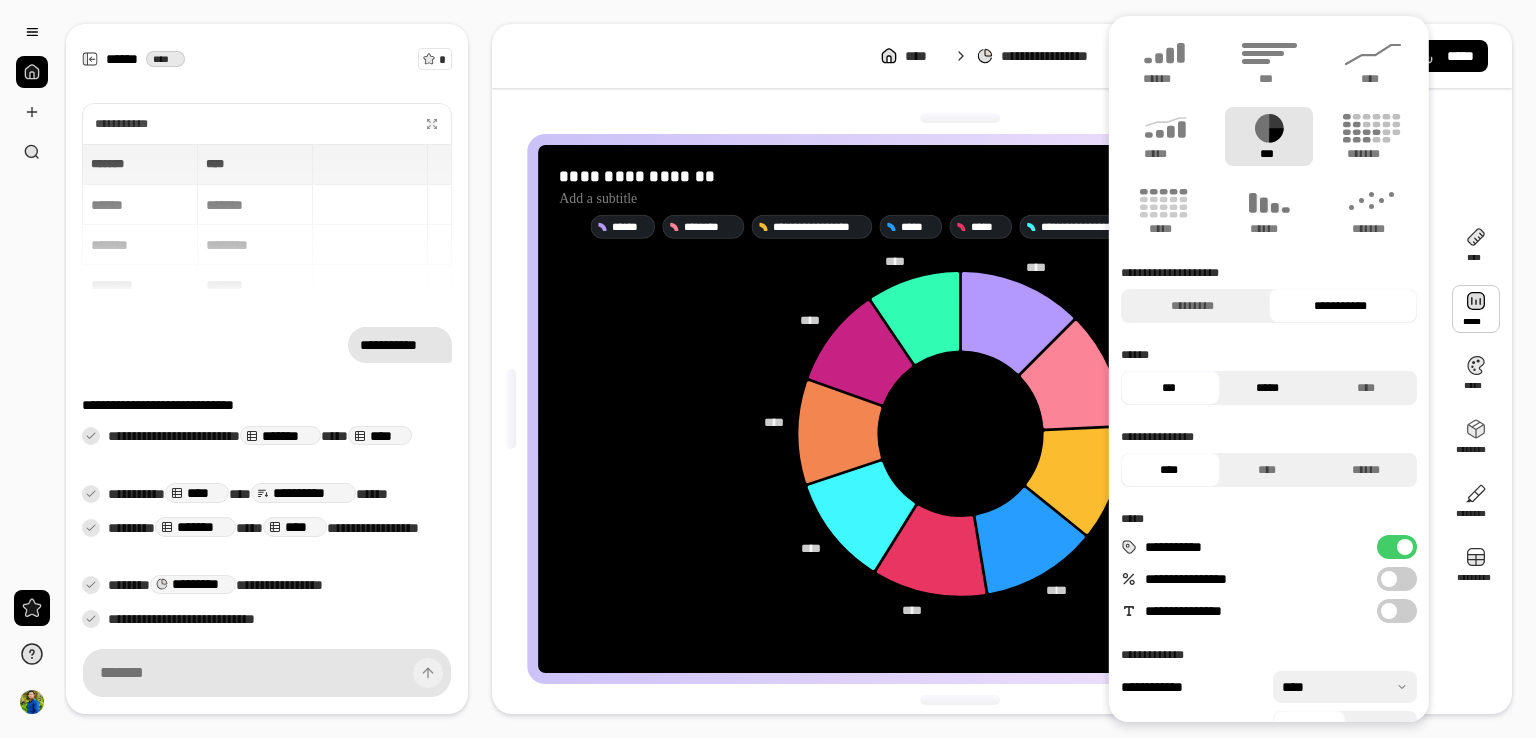 click on "*****" at bounding box center [1266, 388] 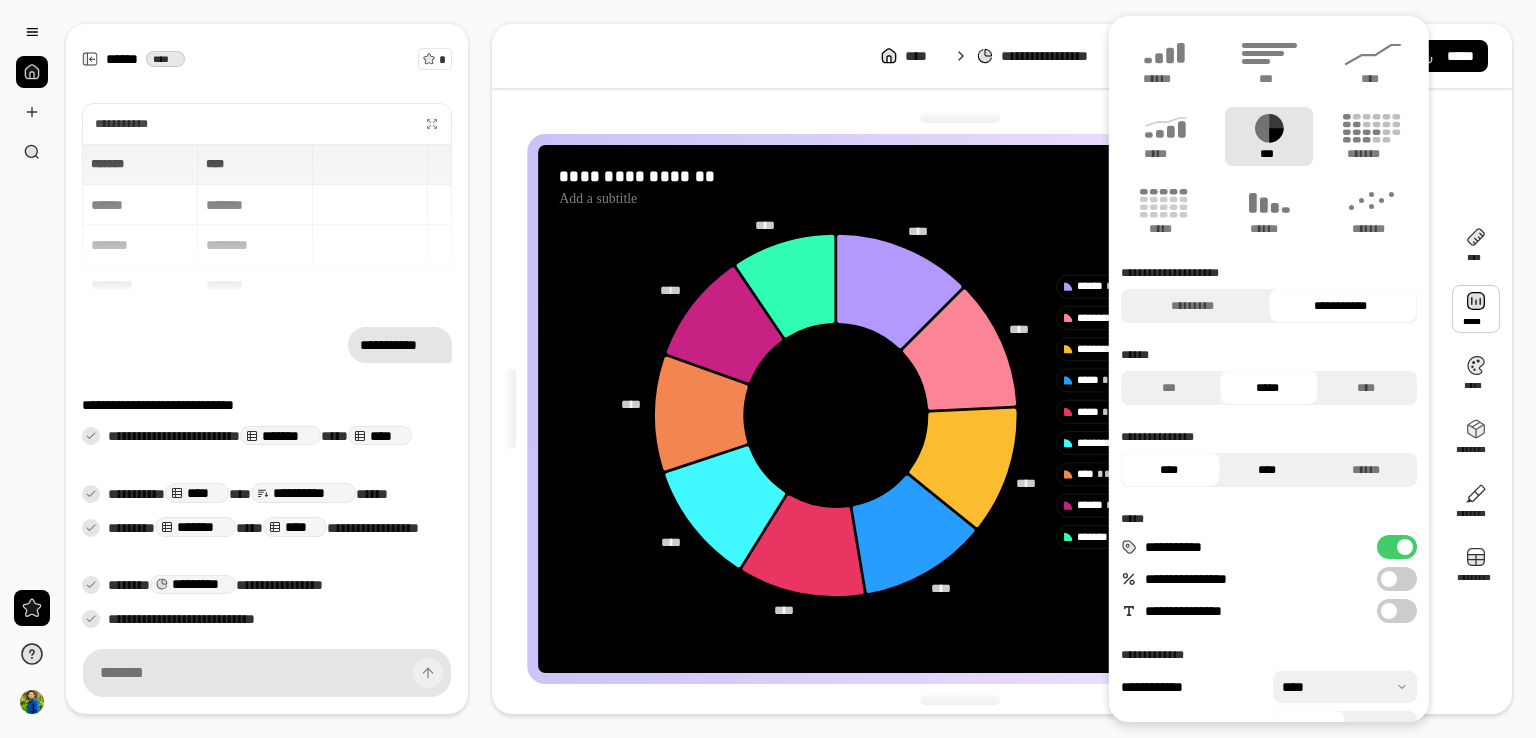 click on "****" at bounding box center (1266, 470) 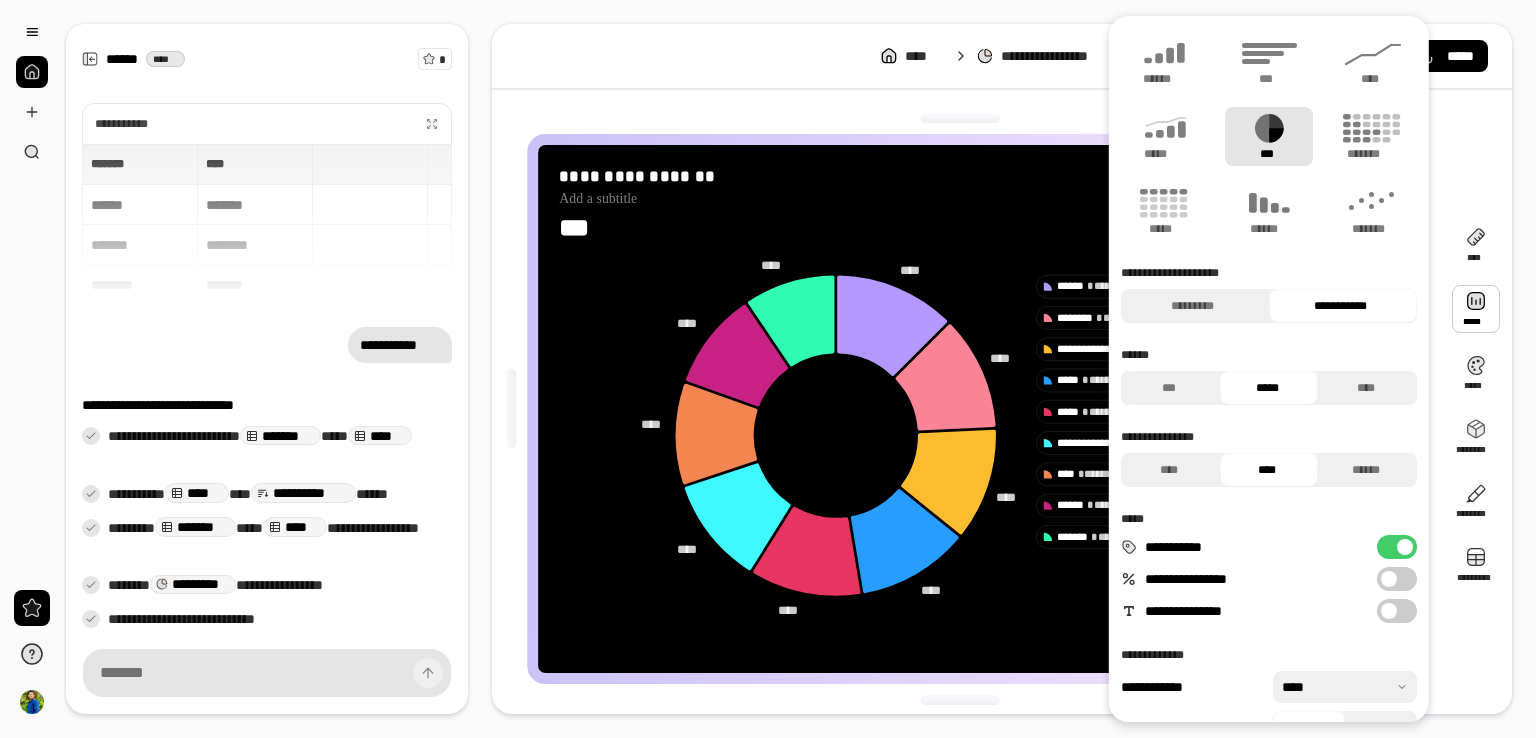 click on "****" at bounding box center (1266, 470) 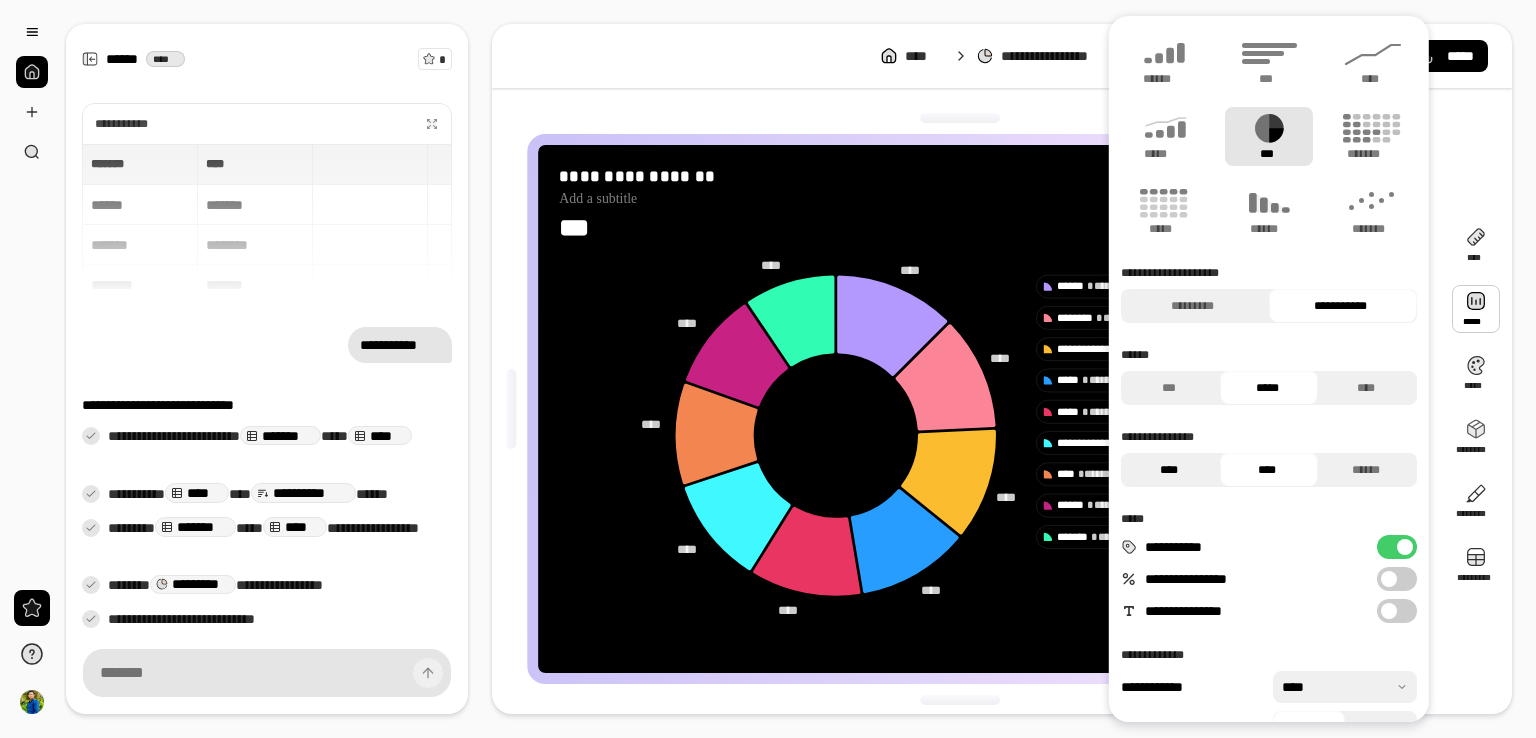 click on "****" at bounding box center (1168, 470) 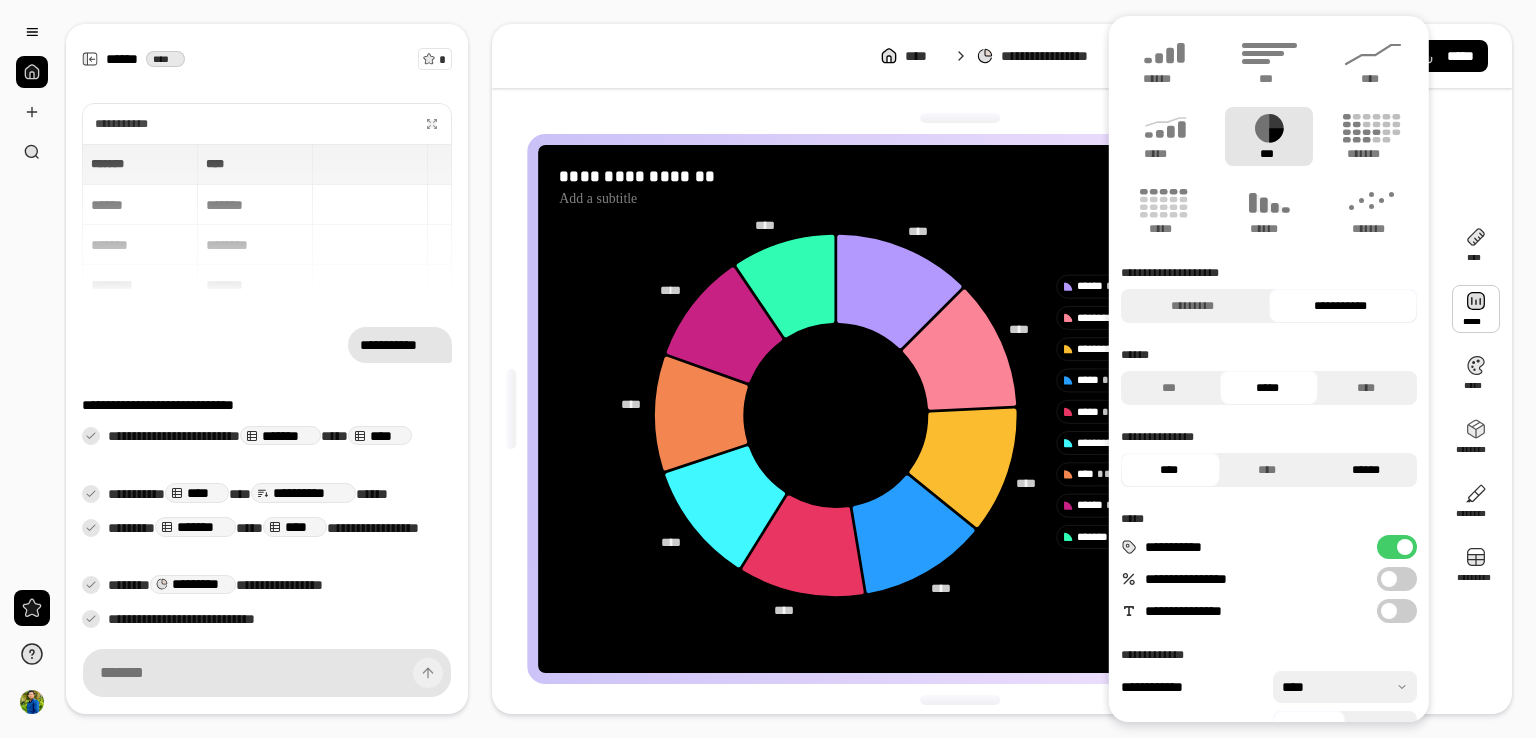 click on "******" at bounding box center (1365, 470) 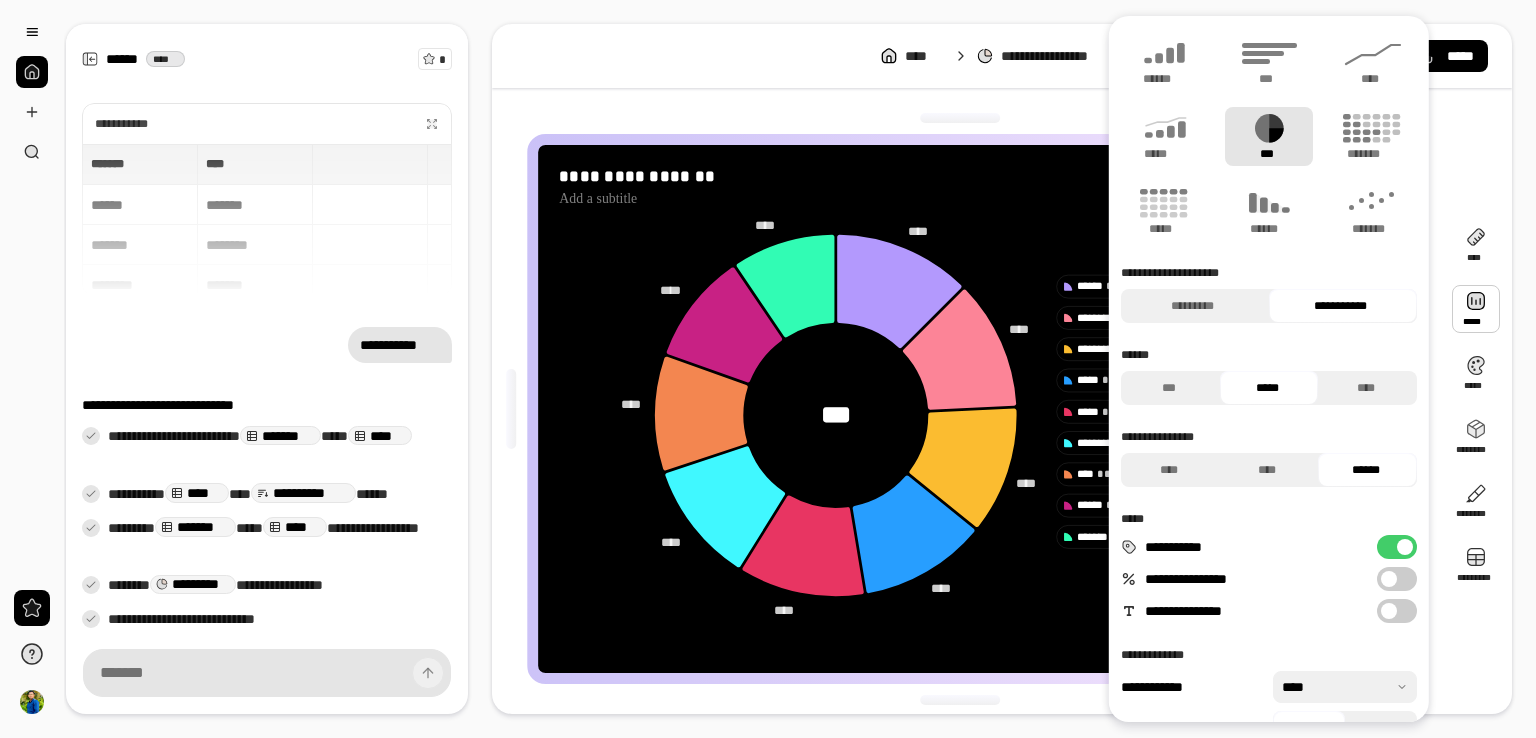 click on "******" at bounding box center [1365, 470] 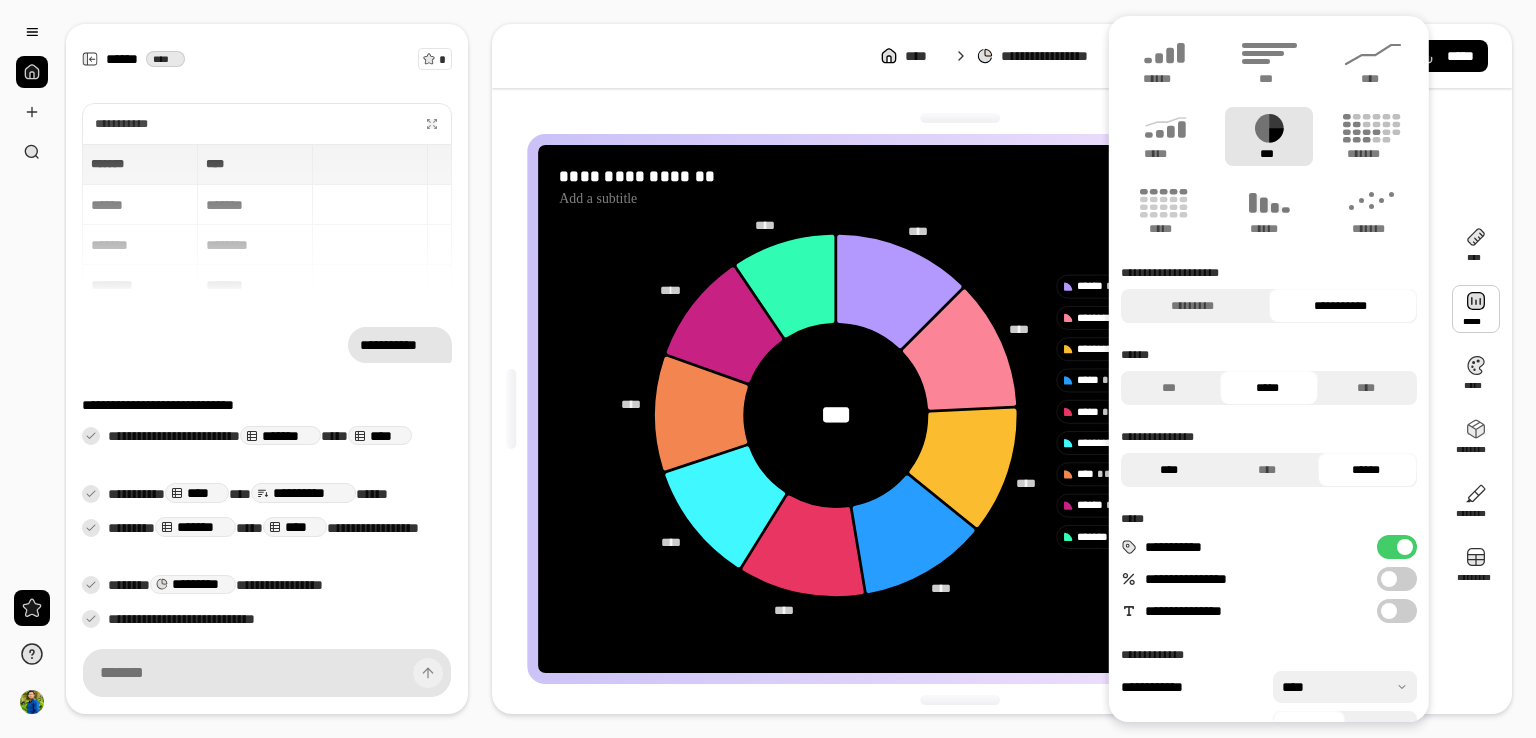 click on "****" at bounding box center (1168, 470) 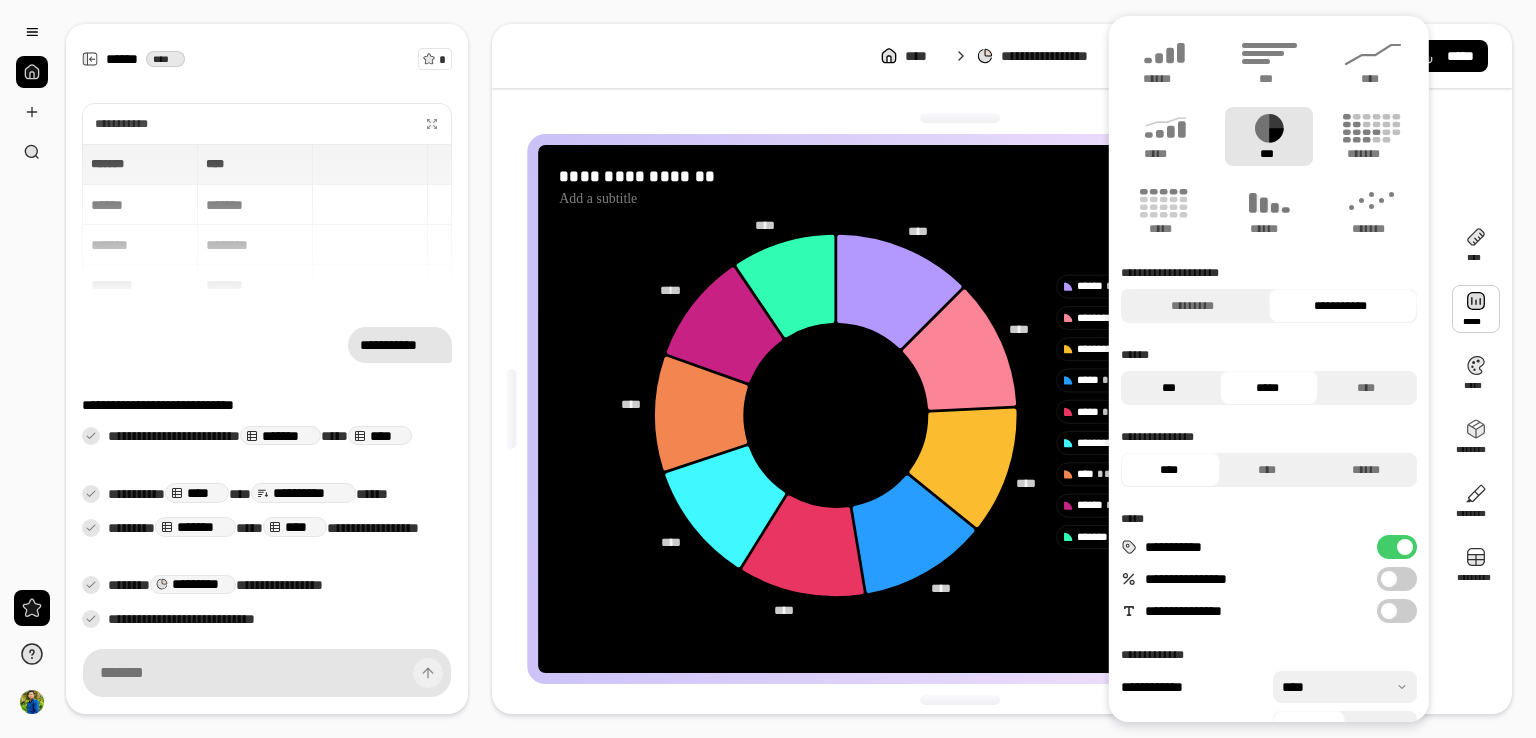 click on "***" at bounding box center (1168, 388) 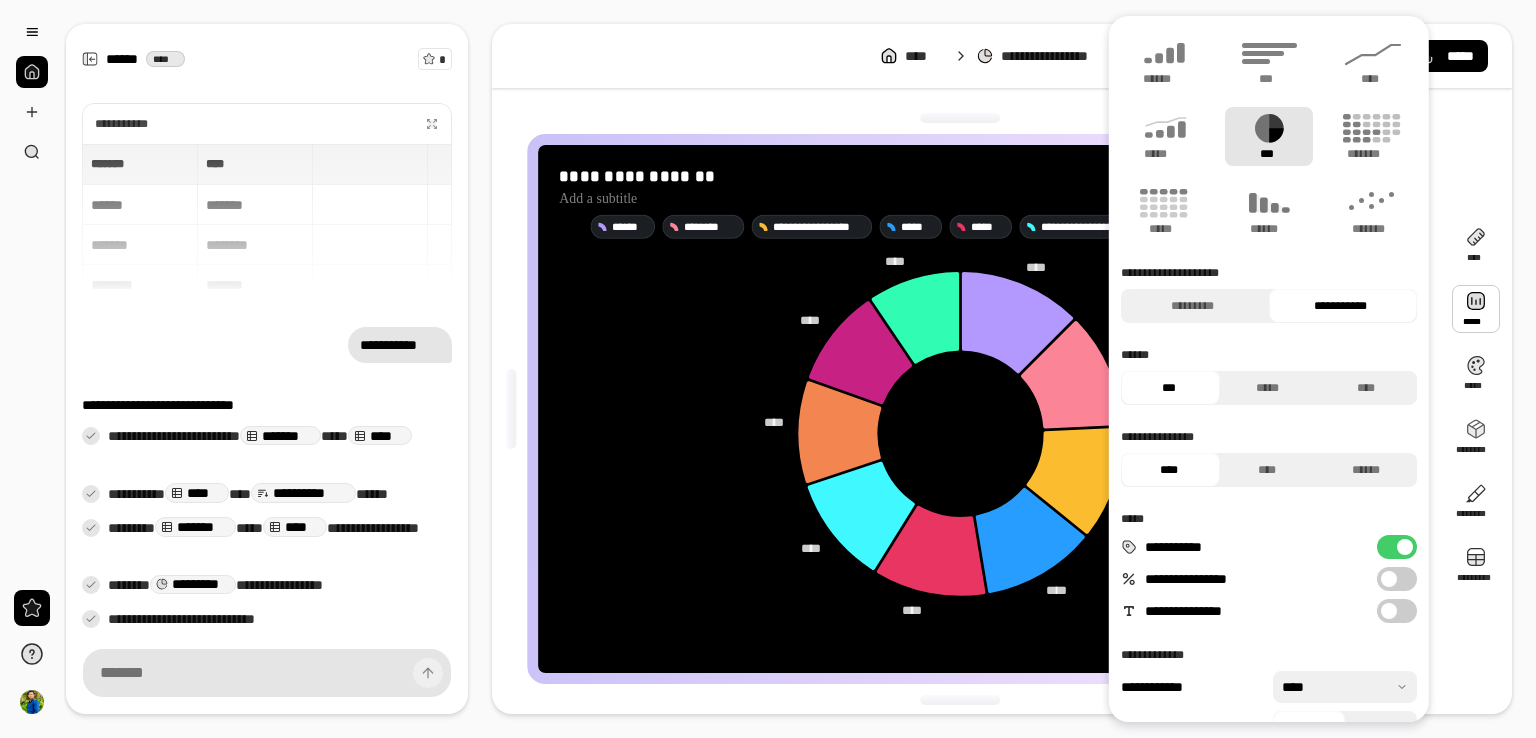 click on "***" at bounding box center (1168, 388) 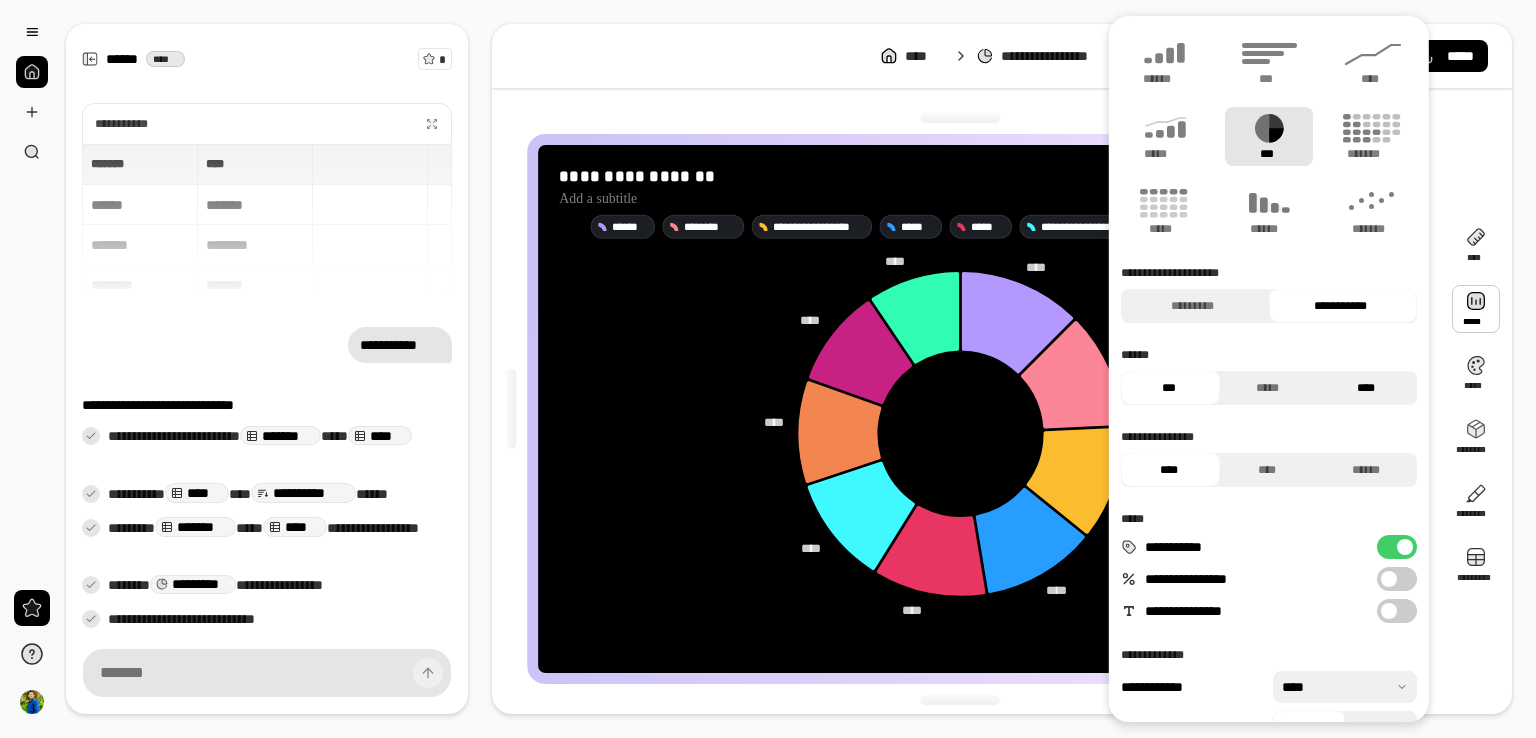 click on "****" at bounding box center (1365, 388) 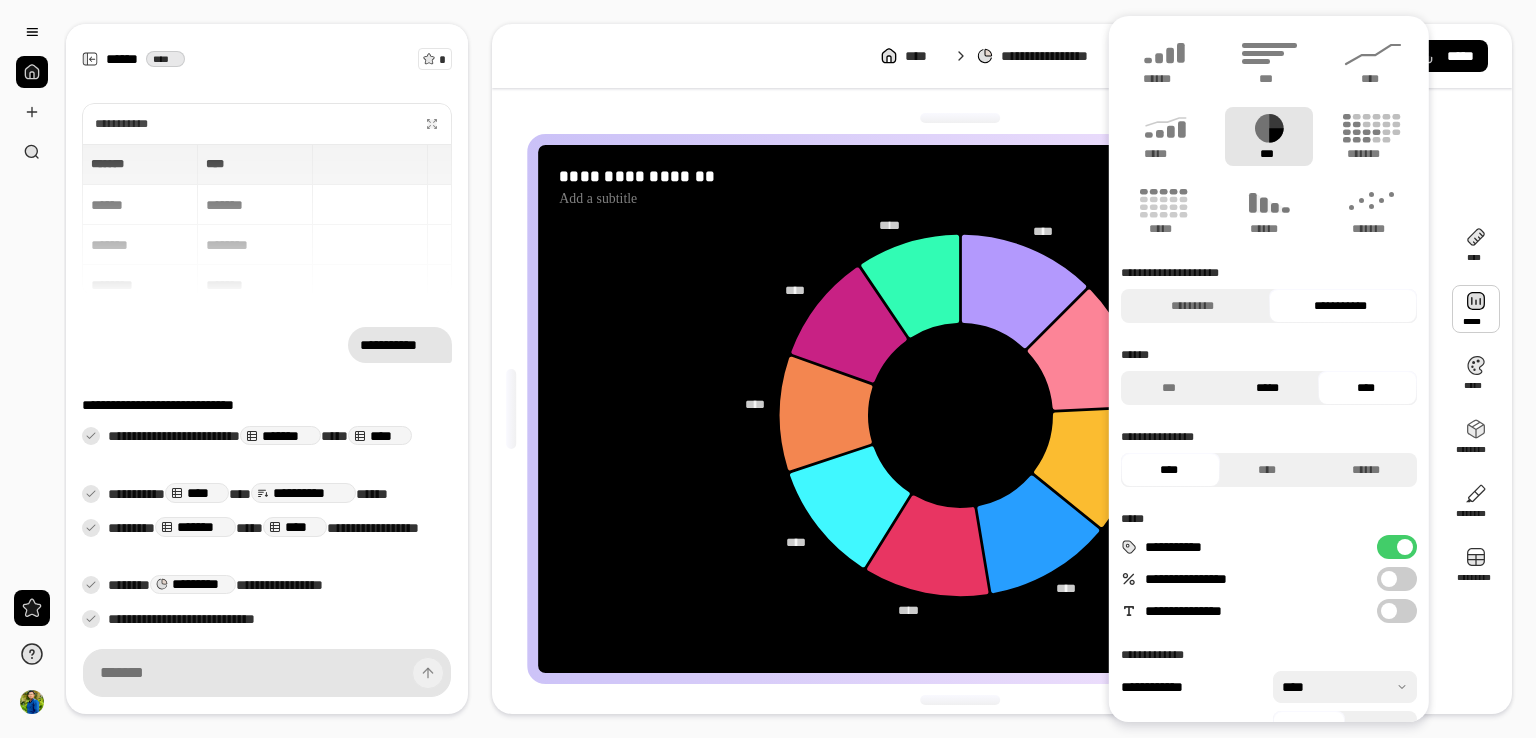 click on "*****" at bounding box center (1266, 388) 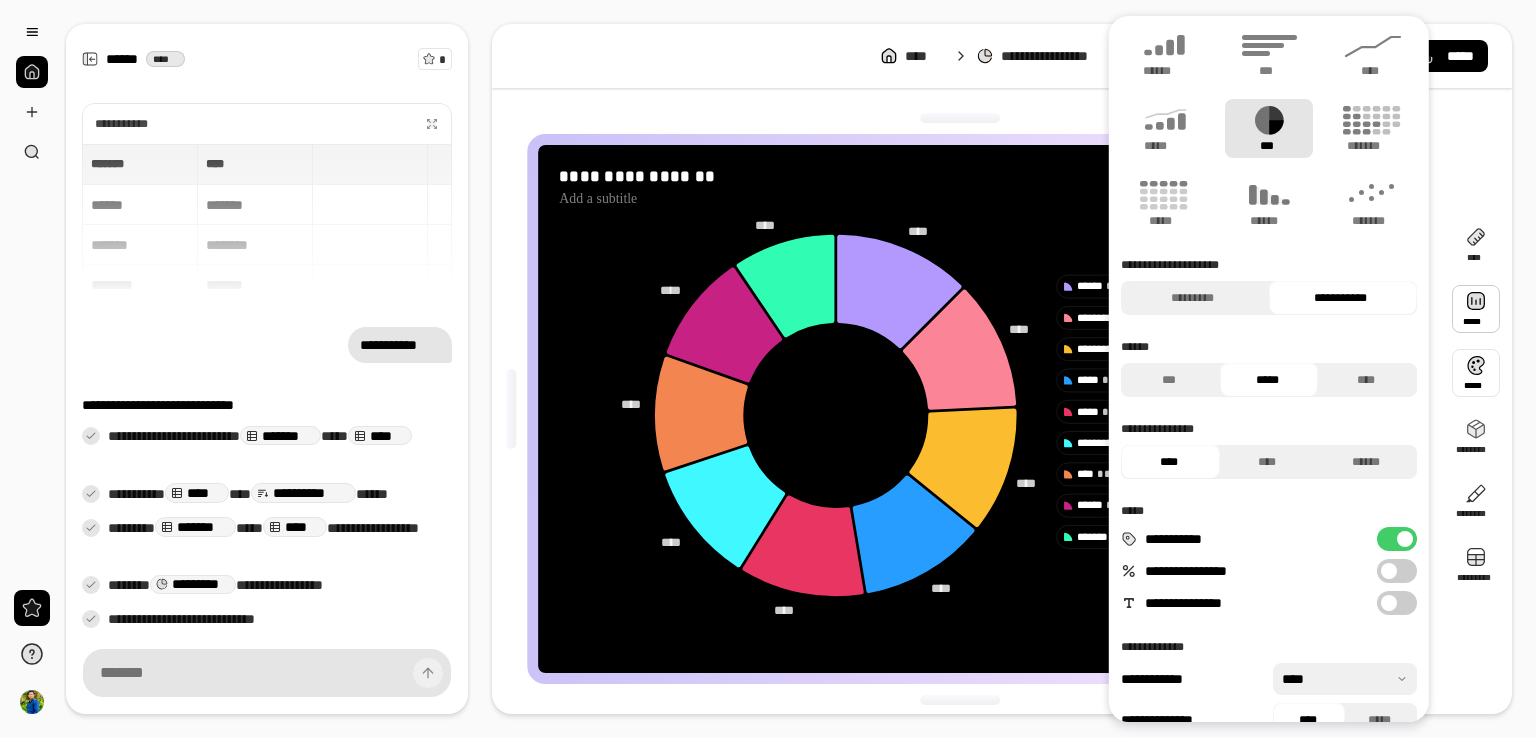 scroll, scrollTop: 0, scrollLeft: 0, axis: both 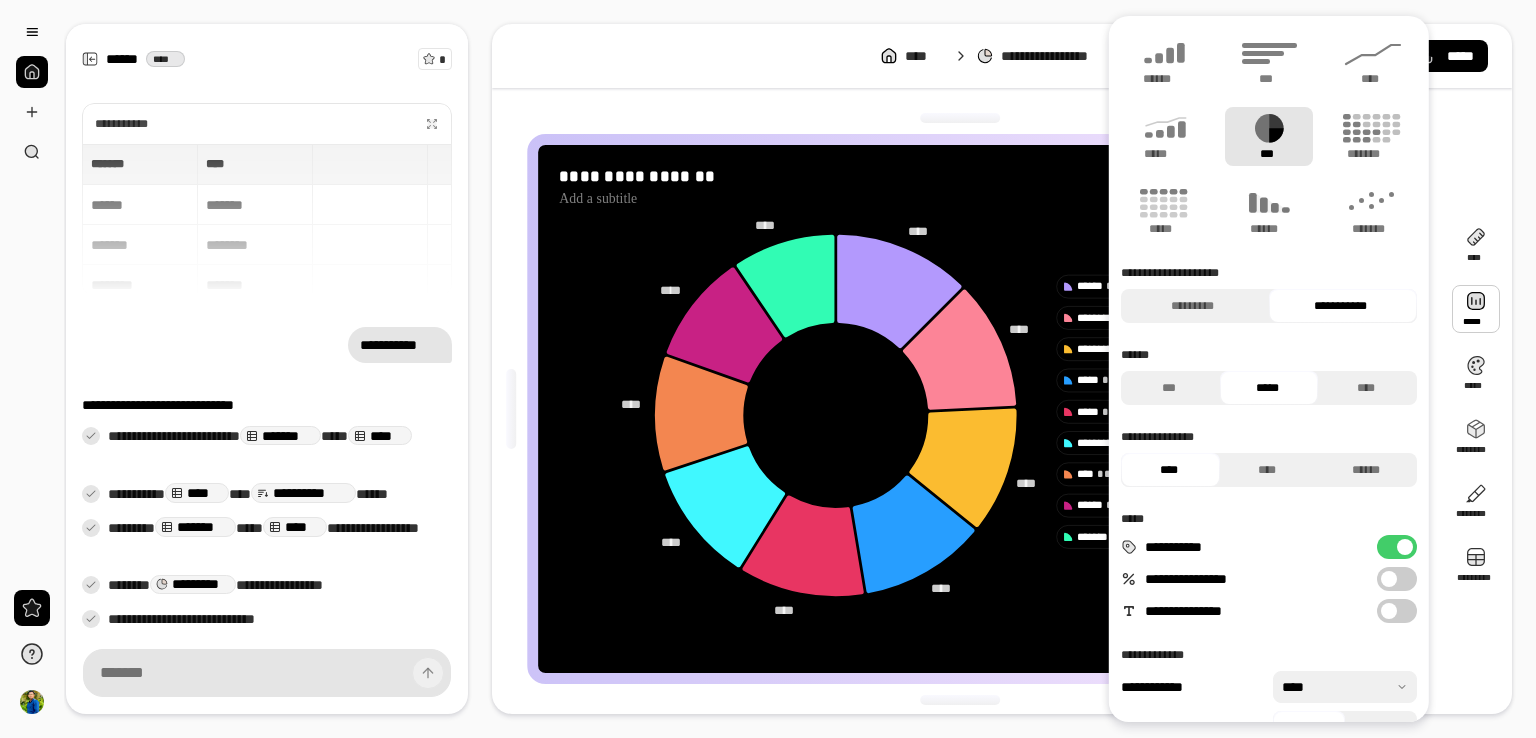 click at bounding box center [1476, 309] 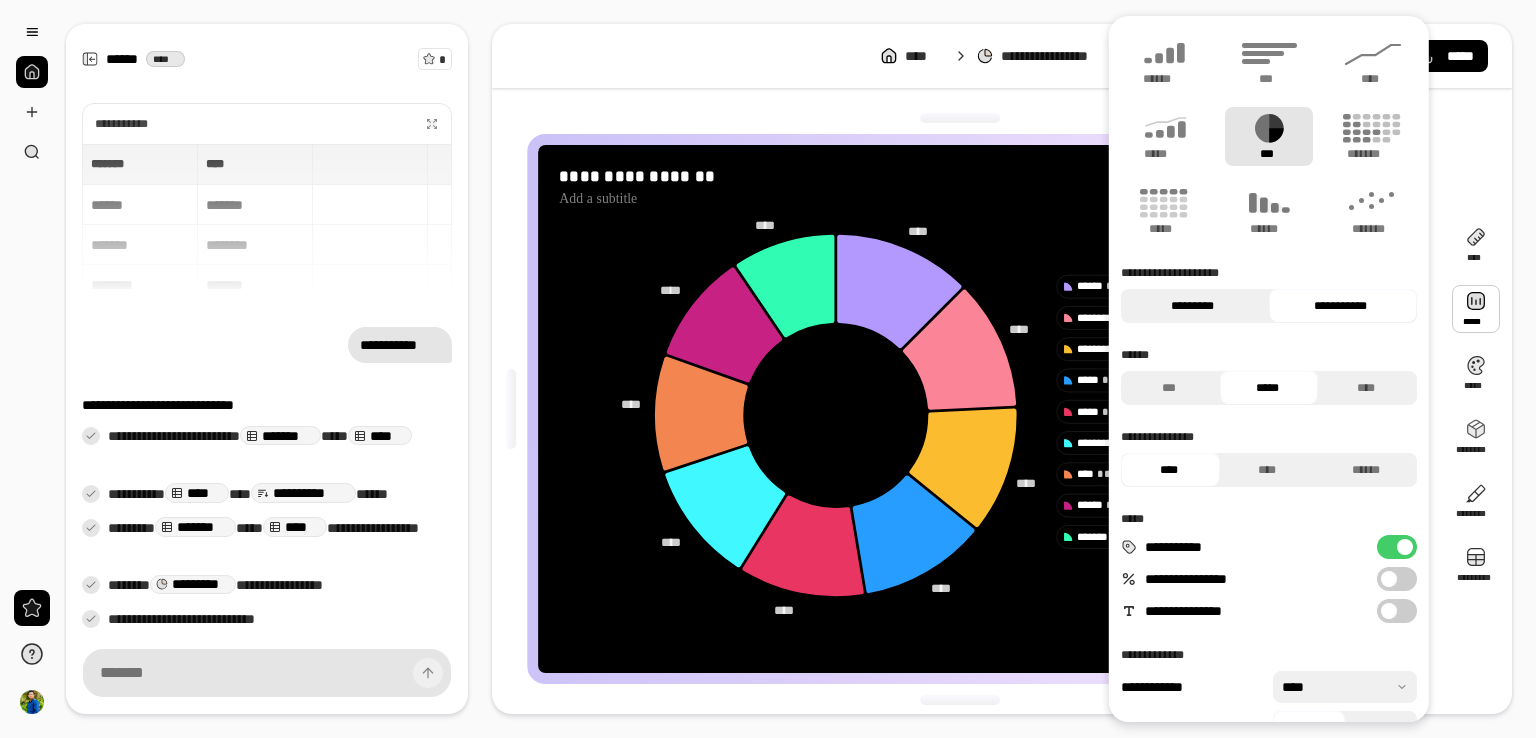 click on "*********" at bounding box center (1192, 306) 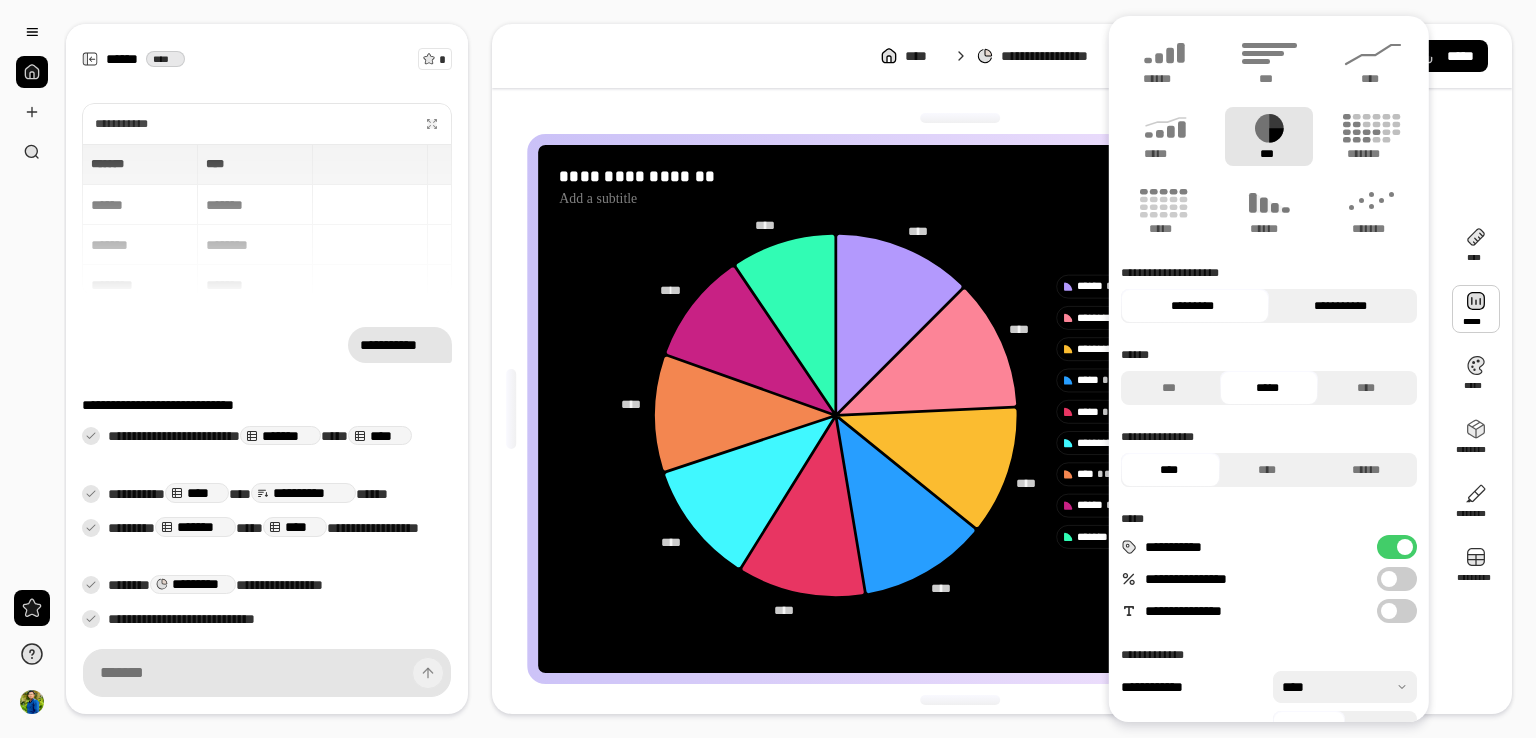 click on "**********" at bounding box center (1340, 306) 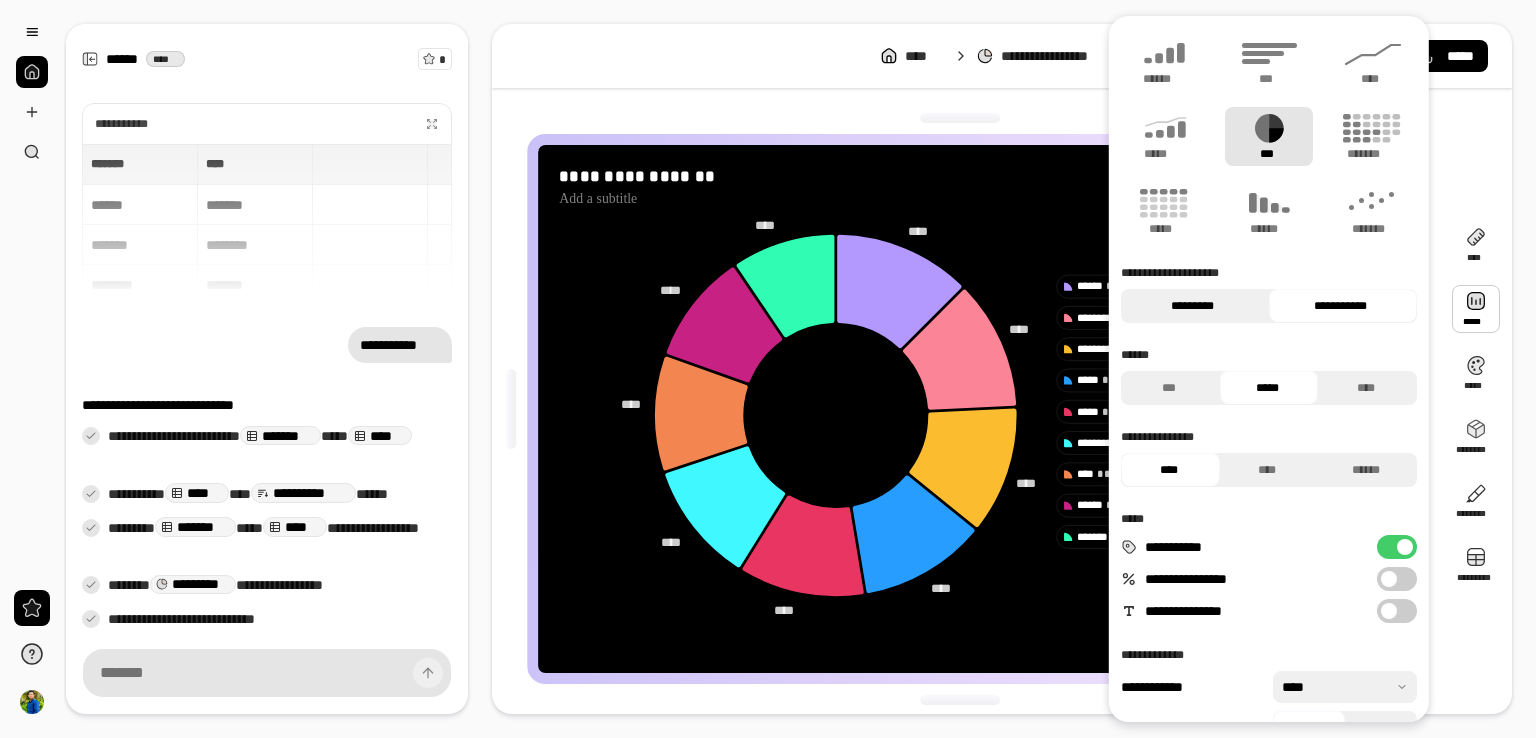 click on "*********" at bounding box center (1192, 306) 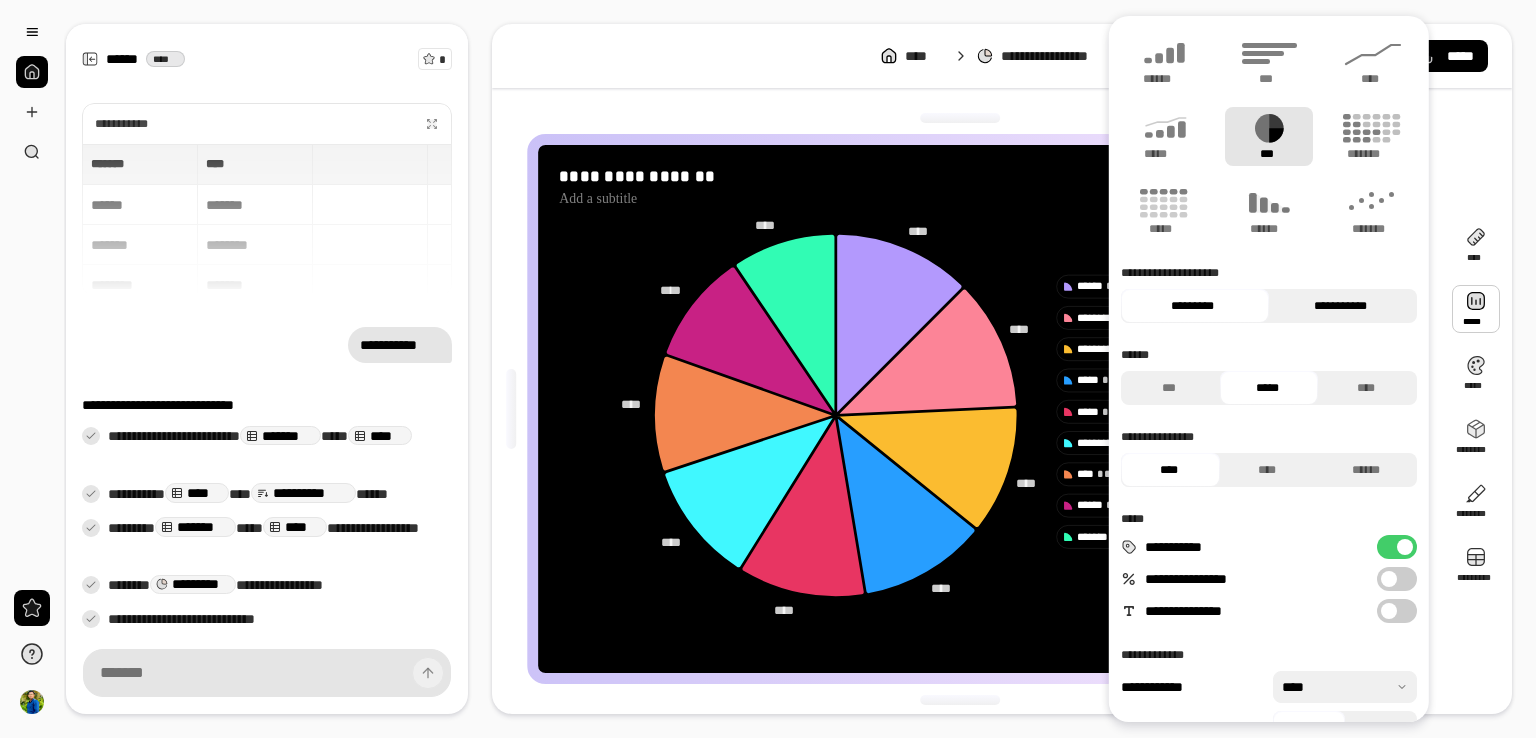 click on "**********" at bounding box center (1340, 306) 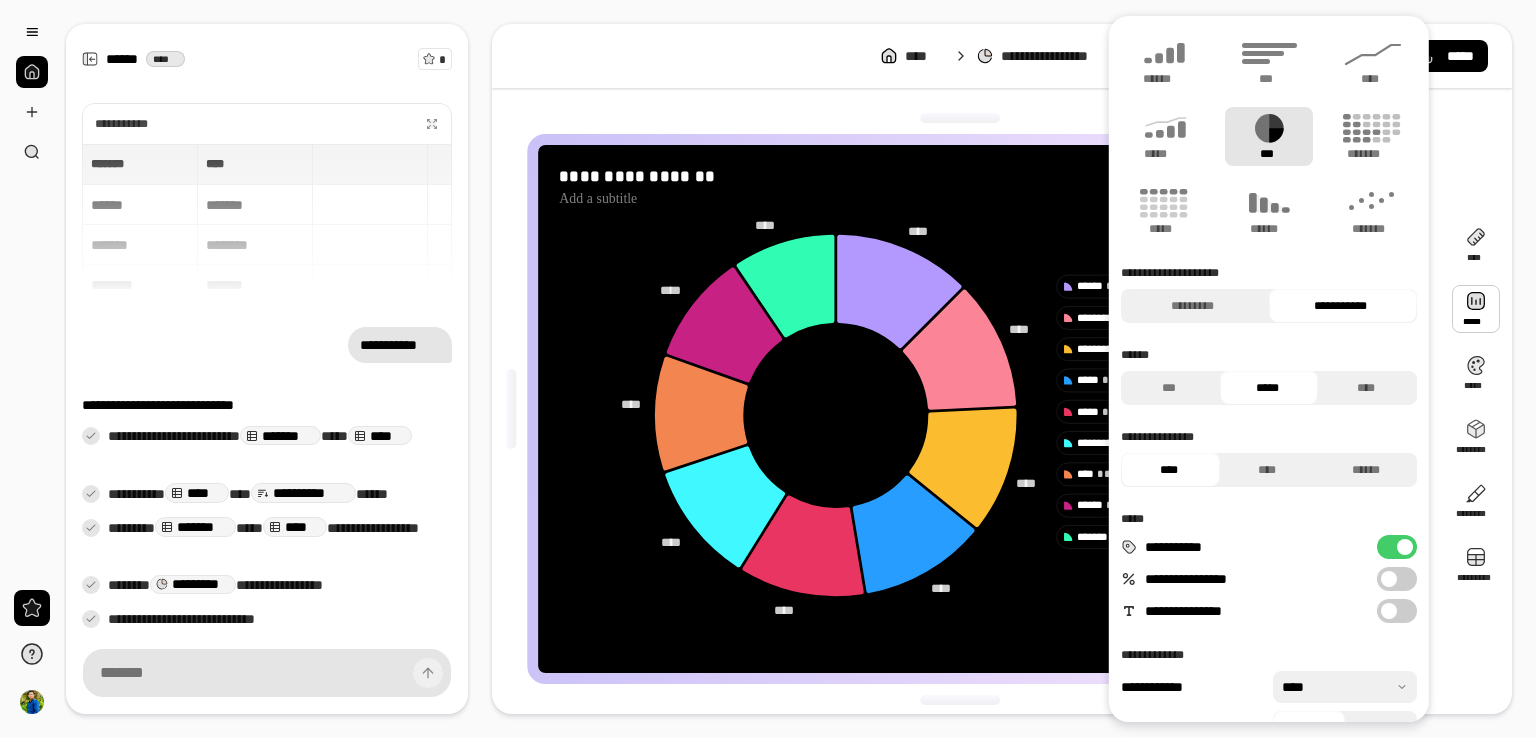 click on "**********" at bounding box center (1062, 56) 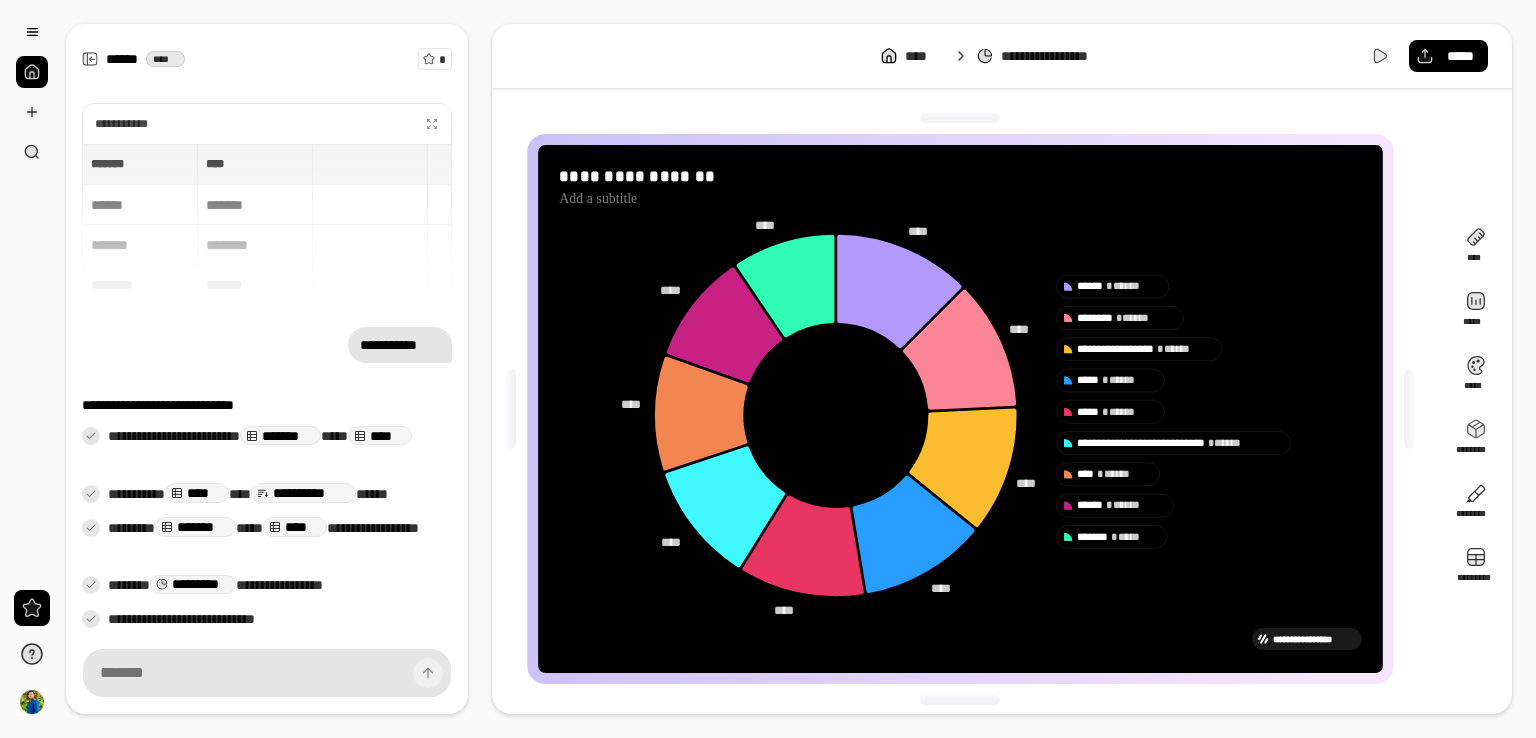 click on "**********" at bounding box center [1062, 56] 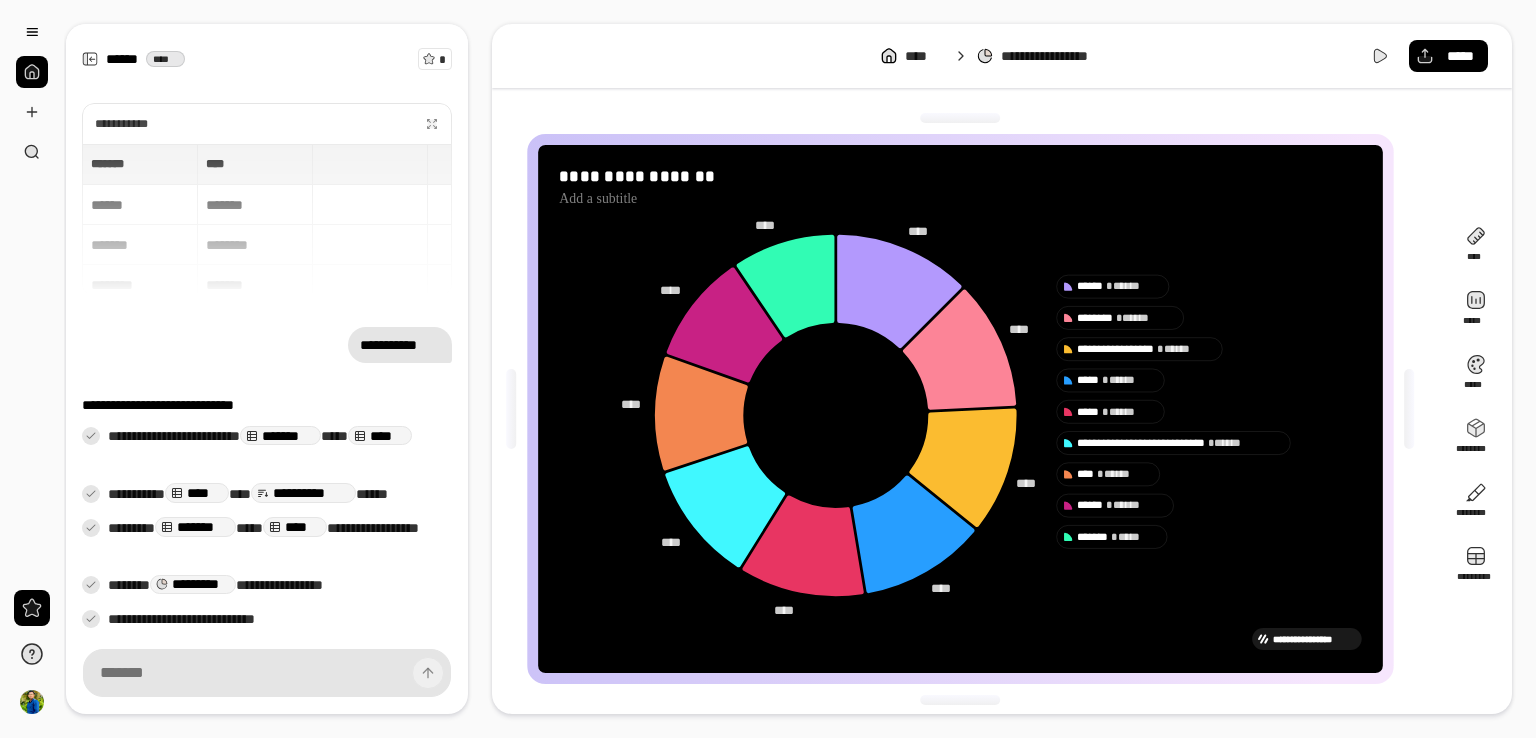 scroll, scrollTop: 0, scrollLeft: 0, axis: both 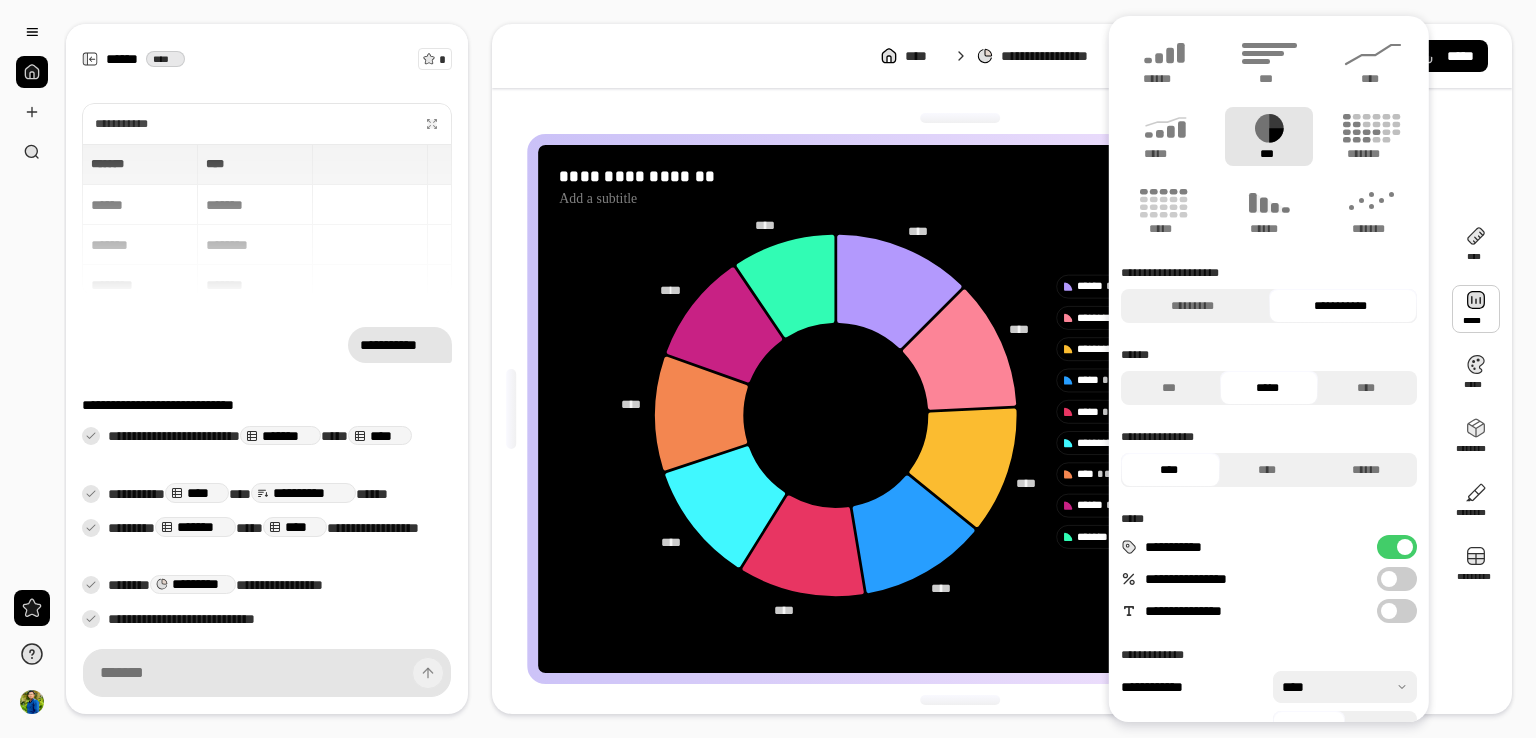 click at bounding box center [1476, 309] 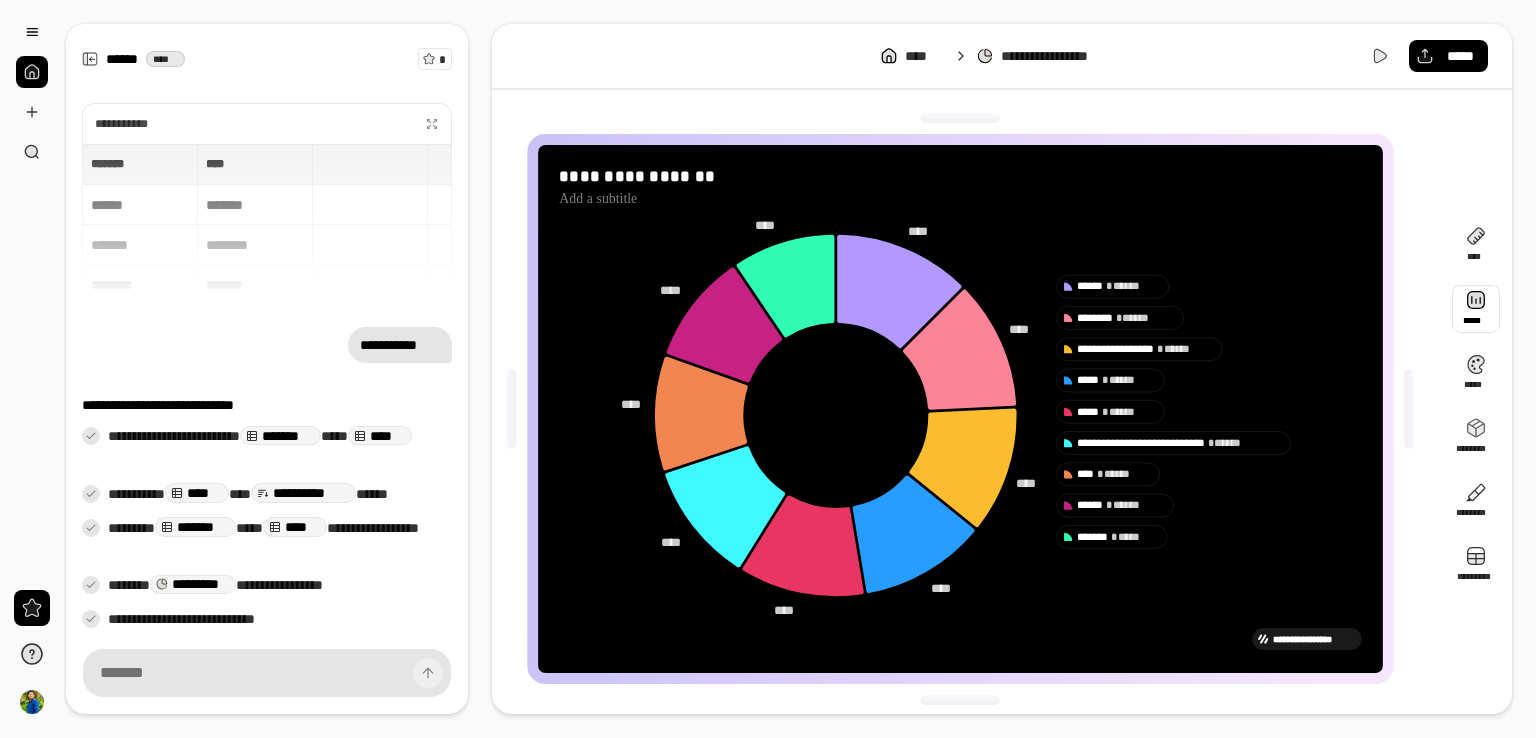 click at bounding box center [1476, 309] 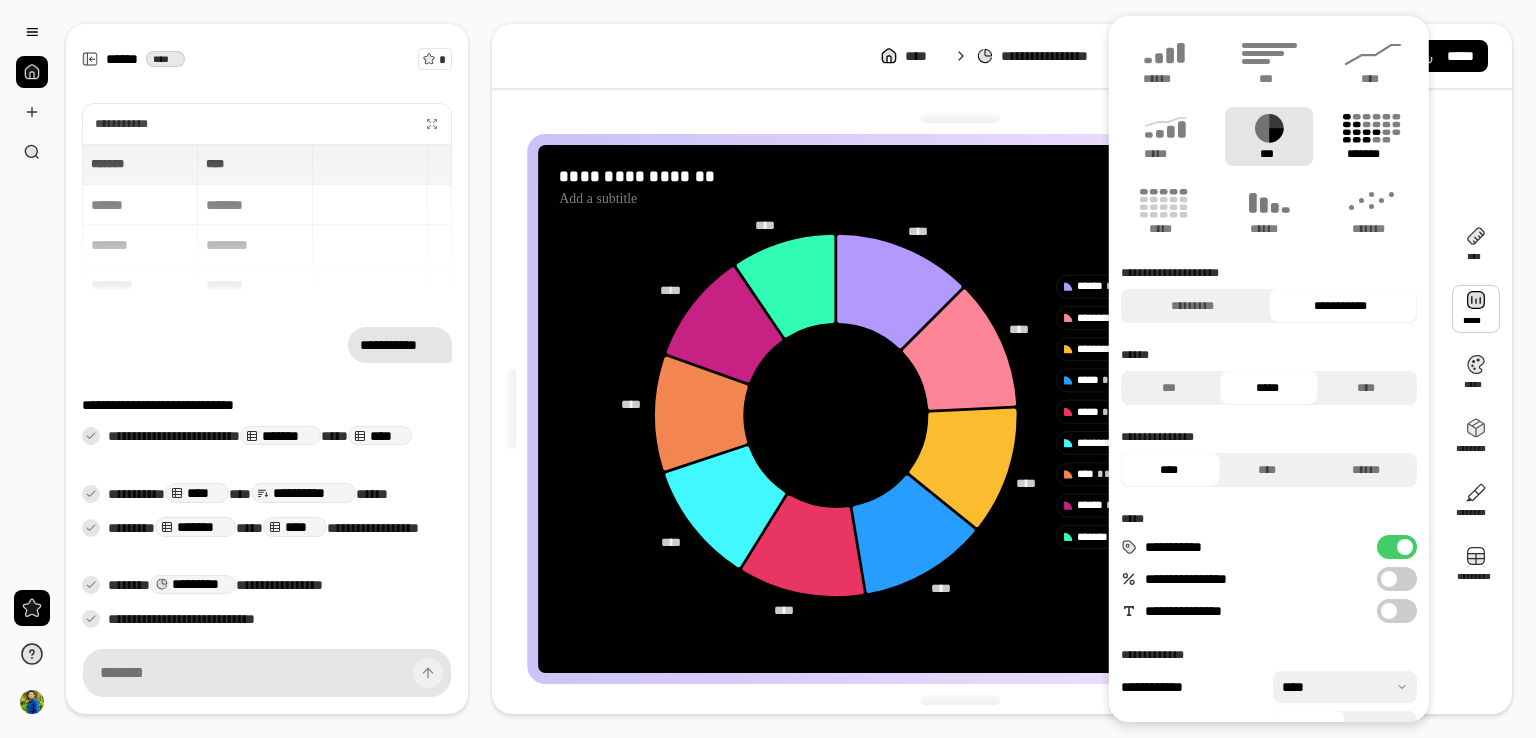 click on "*******" at bounding box center (1373, 136) 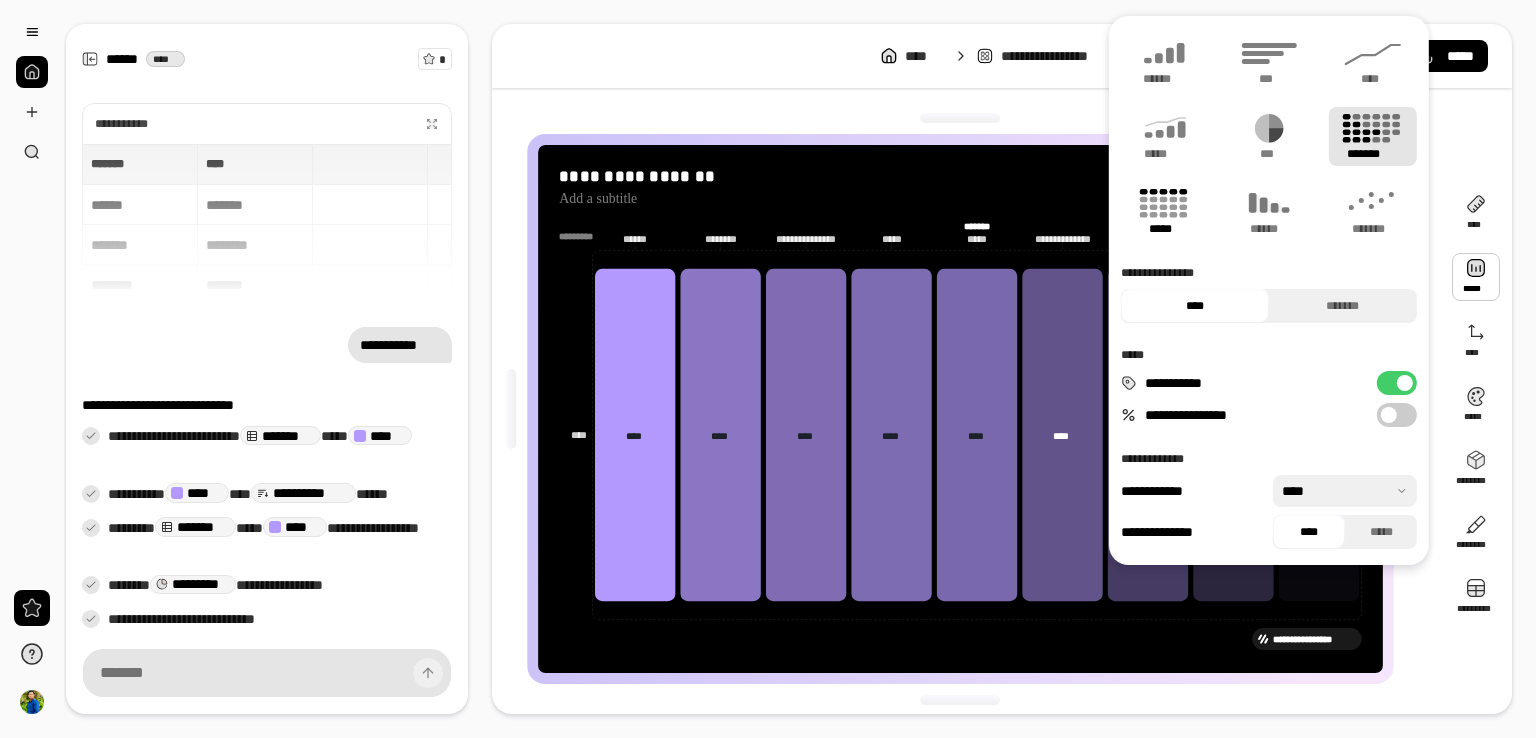 click 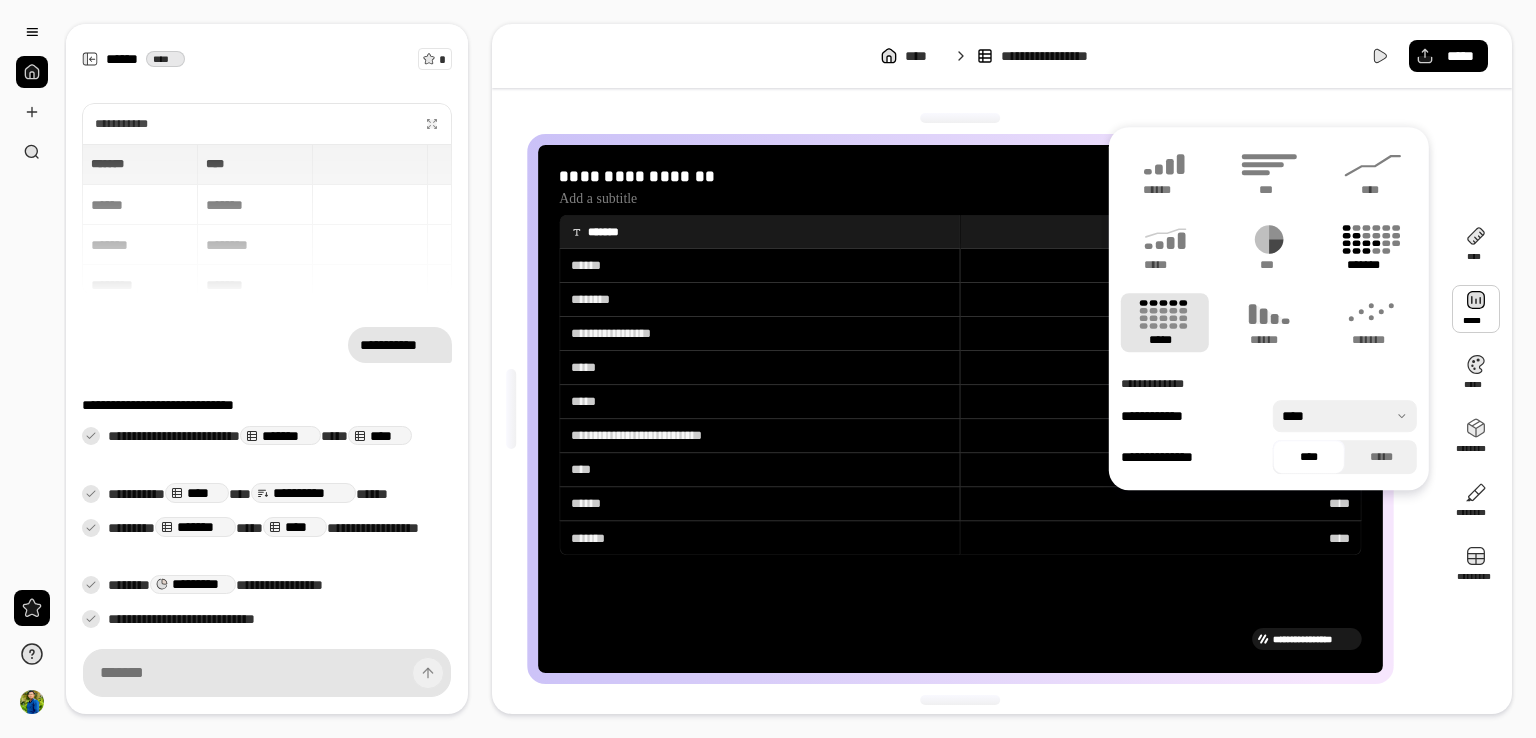click 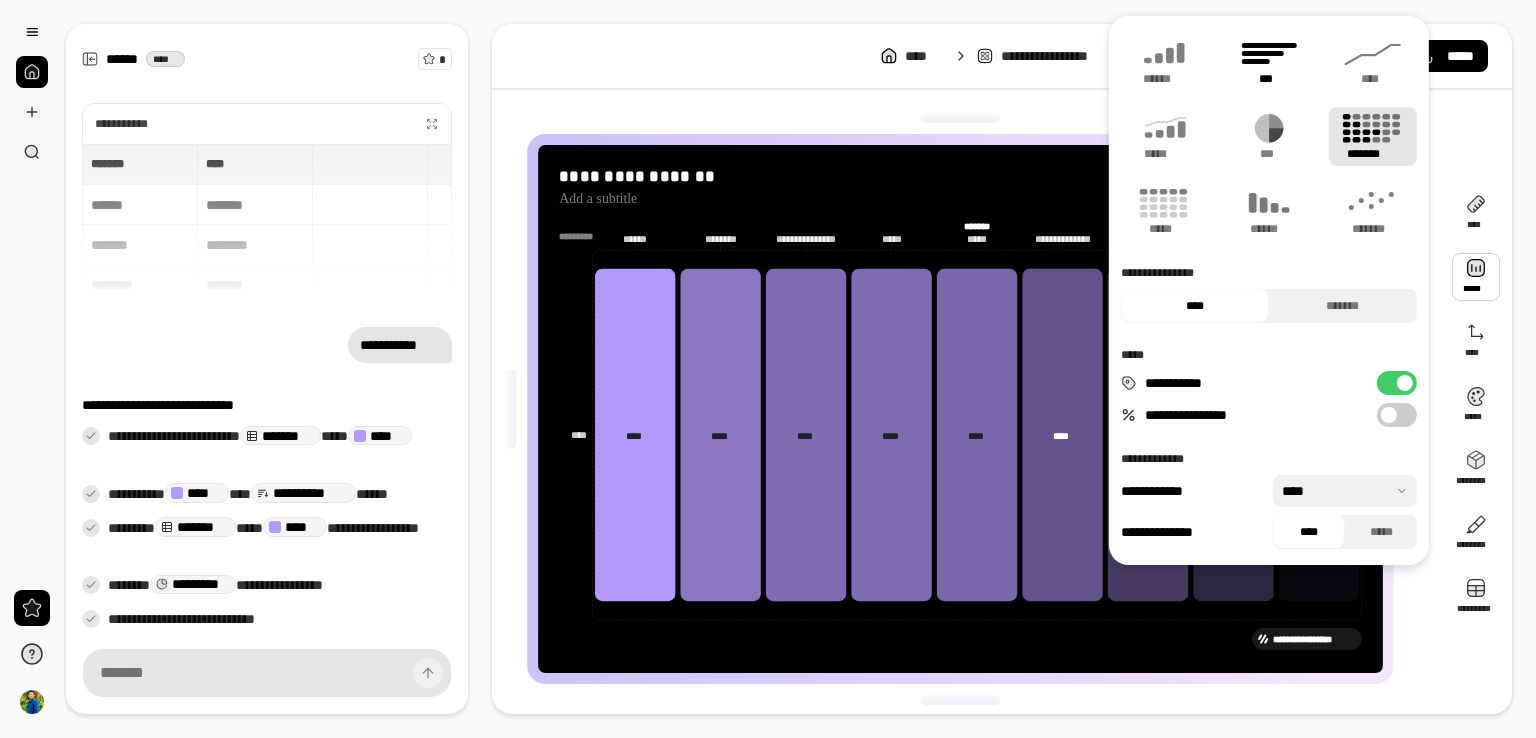 click on "***" at bounding box center [1268, 79] 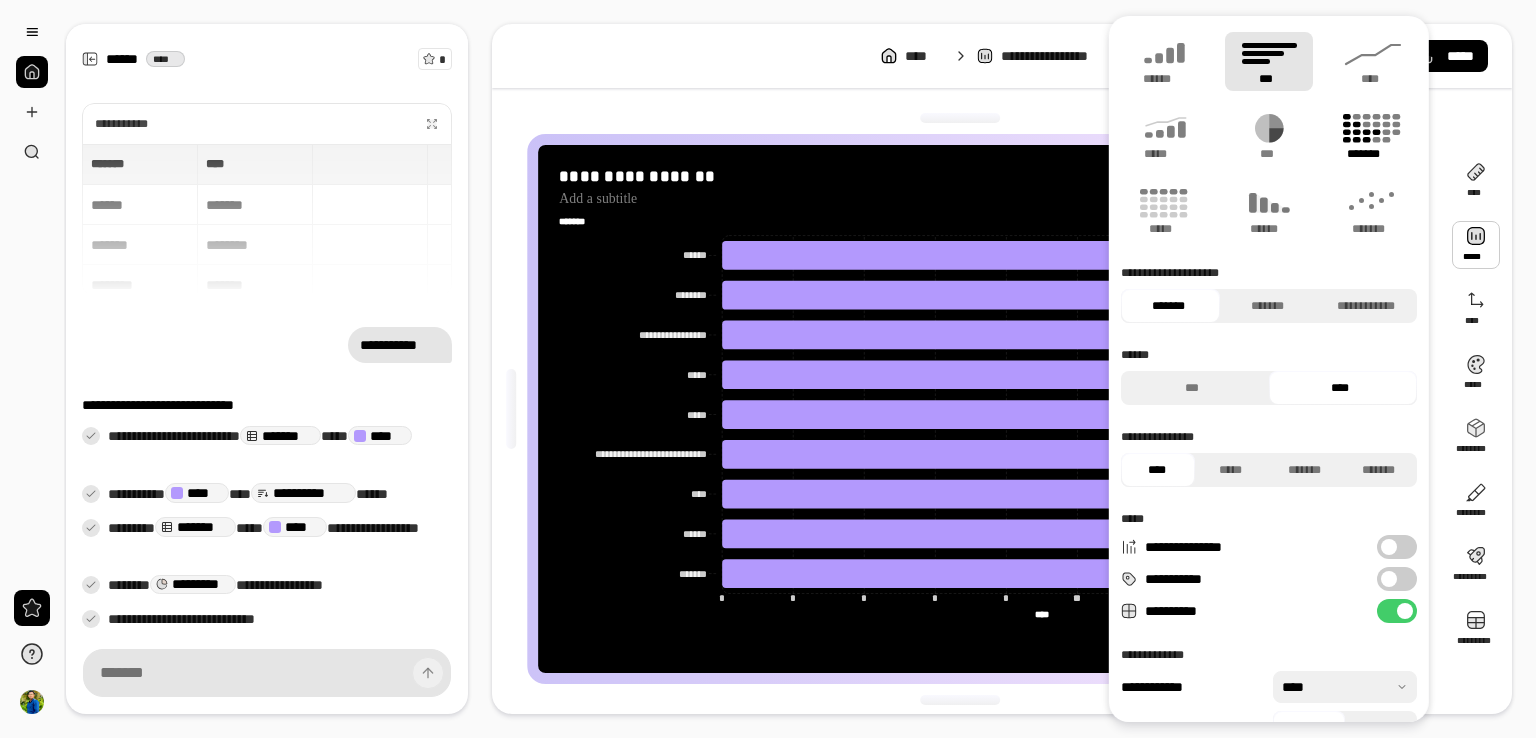 click 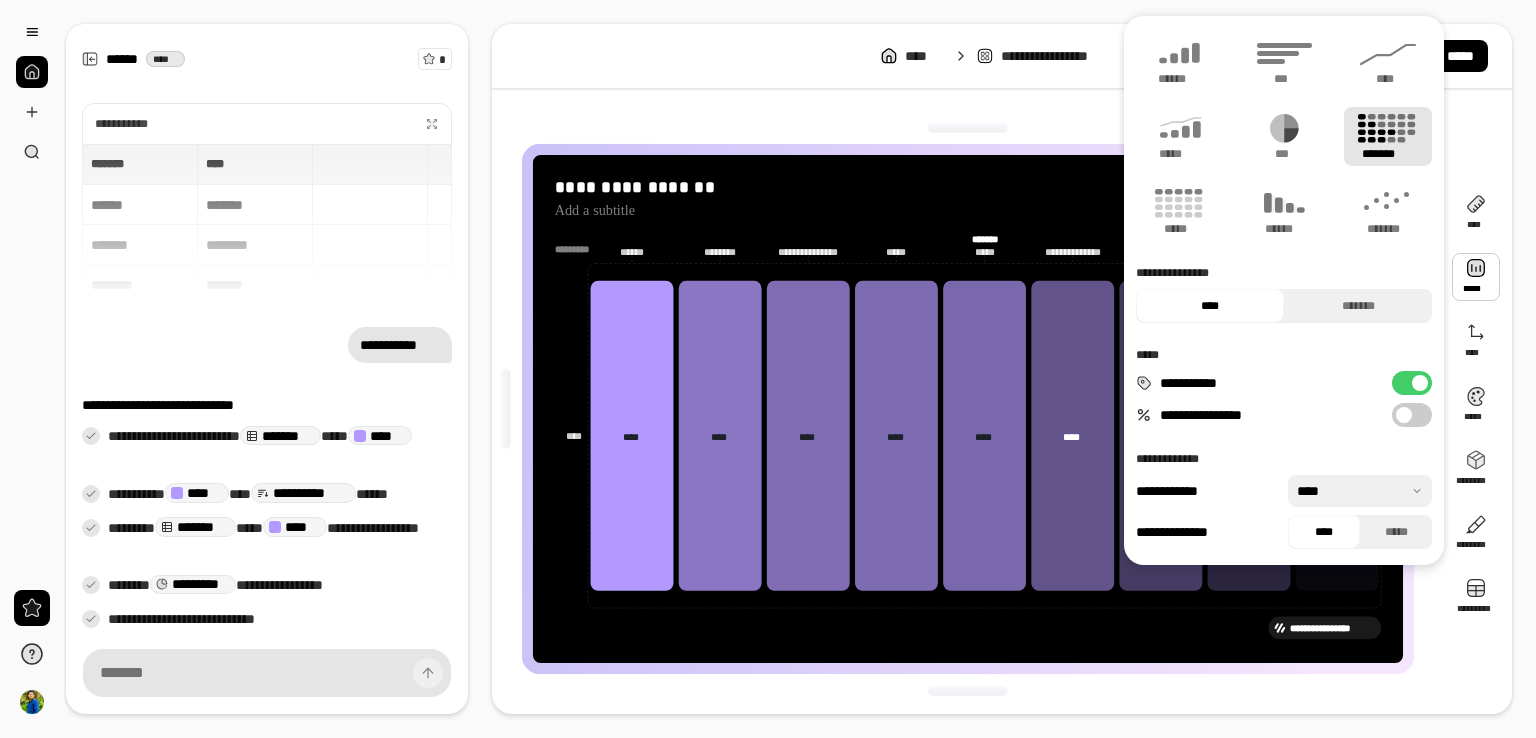 click at bounding box center [968, 128] 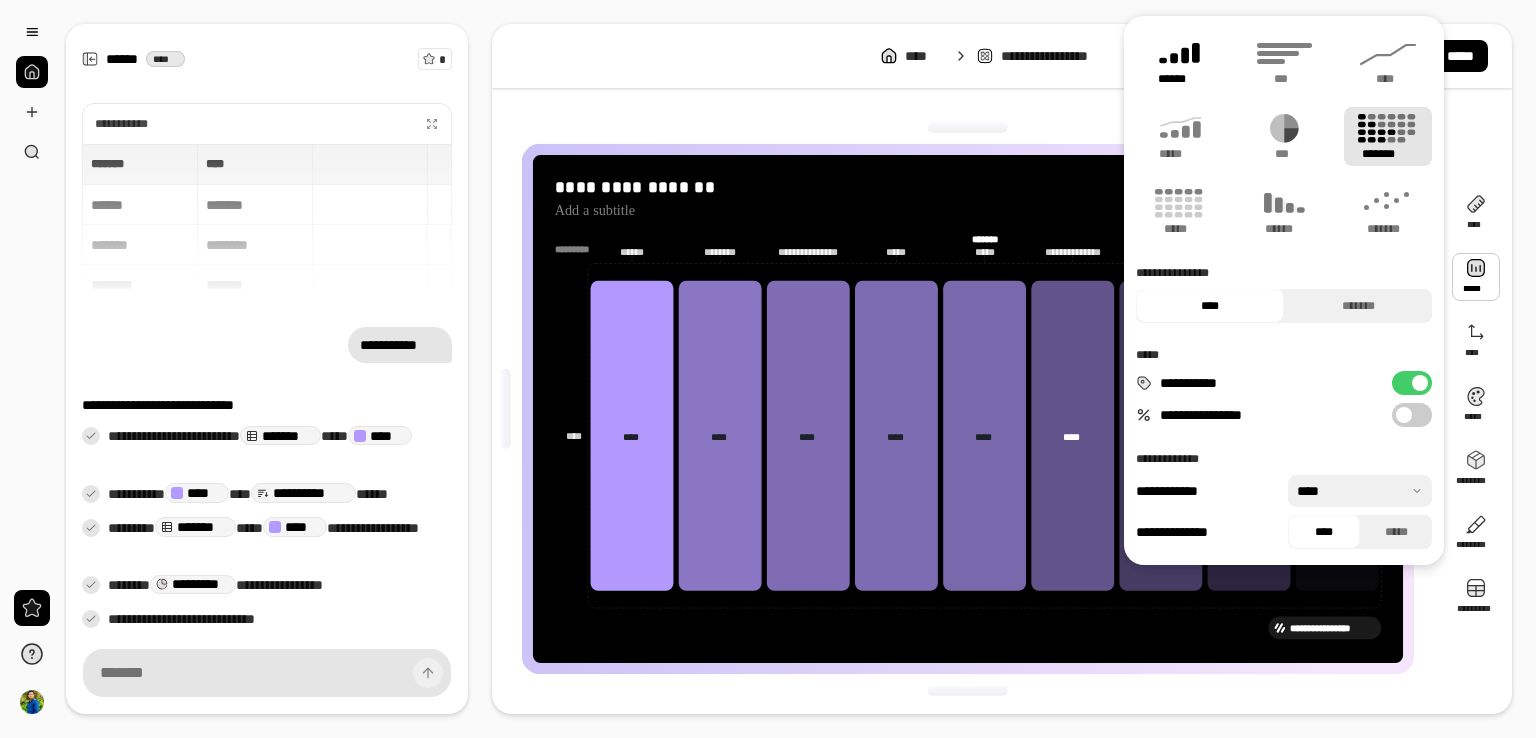 click on "******" at bounding box center [1180, 79] 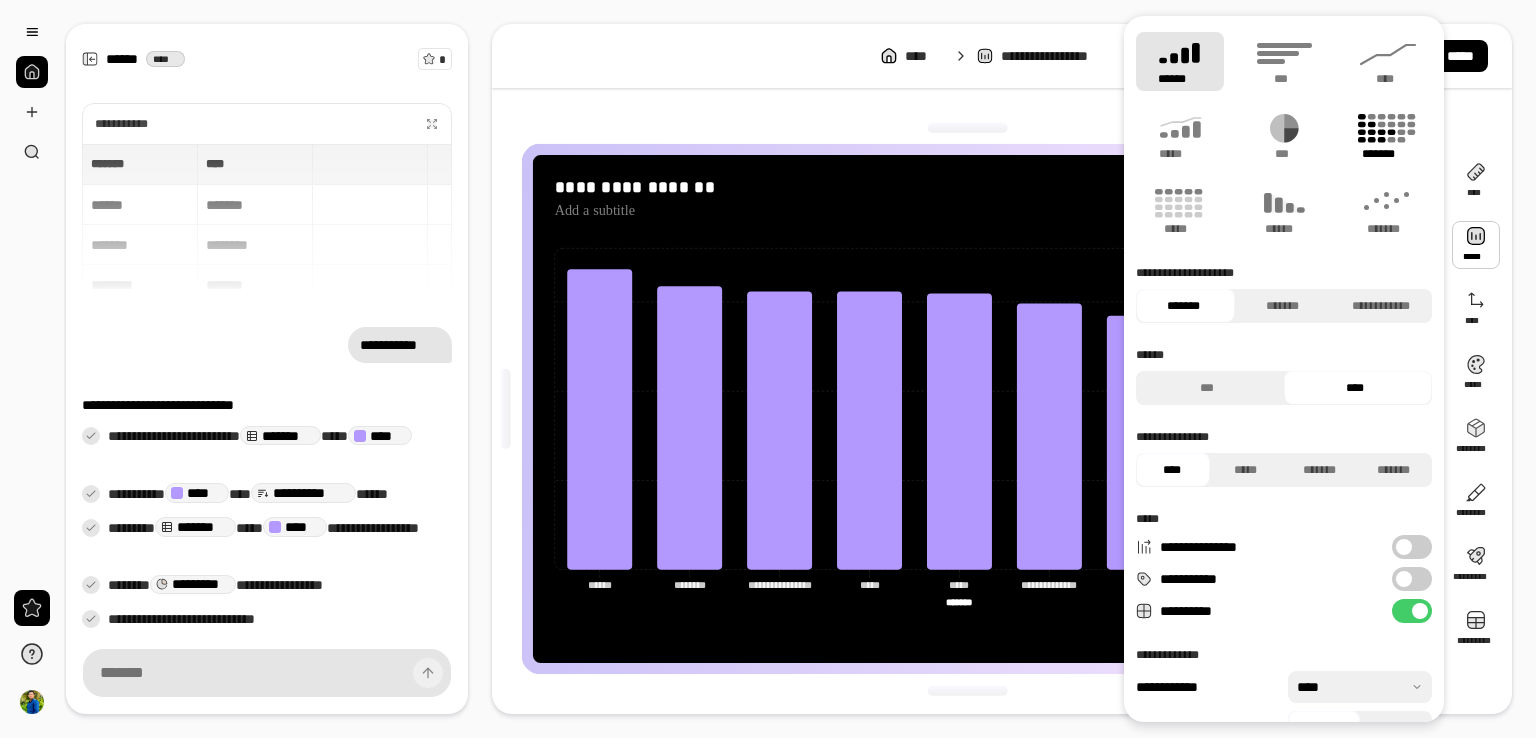 click 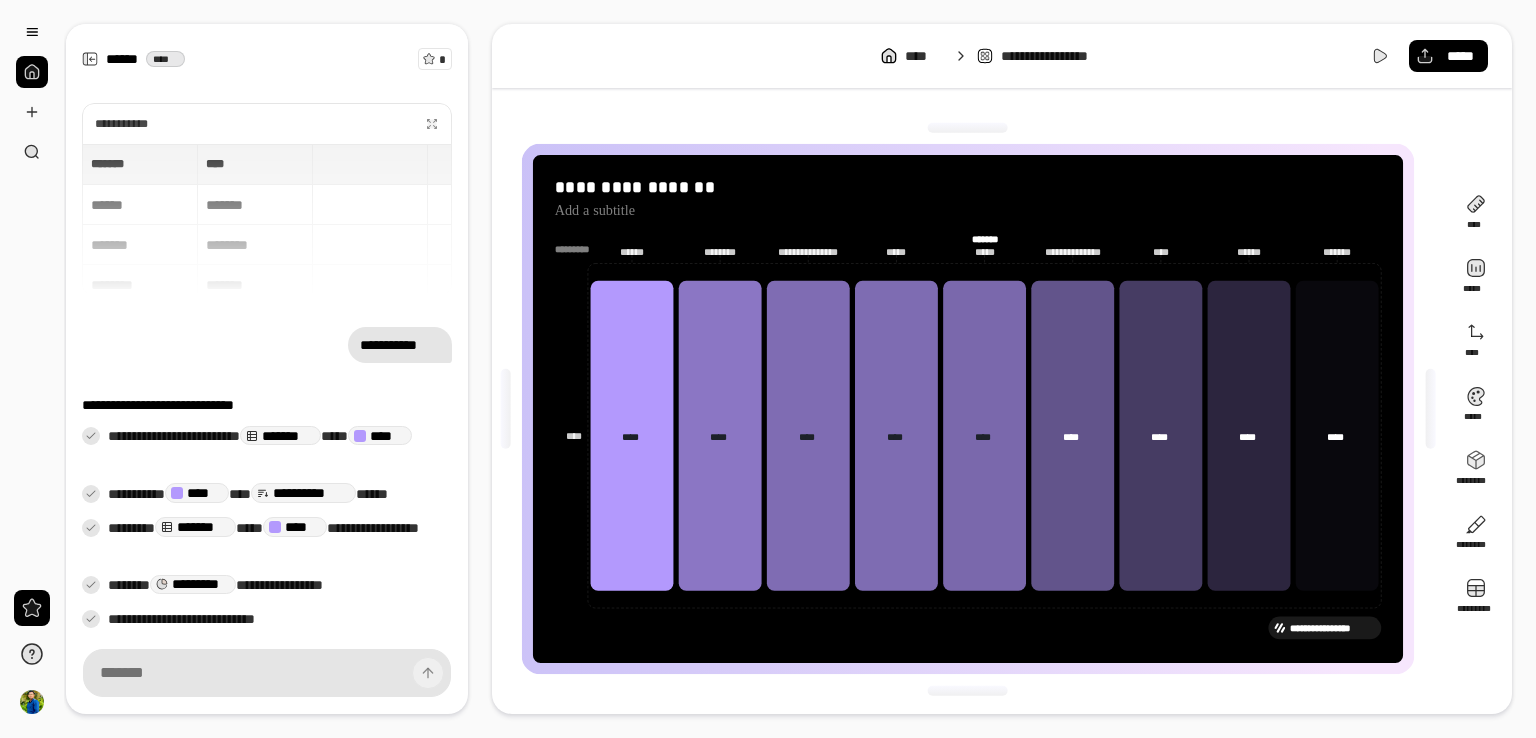 click on "**********" at bounding box center [968, 409] 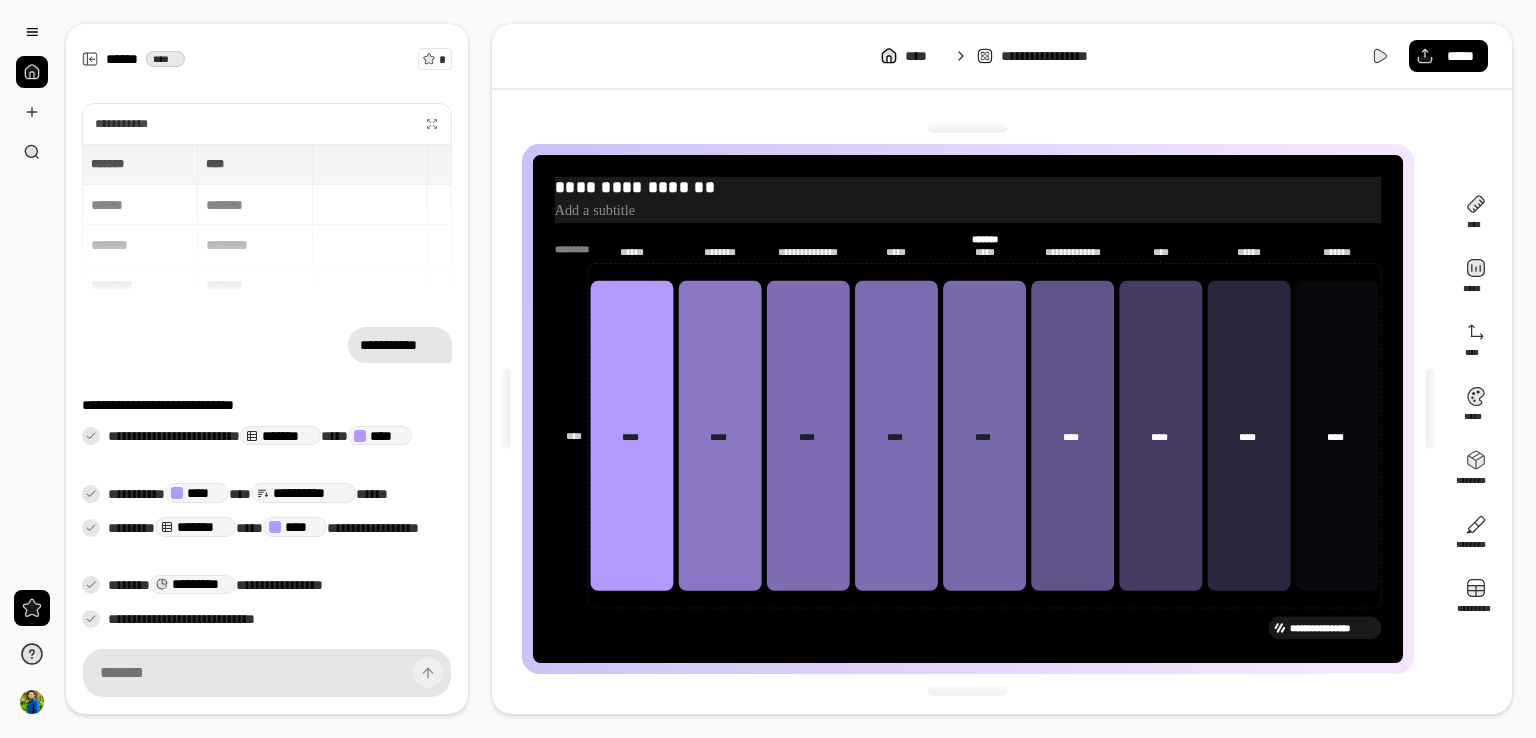 click on "**********" at bounding box center (968, 198) 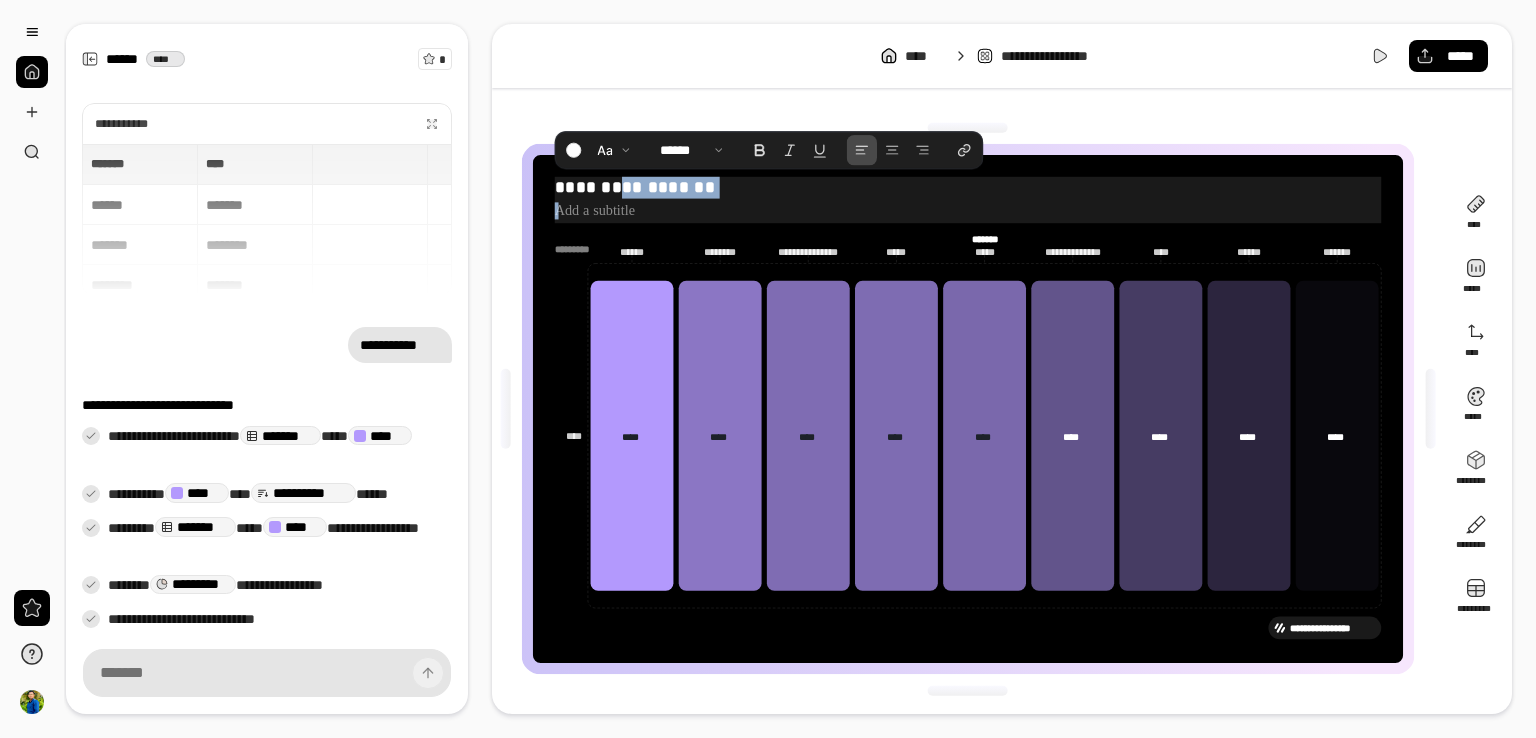 drag, startPoint x: 728, startPoint y: 201, endPoint x: 625, endPoint y: 191, distance: 103.4843 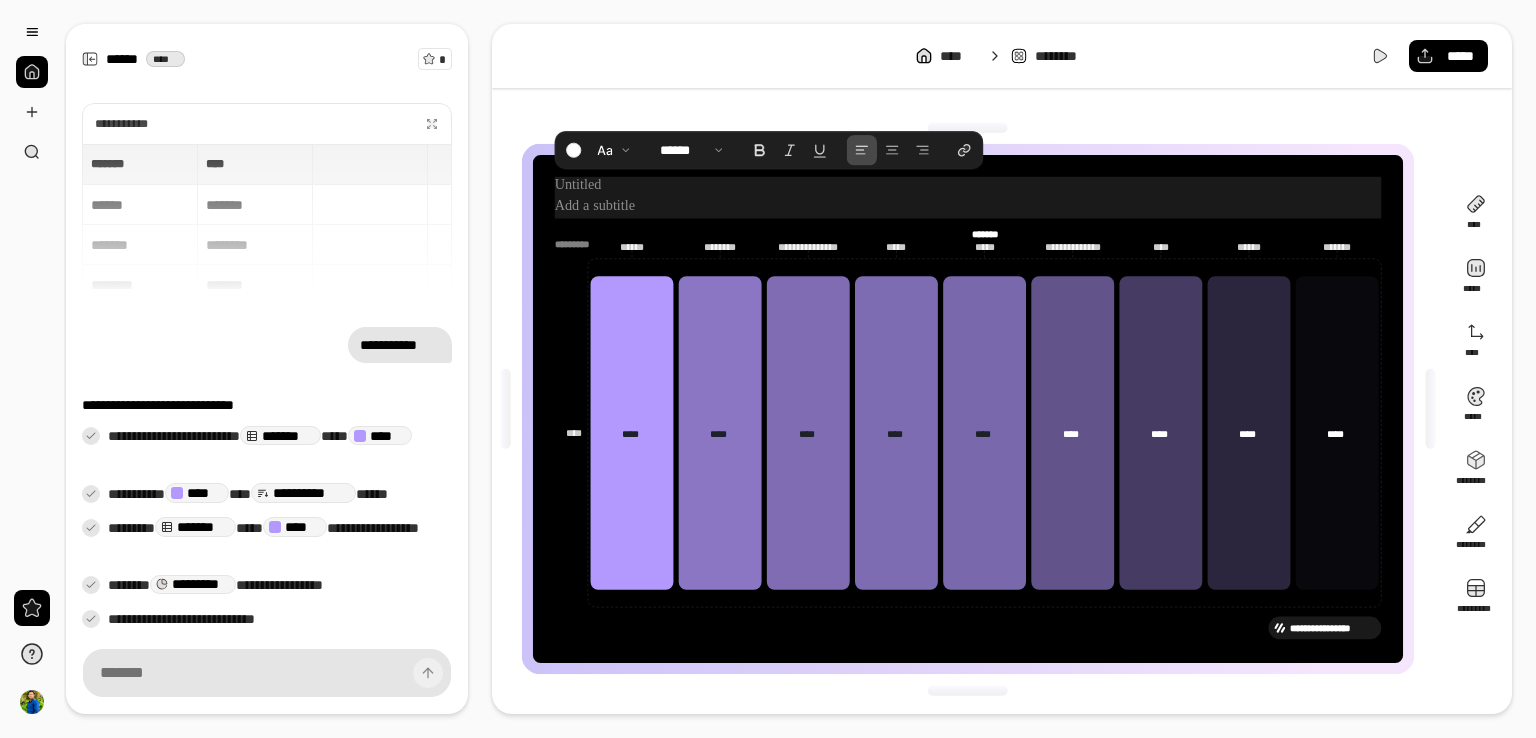 click at bounding box center [968, 206] 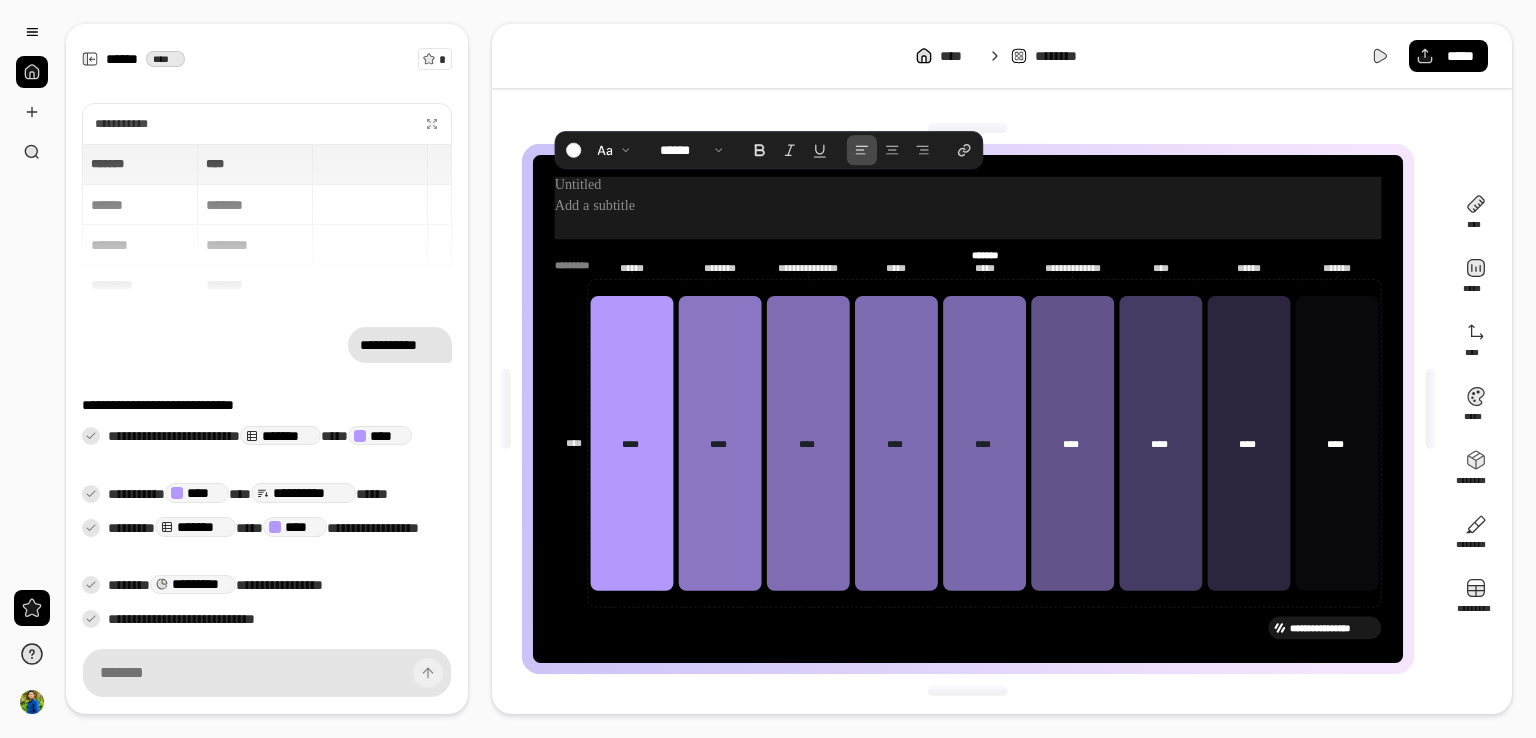 click at bounding box center (968, 226) 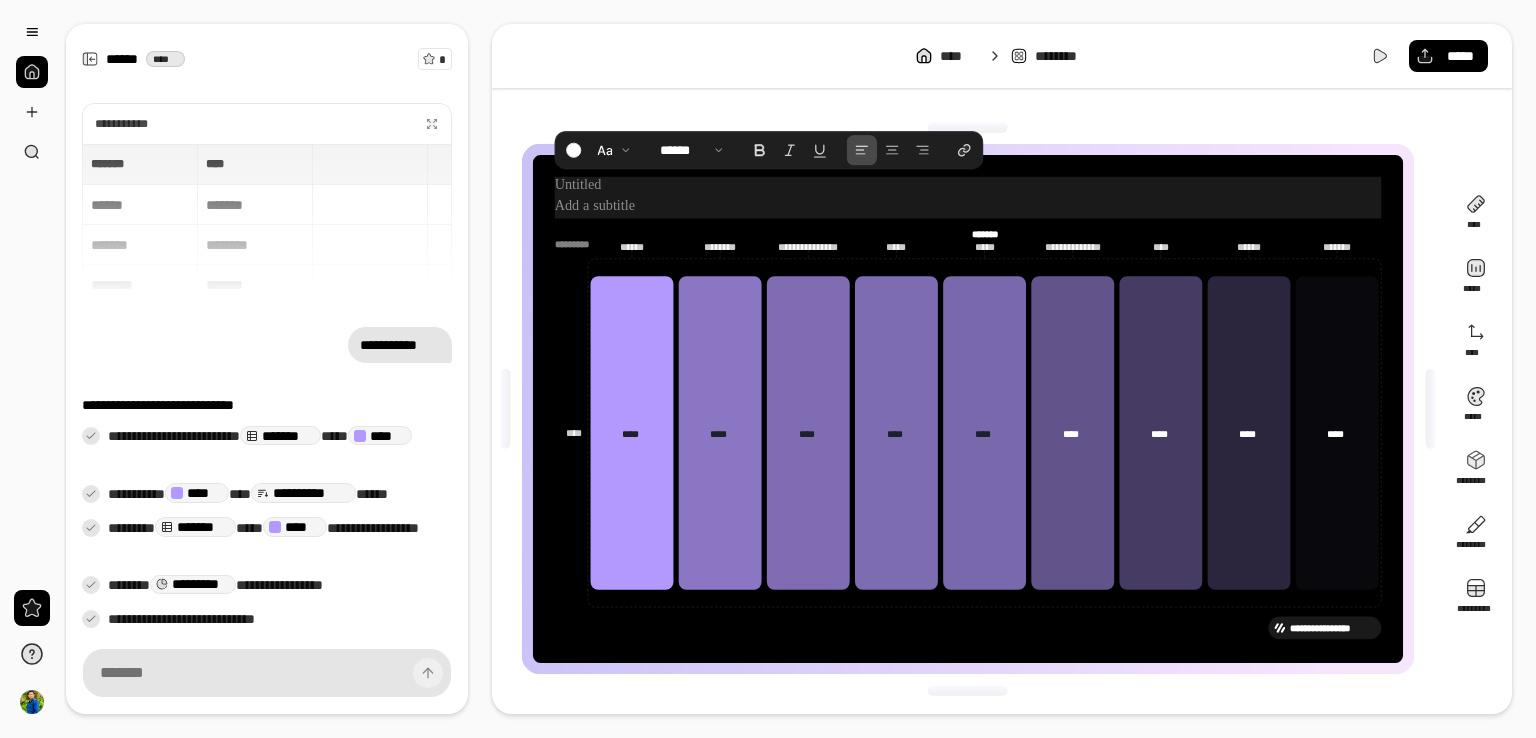 click at bounding box center [968, 206] 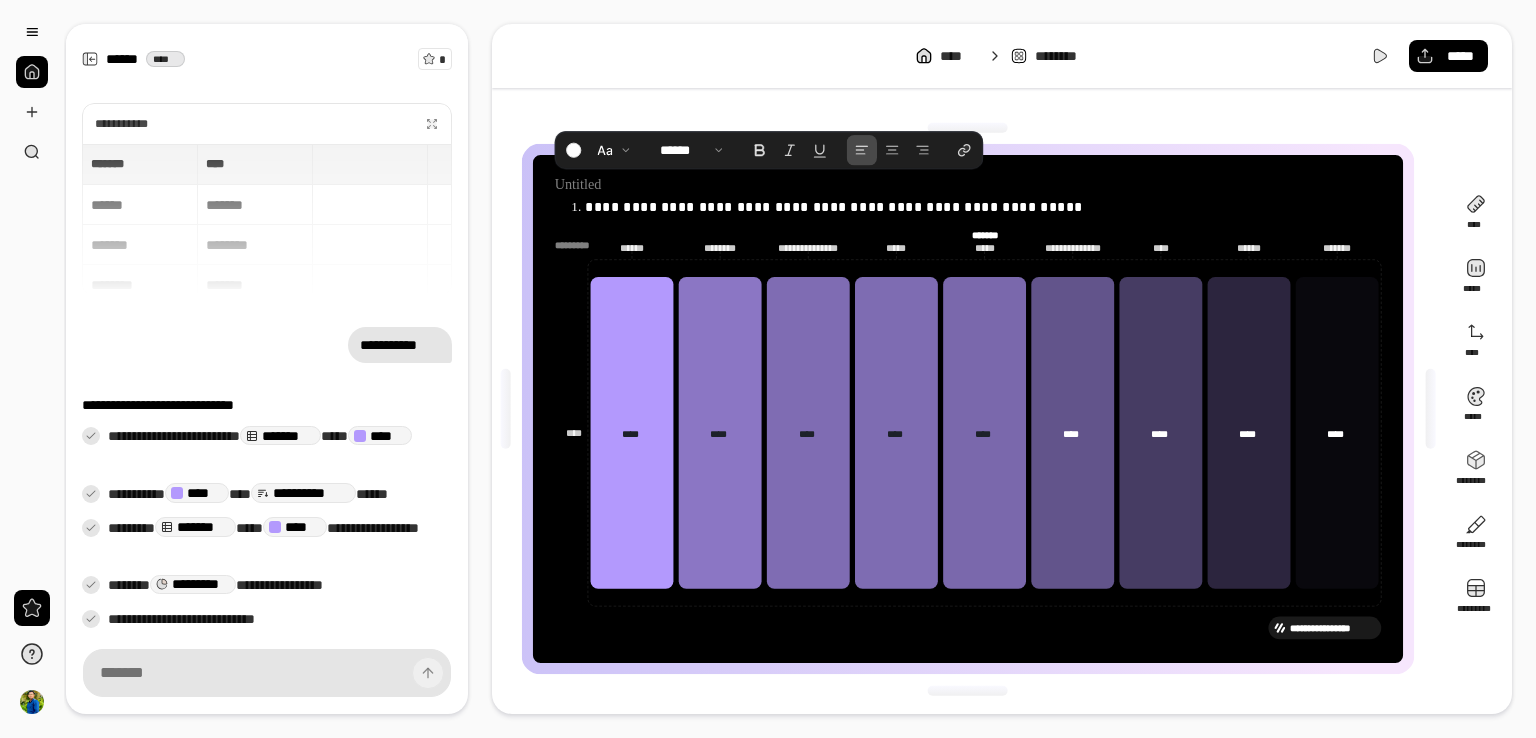 click on "**********" at bounding box center [968, 412] 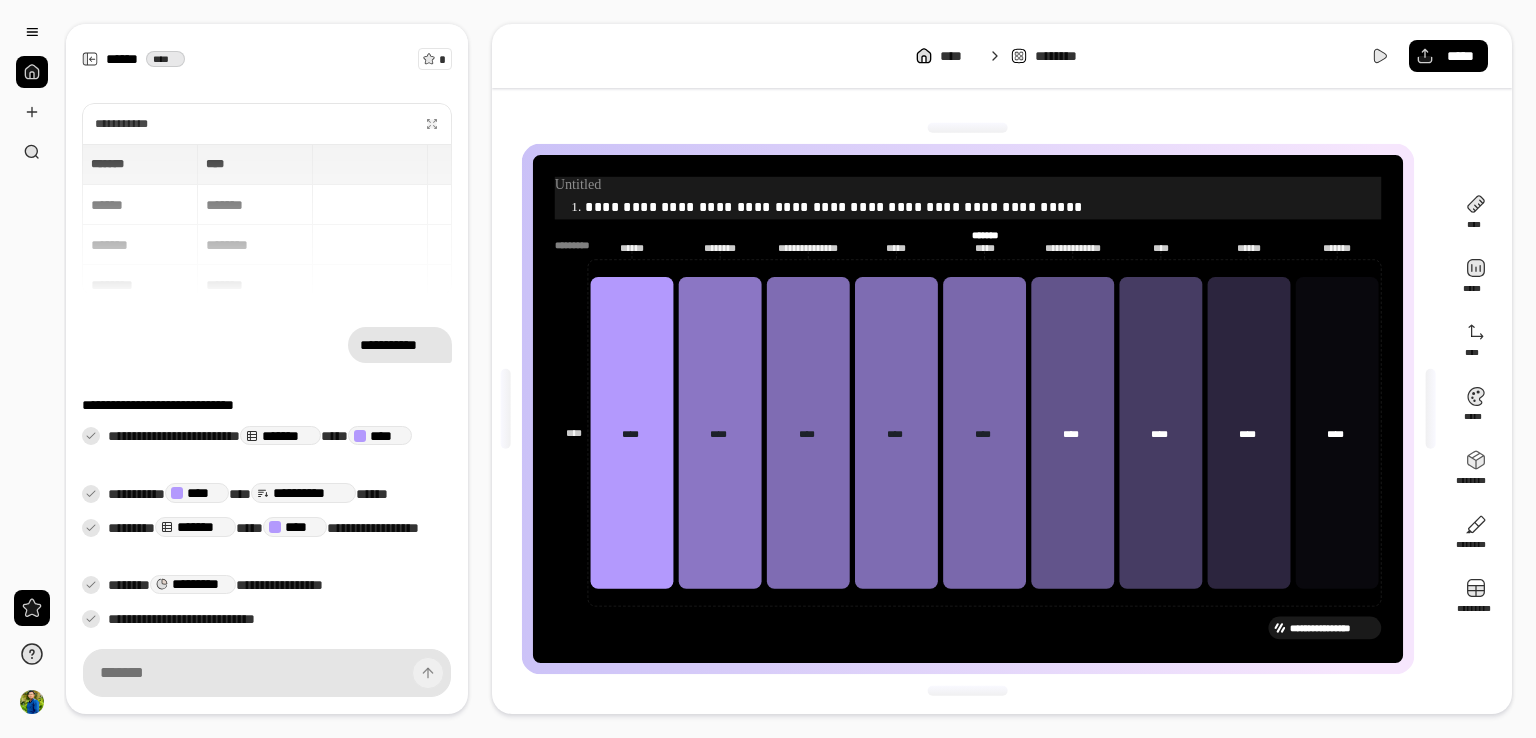click at bounding box center [968, 185] 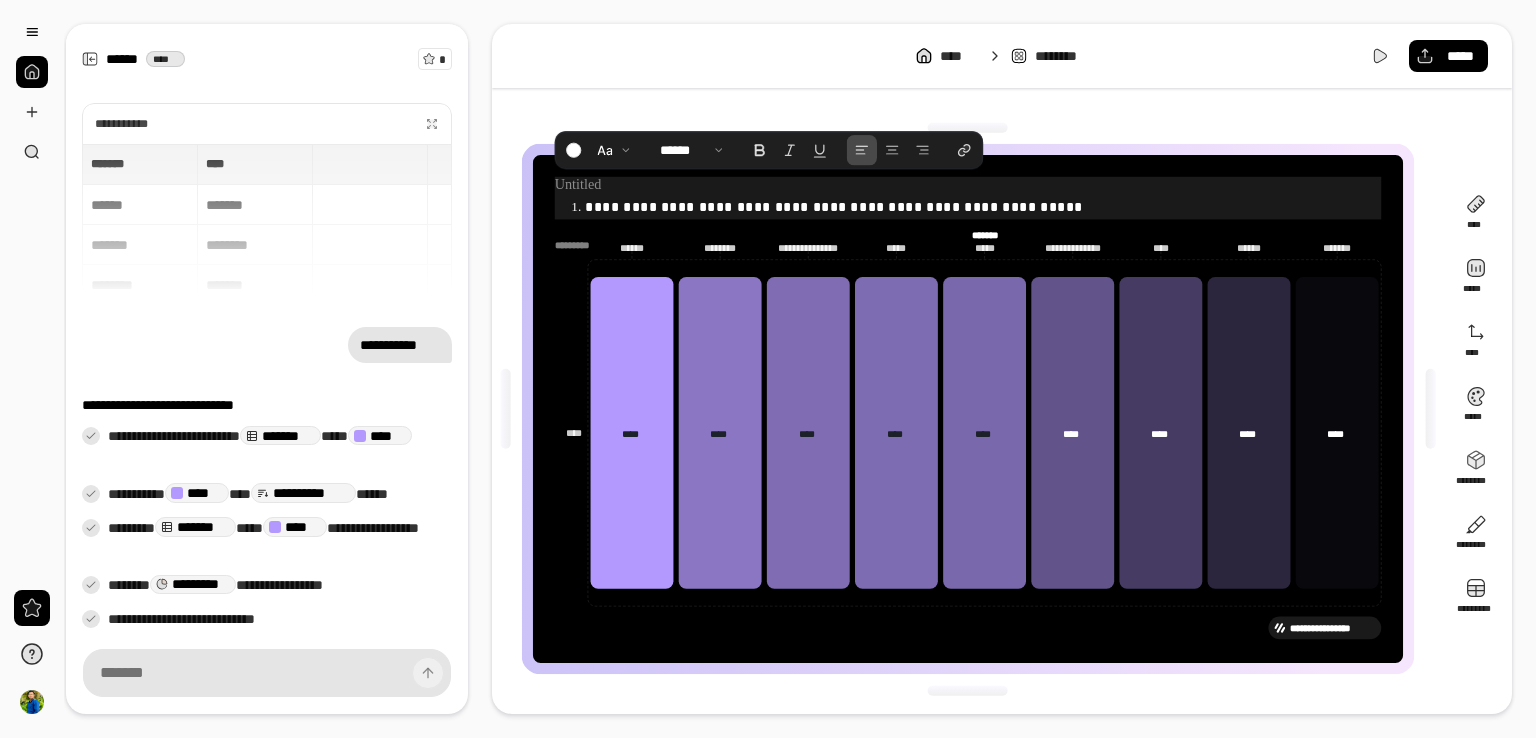 click at bounding box center [968, 185] 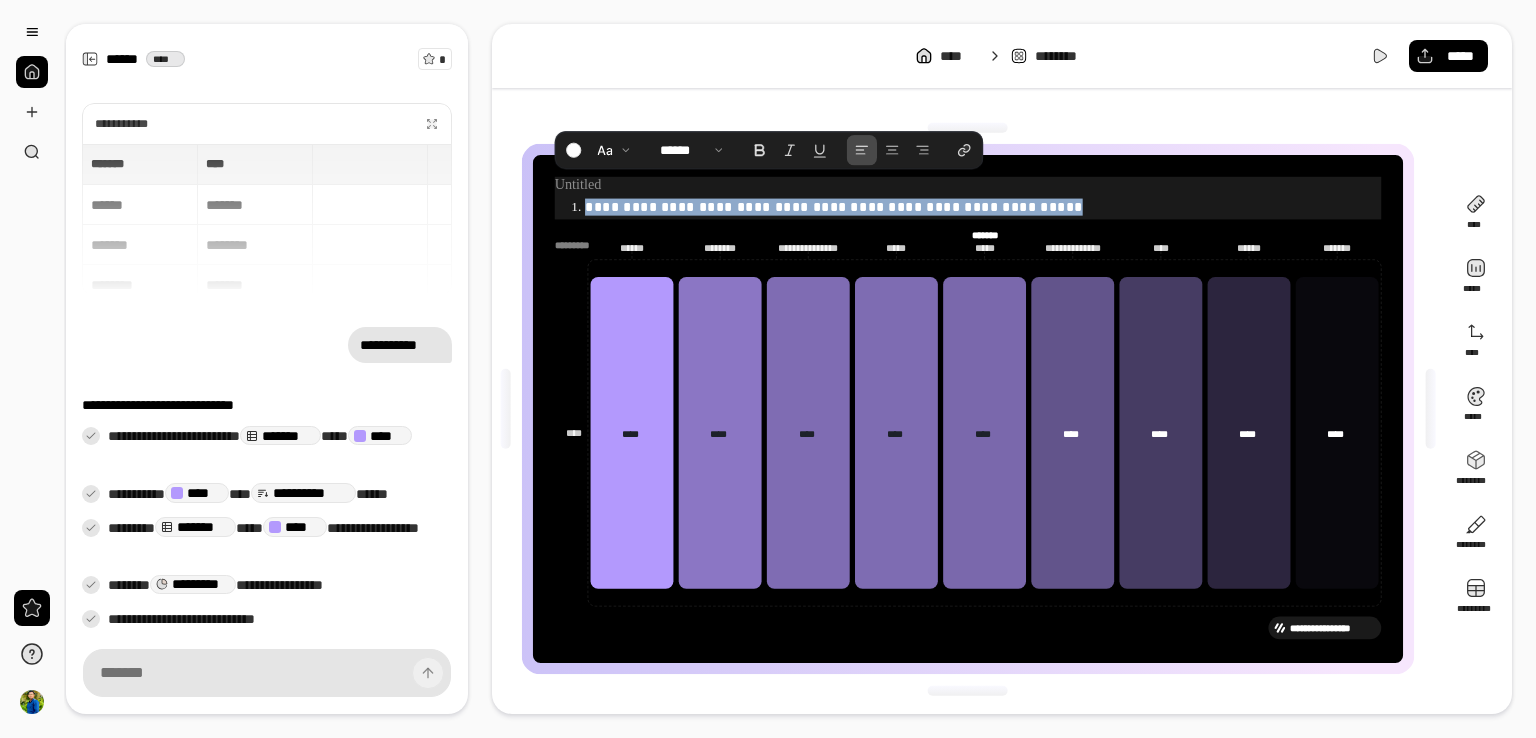 drag, startPoint x: 1069, startPoint y: 209, endPoint x: 564, endPoint y: 210, distance: 505.00098 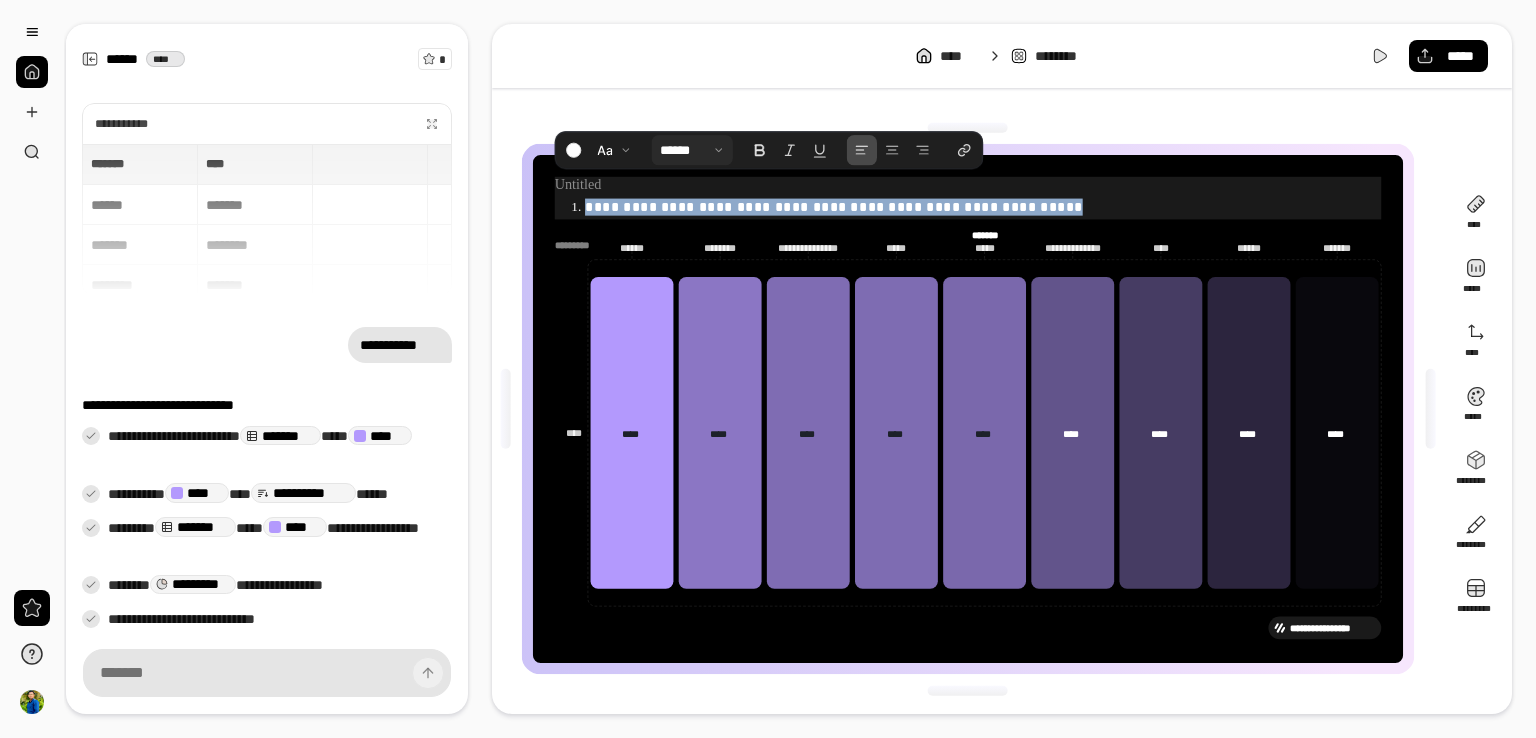 click at bounding box center (692, 150) 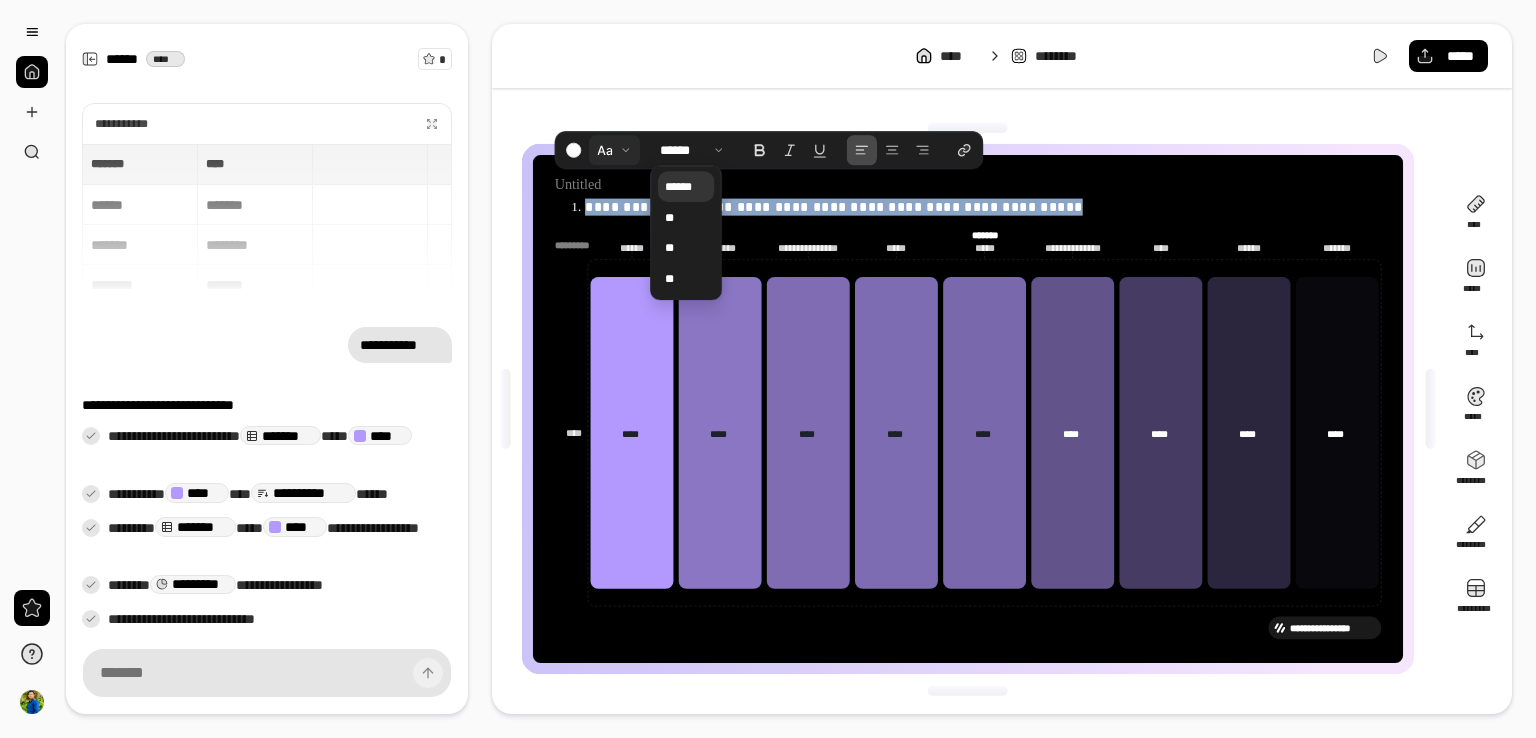 click at bounding box center (614, 150) 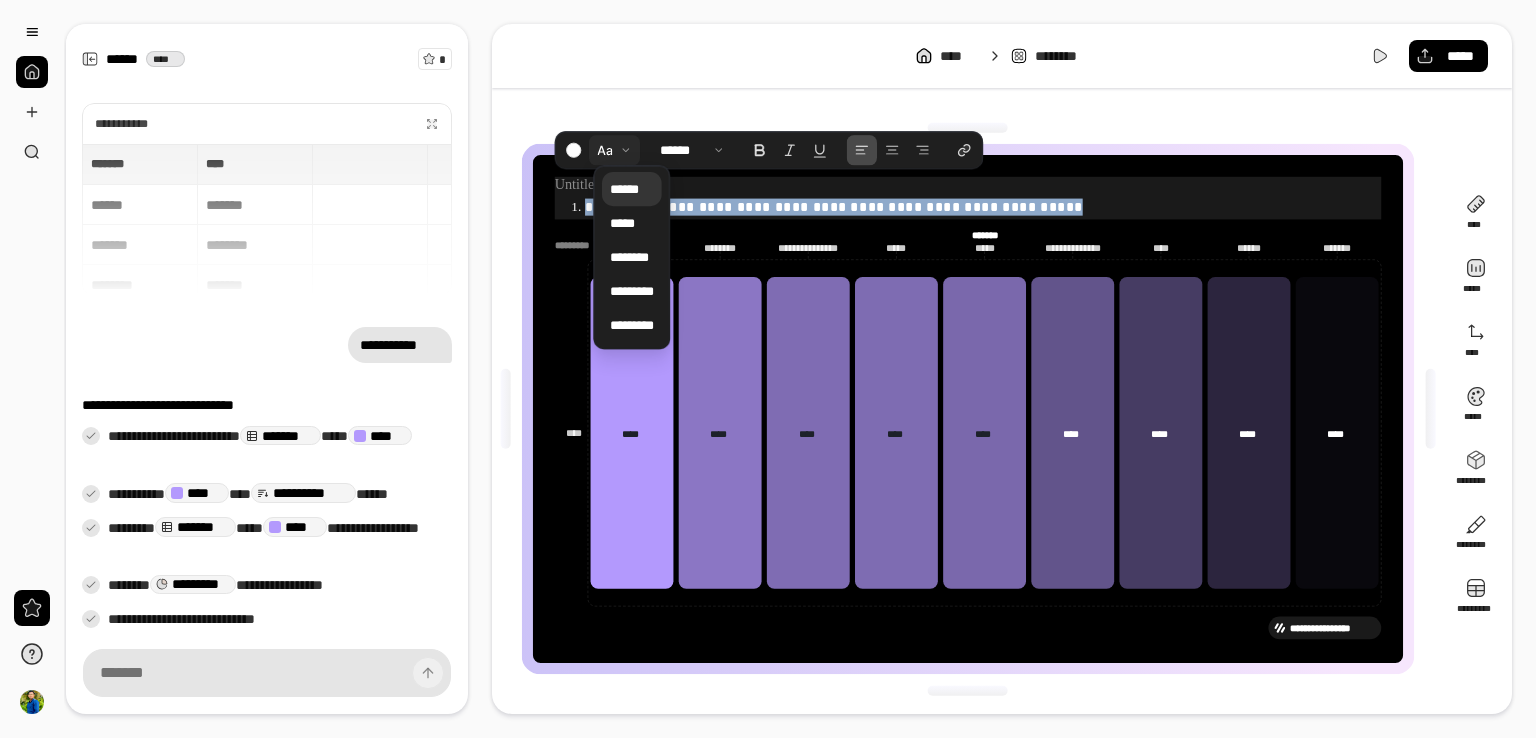 click at bounding box center (614, 150) 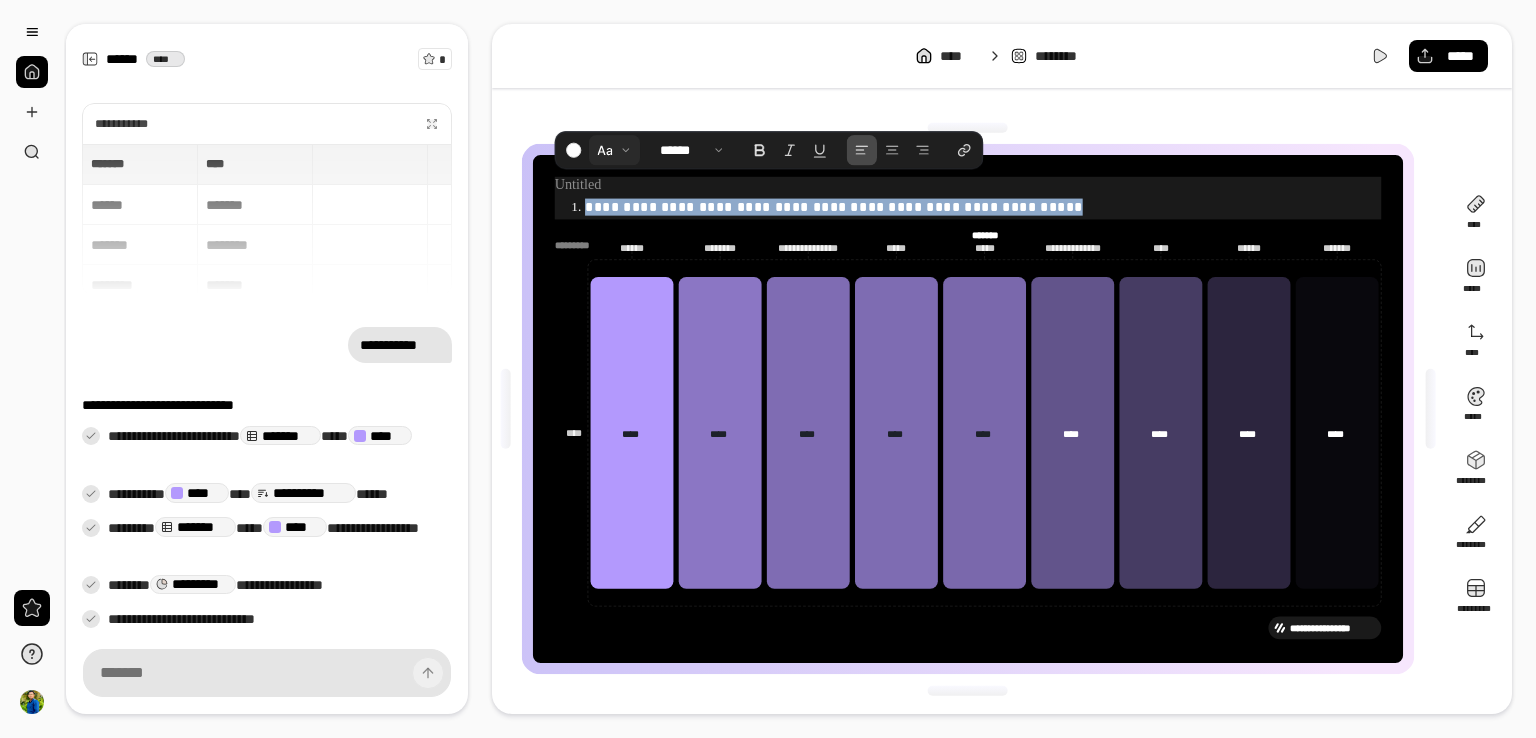 click at bounding box center (614, 150) 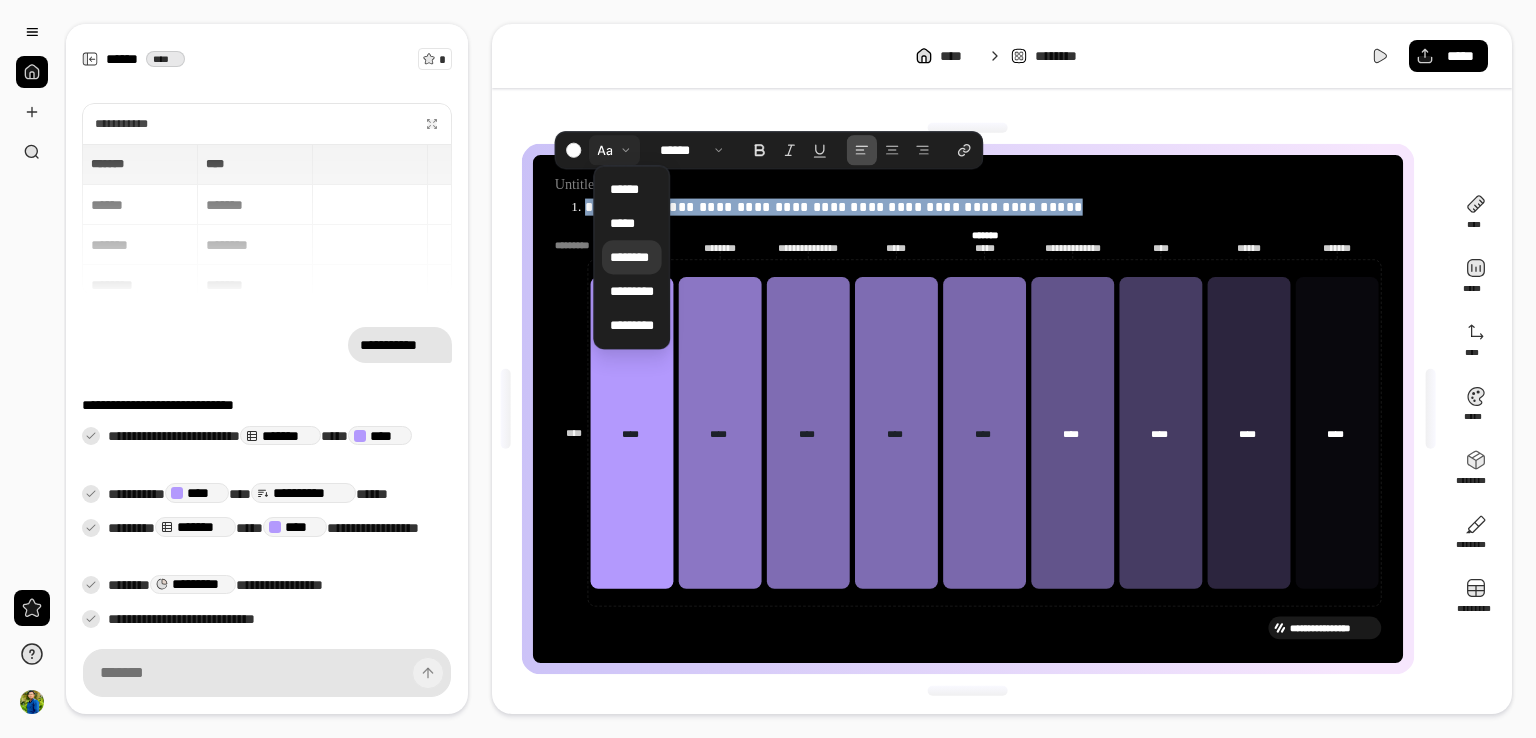 click on "********" at bounding box center (629, 257) 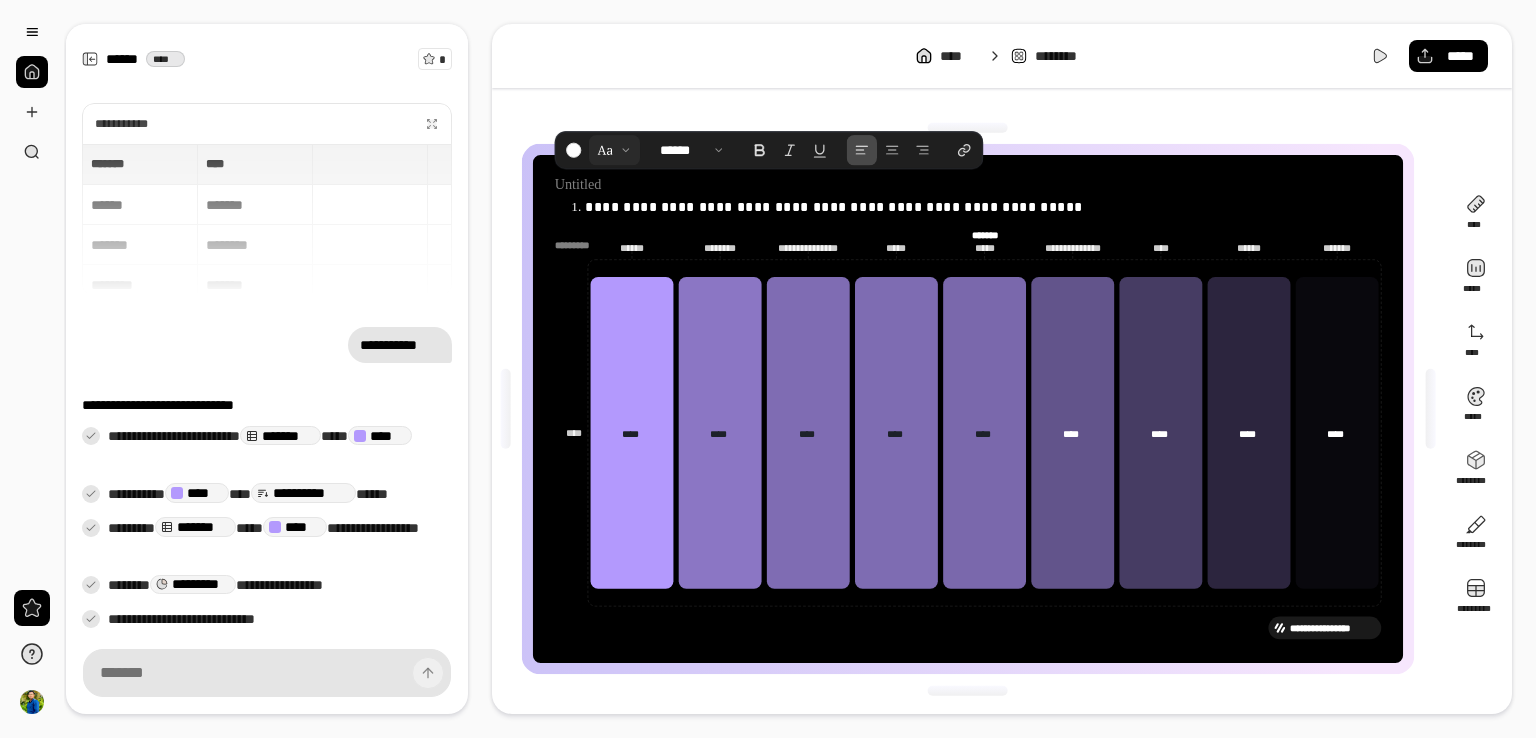 click on "*********" at bounding box center (969, 245) 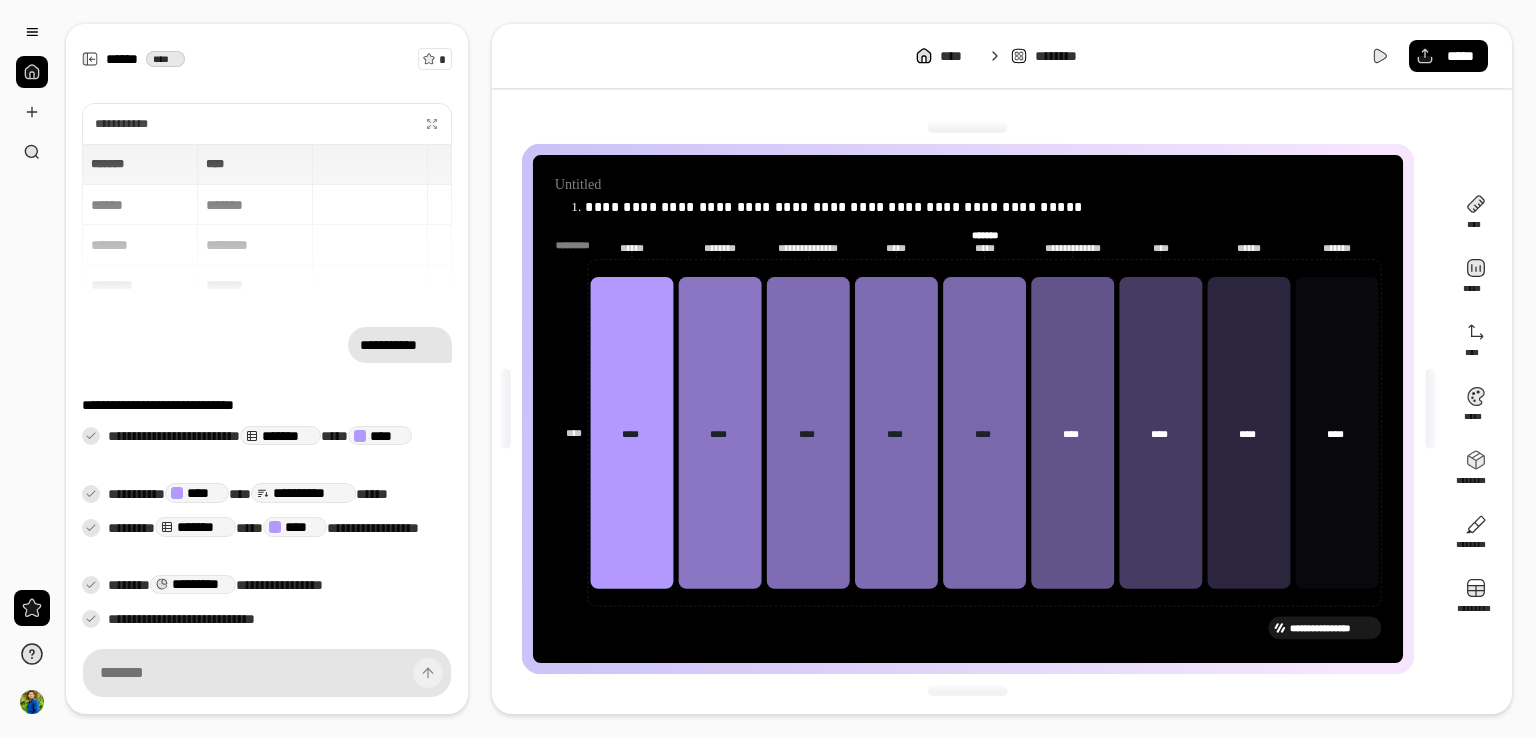 click on "**********" 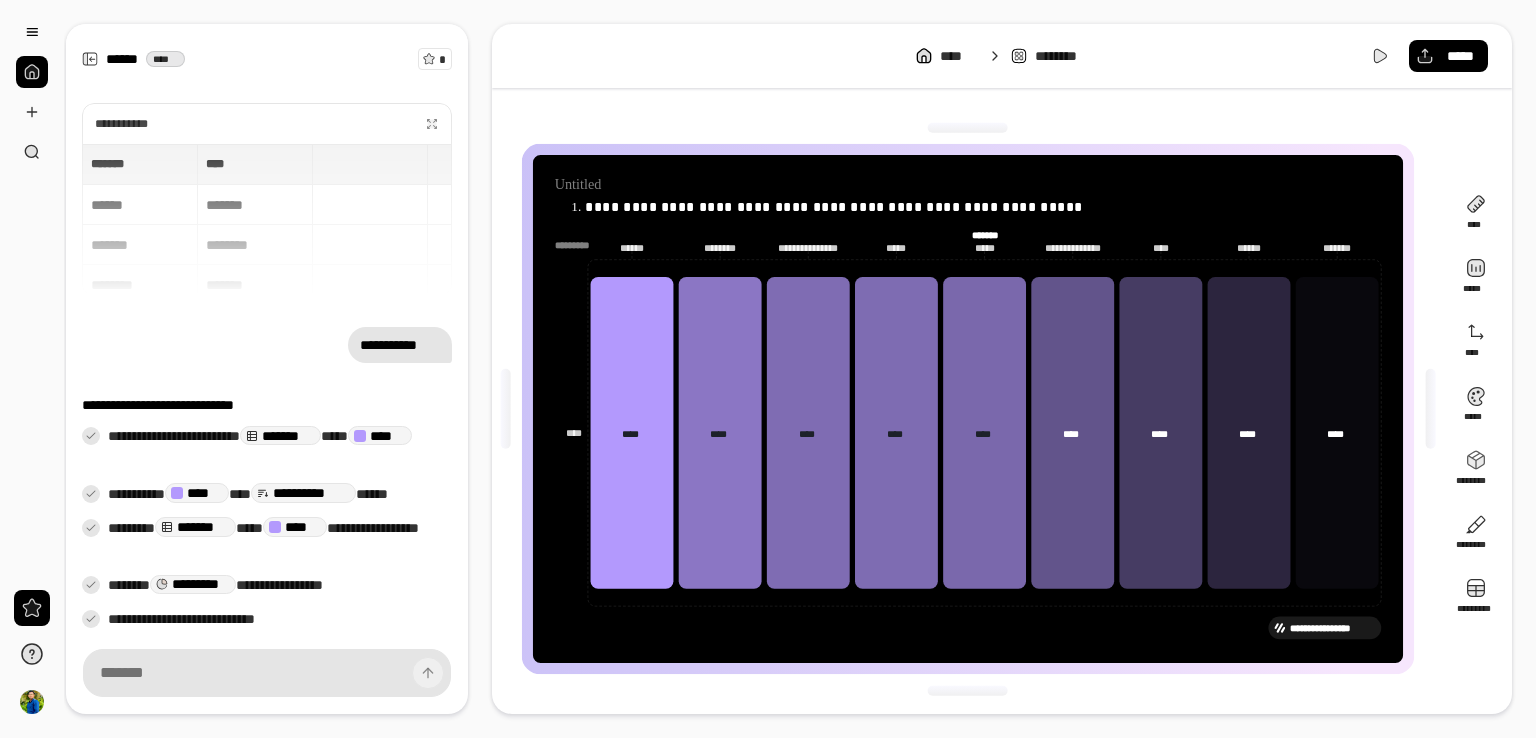 drag, startPoint x: 606, startPoint y: 239, endPoint x: 590, endPoint y: 246, distance: 17.464249 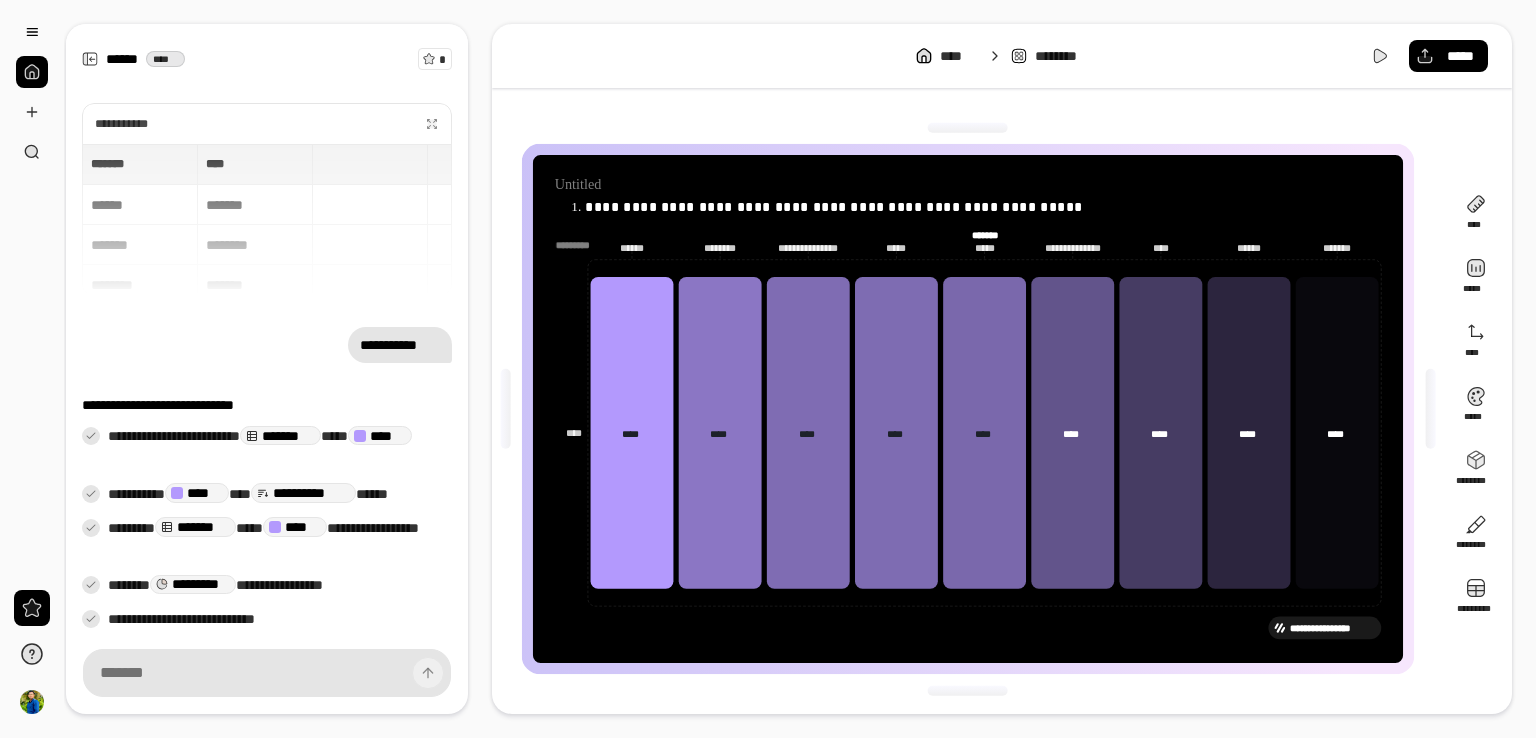 drag, startPoint x: 597, startPoint y: 249, endPoint x: 529, endPoint y: 242, distance: 68.359344 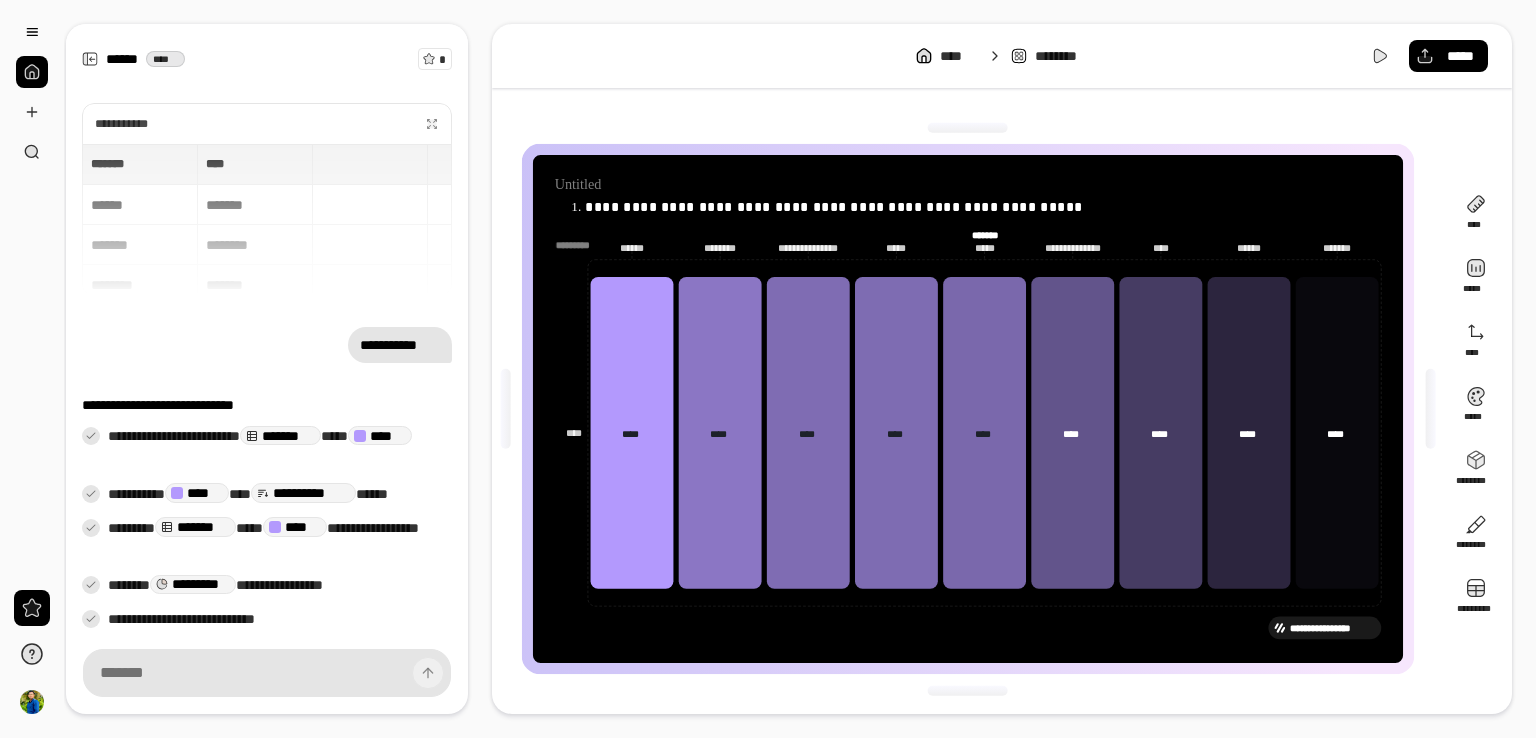 drag, startPoint x: 565, startPoint y: 241, endPoint x: 544, endPoint y: 312, distance: 74.04053 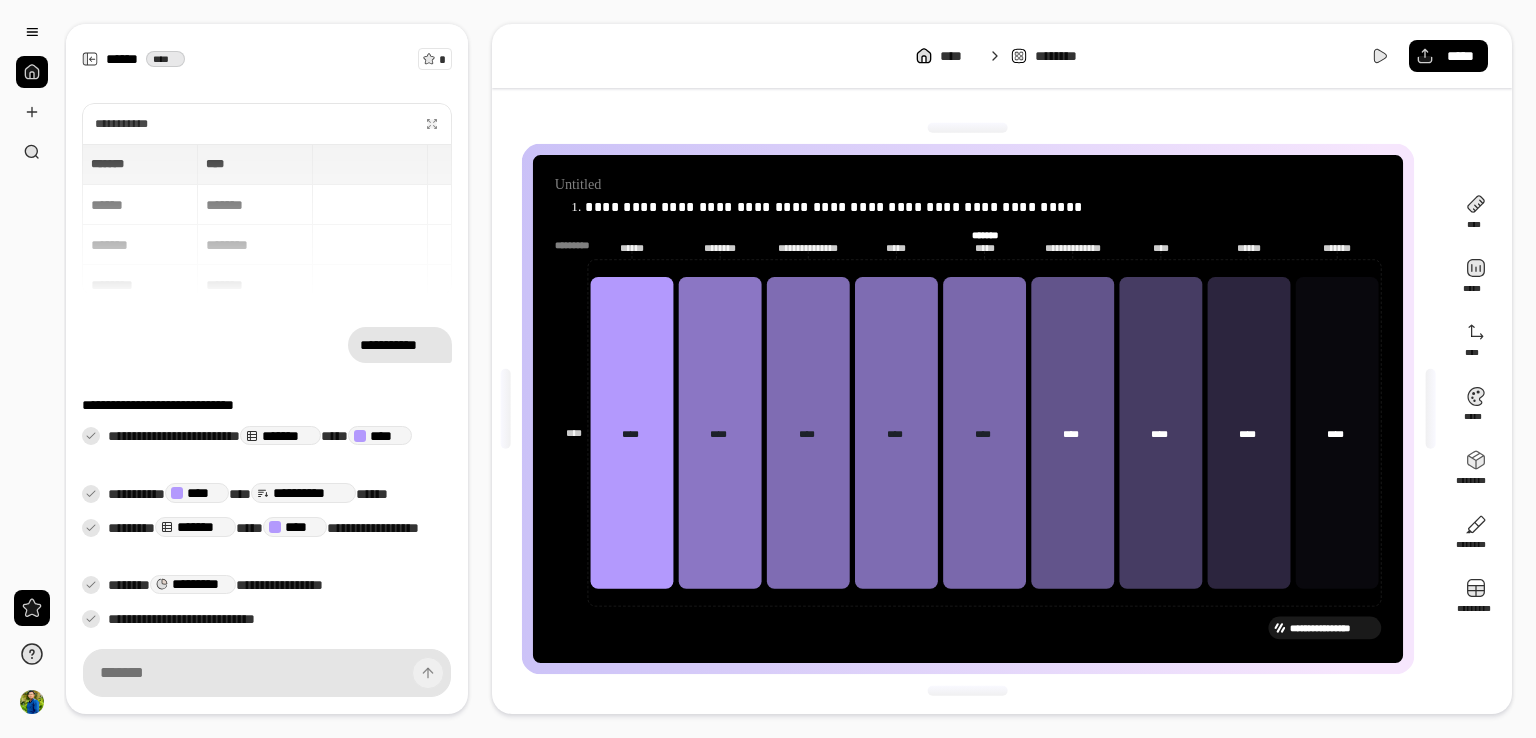 click on "*********" at bounding box center (969, 245) 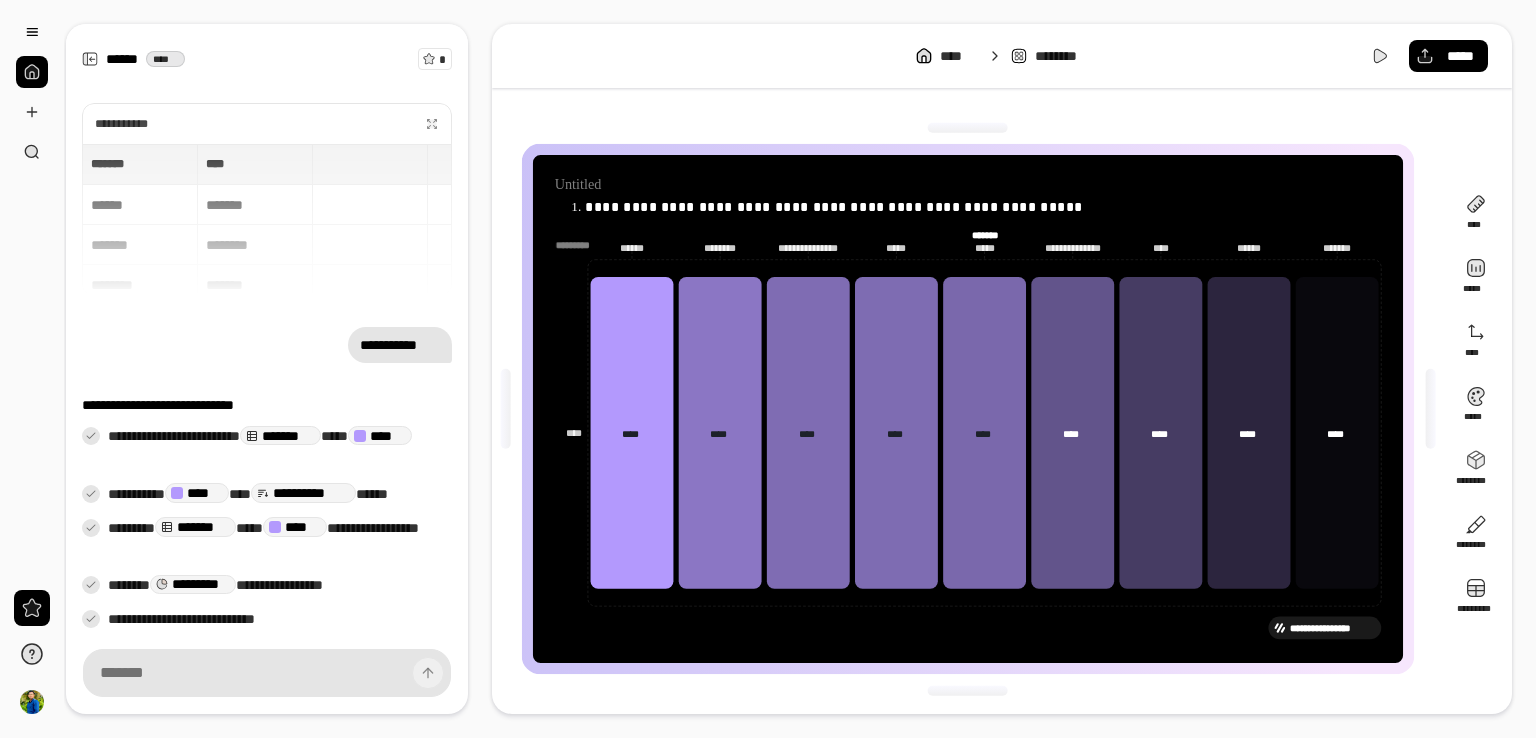 click on "*********" at bounding box center (969, 245) 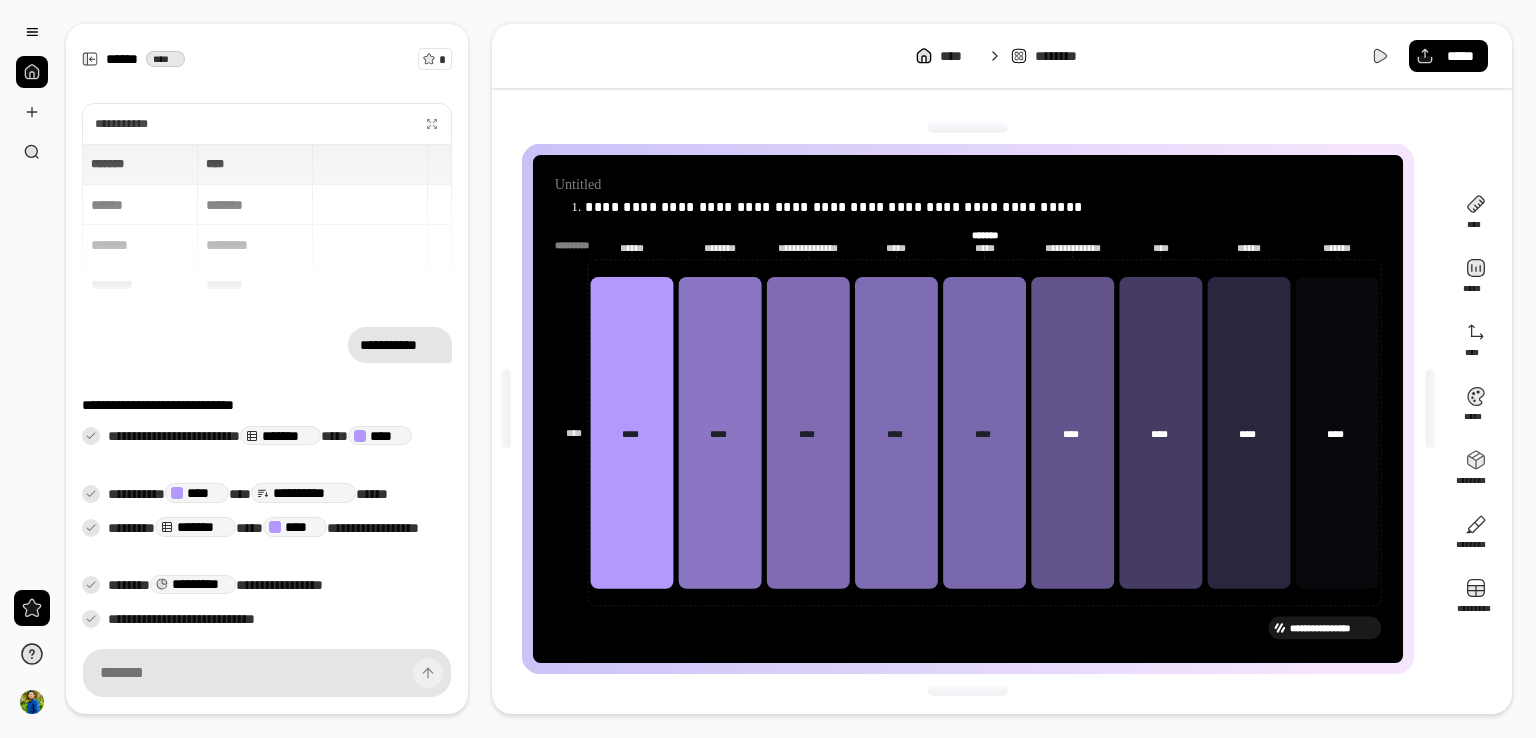 click on "*********" at bounding box center [969, 245] 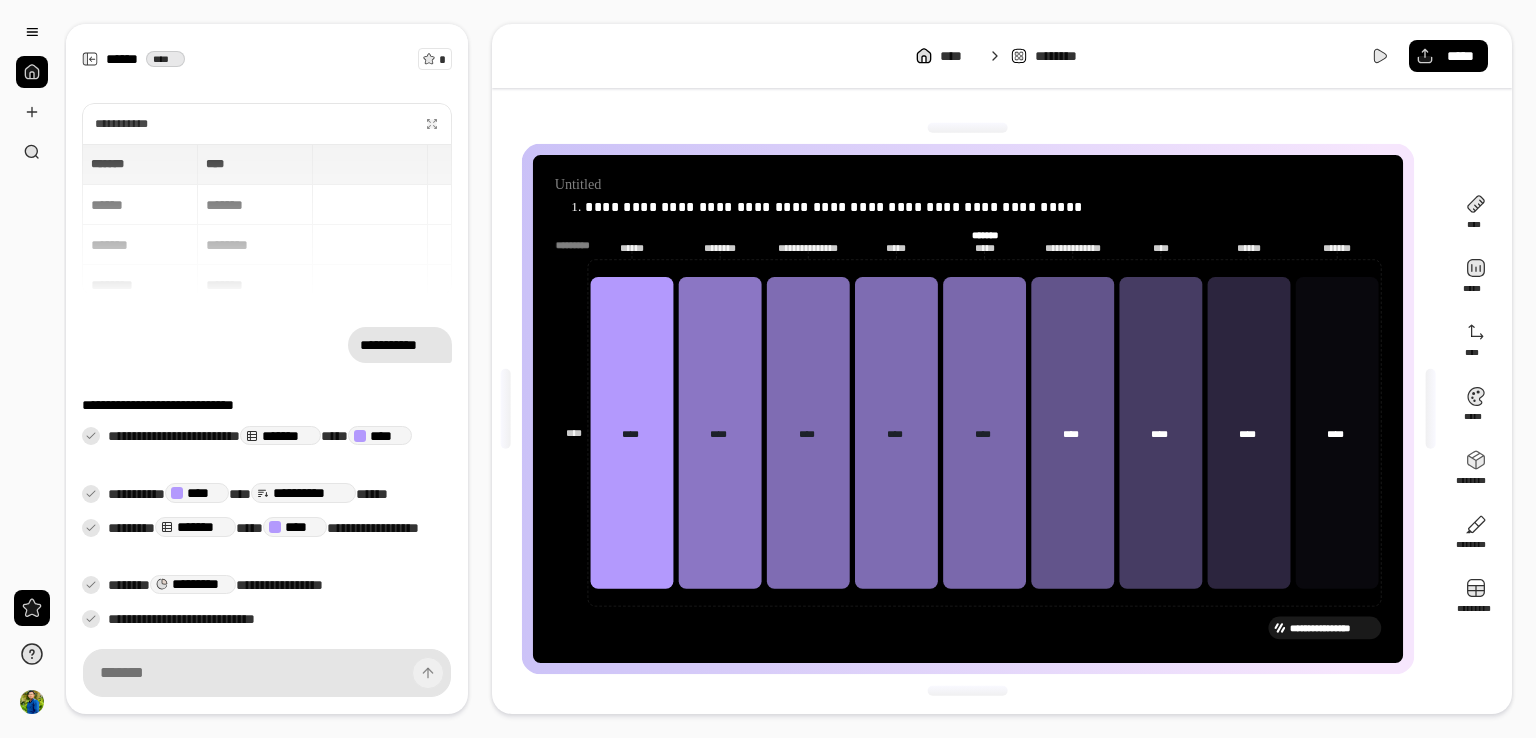 drag, startPoint x: 630, startPoint y: 248, endPoint x: 653, endPoint y: 249, distance: 23.021729 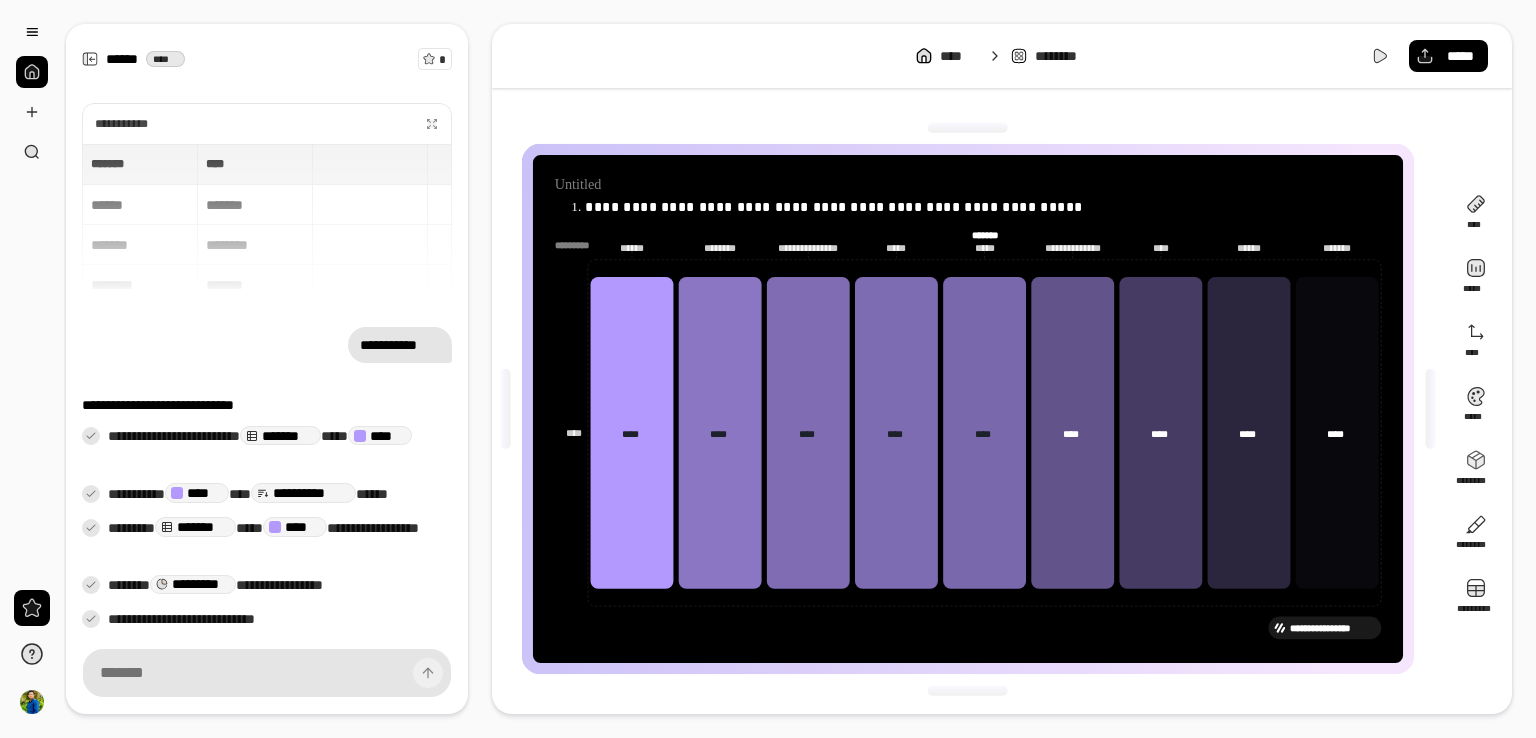 click on "*********" at bounding box center [969, 245] 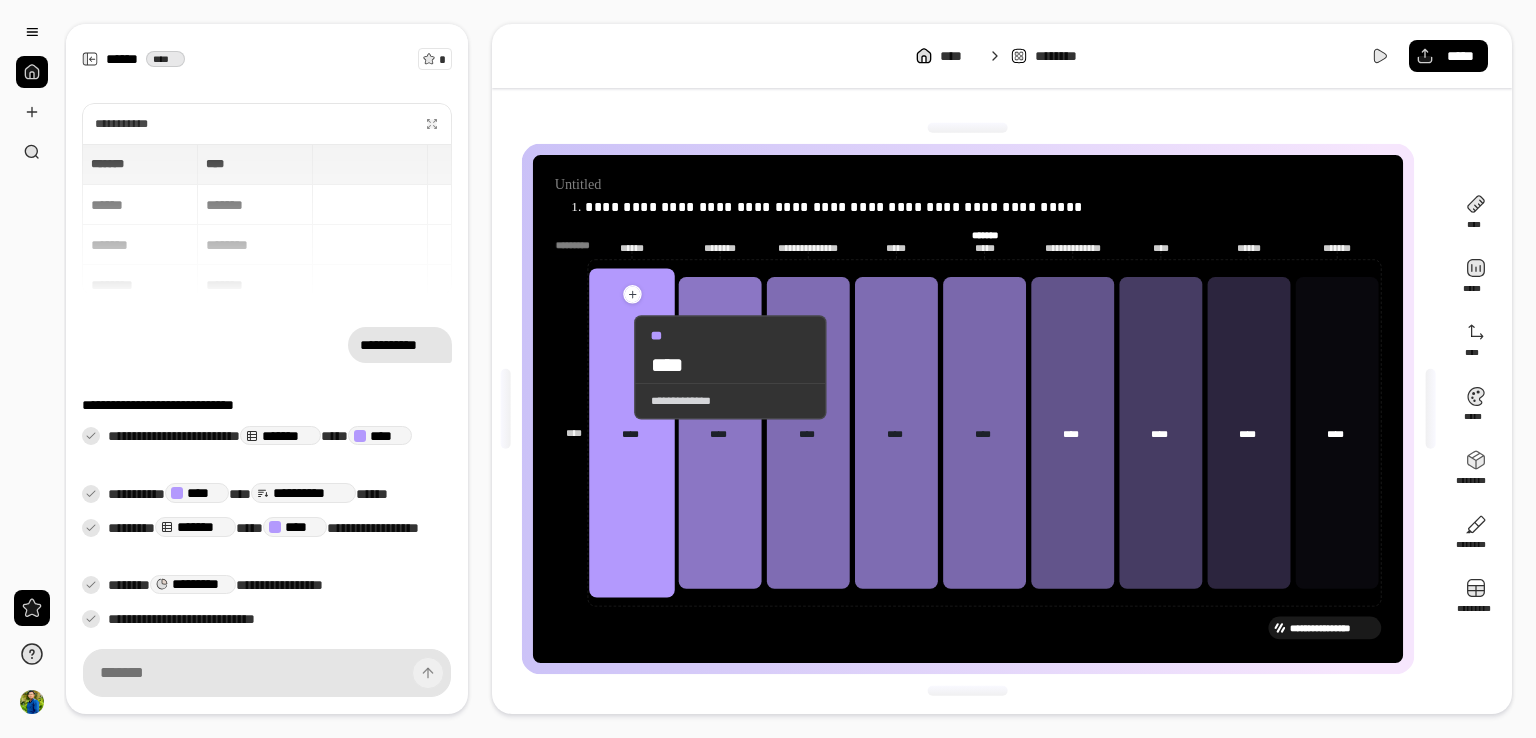 click 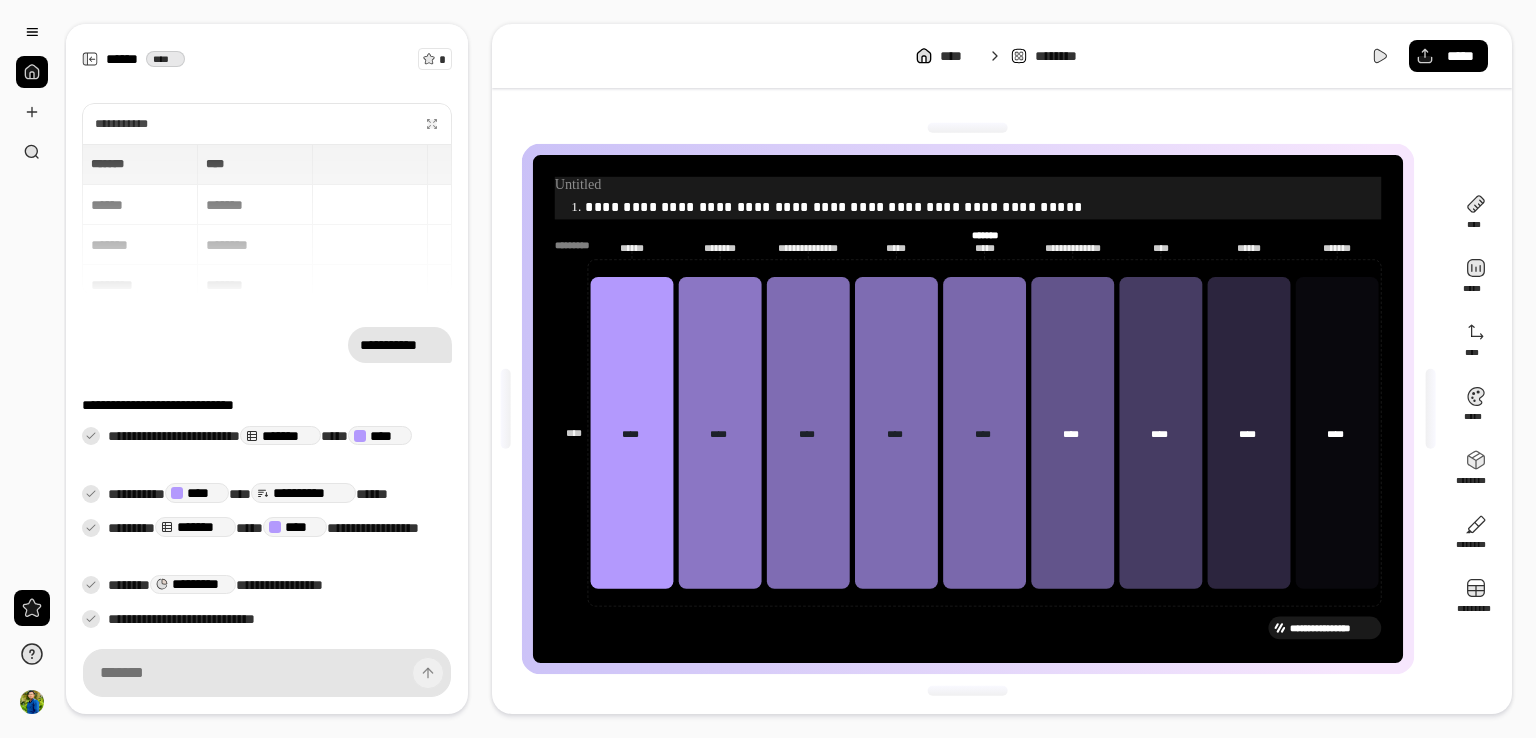 click at bounding box center [968, 185] 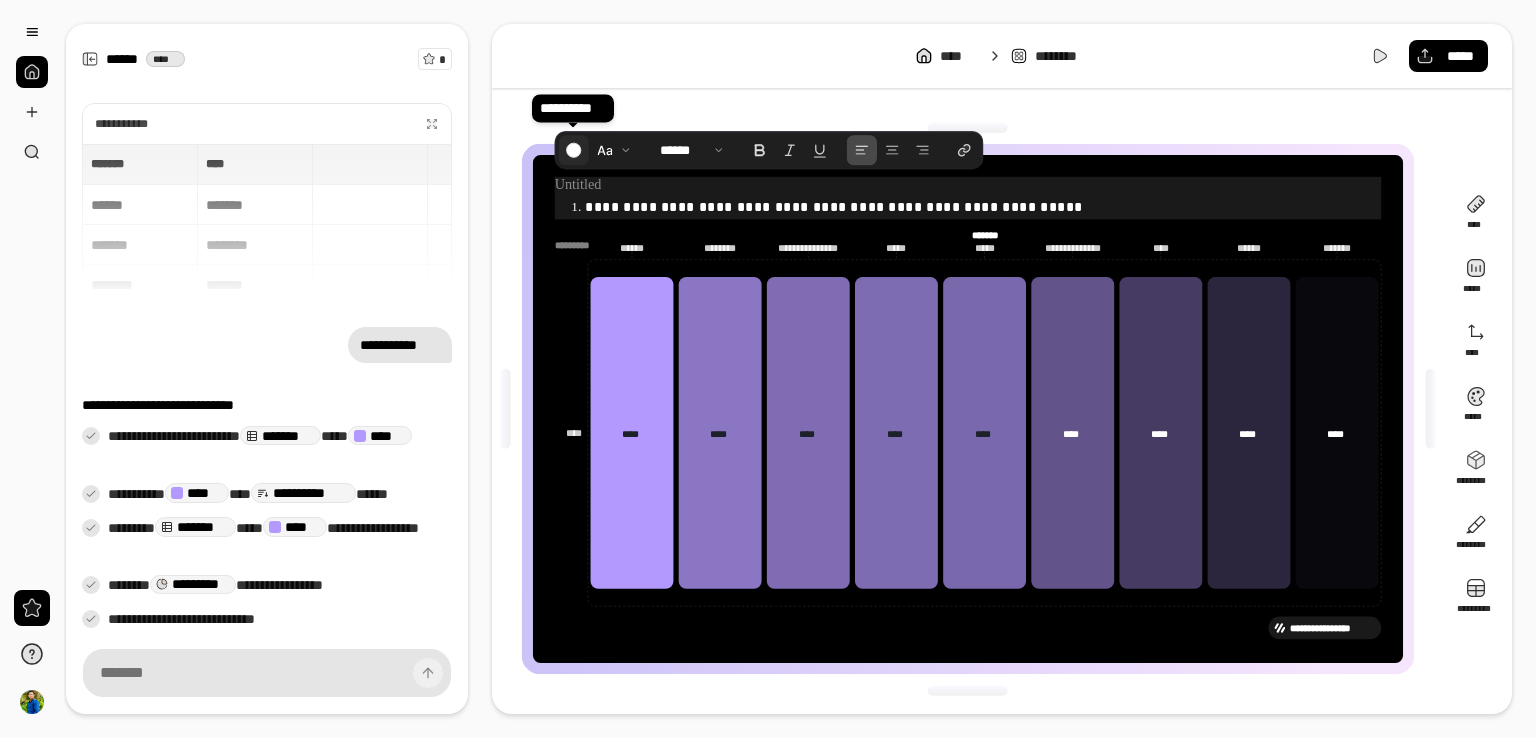 click at bounding box center (573, 150) 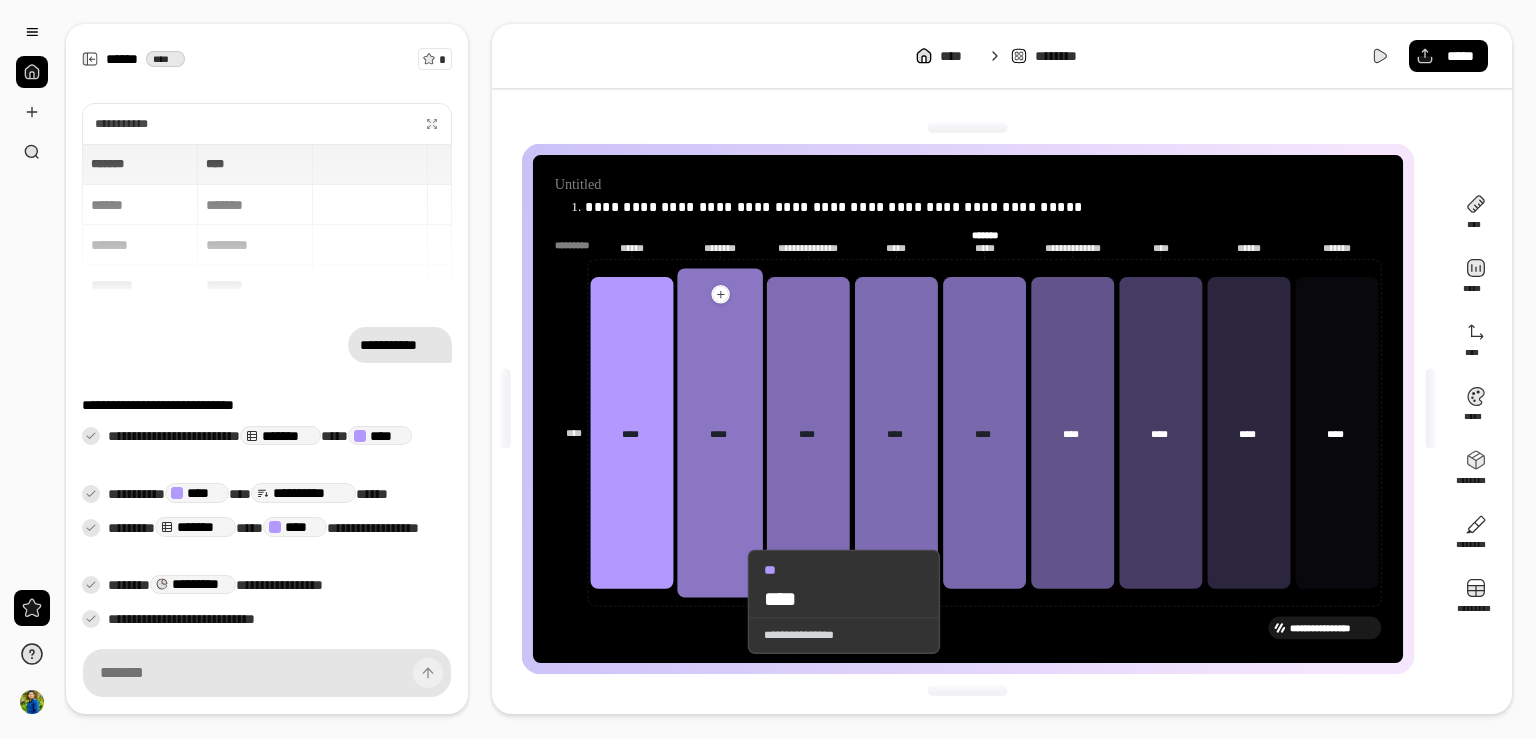 click 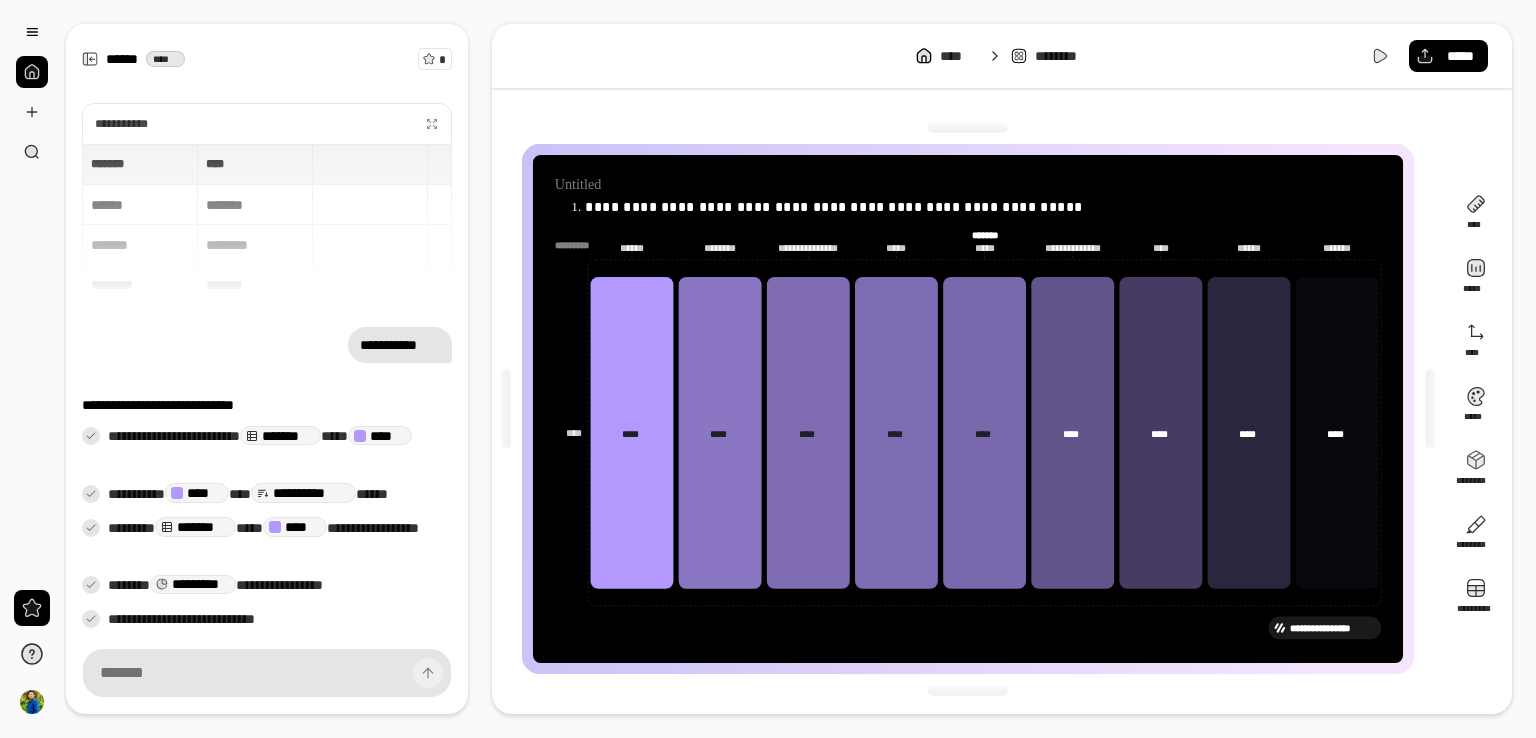 click on "**********" at bounding box center [968, 628] 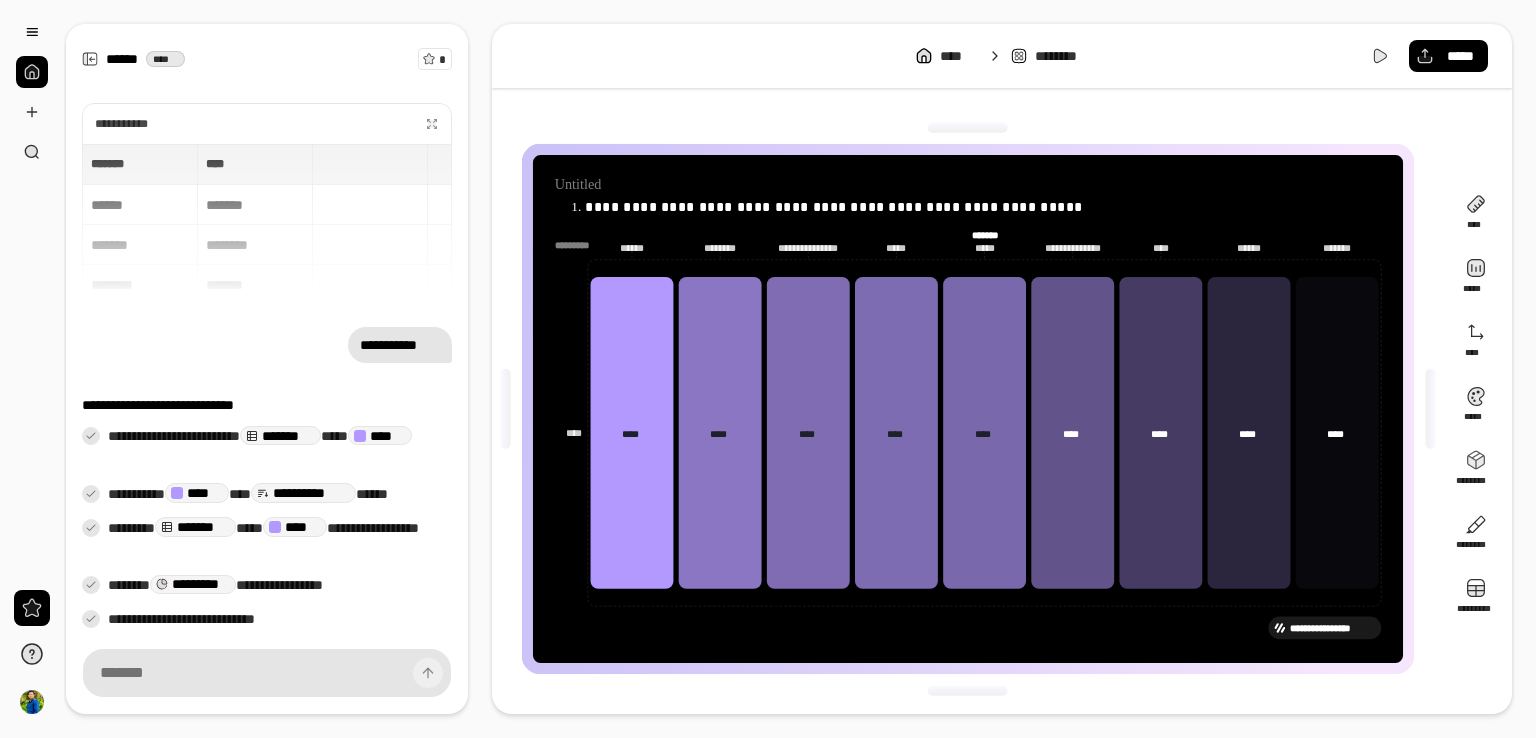 click on "**********" at bounding box center [968, 628] 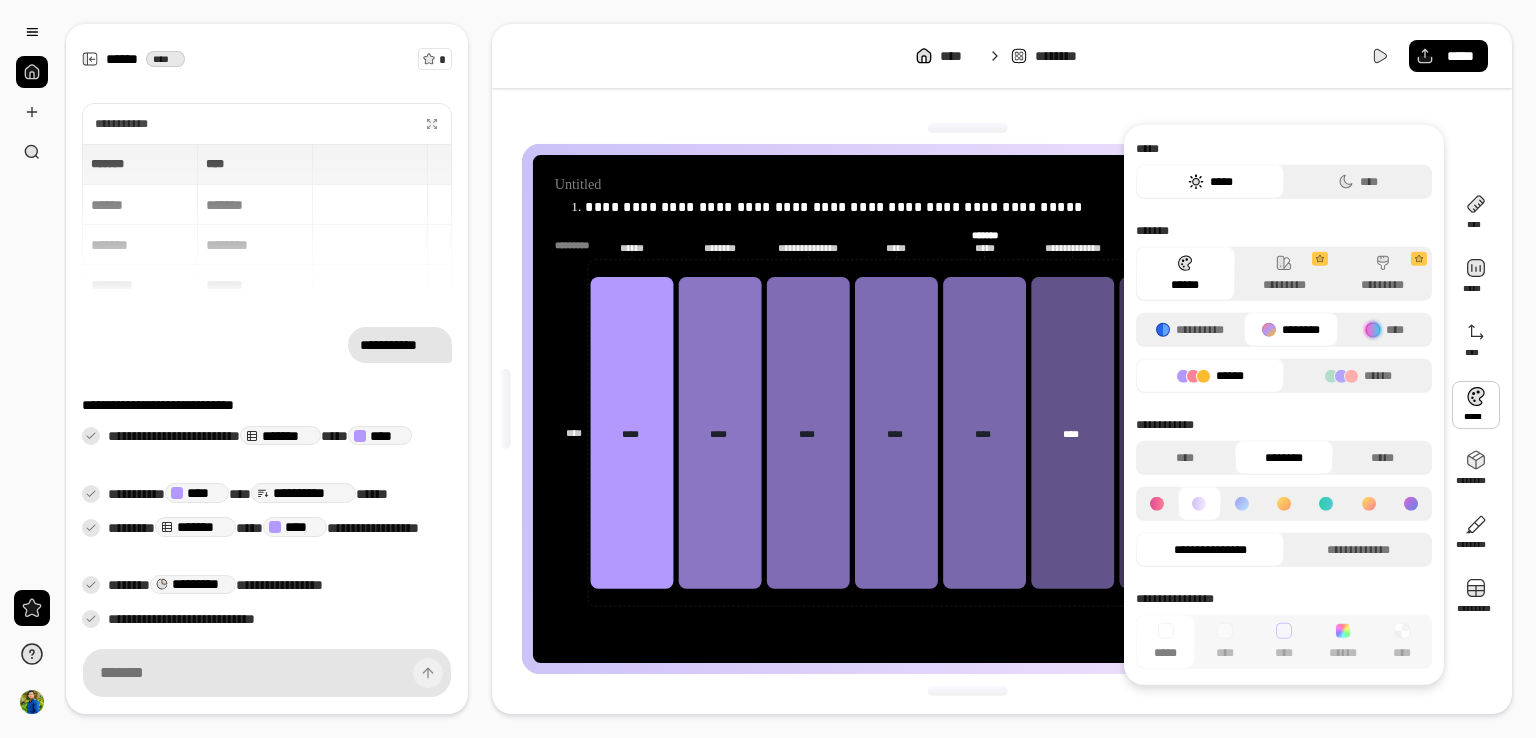 click at bounding box center (1476, 405) 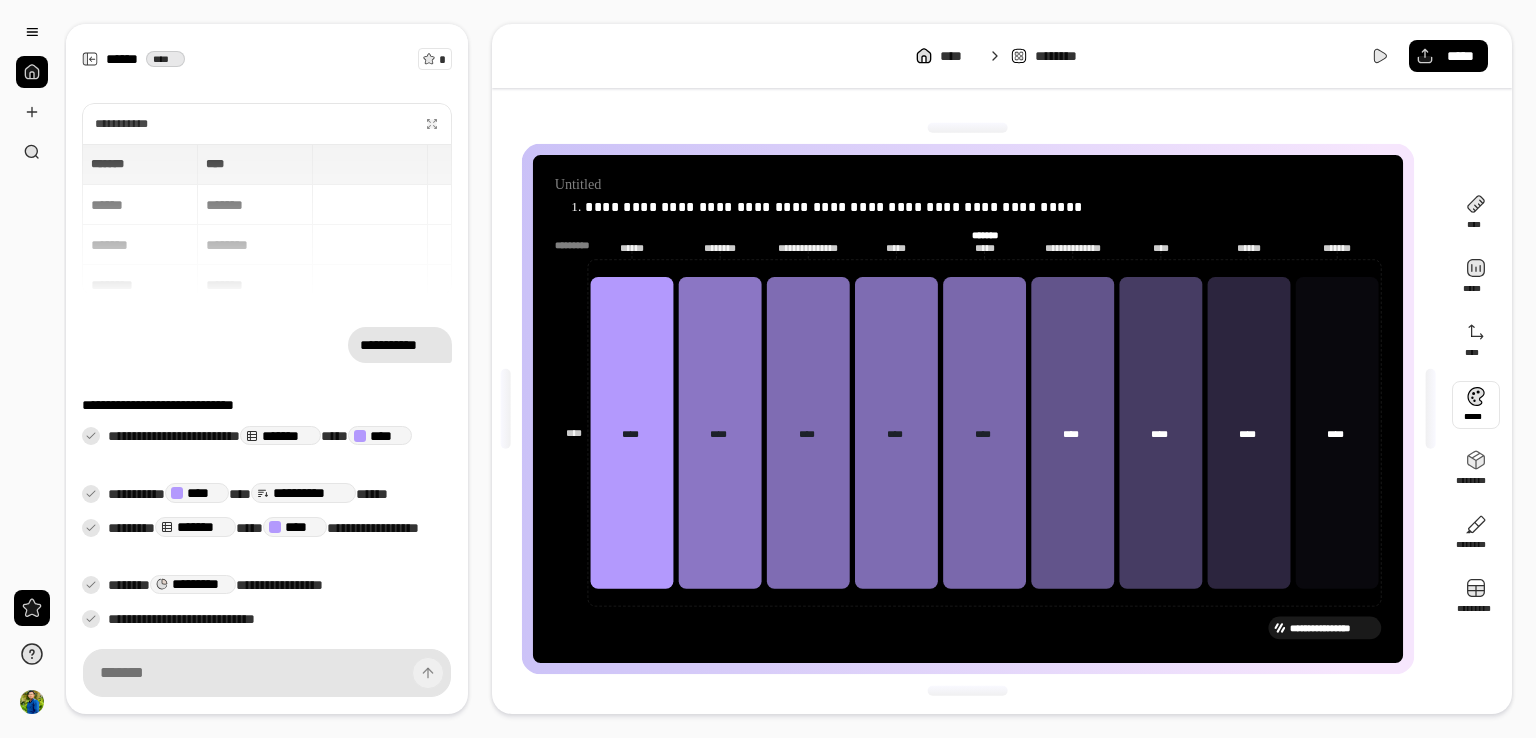 click at bounding box center [1476, 405] 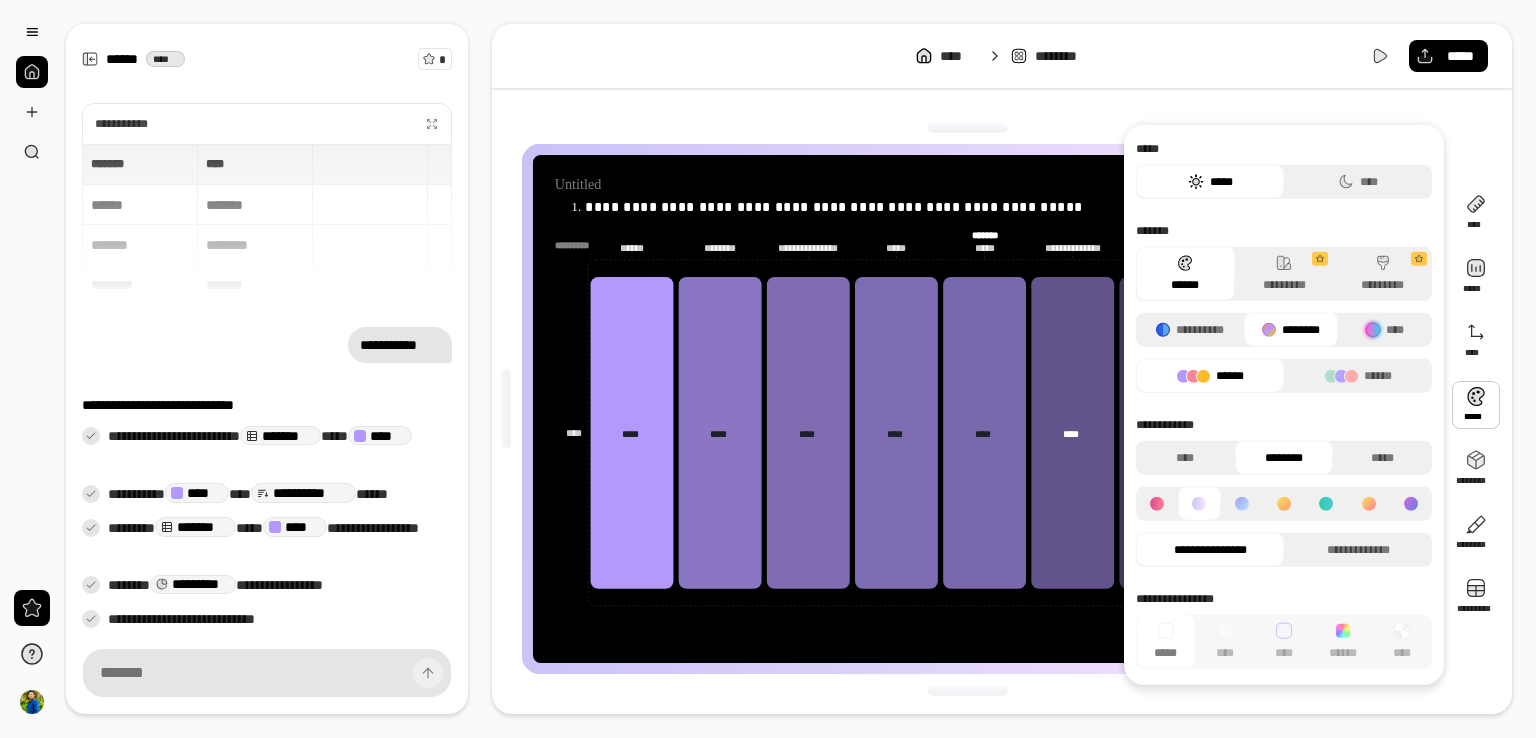 click on "*****" at bounding box center (1210, 182) 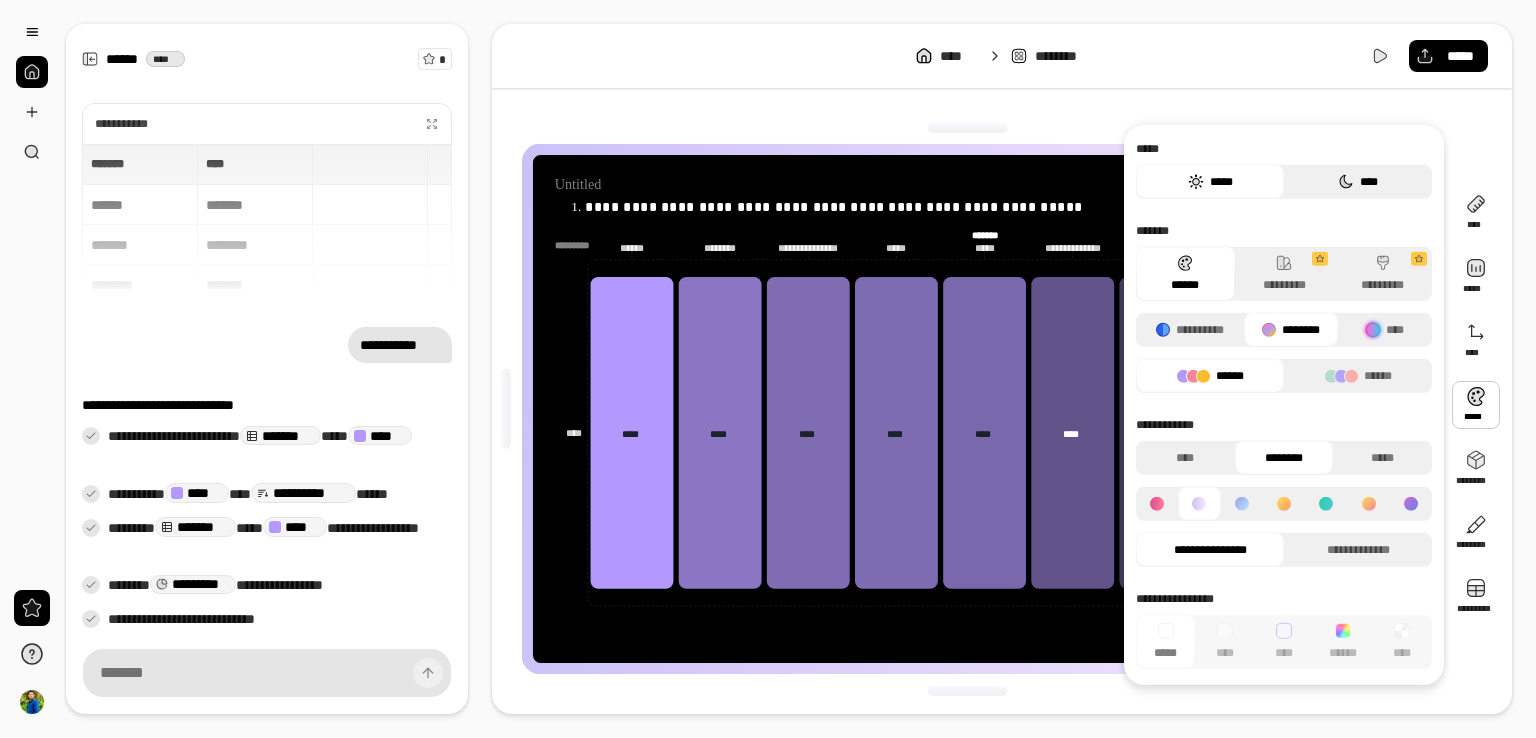 click on "****" at bounding box center (1358, 182) 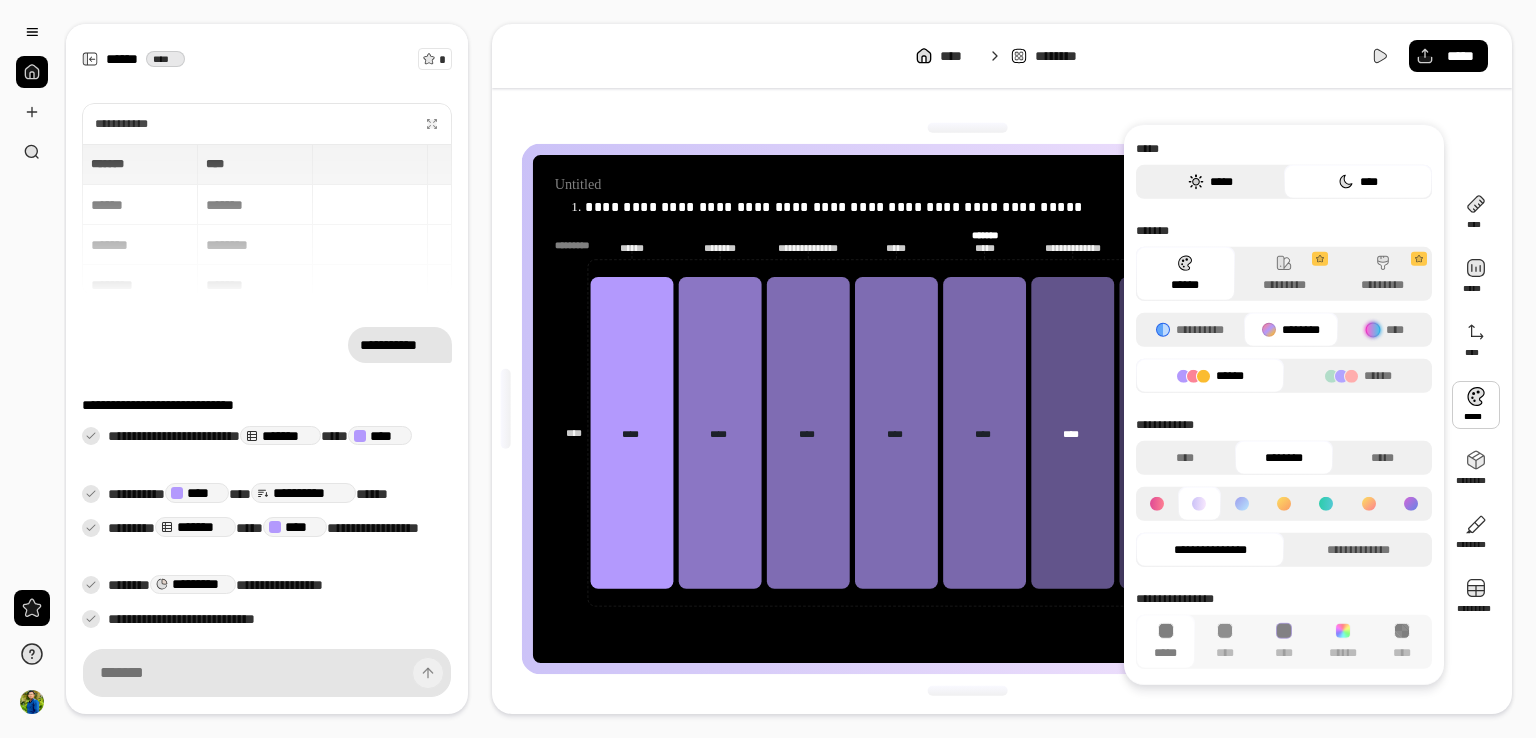 click on "*****" at bounding box center (1210, 182) 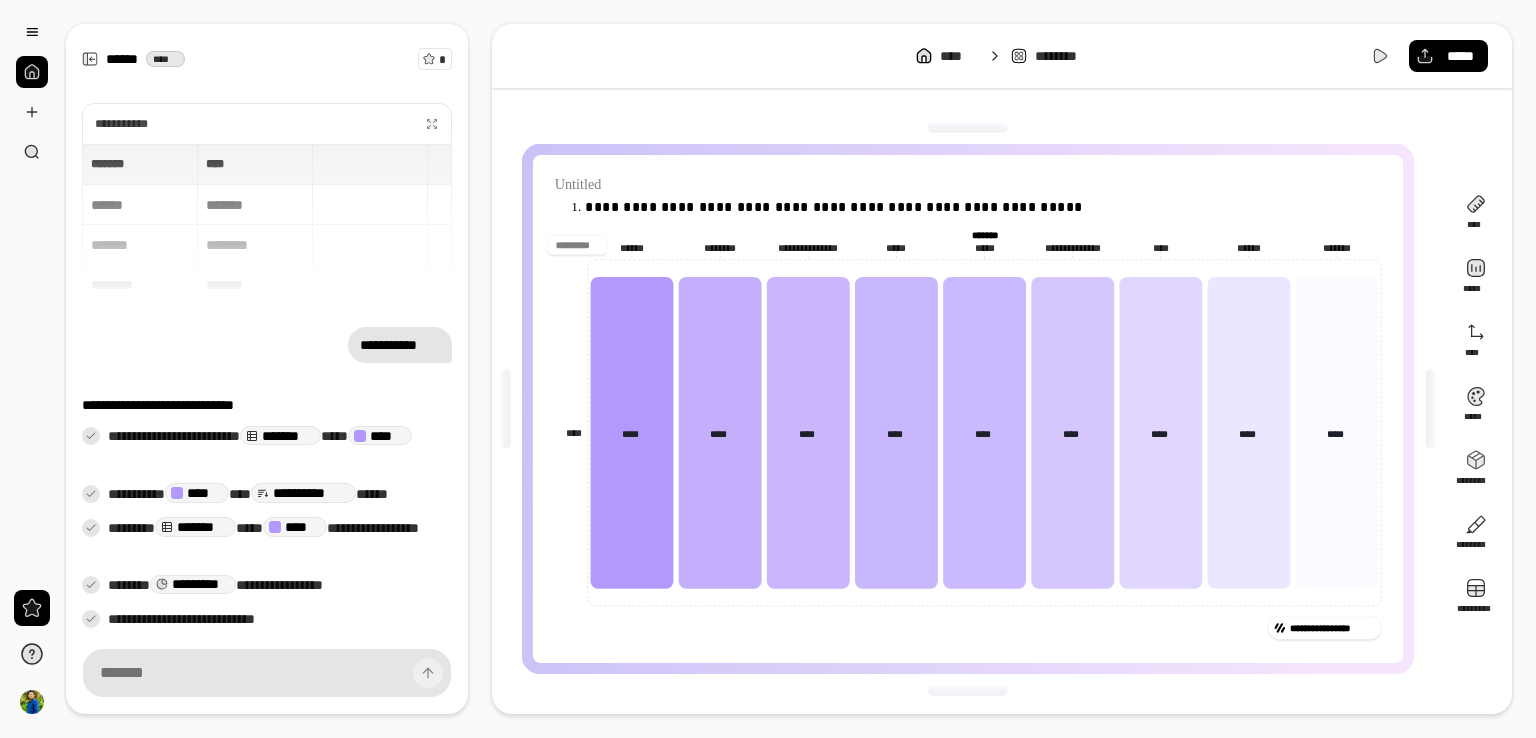 click at bounding box center [577, 245] 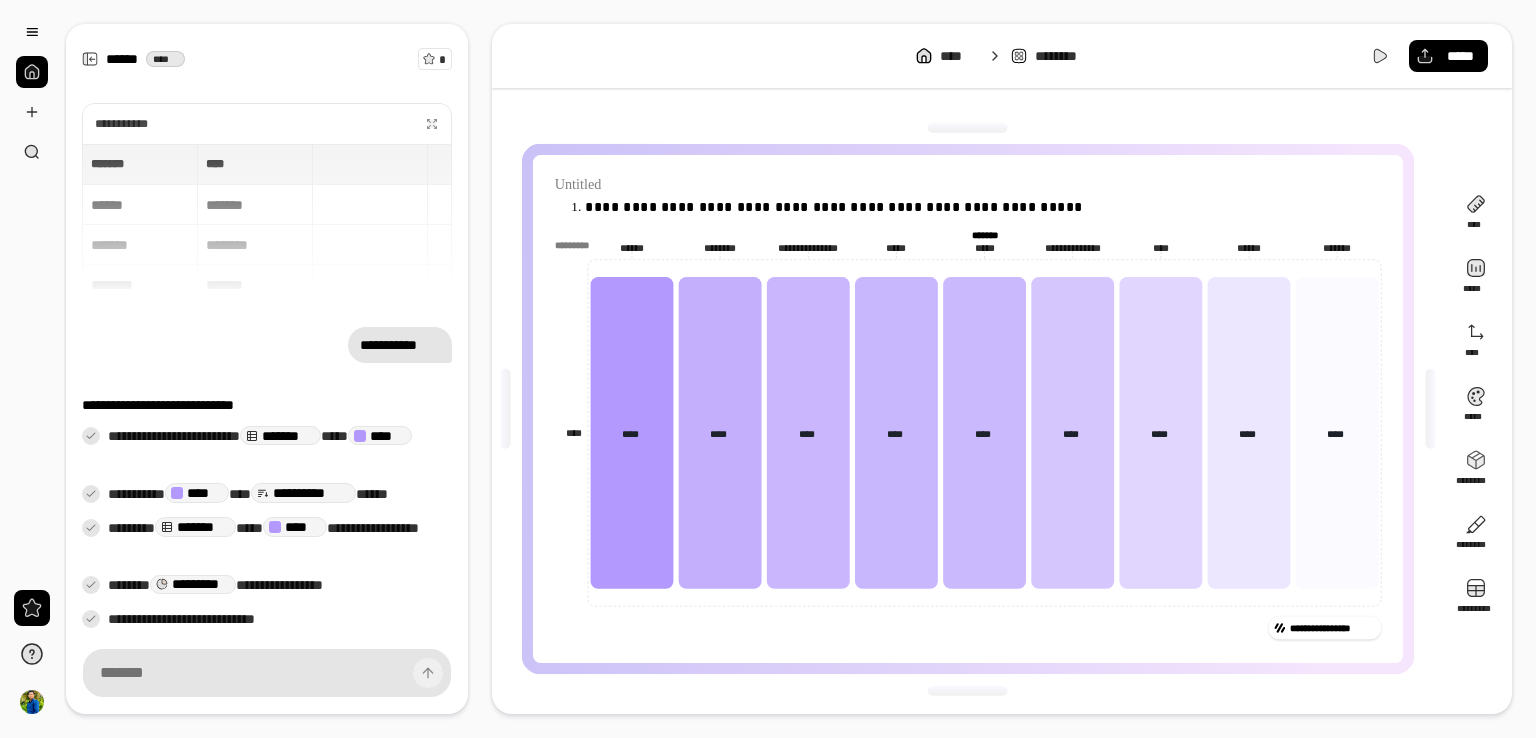 click on "**********" at bounding box center [968, 409] 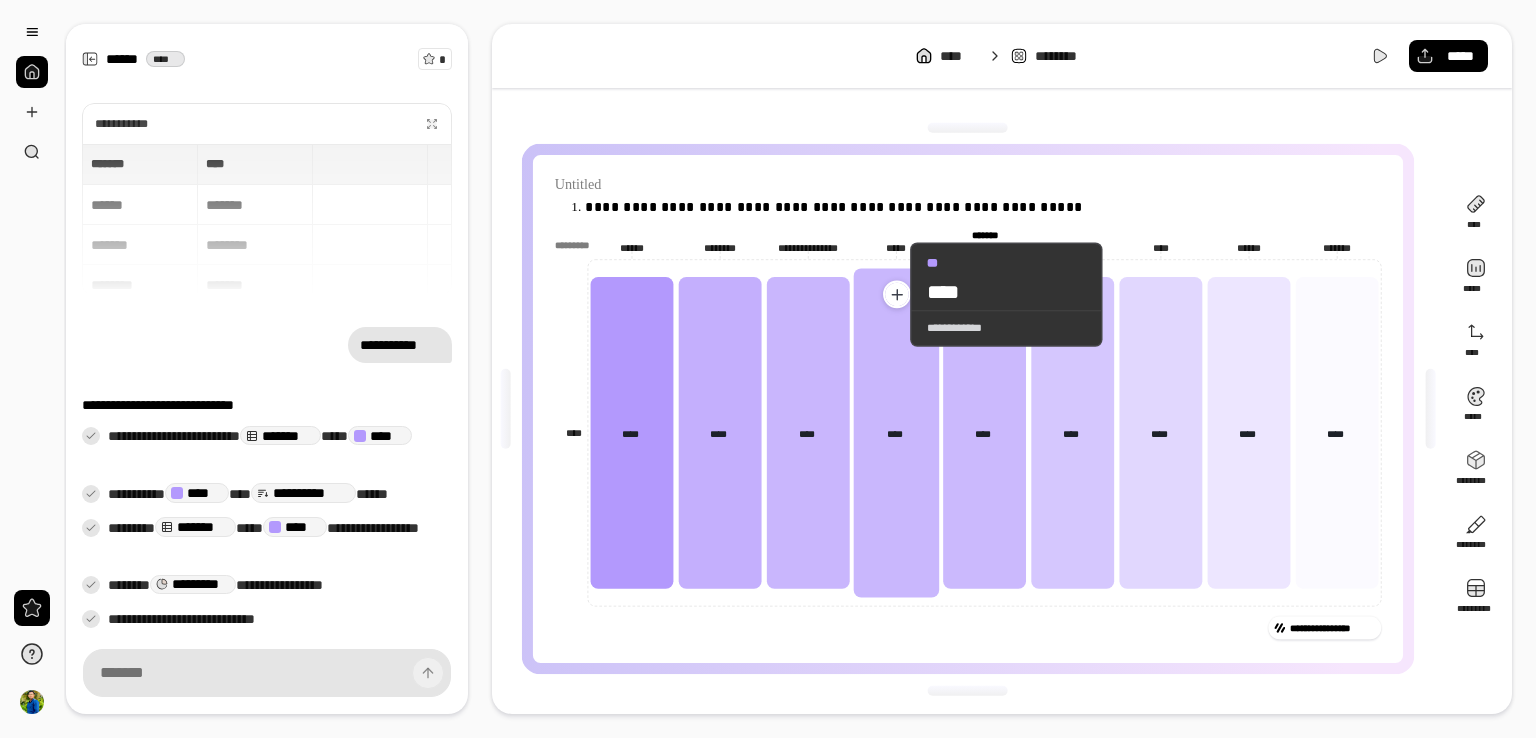 click 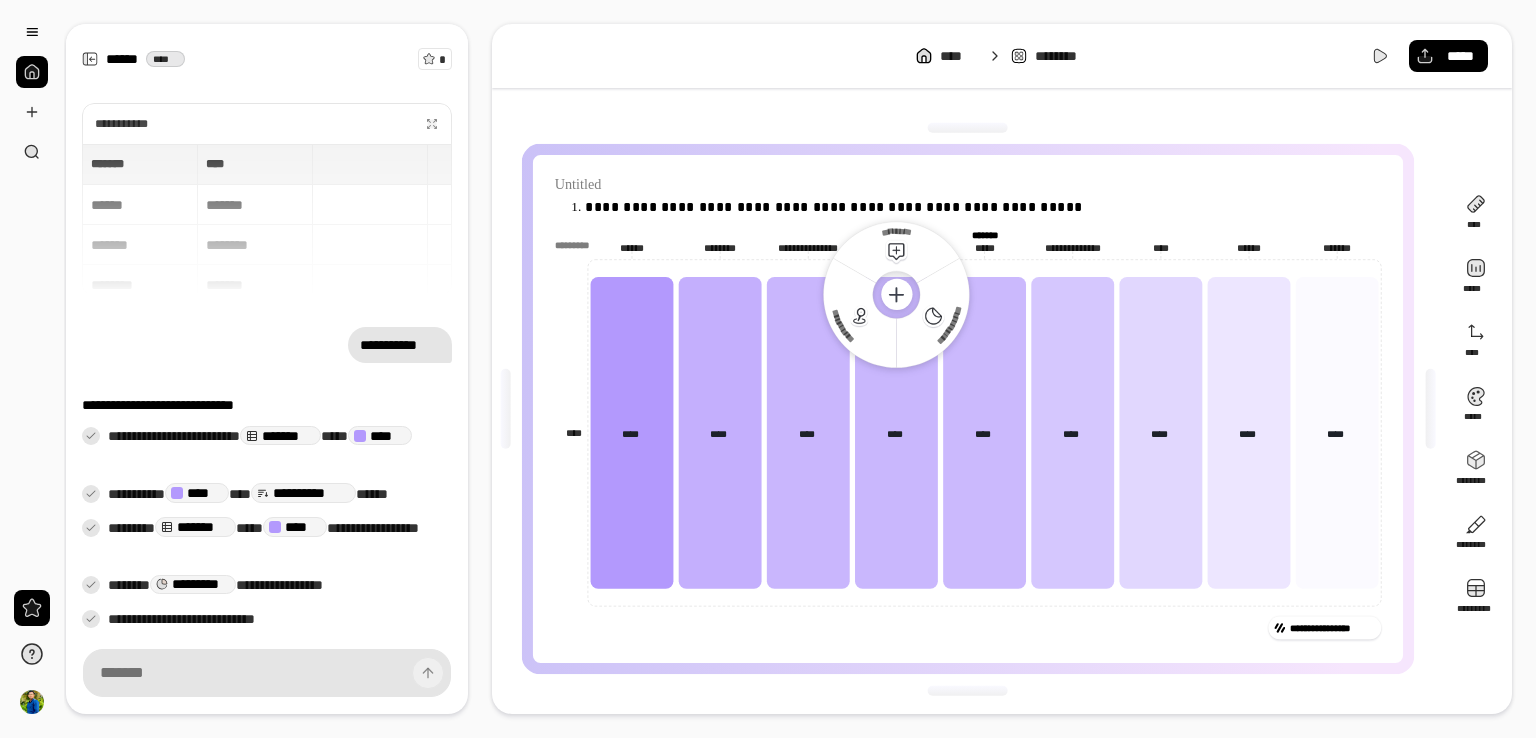 click on "*********" at bounding box center (969, 245) 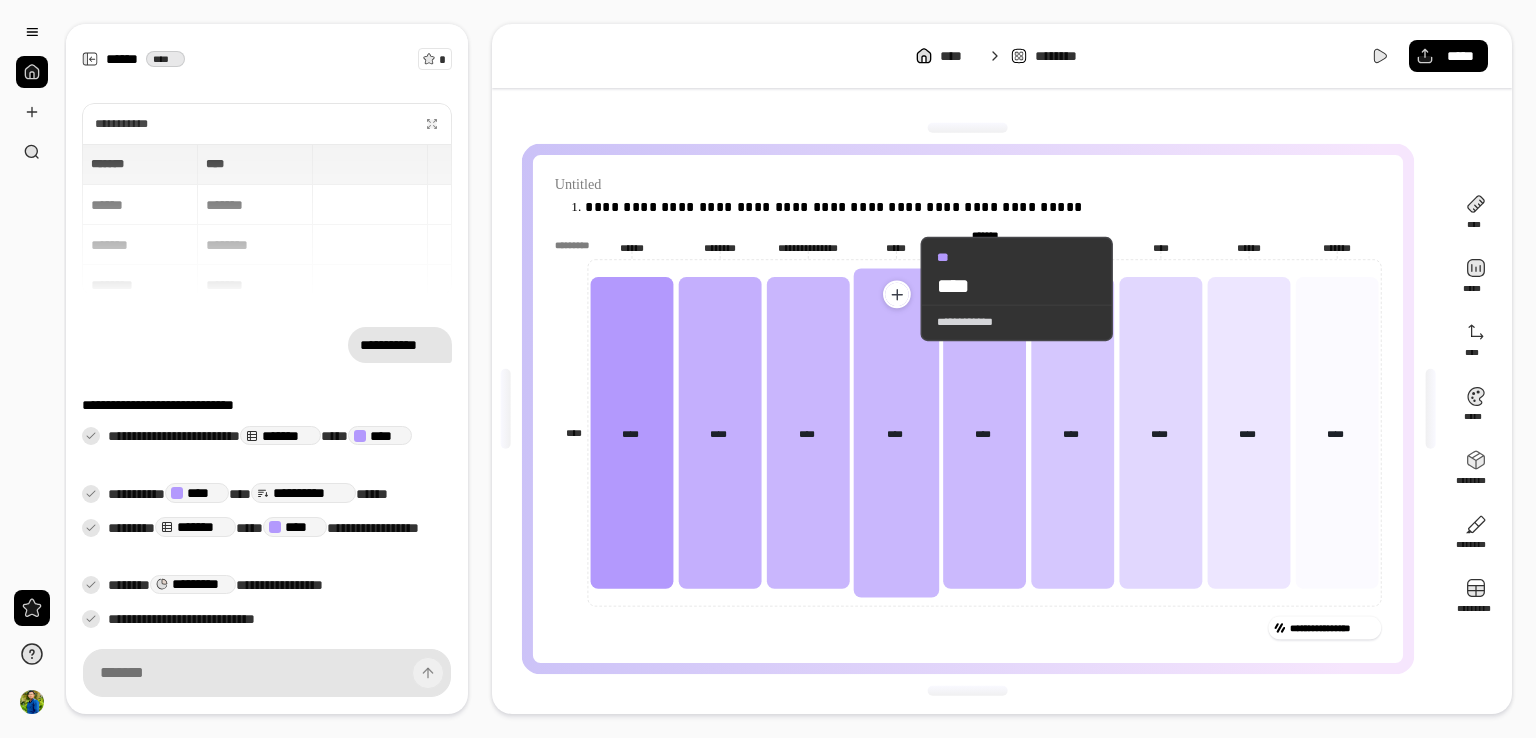 click 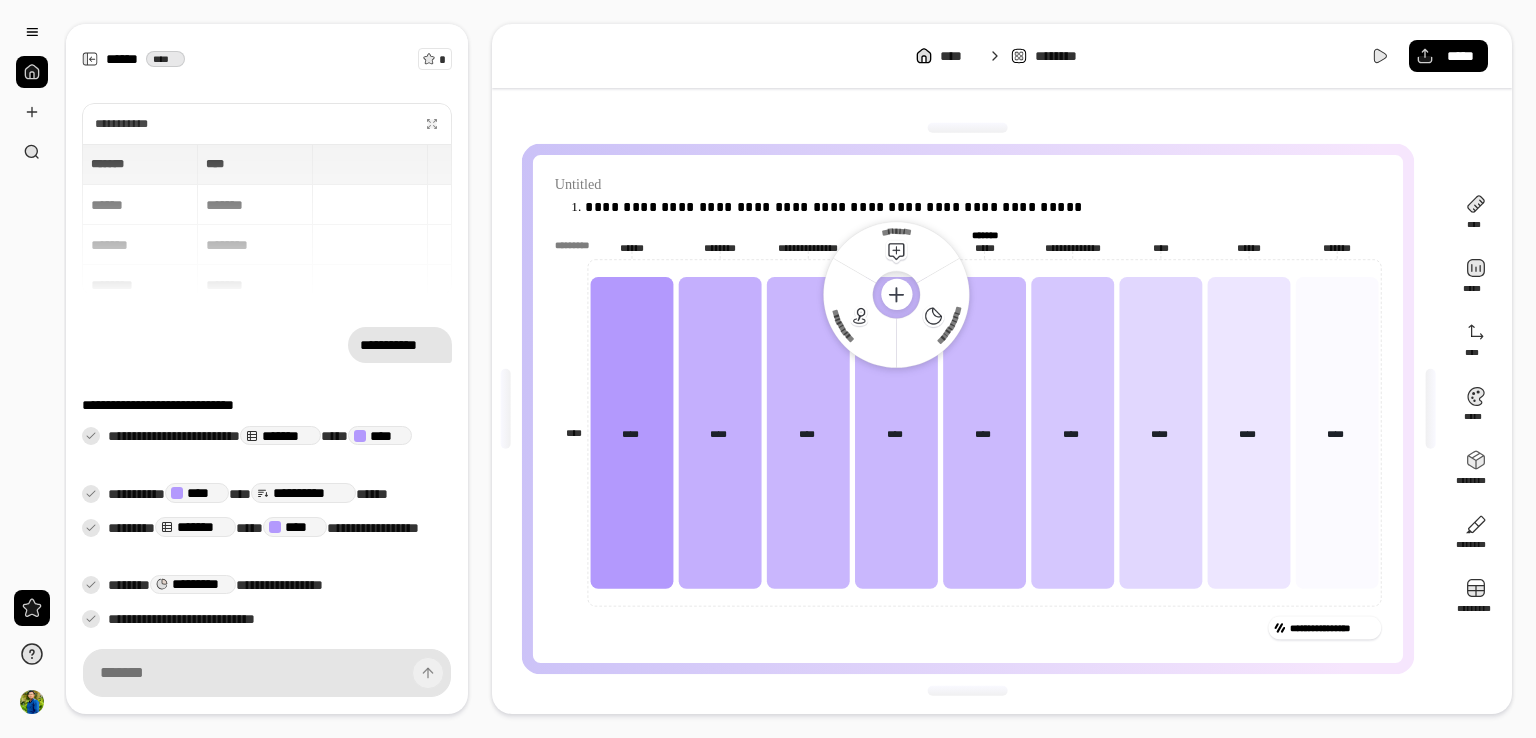 click 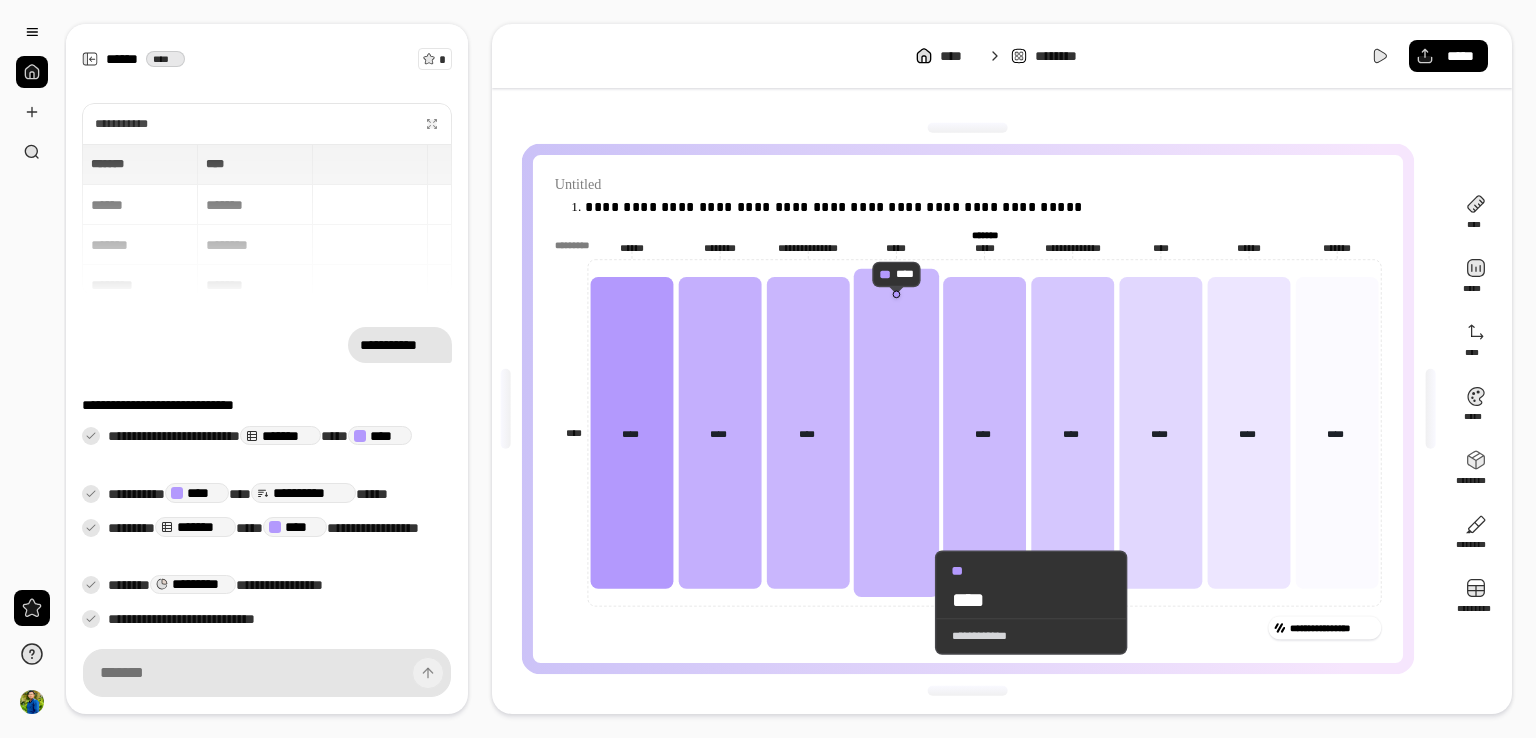 click 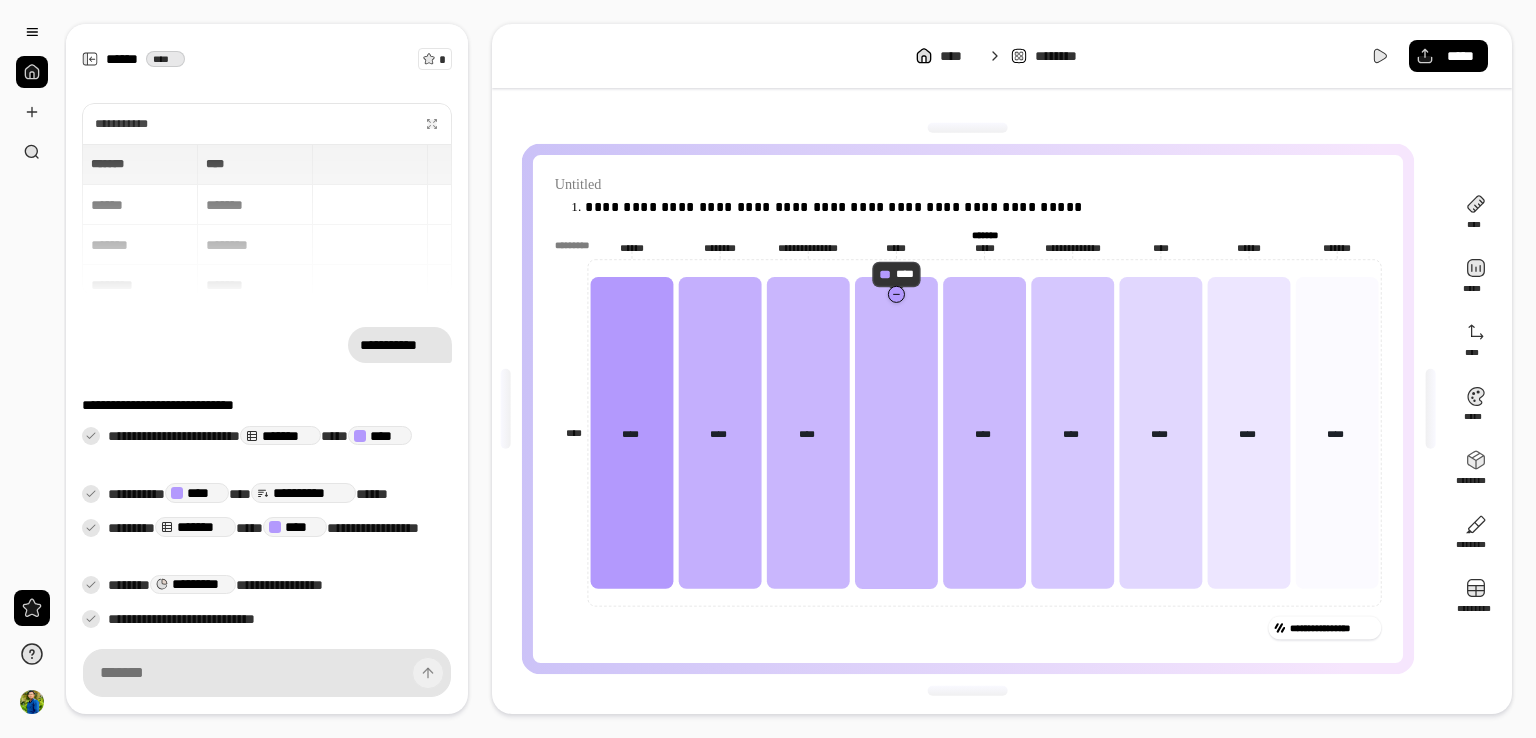 click 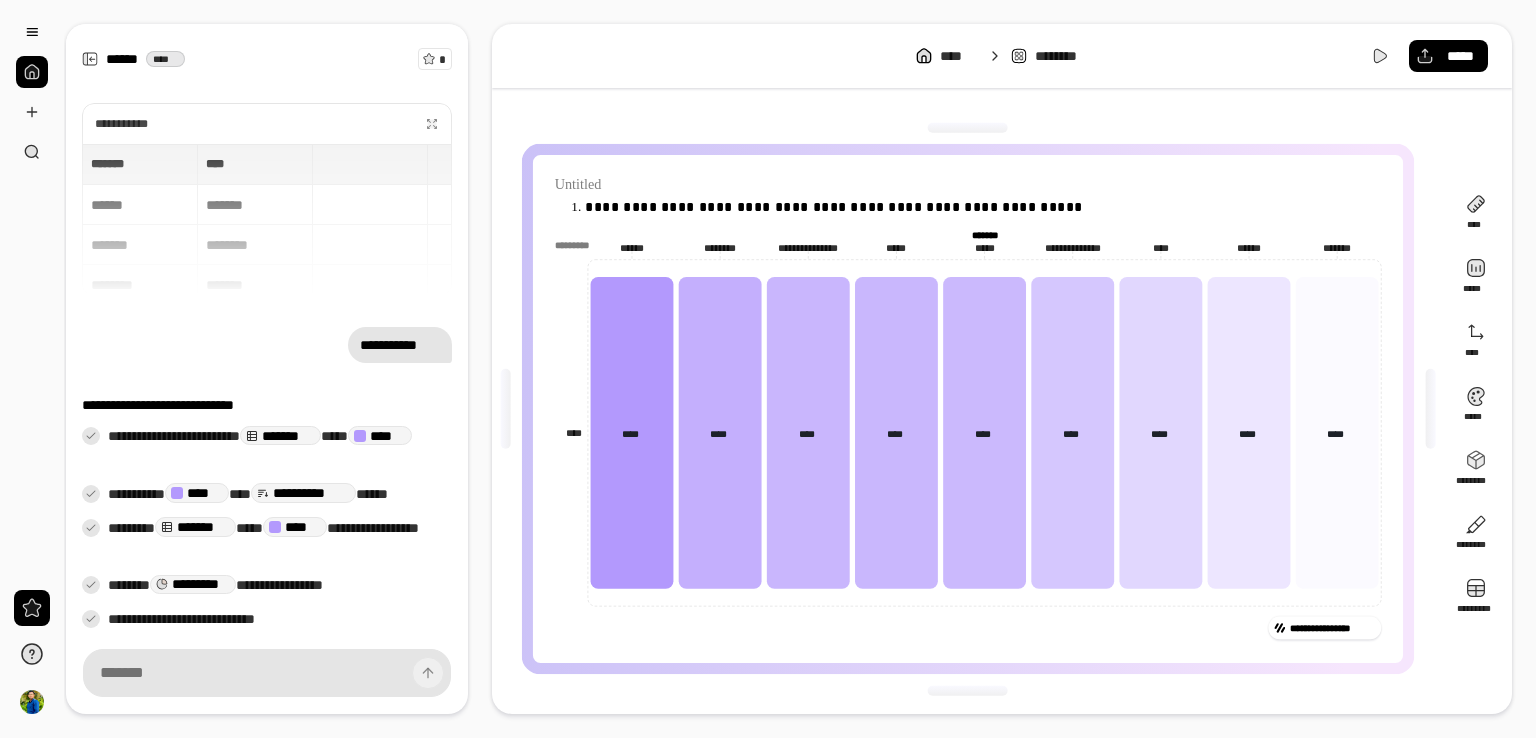 click on "**********" 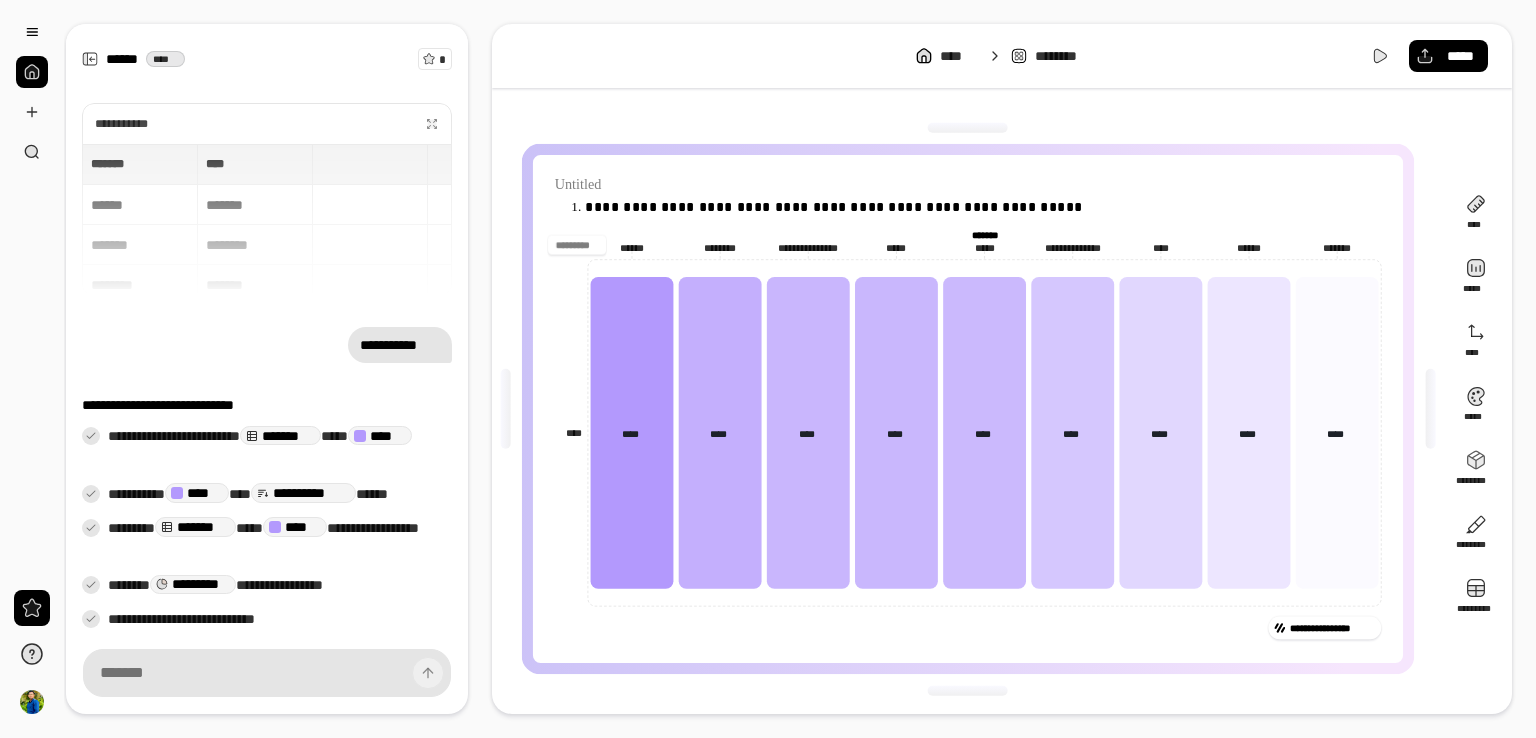 click on "*********" at bounding box center [969, 245] 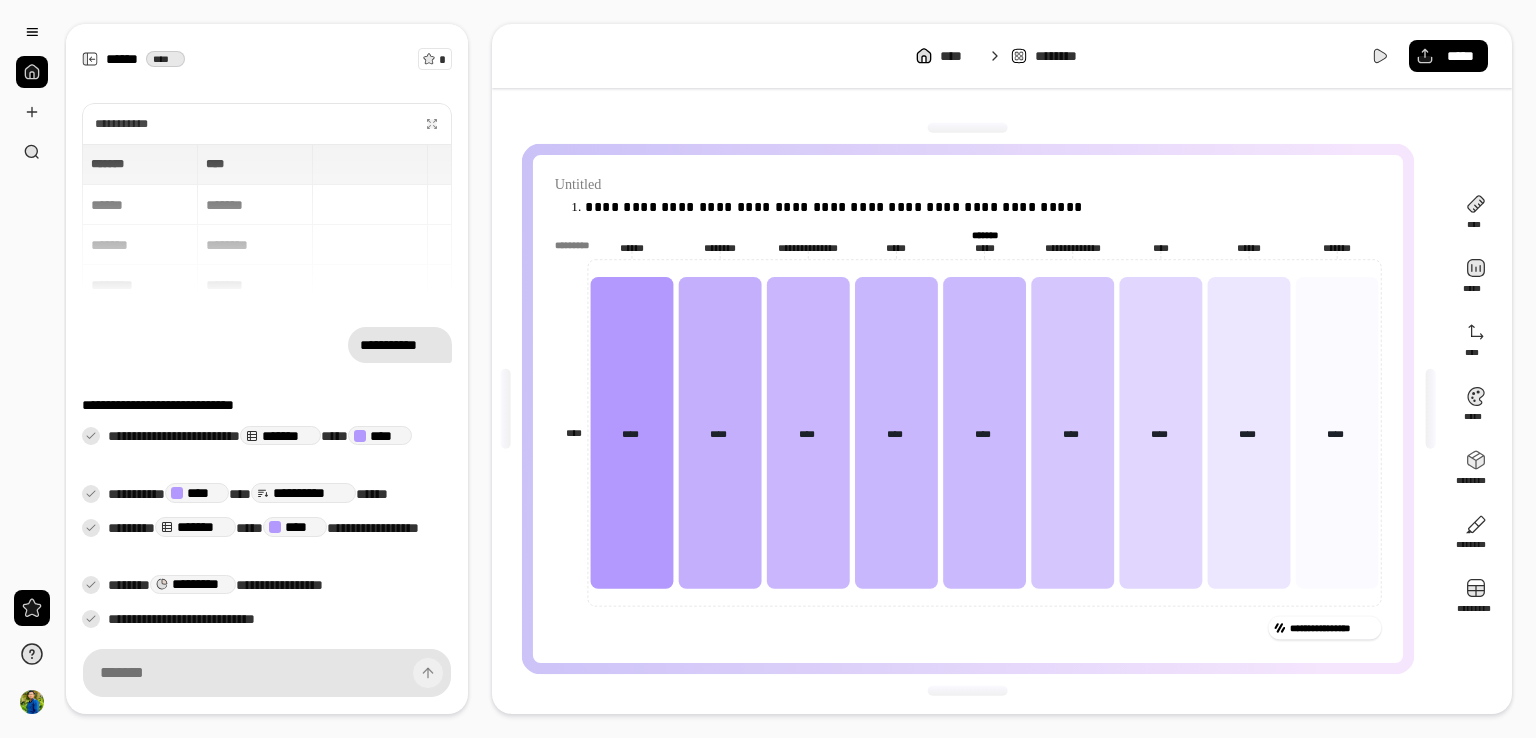 click 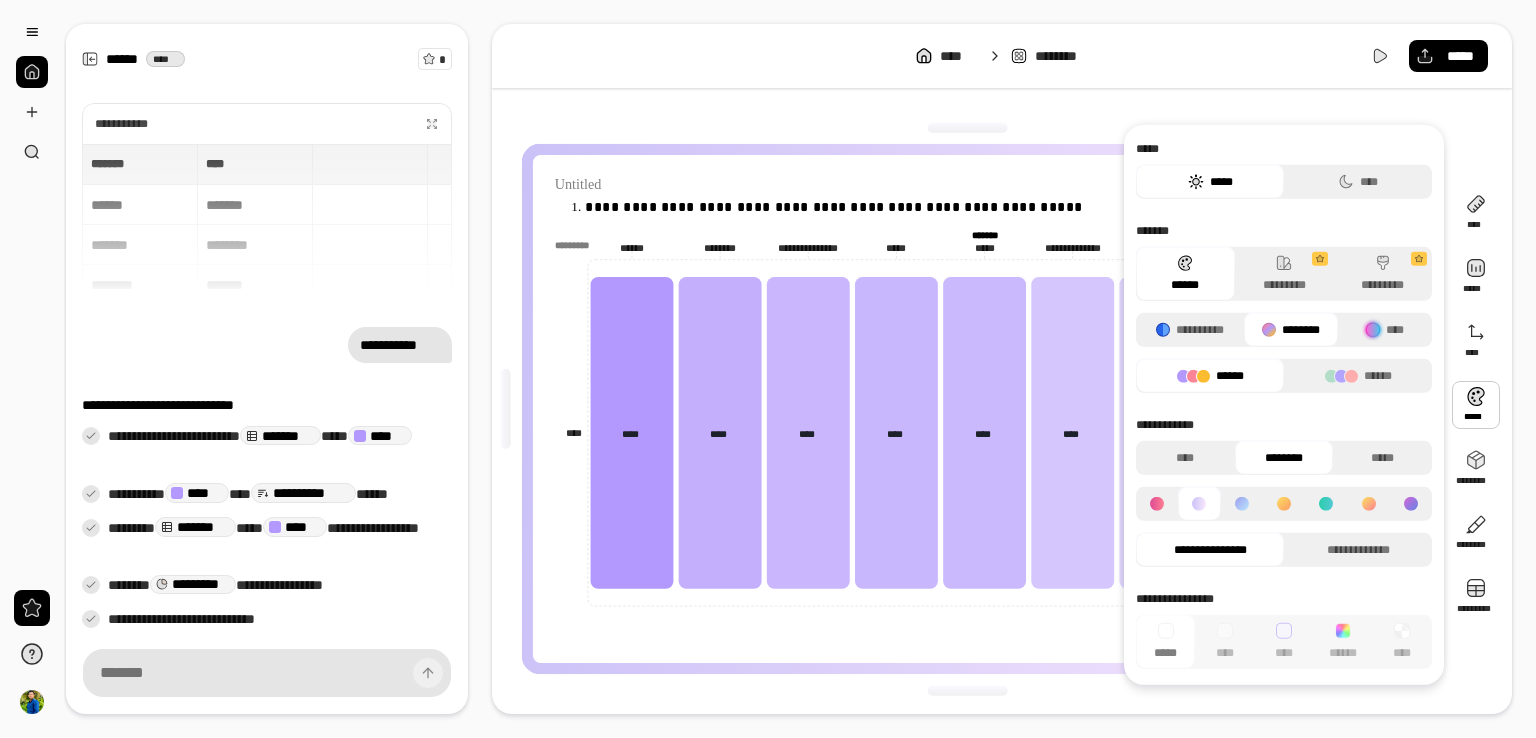 click at bounding box center (1476, 405) 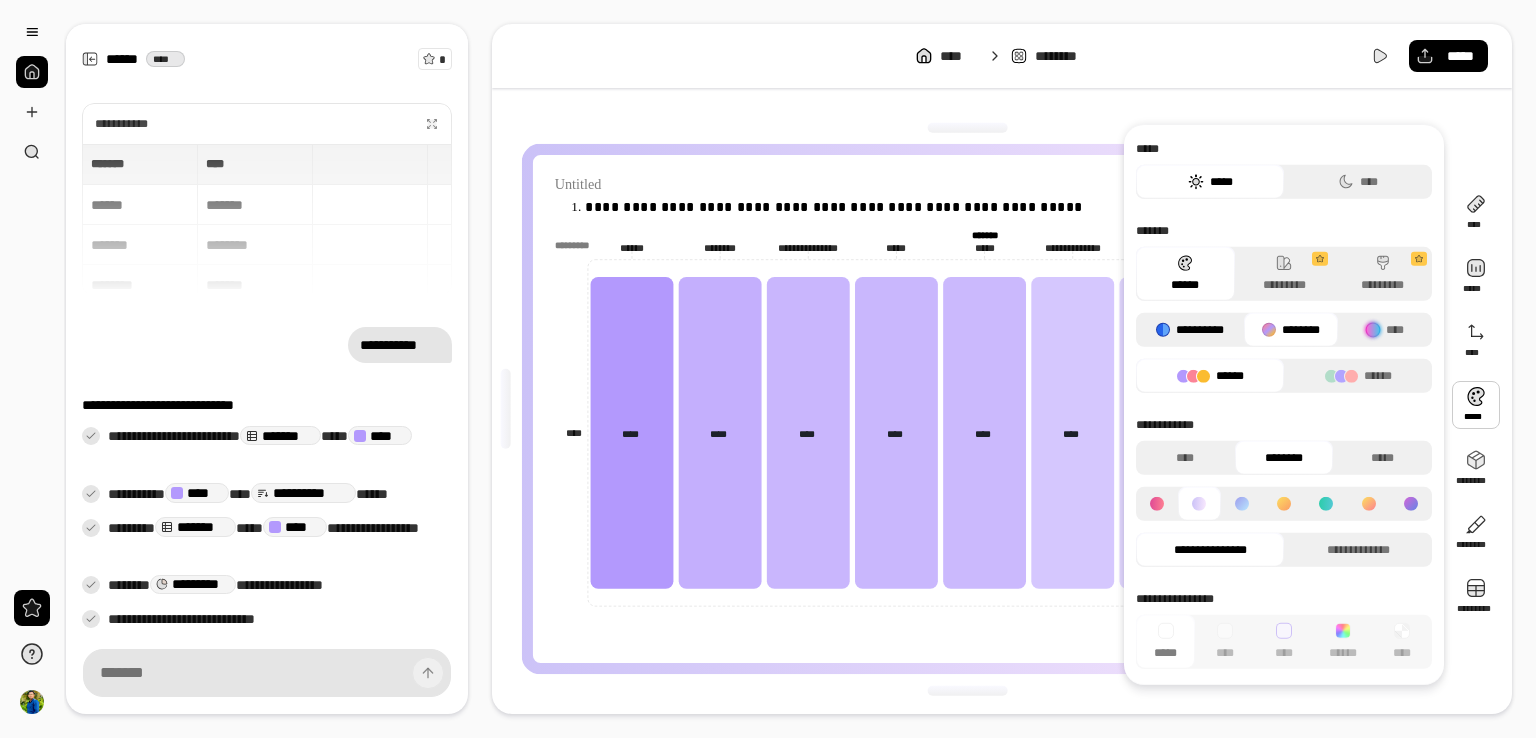 click on "**********" at bounding box center (1190, 330) 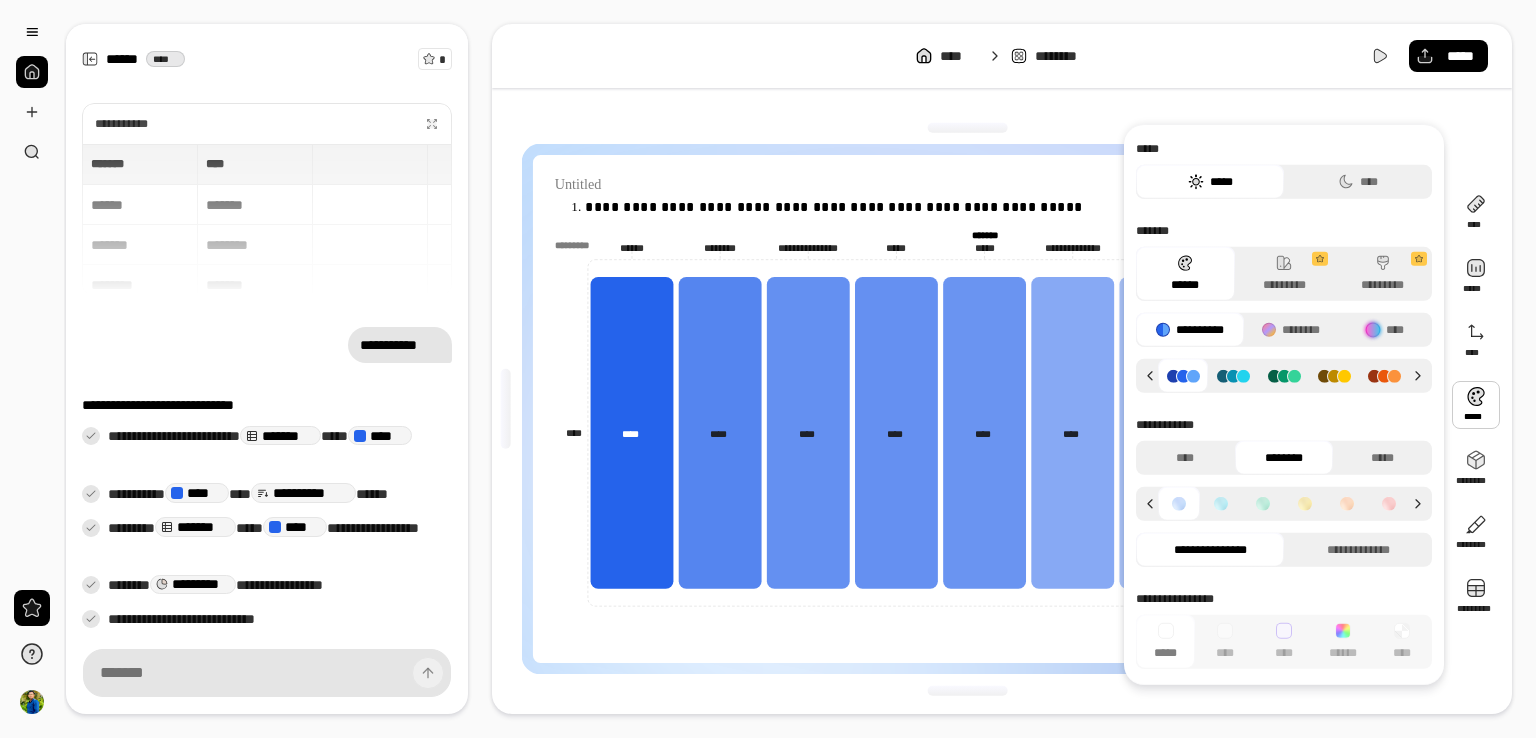 click 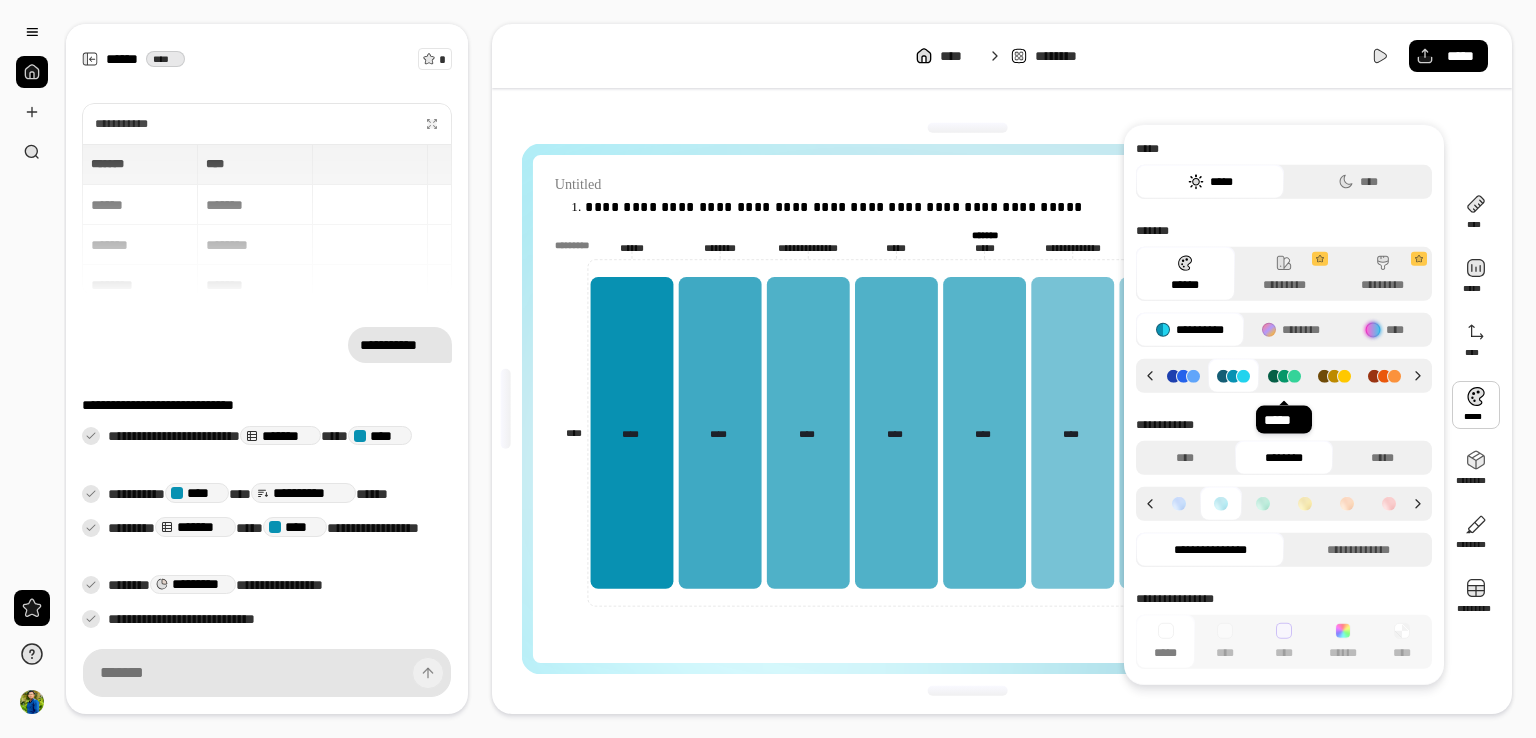 click 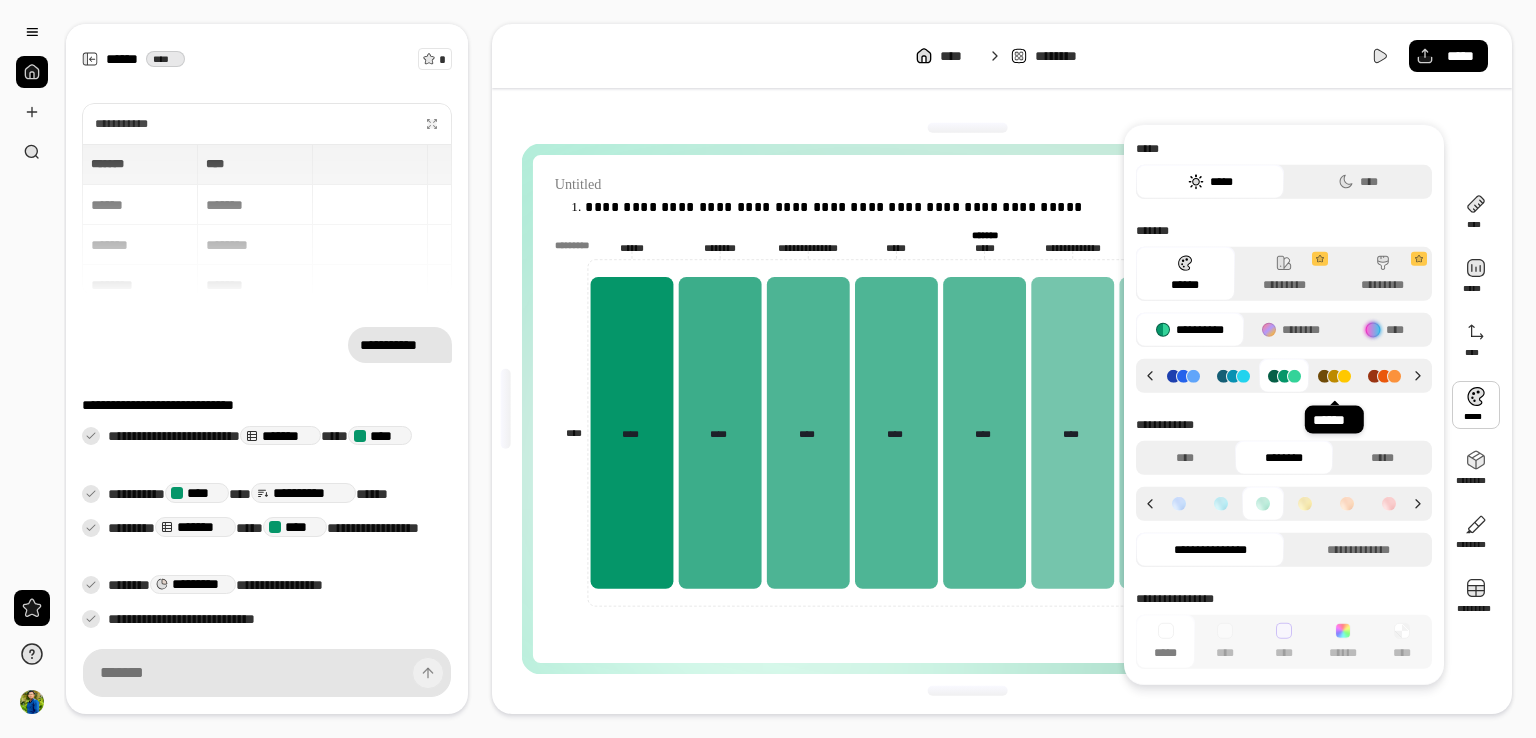 click at bounding box center (1334, 375) 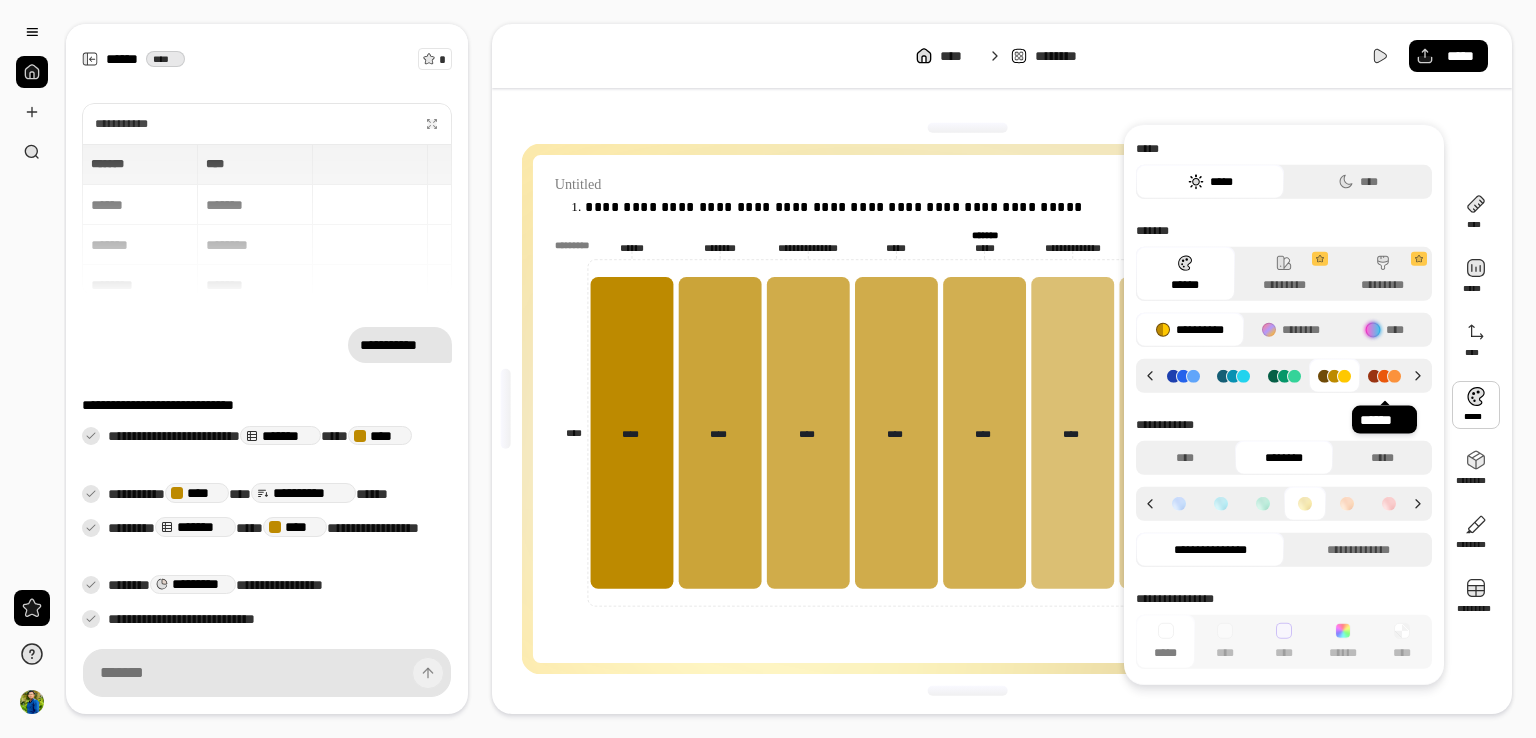 click 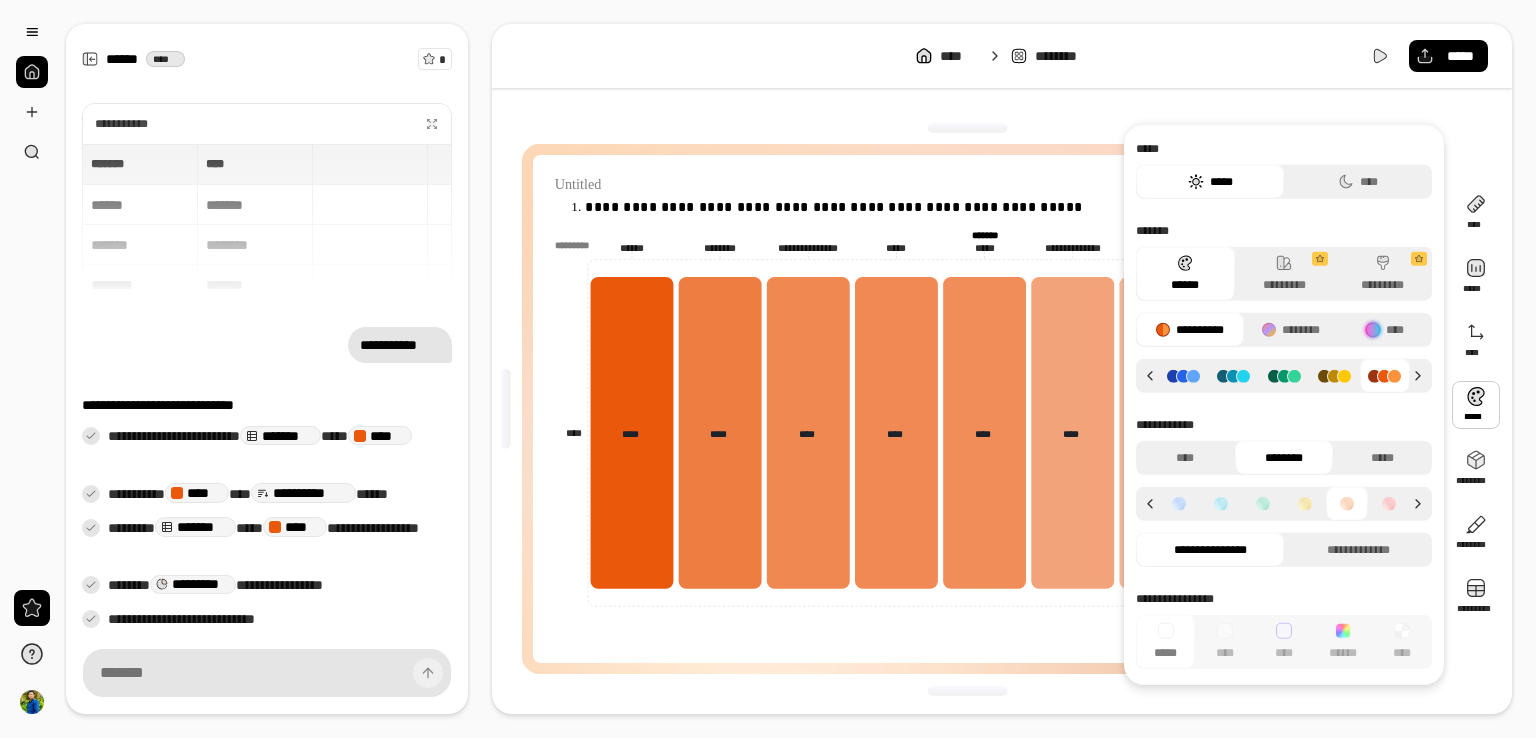 drag, startPoint x: 724, startPoint y: 106, endPoint x: 726, endPoint y: 117, distance: 11.18034 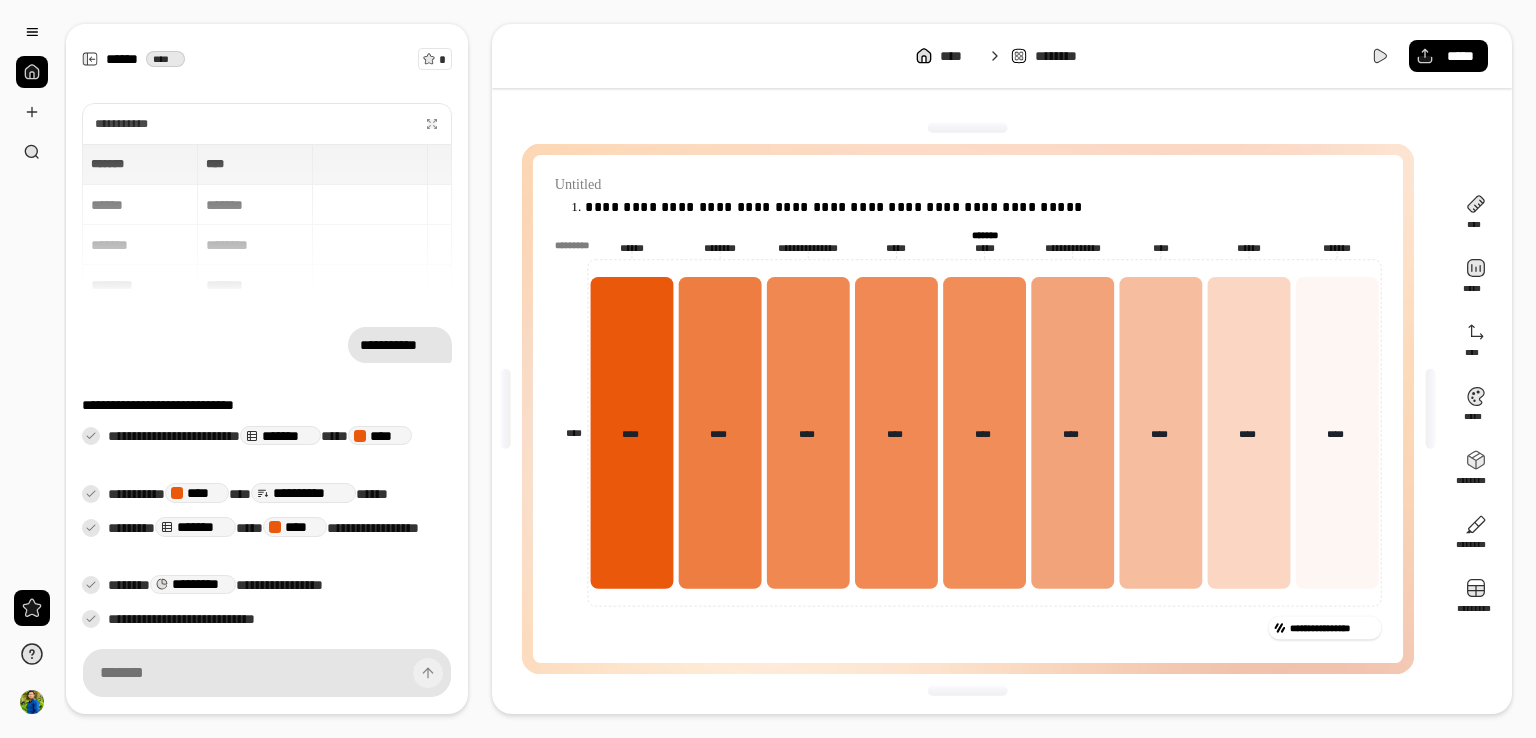 click on "*********" at bounding box center [577, 245] 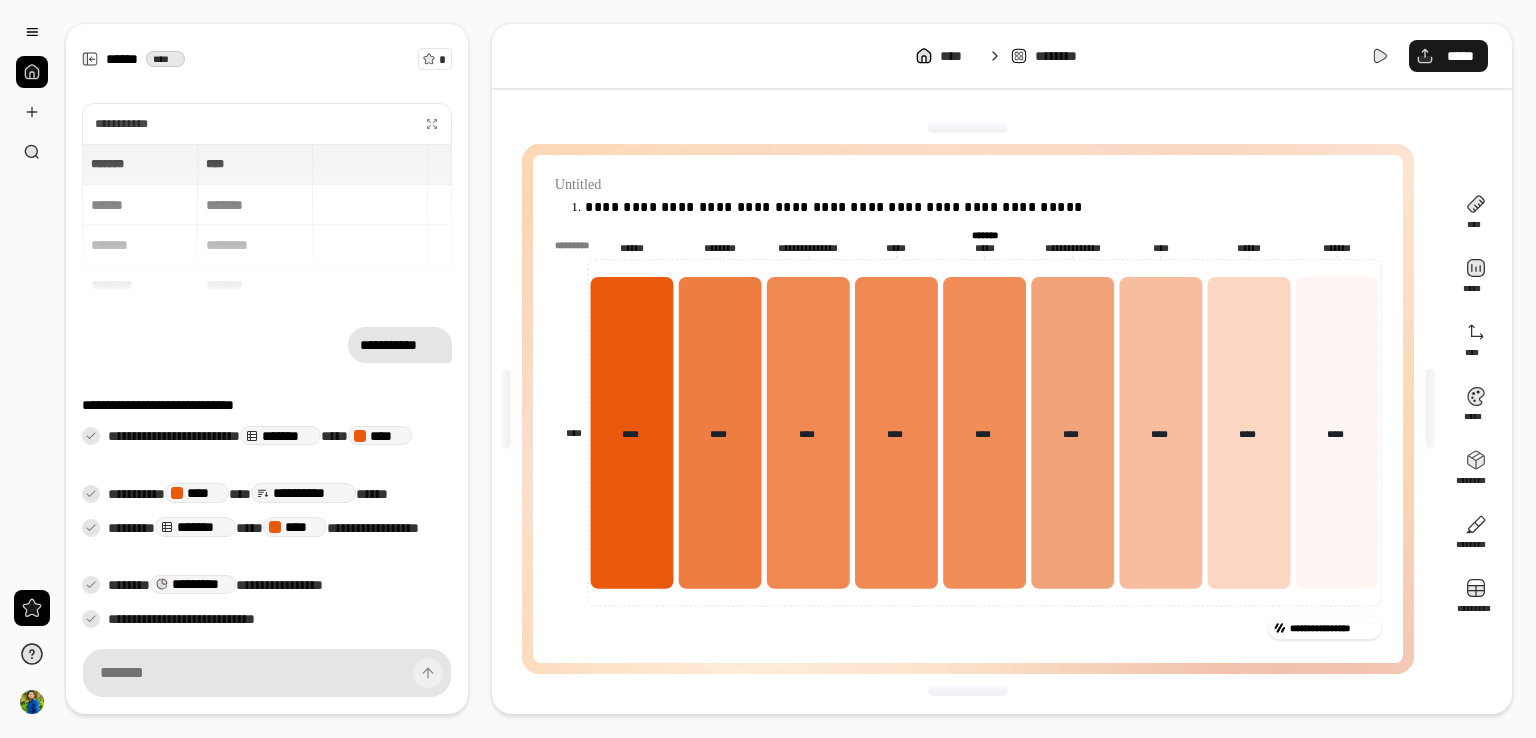 click on "*****" at bounding box center [1448, 56] 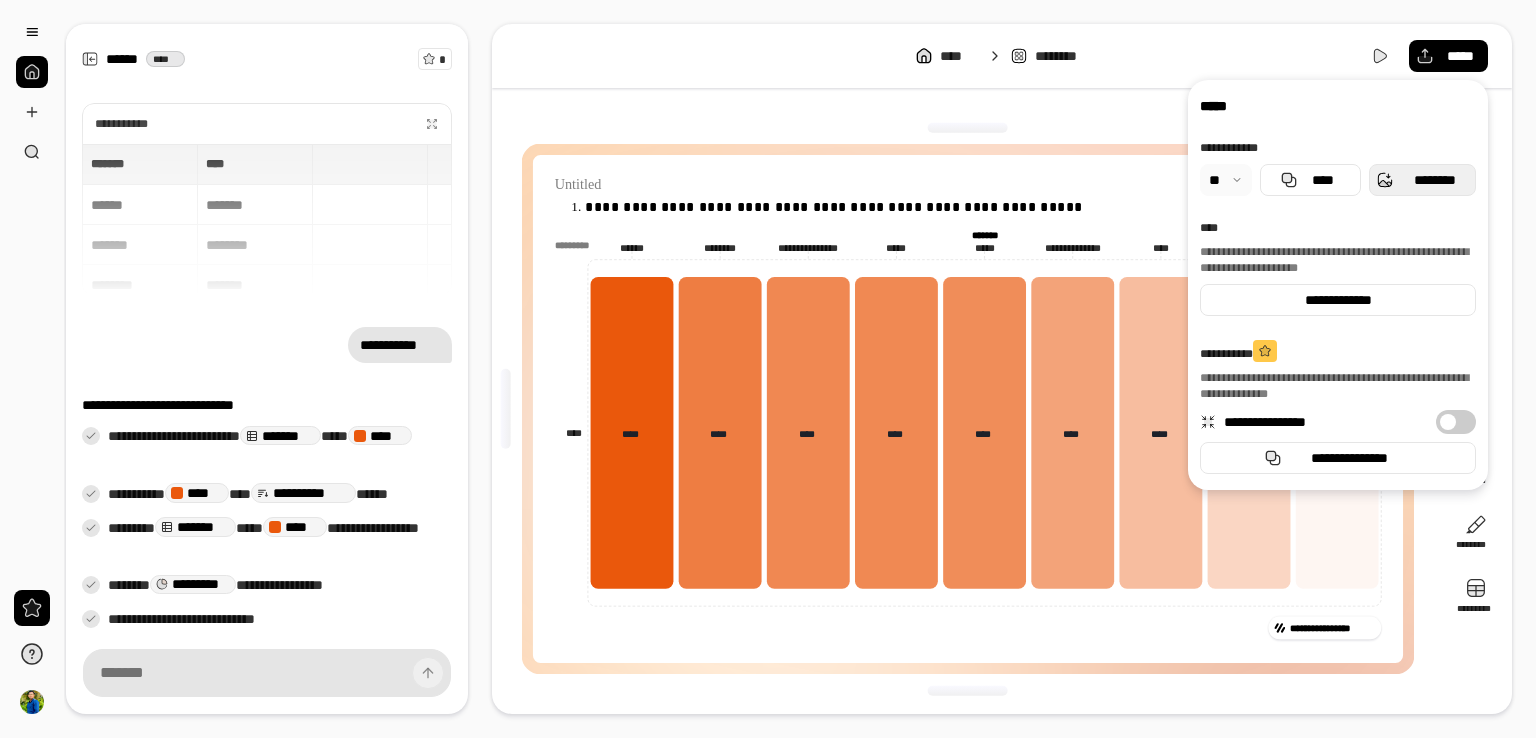 click on "********" at bounding box center [1434, 180] 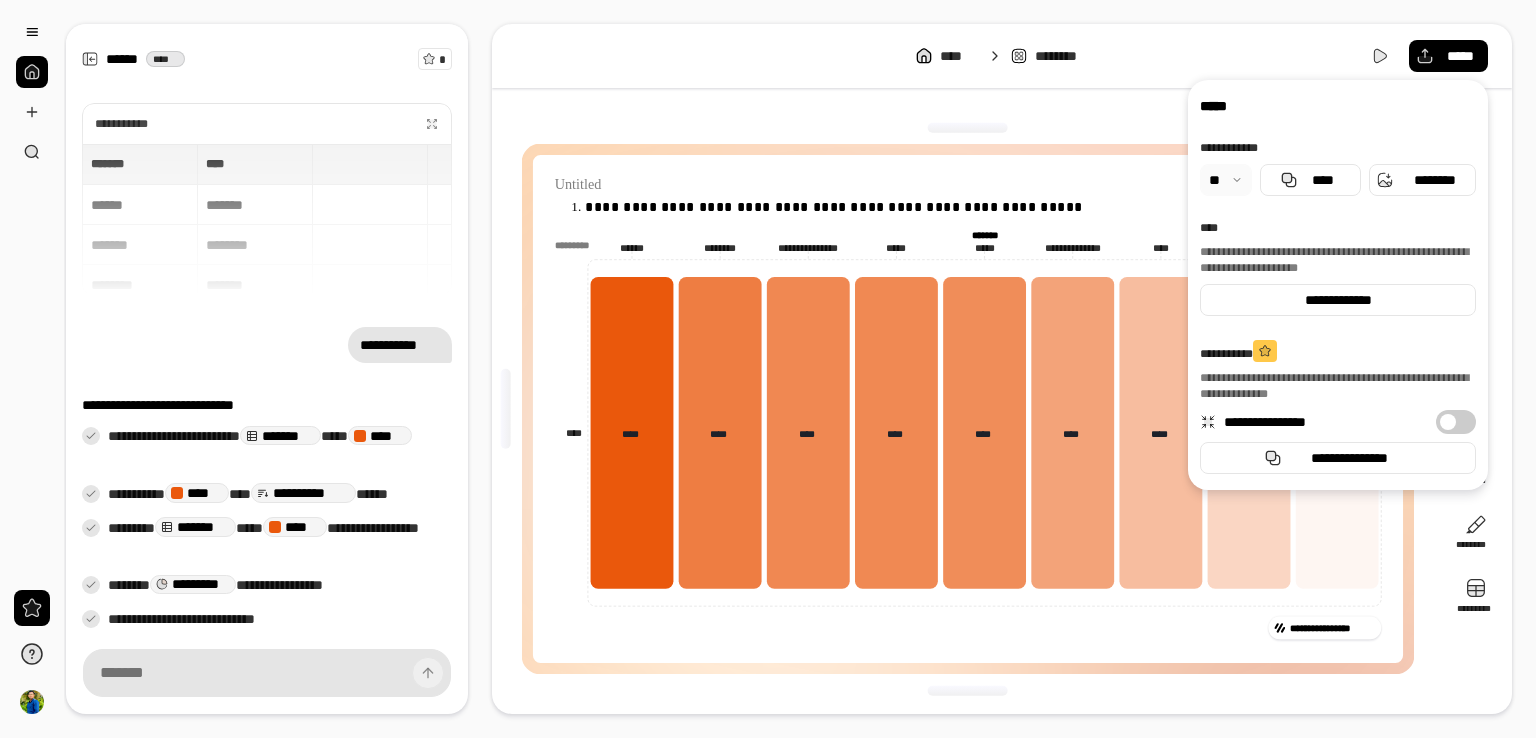 click at bounding box center (968, 128) 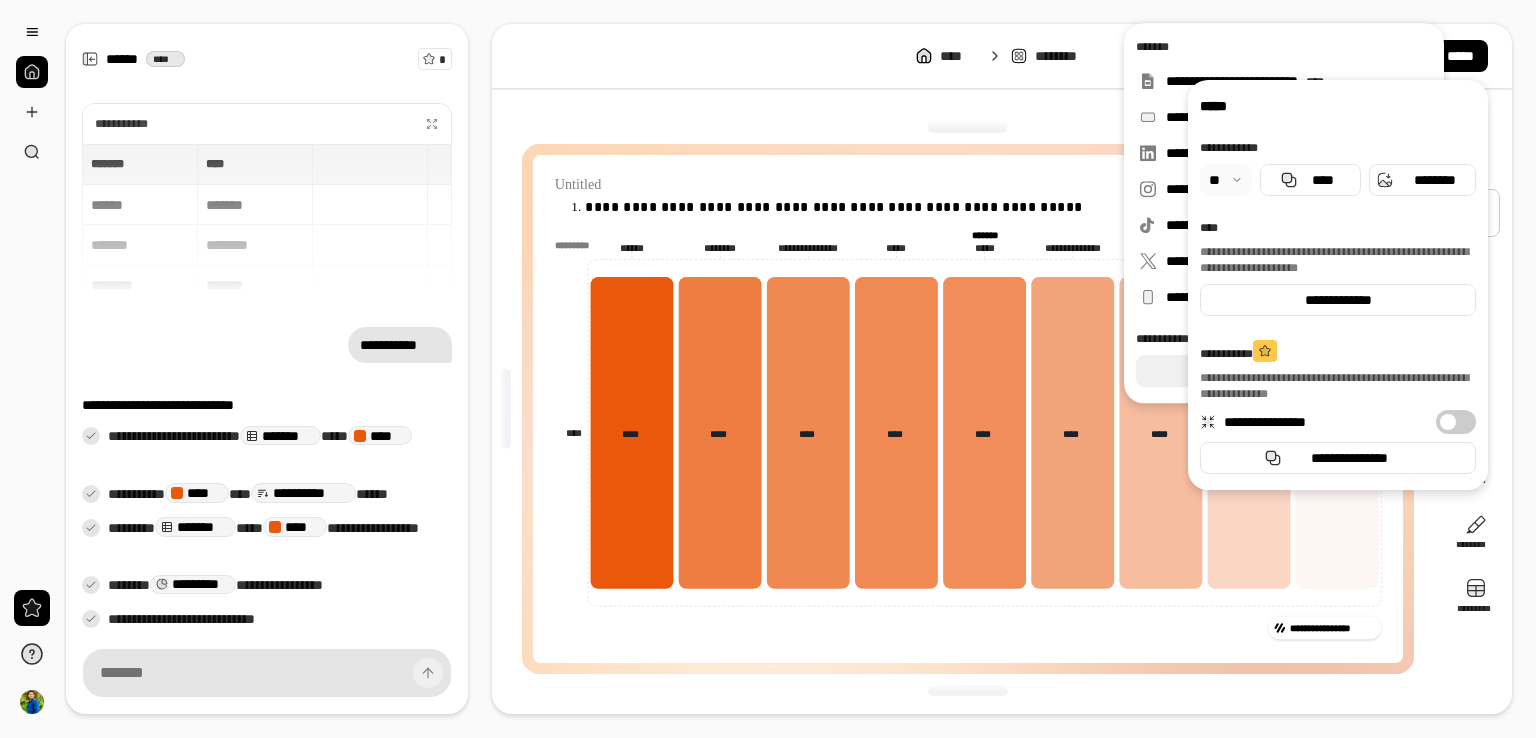 click on "**********" at bounding box center (968, 409) 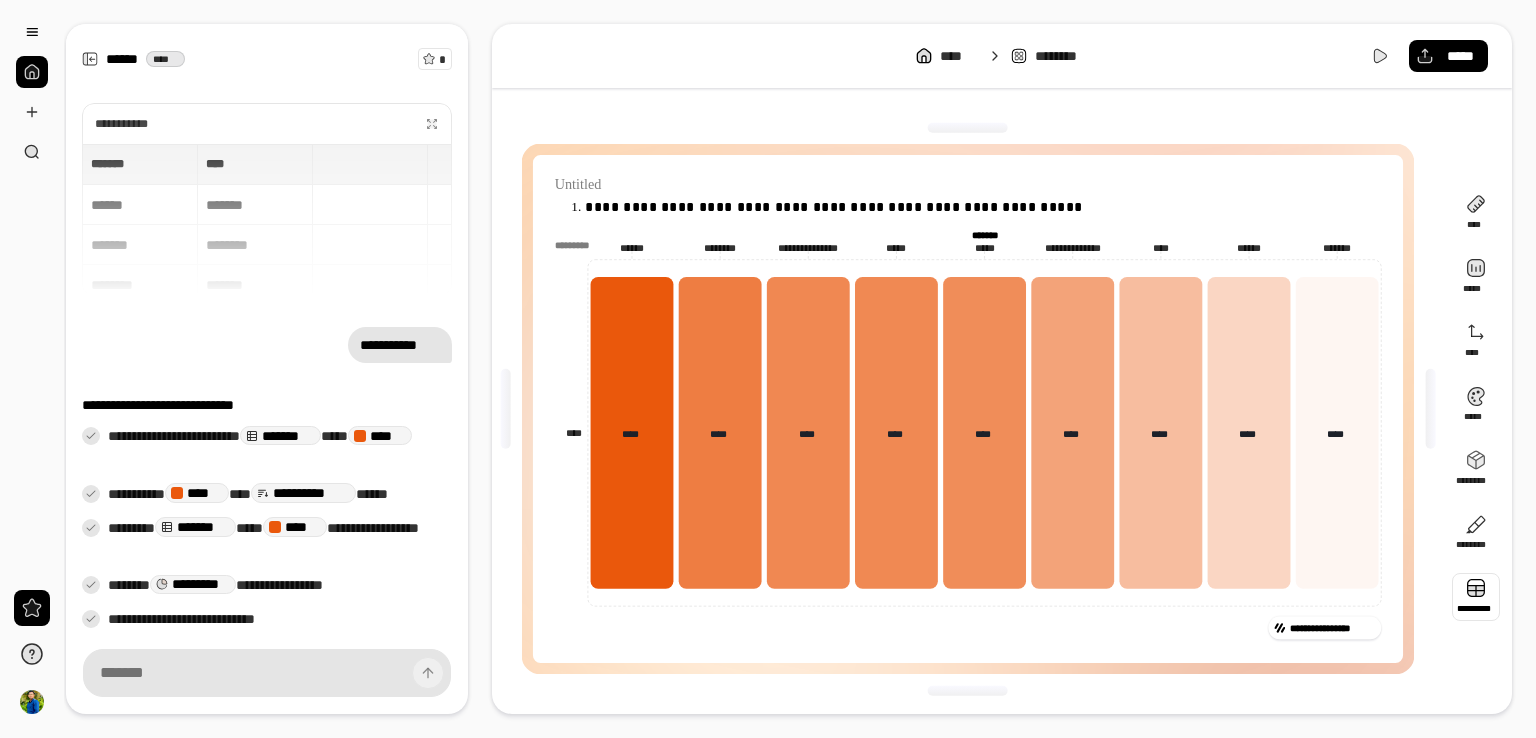 click at bounding box center [1476, 597] 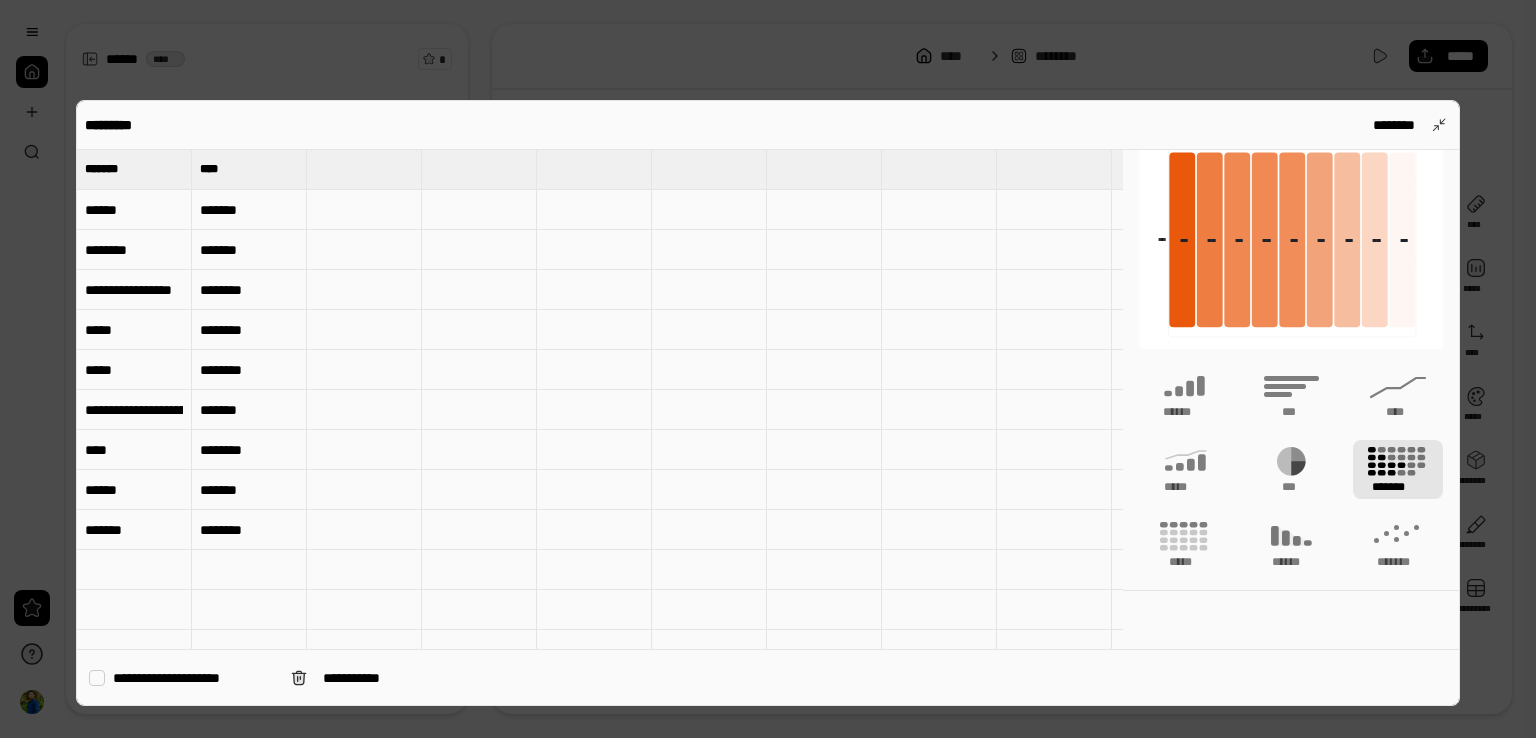 scroll, scrollTop: 0, scrollLeft: 0, axis: both 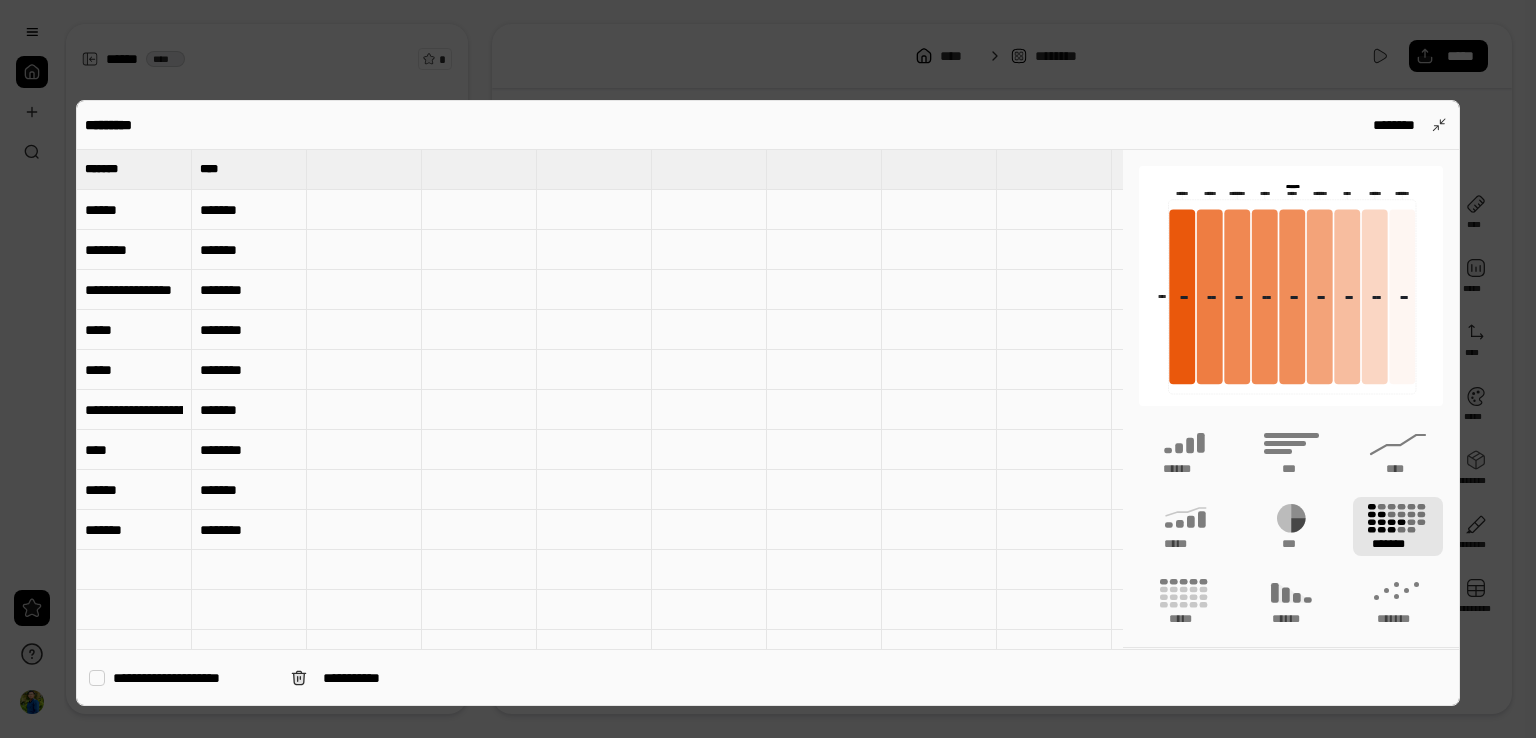 click at bounding box center [768, 369] 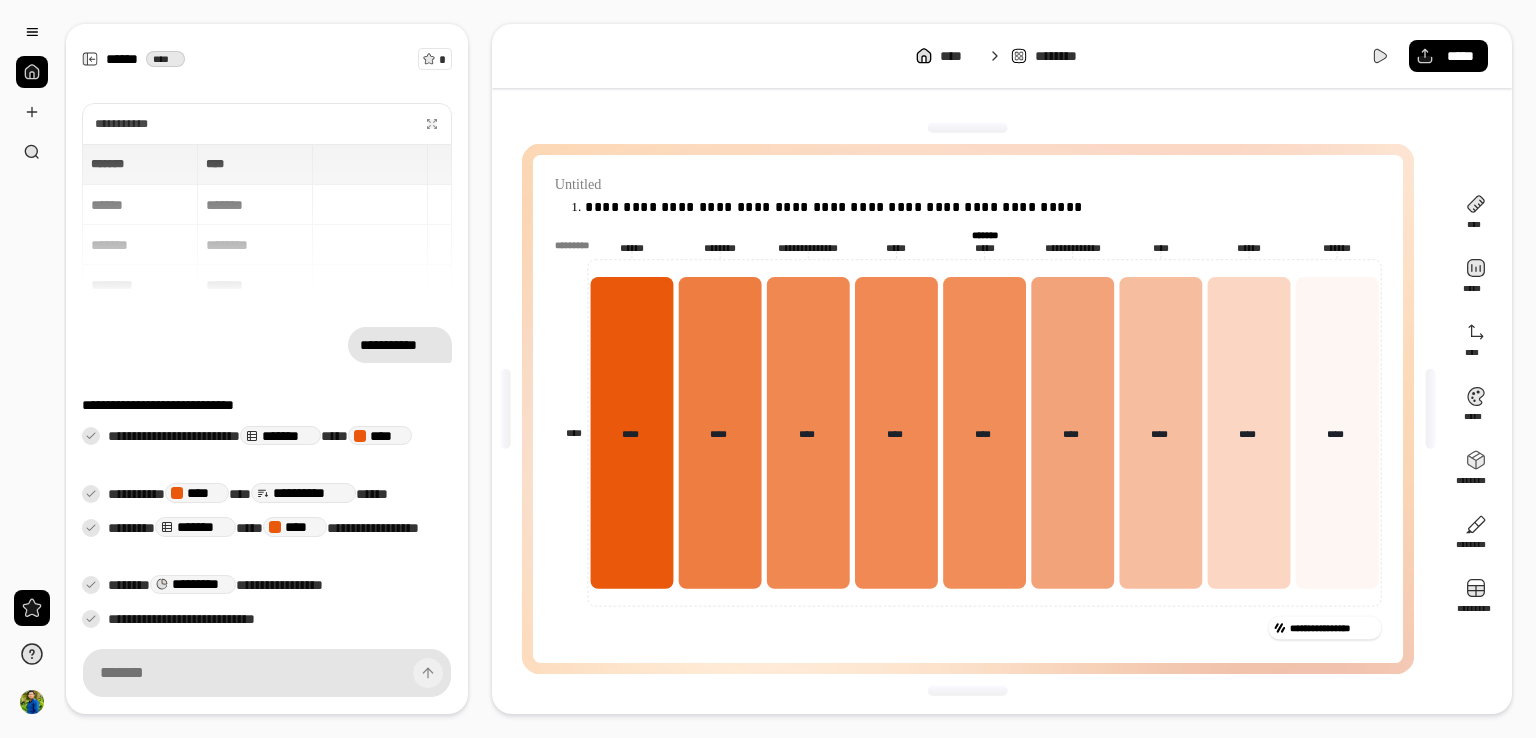 click on "****** **** *" at bounding box center (267, 59) 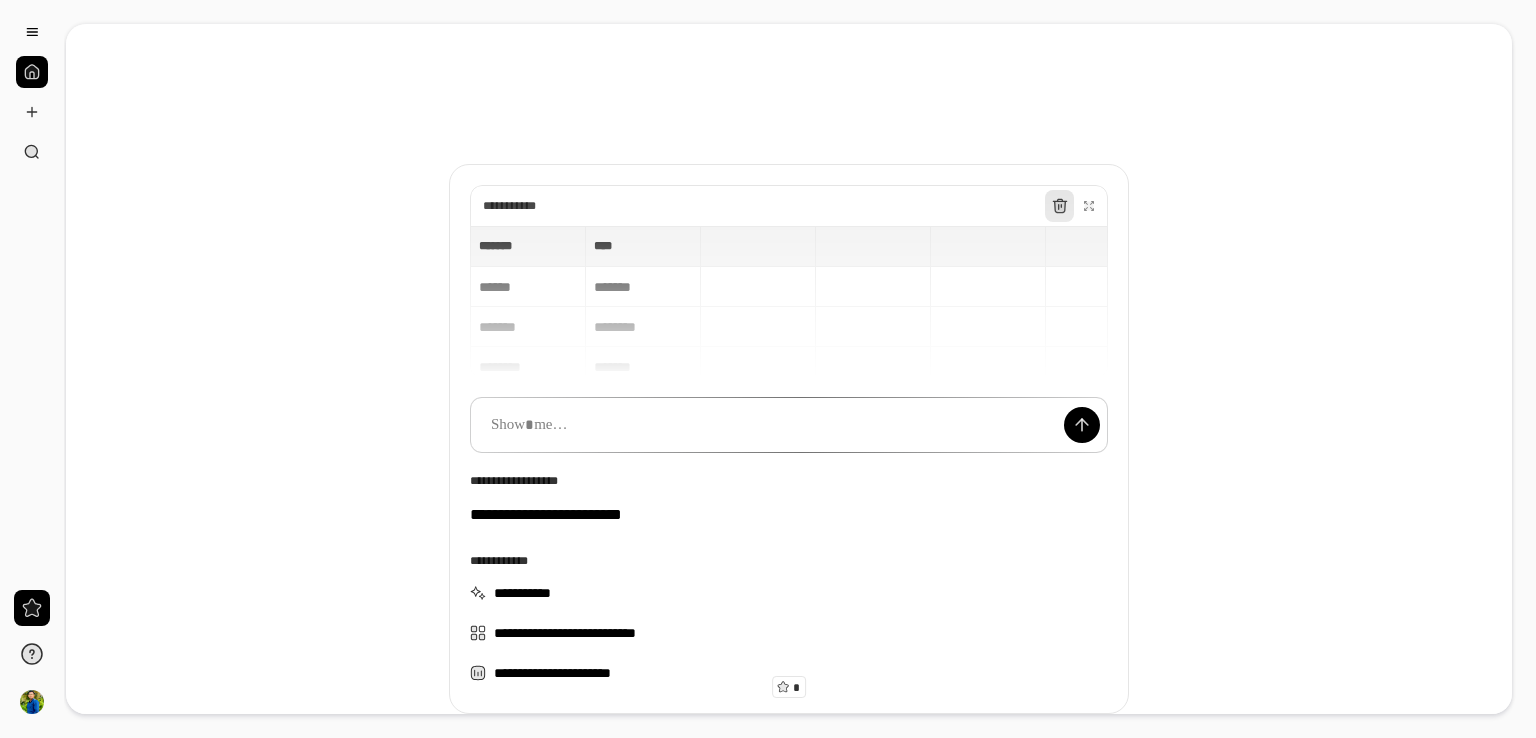 click 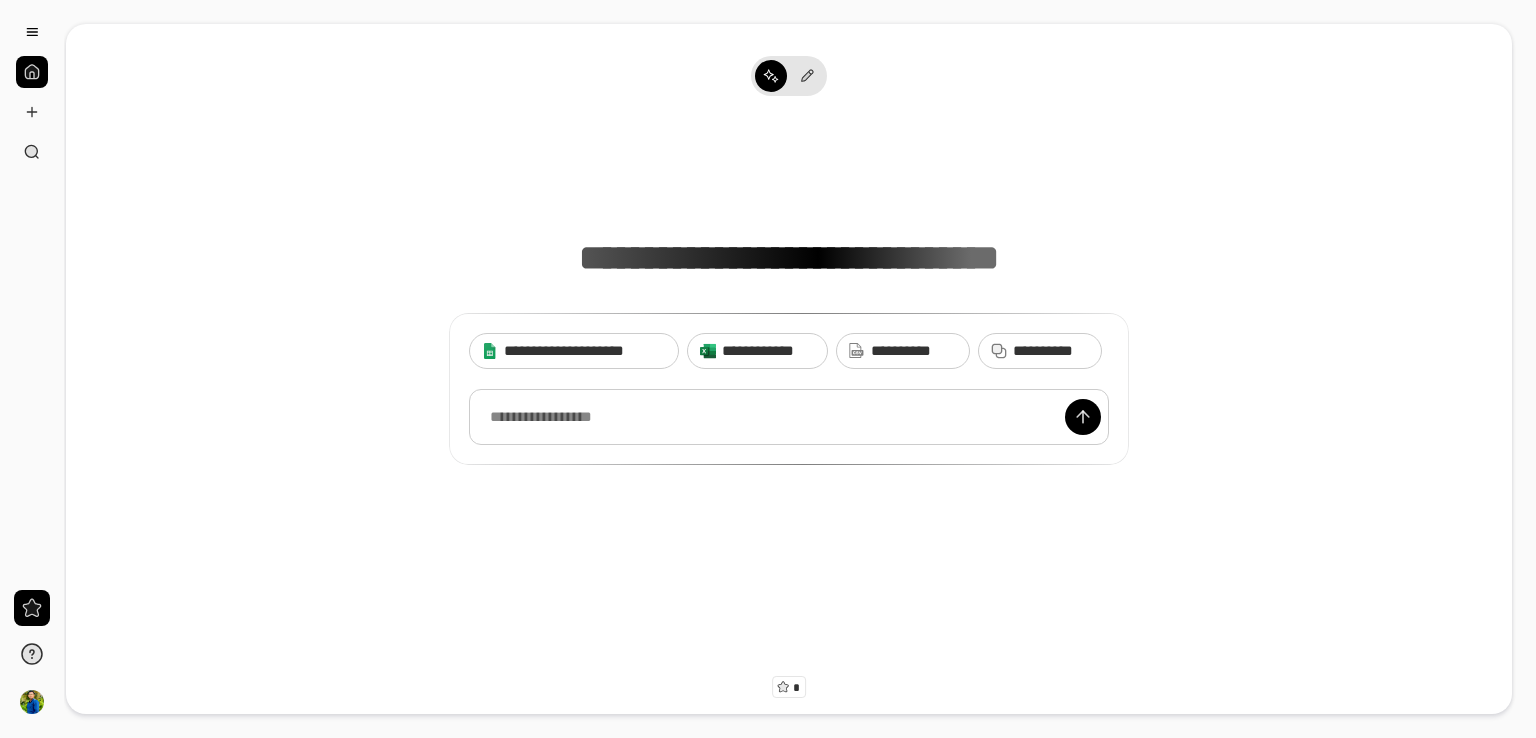 click at bounding box center (789, 417) 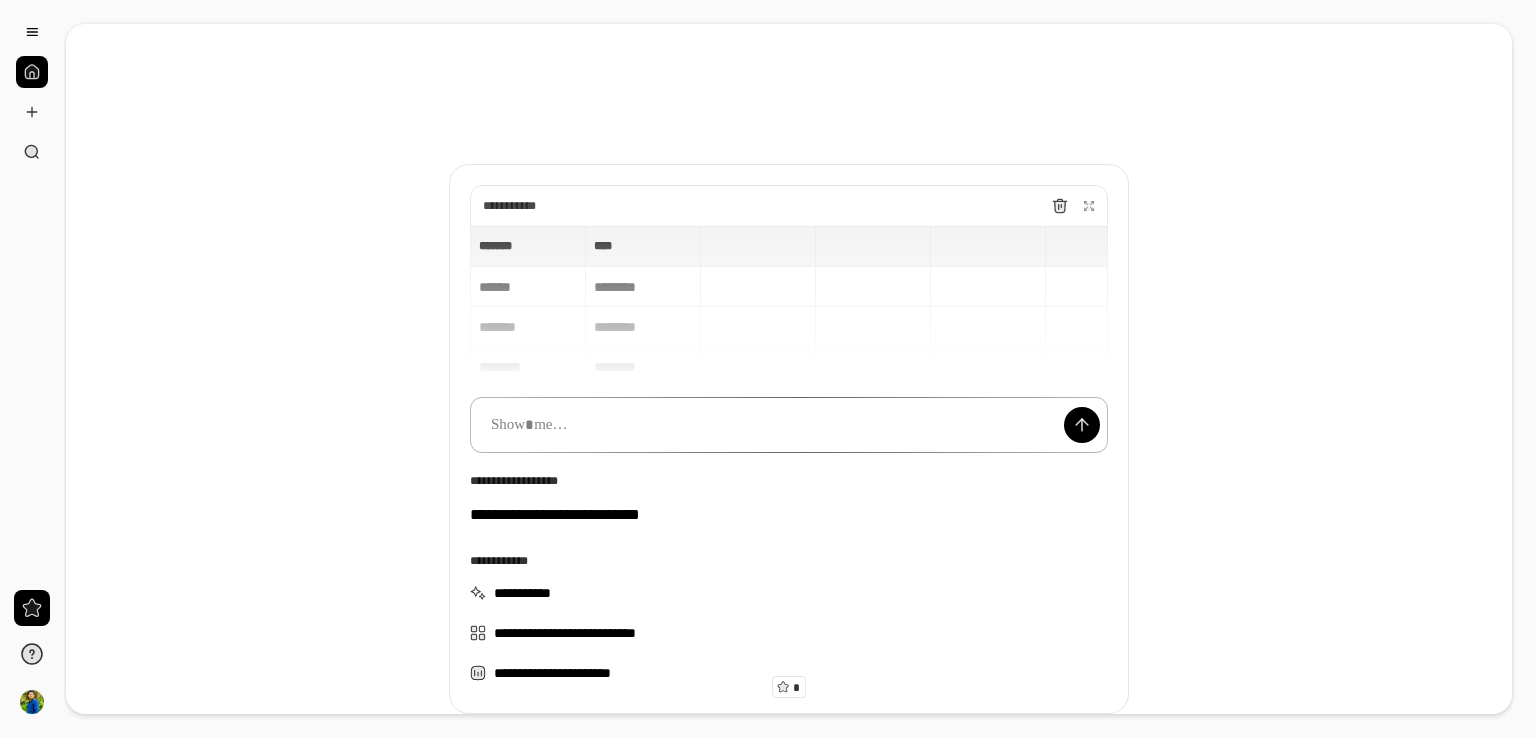 click at bounding box center (789, 425) 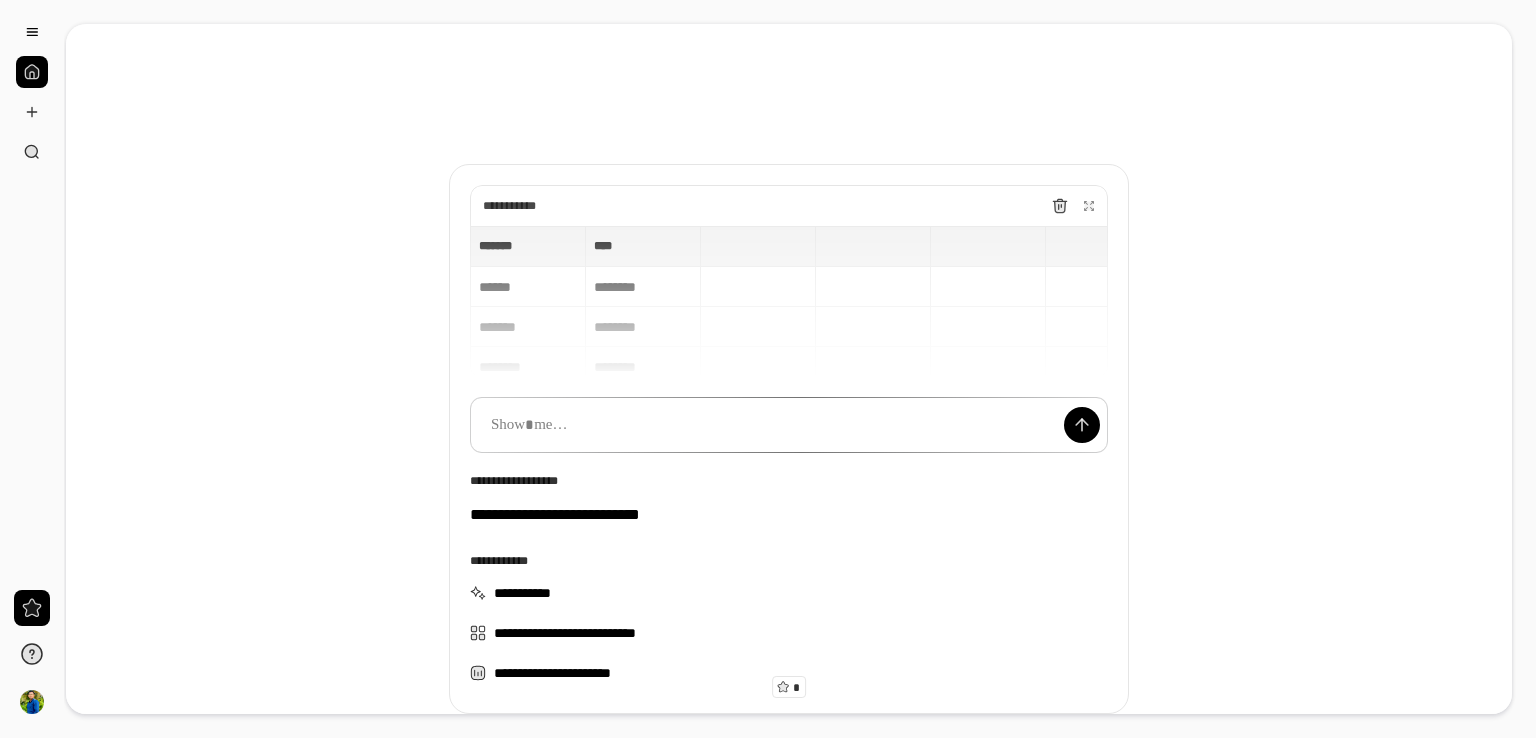 type on "**********" 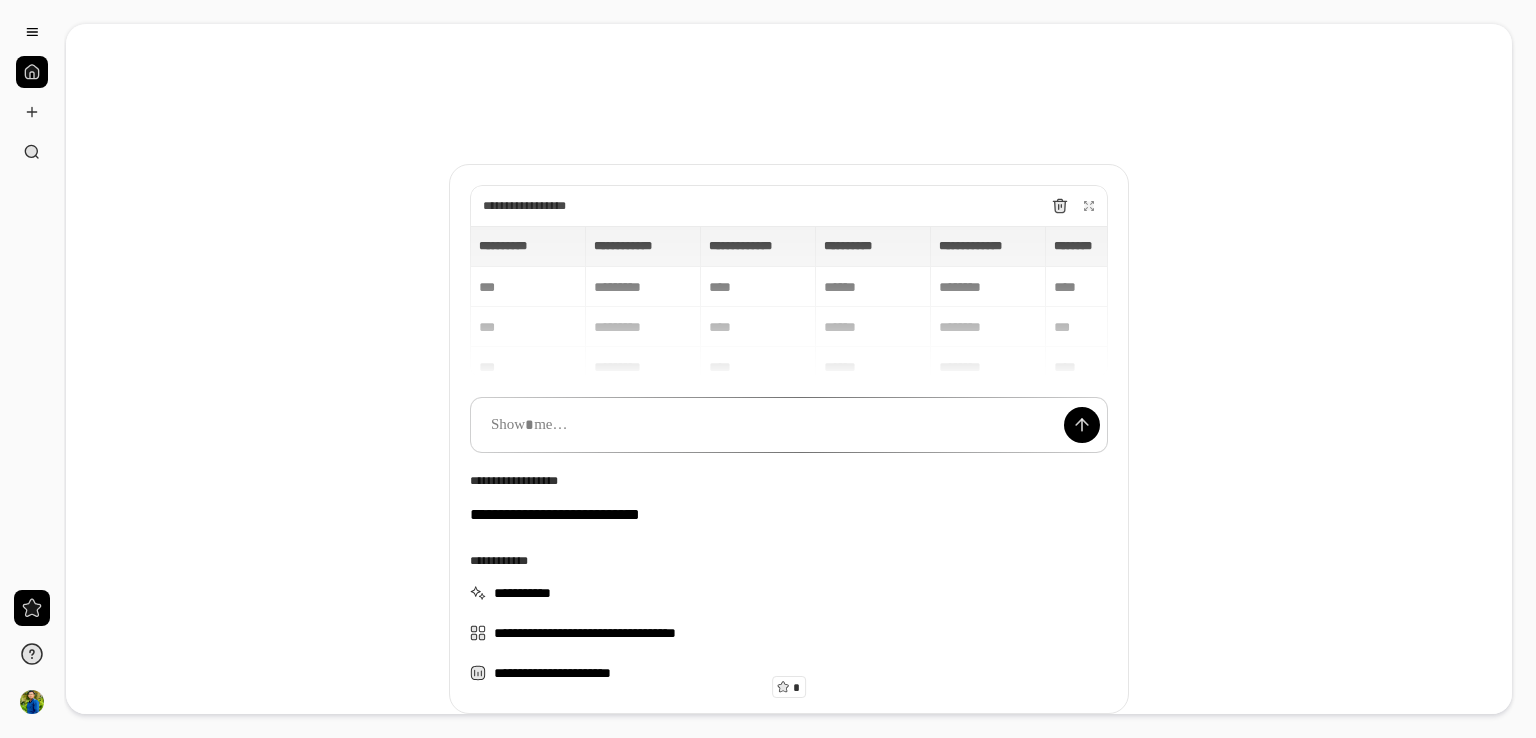 scroll, scrollTop: 119, scrollLeft: 0, axis: vertical 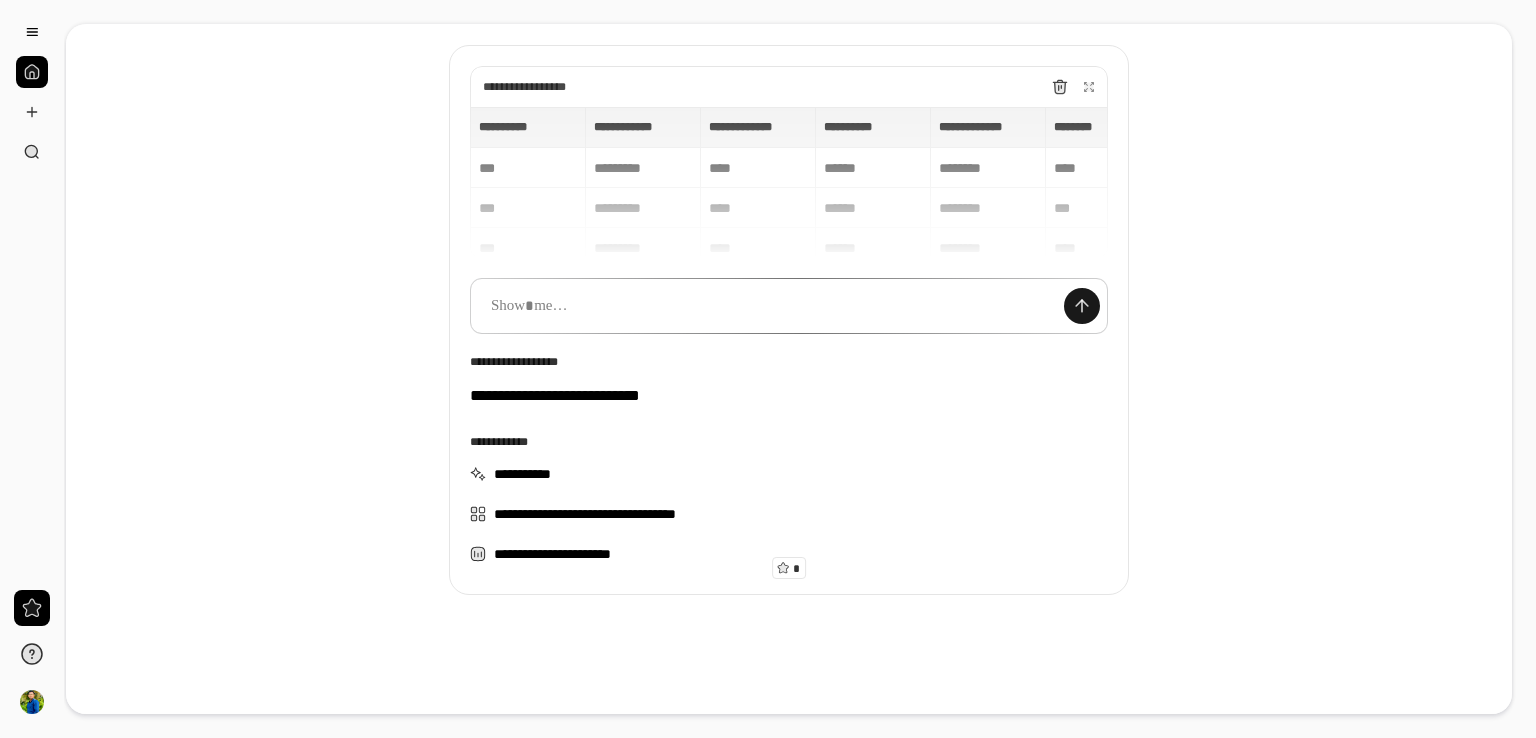 click at bounding box center (1082, 306) 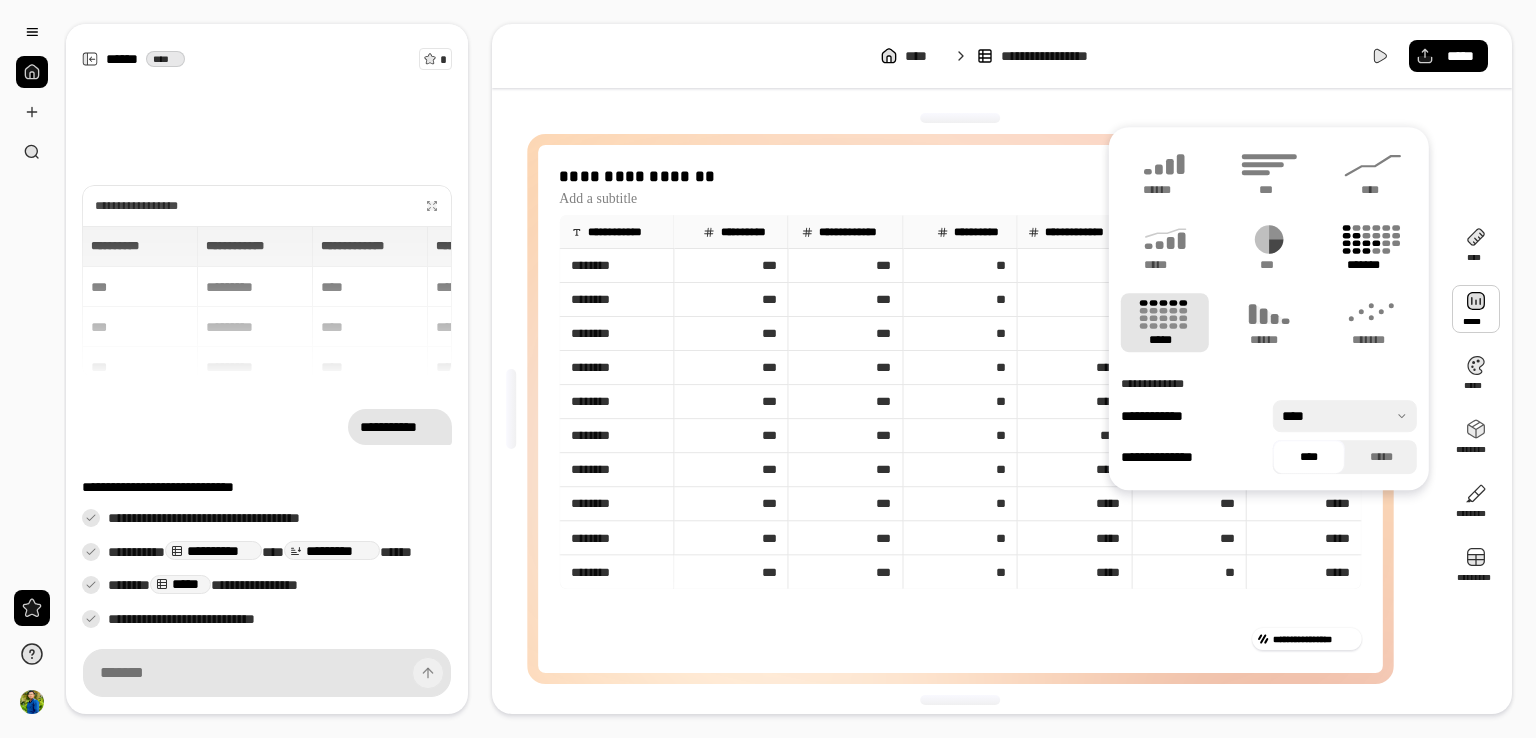 click 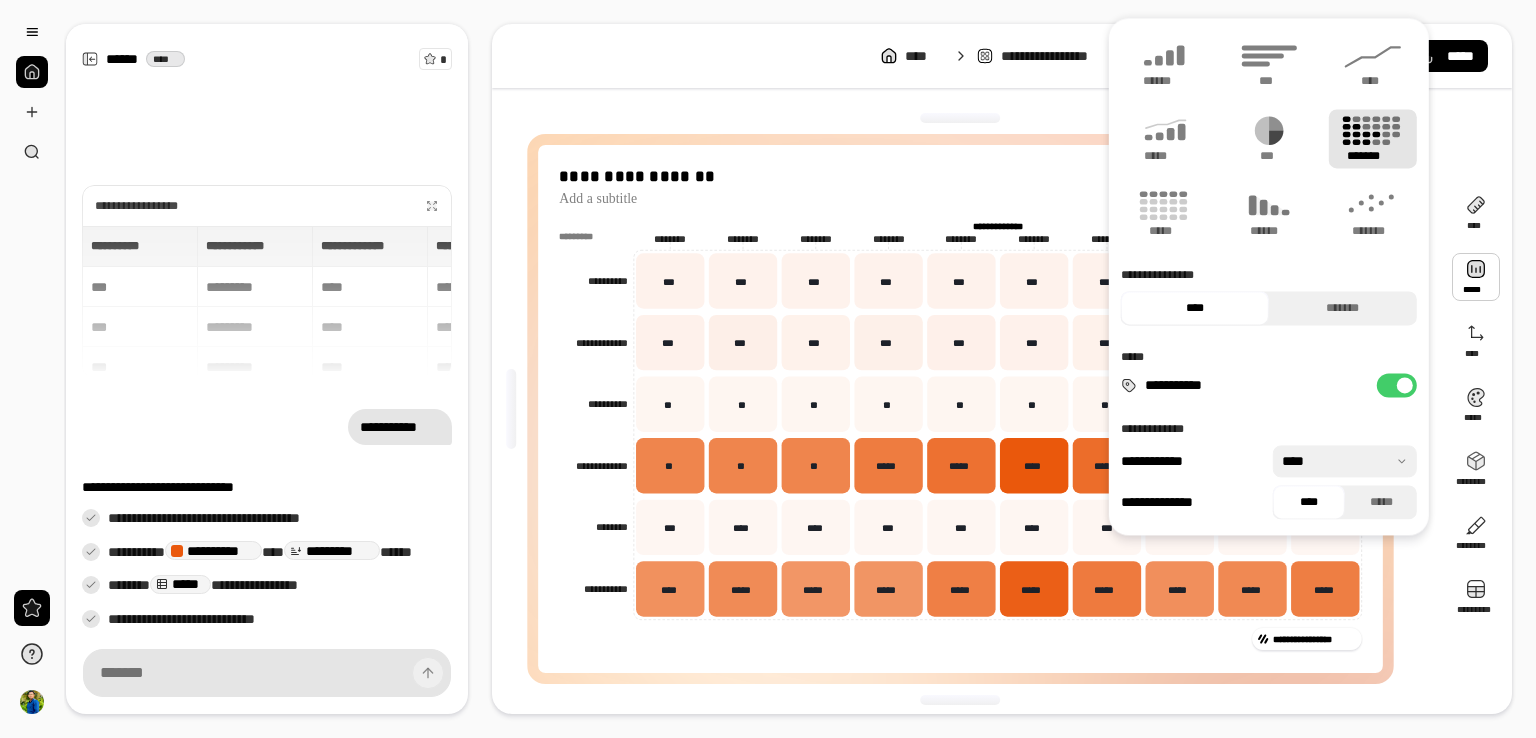 type on "*******" 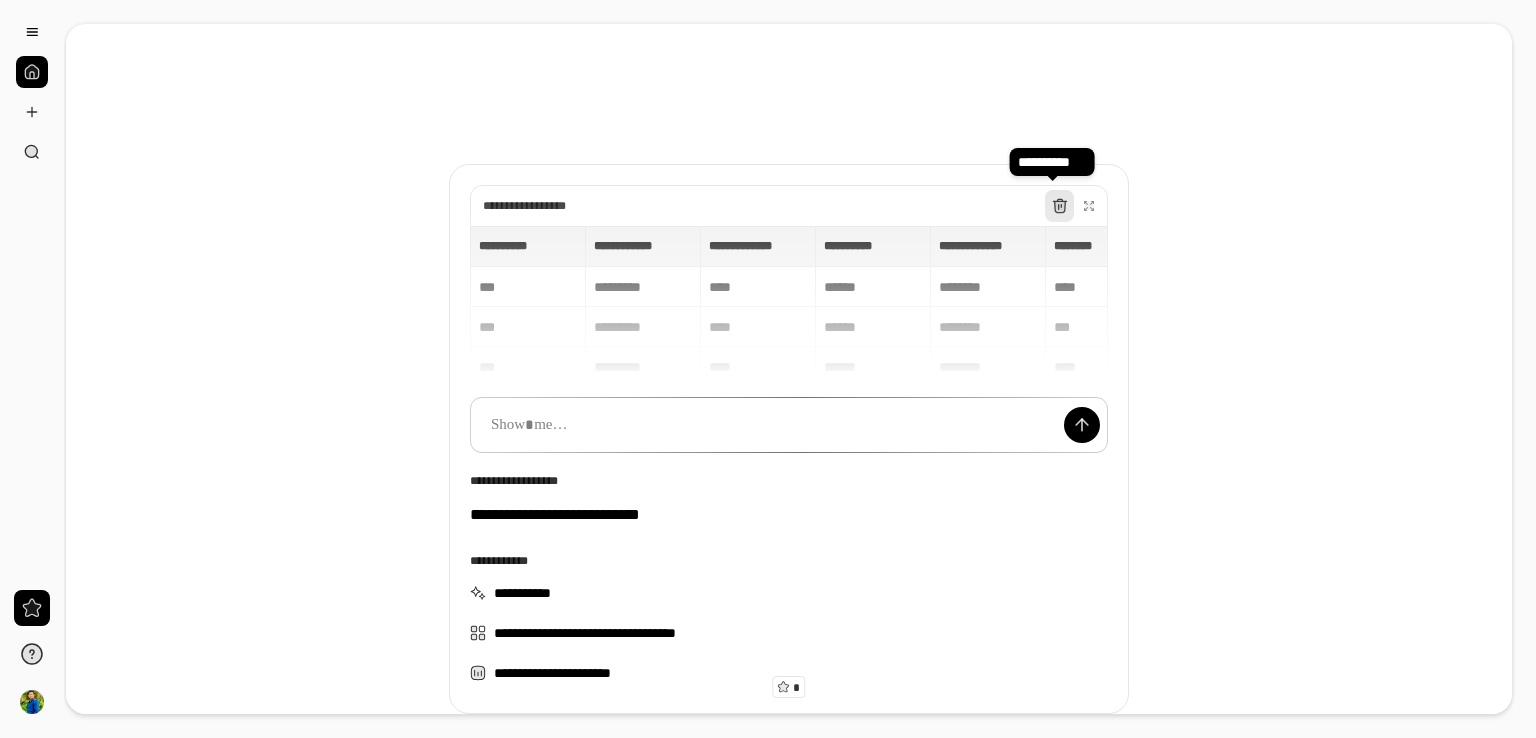 click 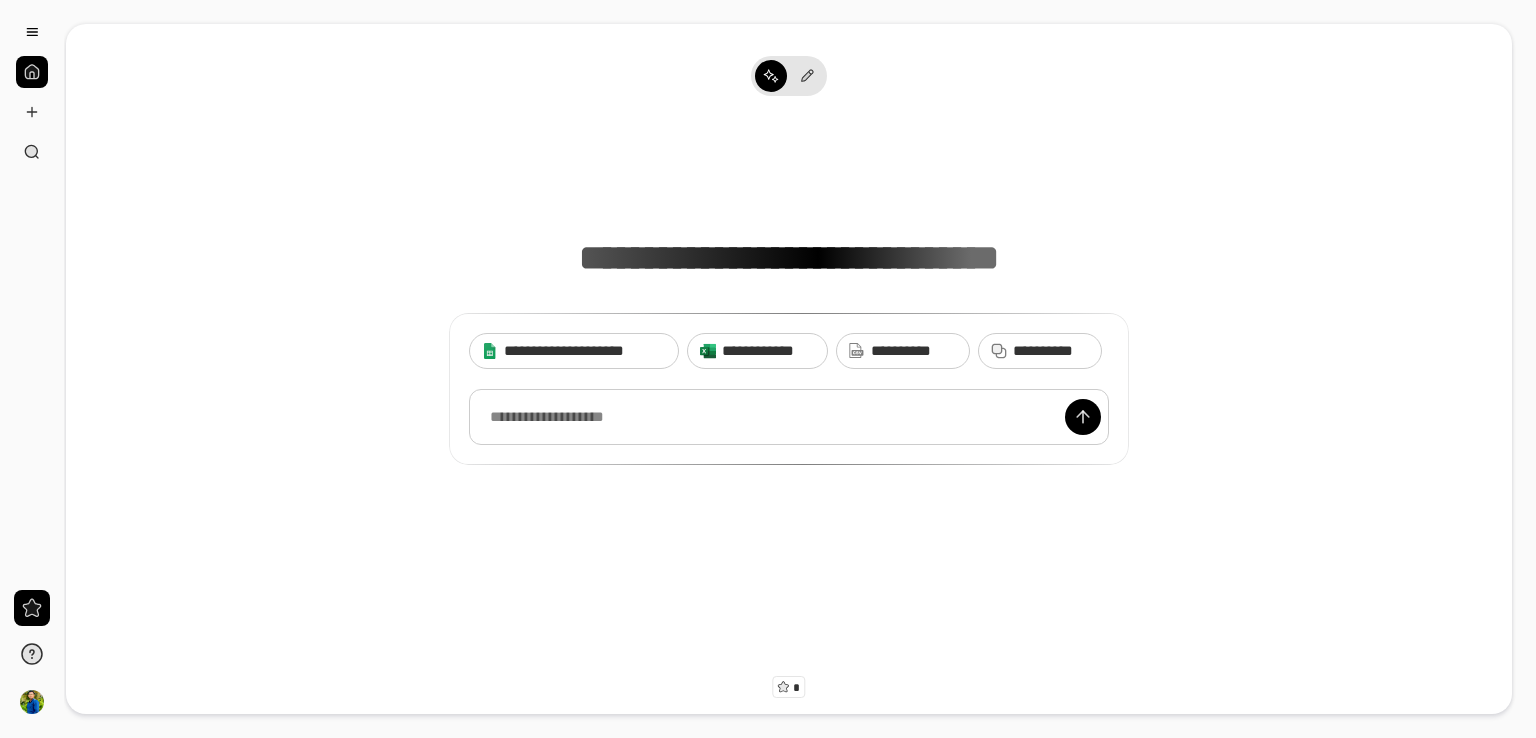 click at bounding box center [789, 417] 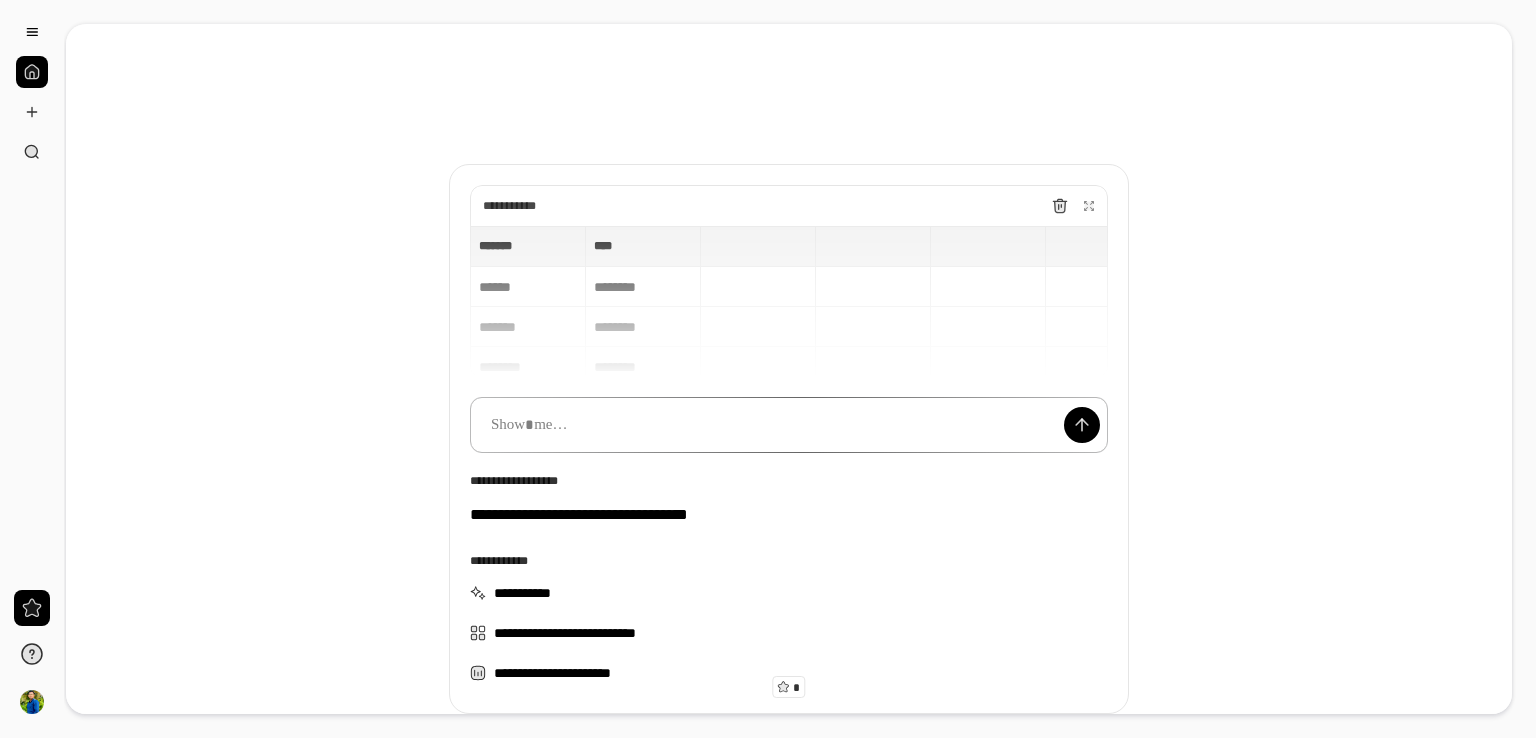 click at bounding box center [789, 425] 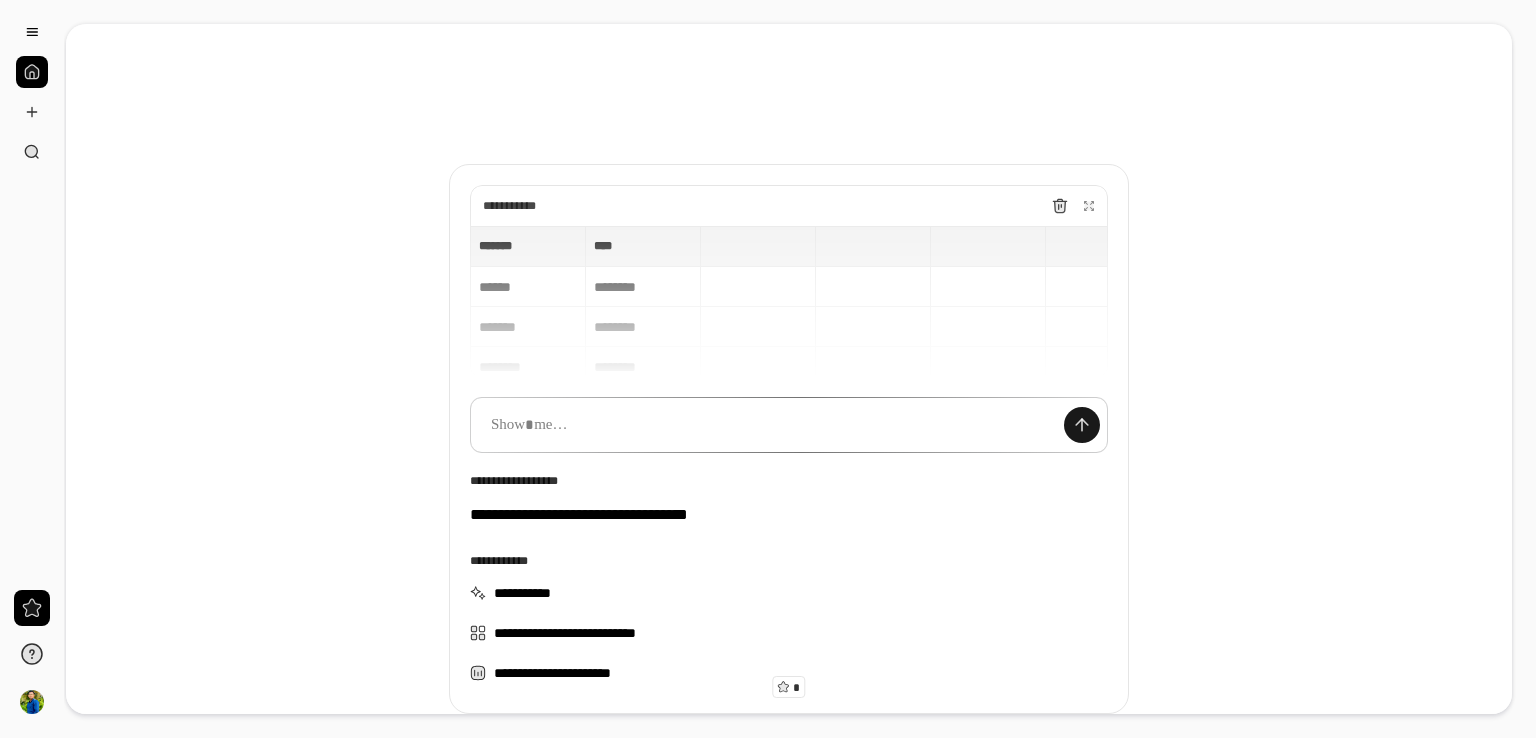 click at bounding box center [1082, 425] 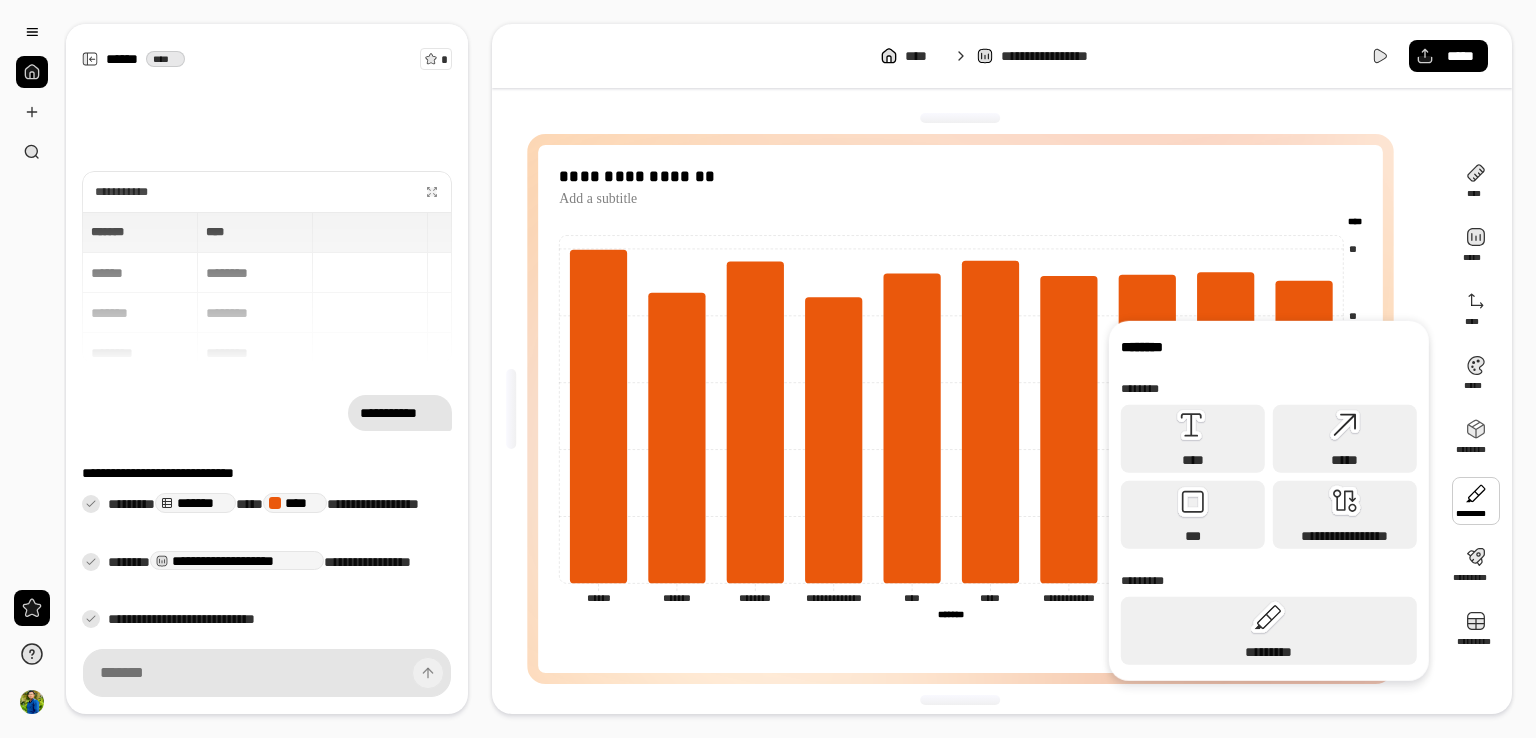 click on "**********" at bounding box center [960, 415] 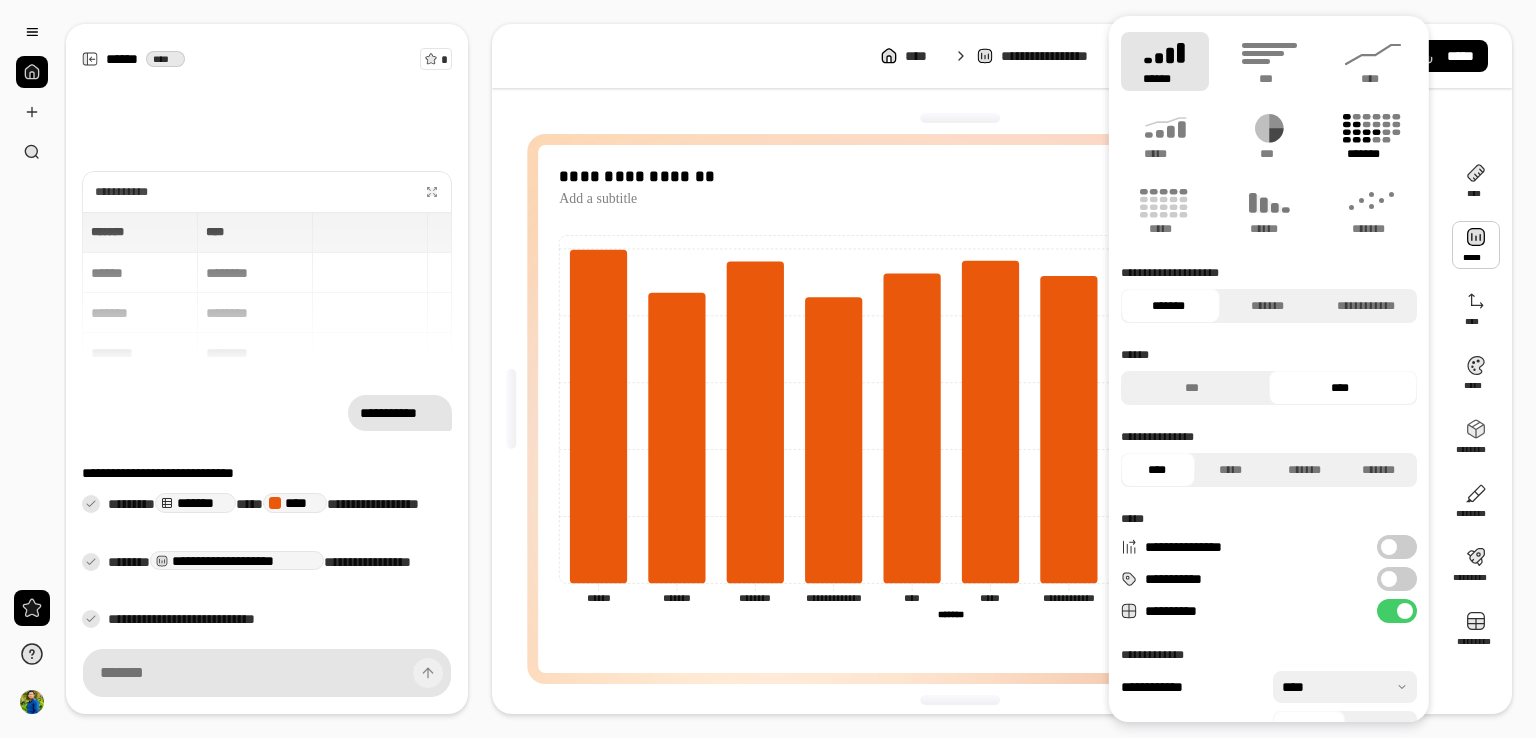 click 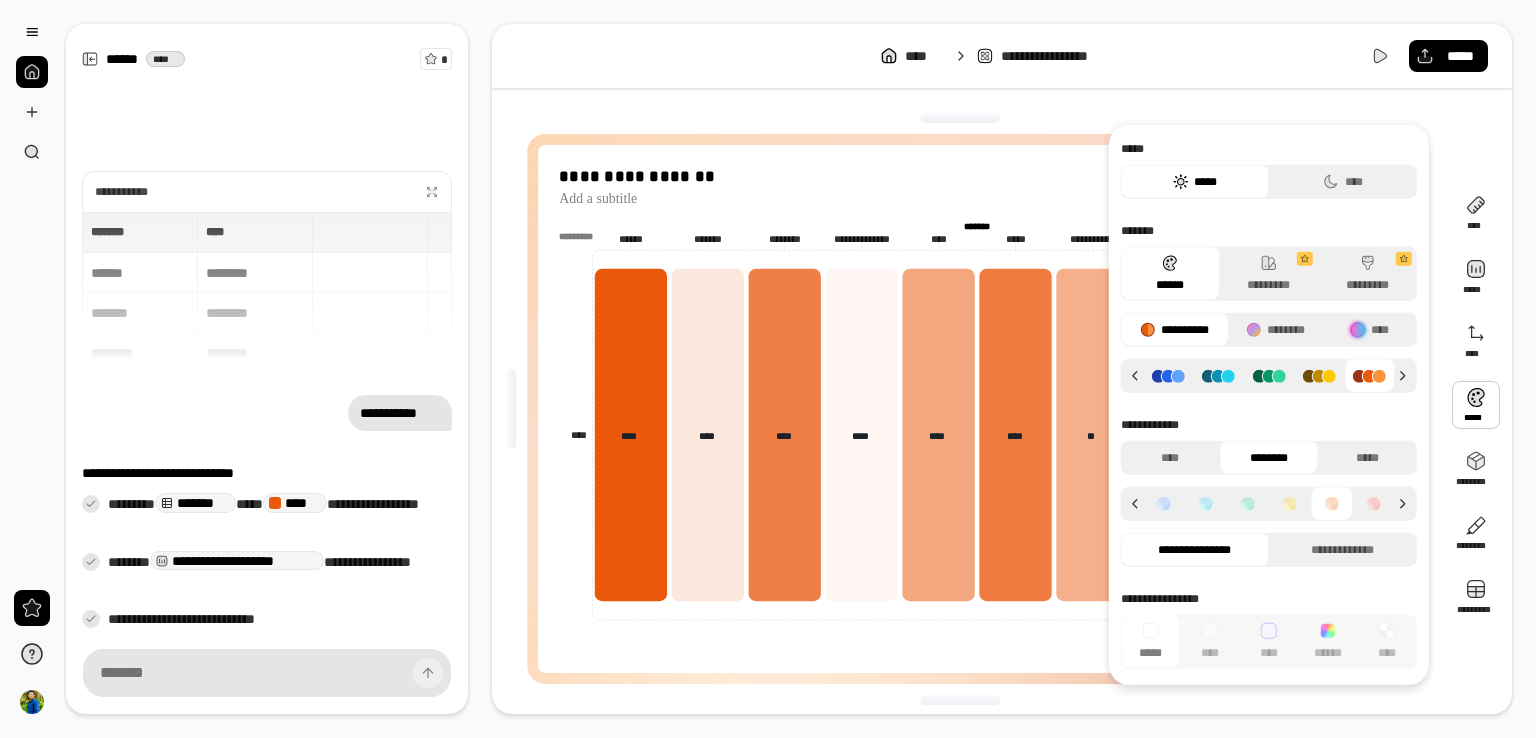 click 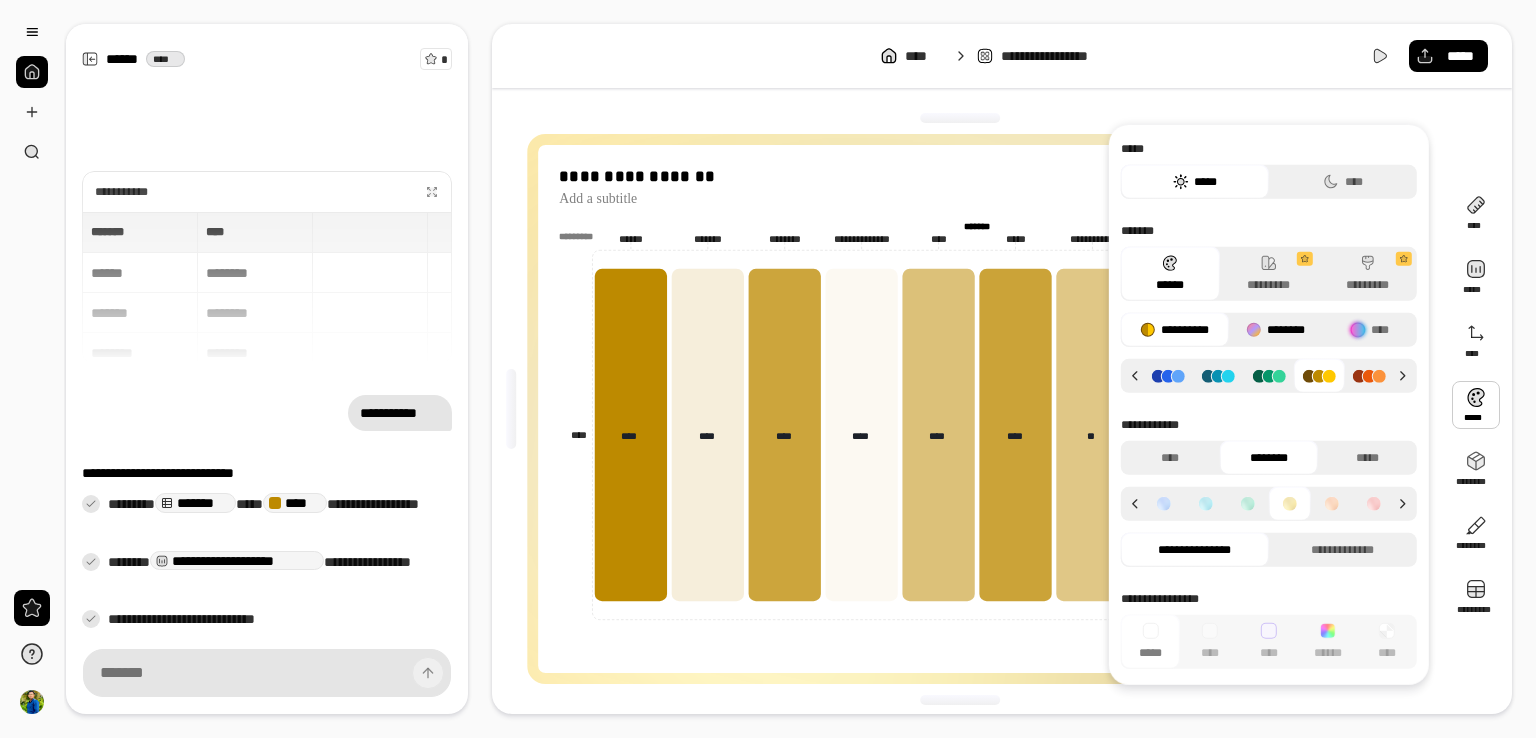 click on "********" at bounding box center [1275, 330] 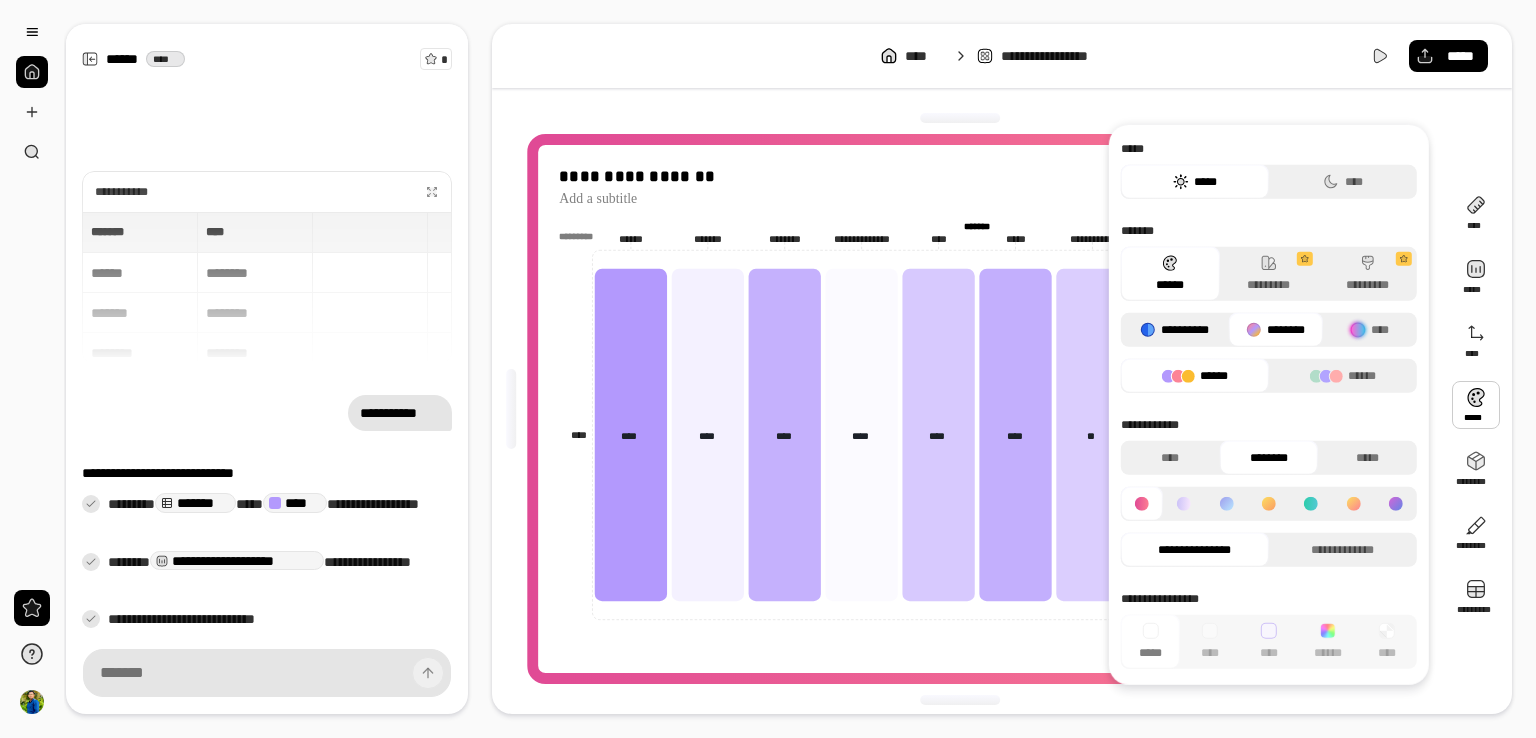 click on "**********" at bounding box center [1175, 330] 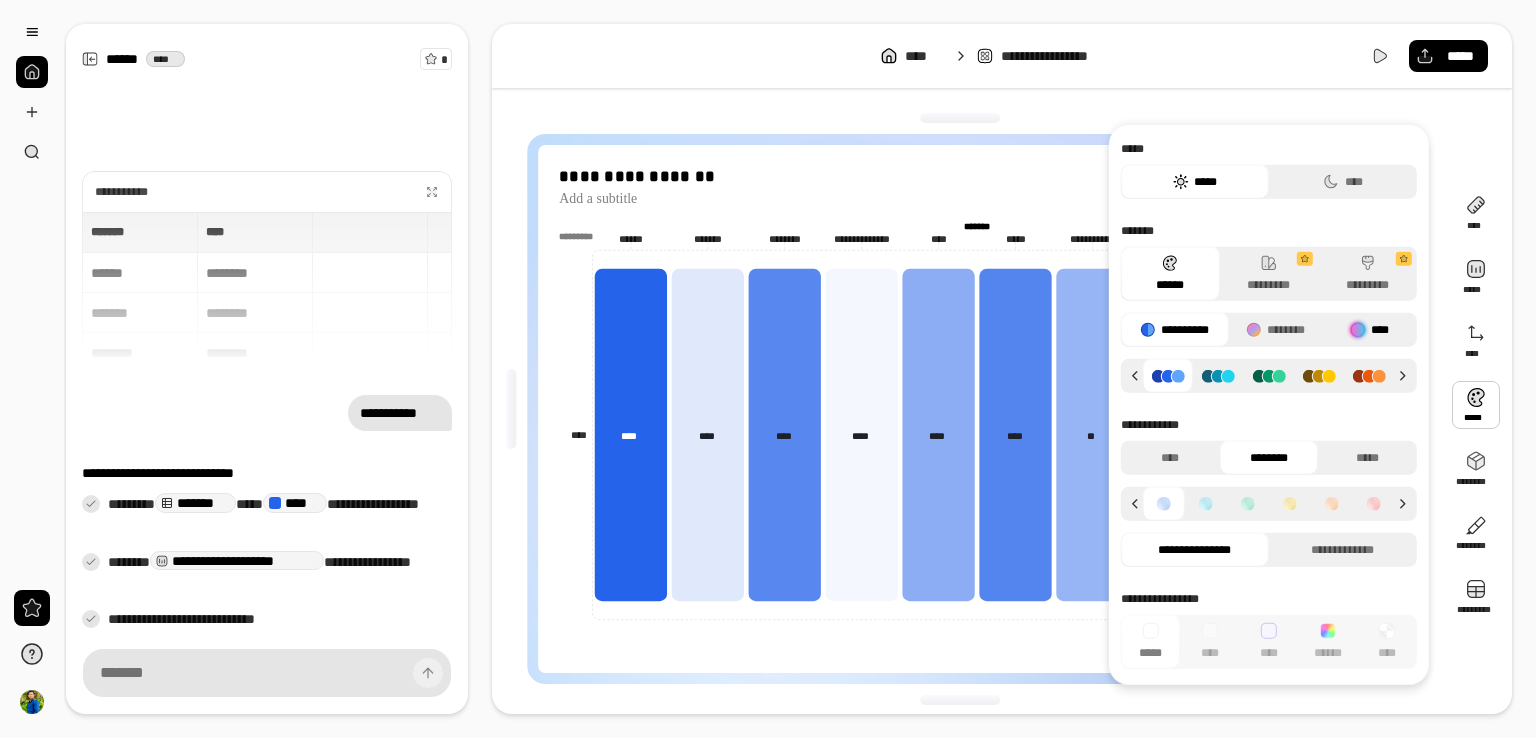 click on "****" at bounding box center (1370, 330) 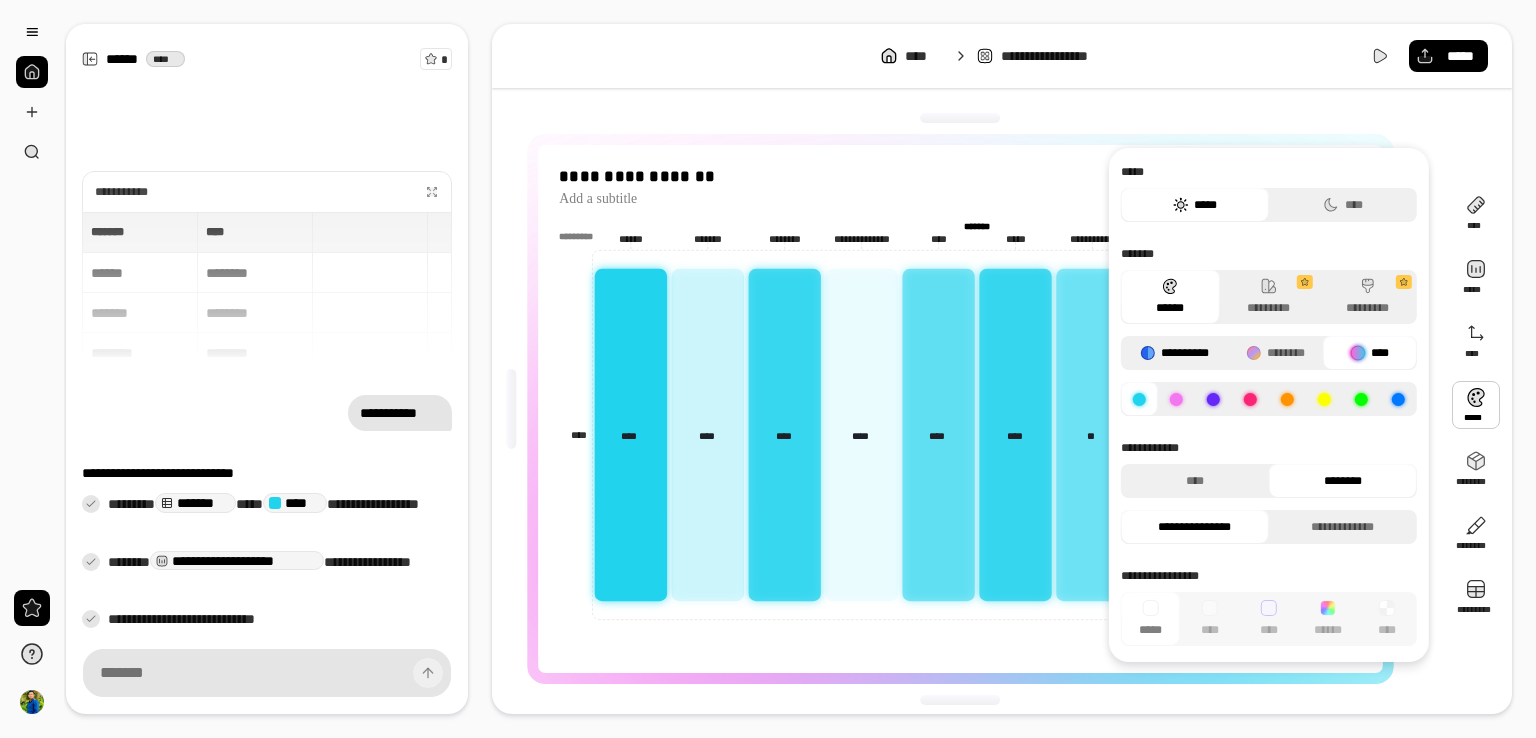 click on "**********" at bounding box center [1175, 353] 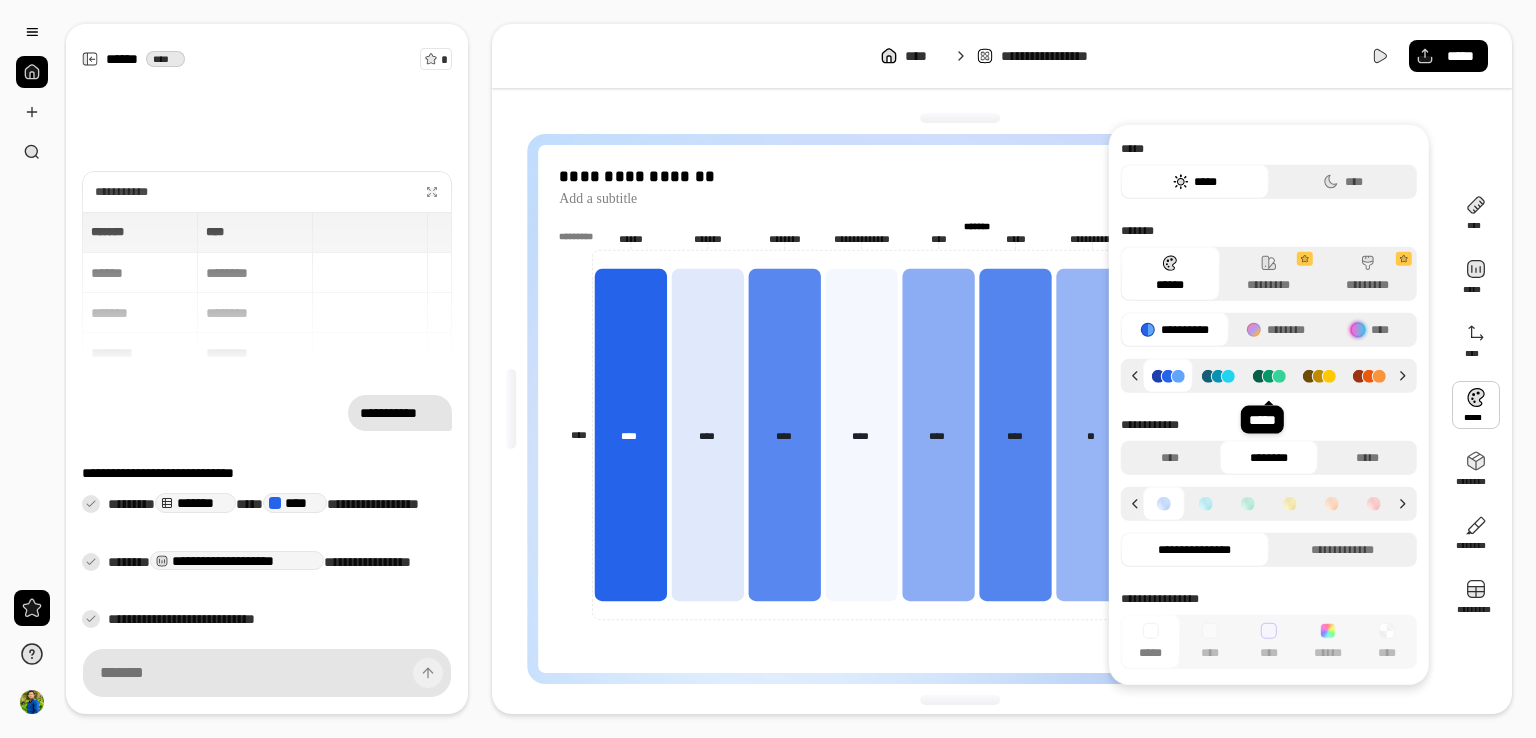 click 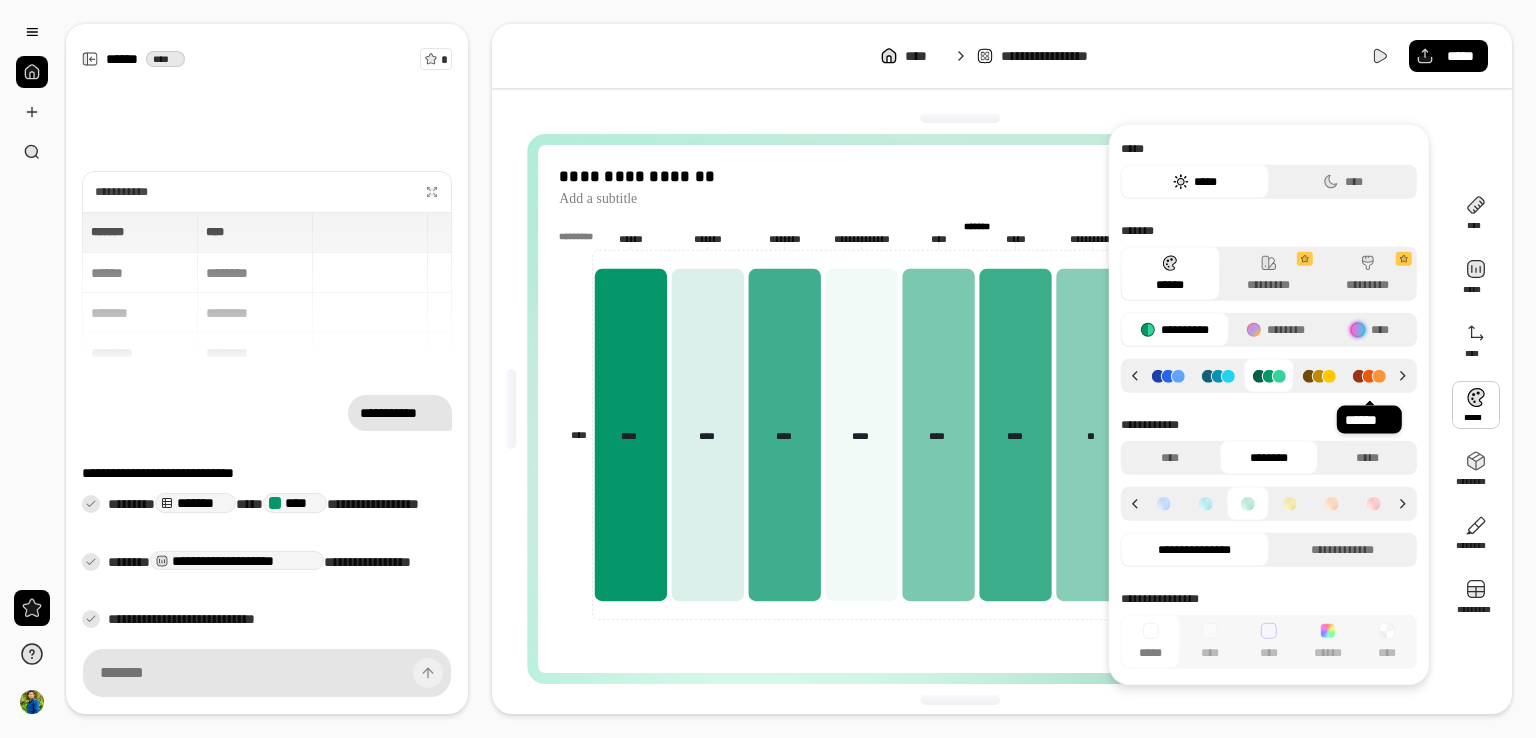 click at bounding box center (1369, 375) 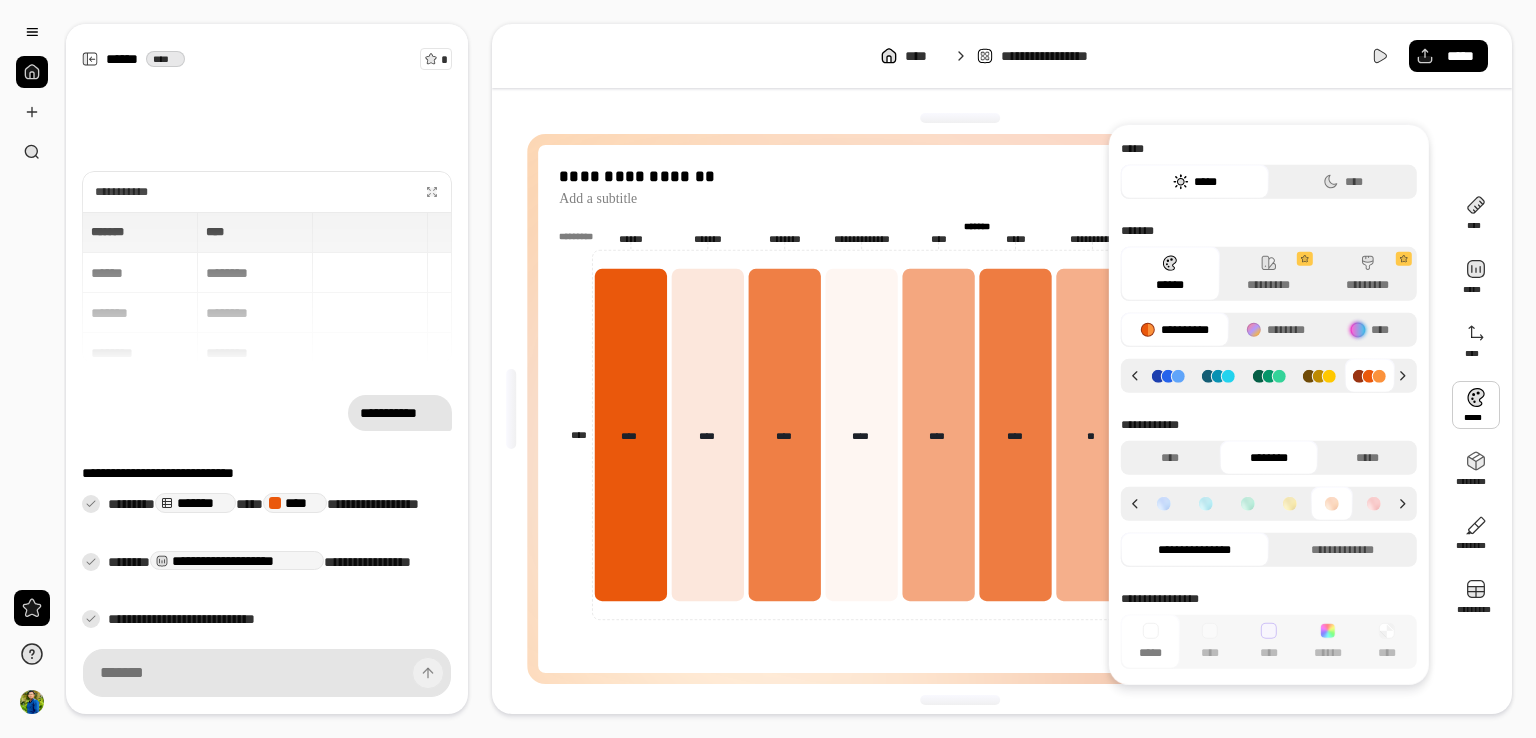 click at bounding box center (1290, 504) 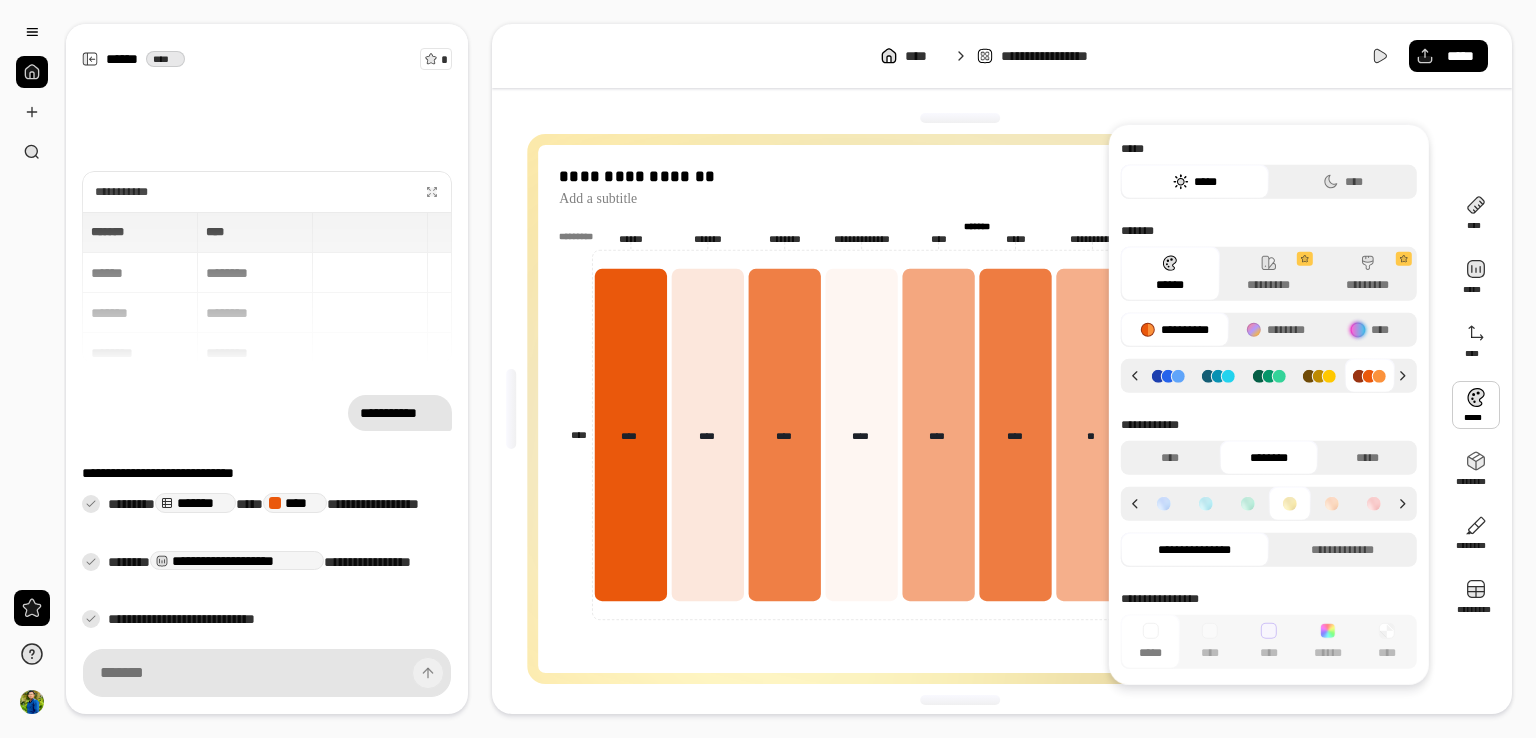 click at bounding box center (1332, 504) 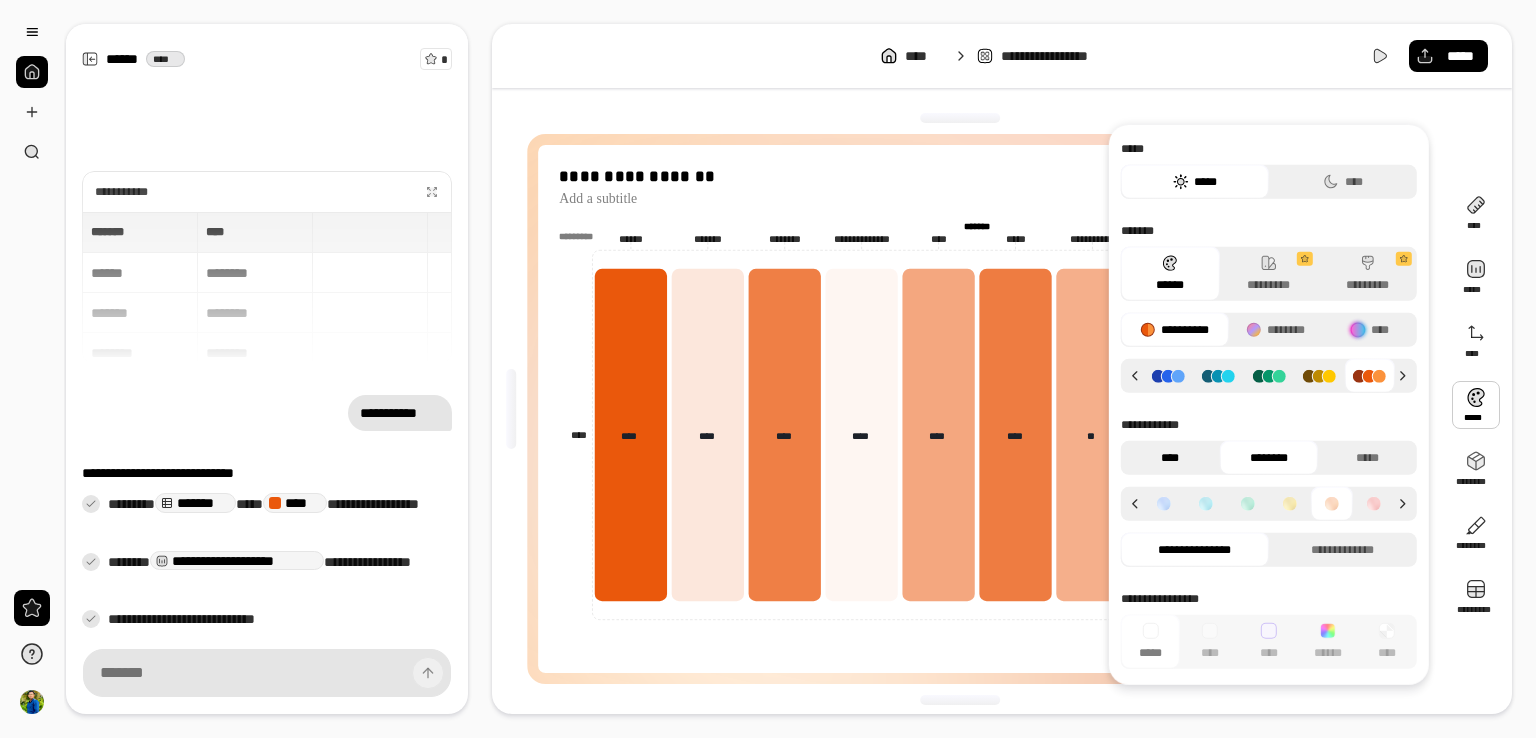click on "**********" at bounding box center (1269, 492) 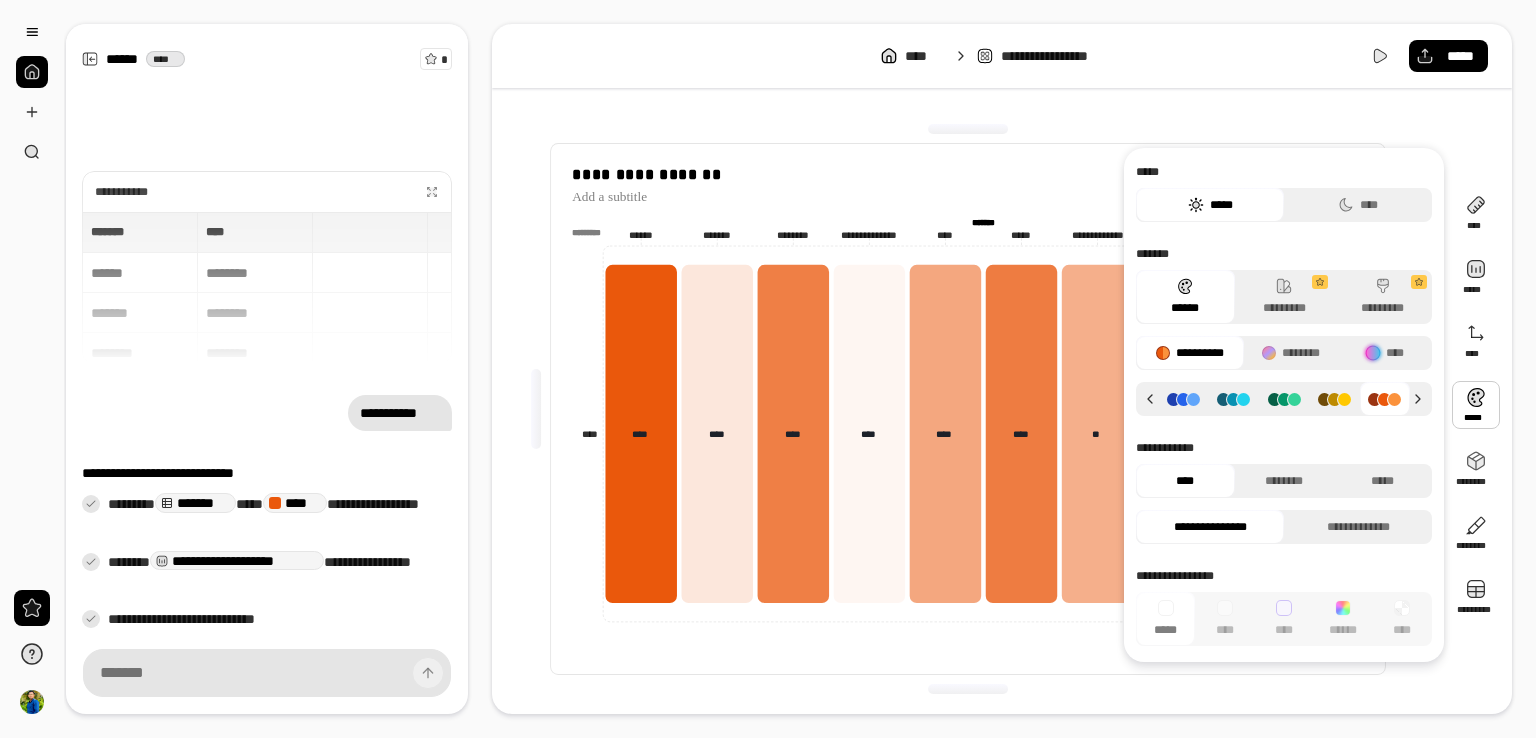 click on "****" at bounding box center [1185, 481] 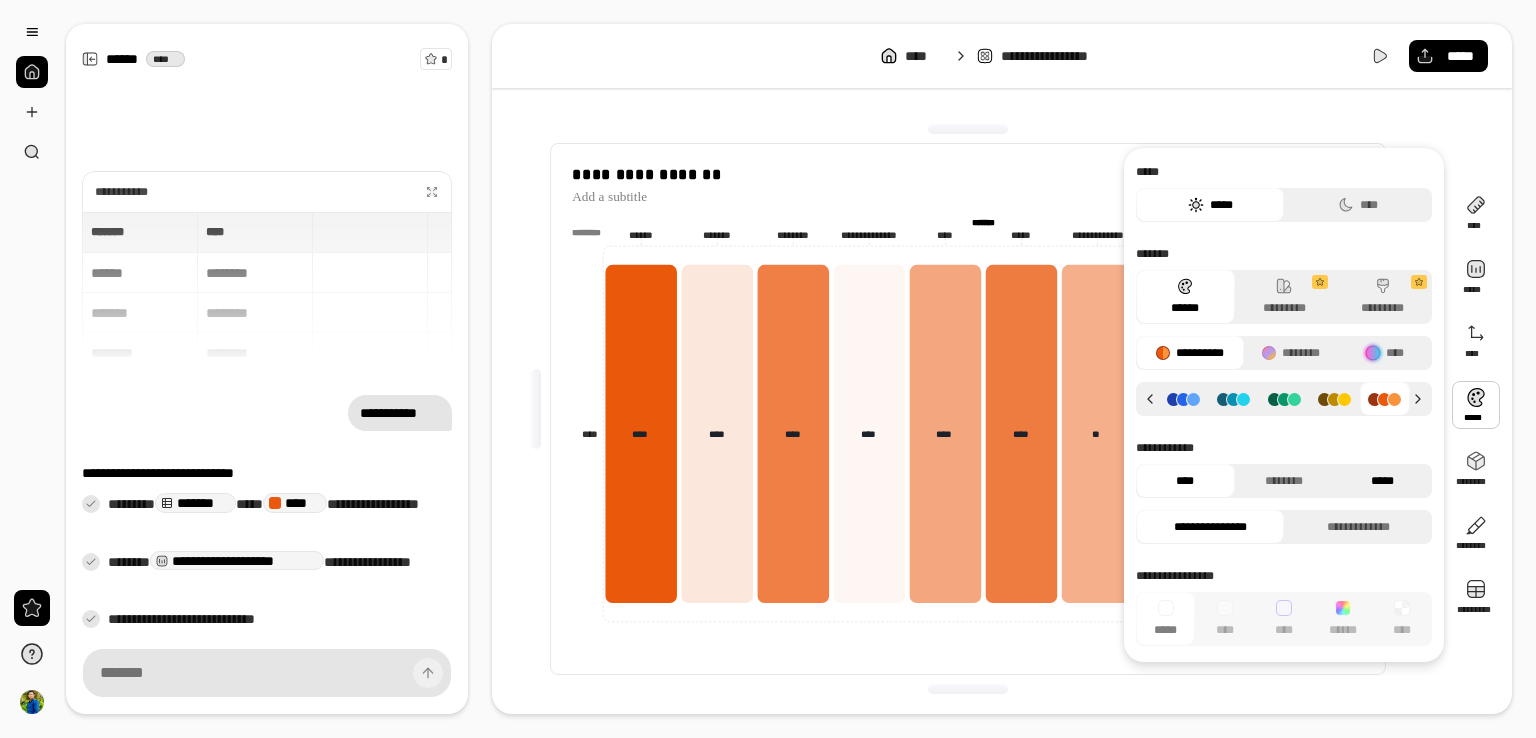 click on "*****" at bounding box center (1382, 481) 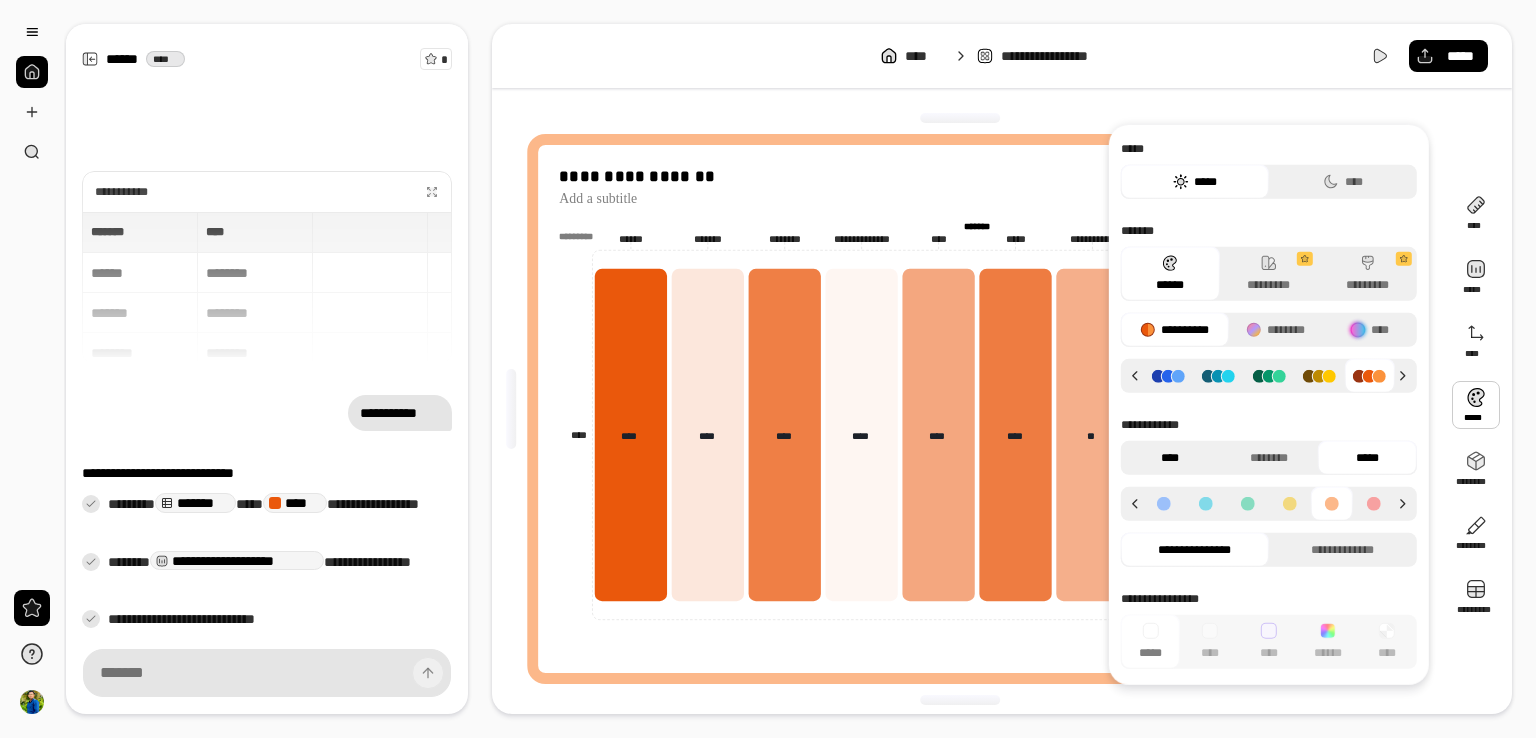 click on "****" at bounding box center [1170, 458] 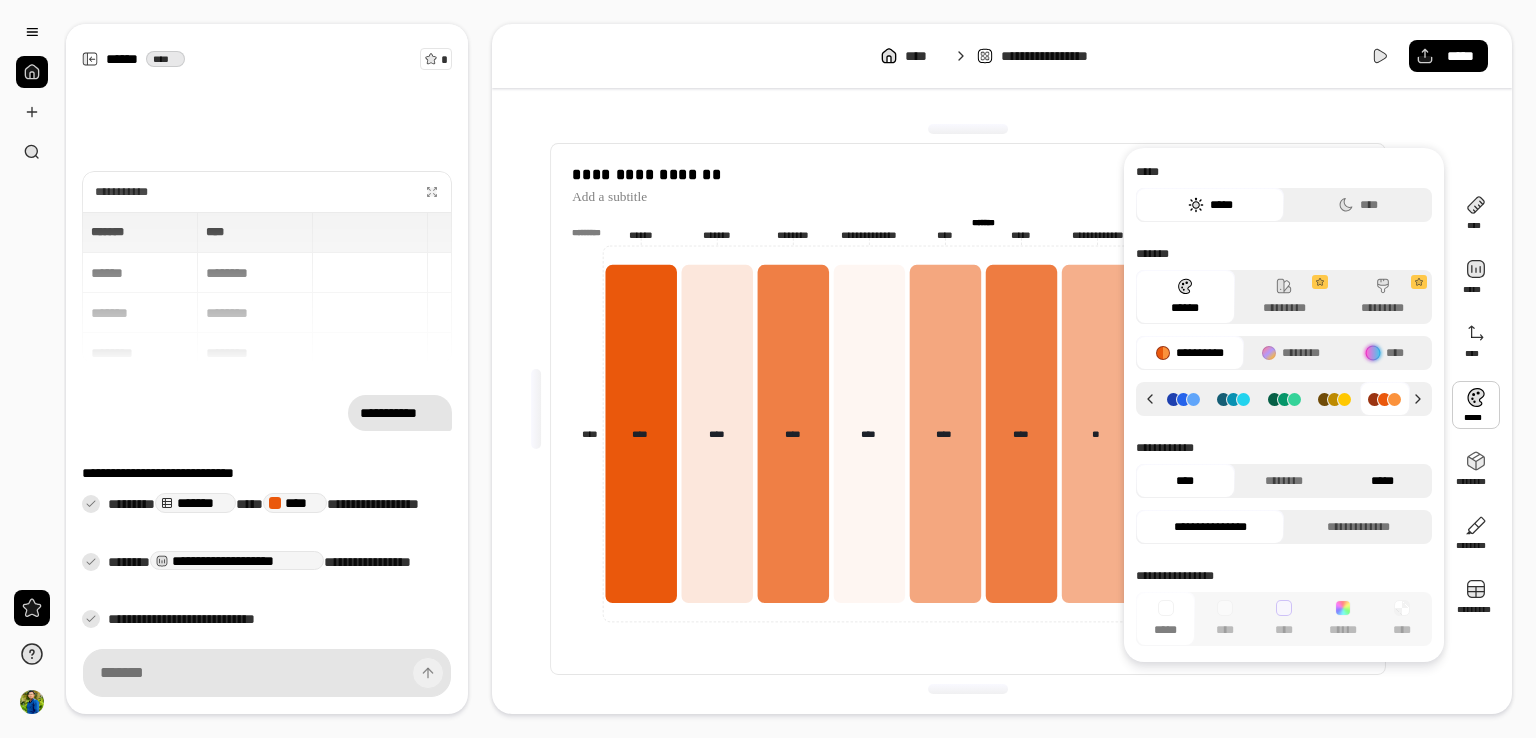 click on "*****" at bounding box center (1382, 481) 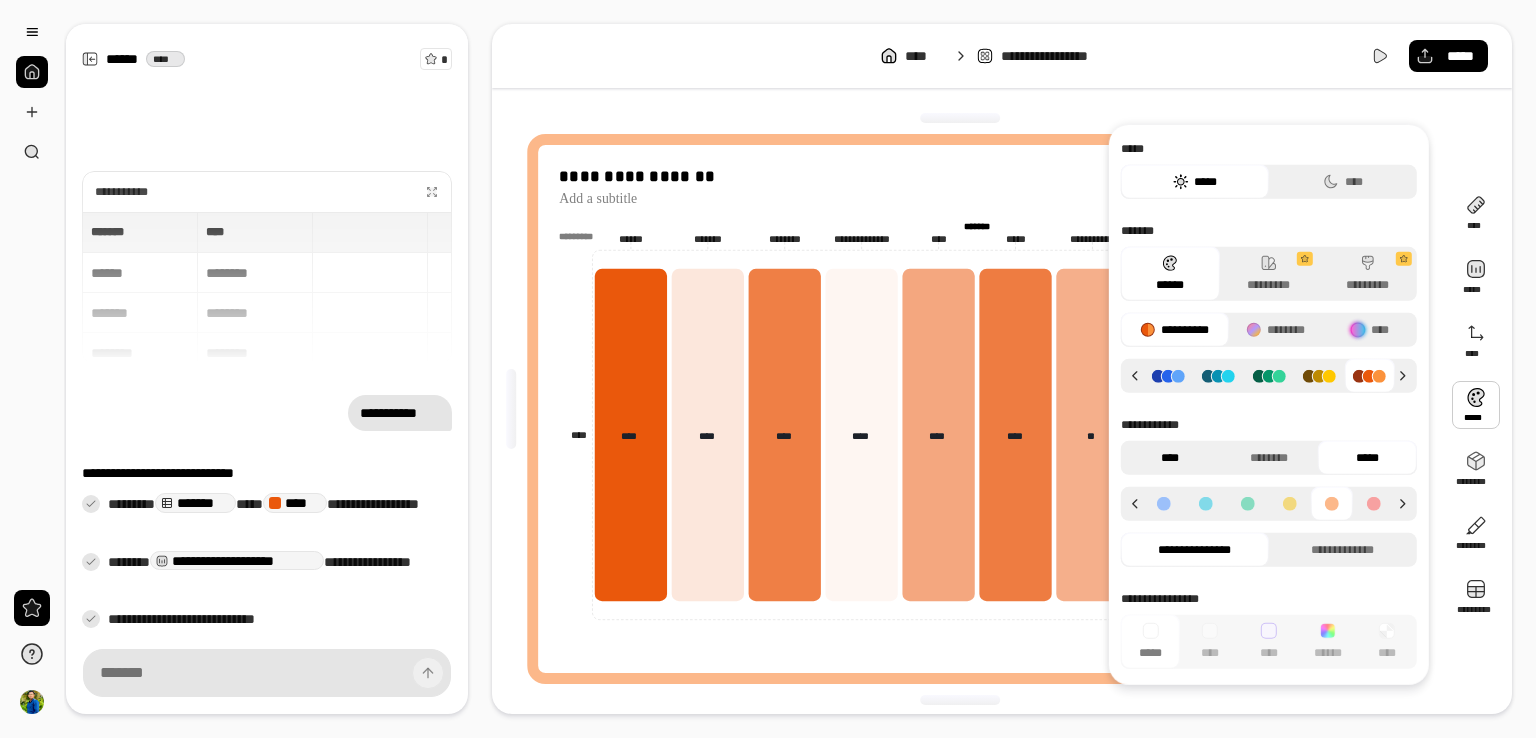 click on "****" at bounding box center (1170, 458) 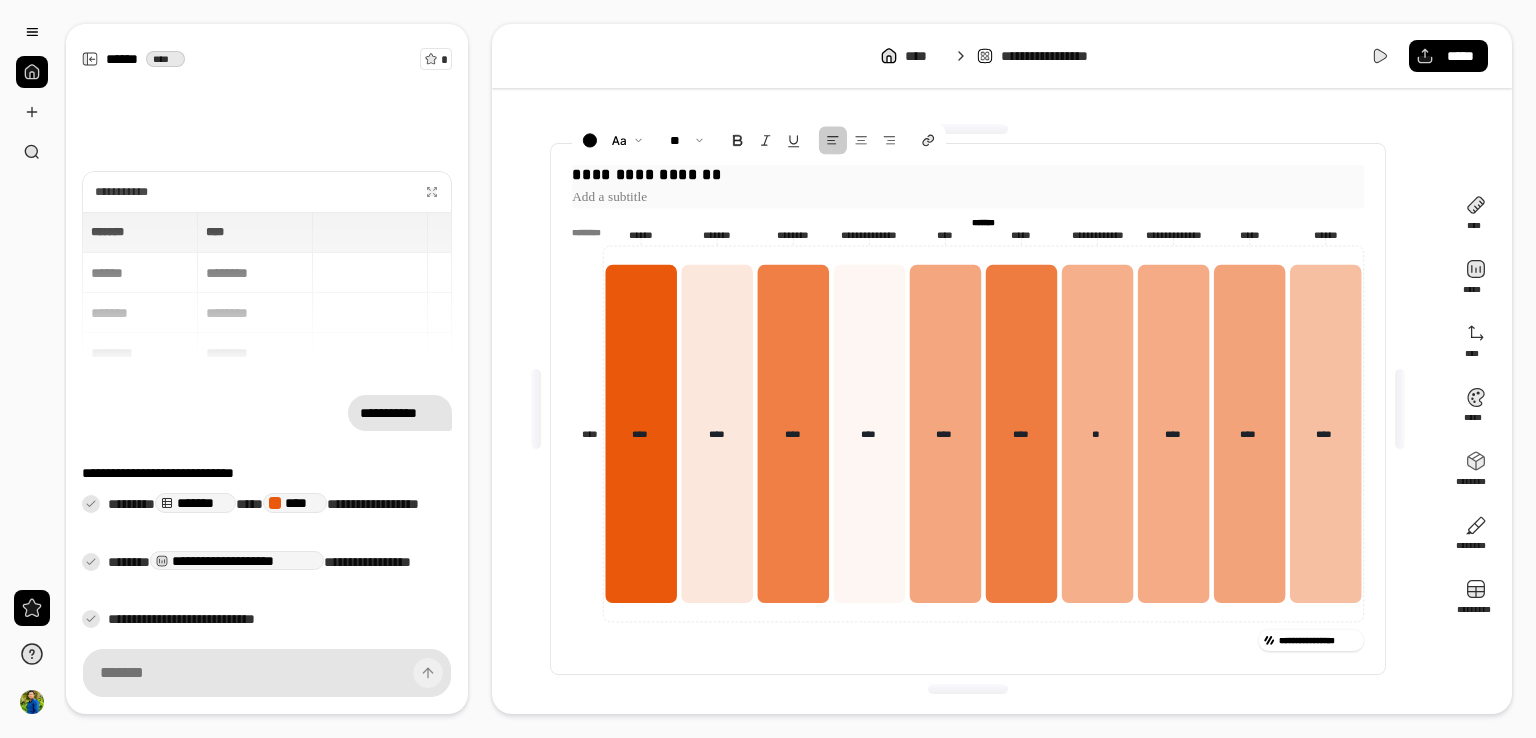 click on "**********" at bounding box center (967, 175) 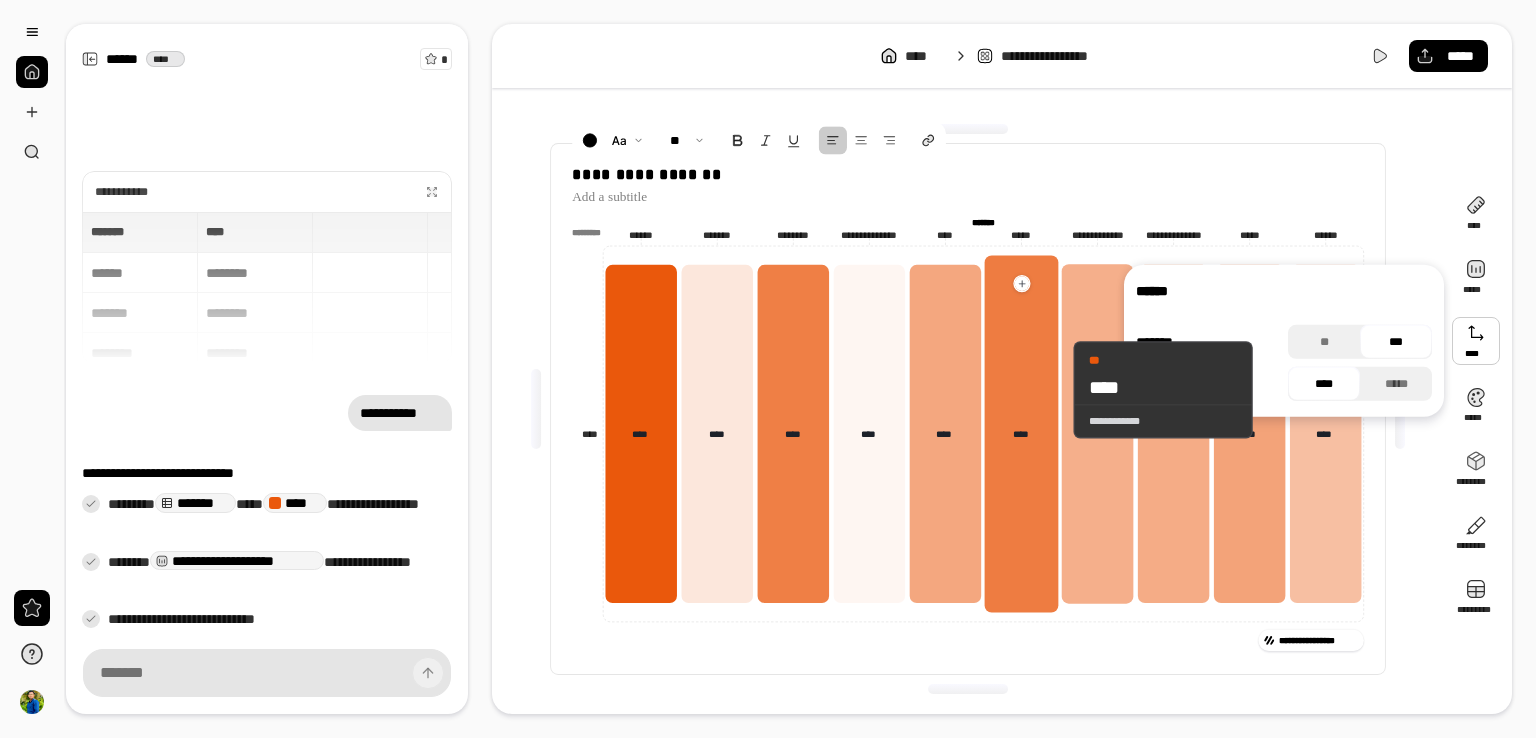 click 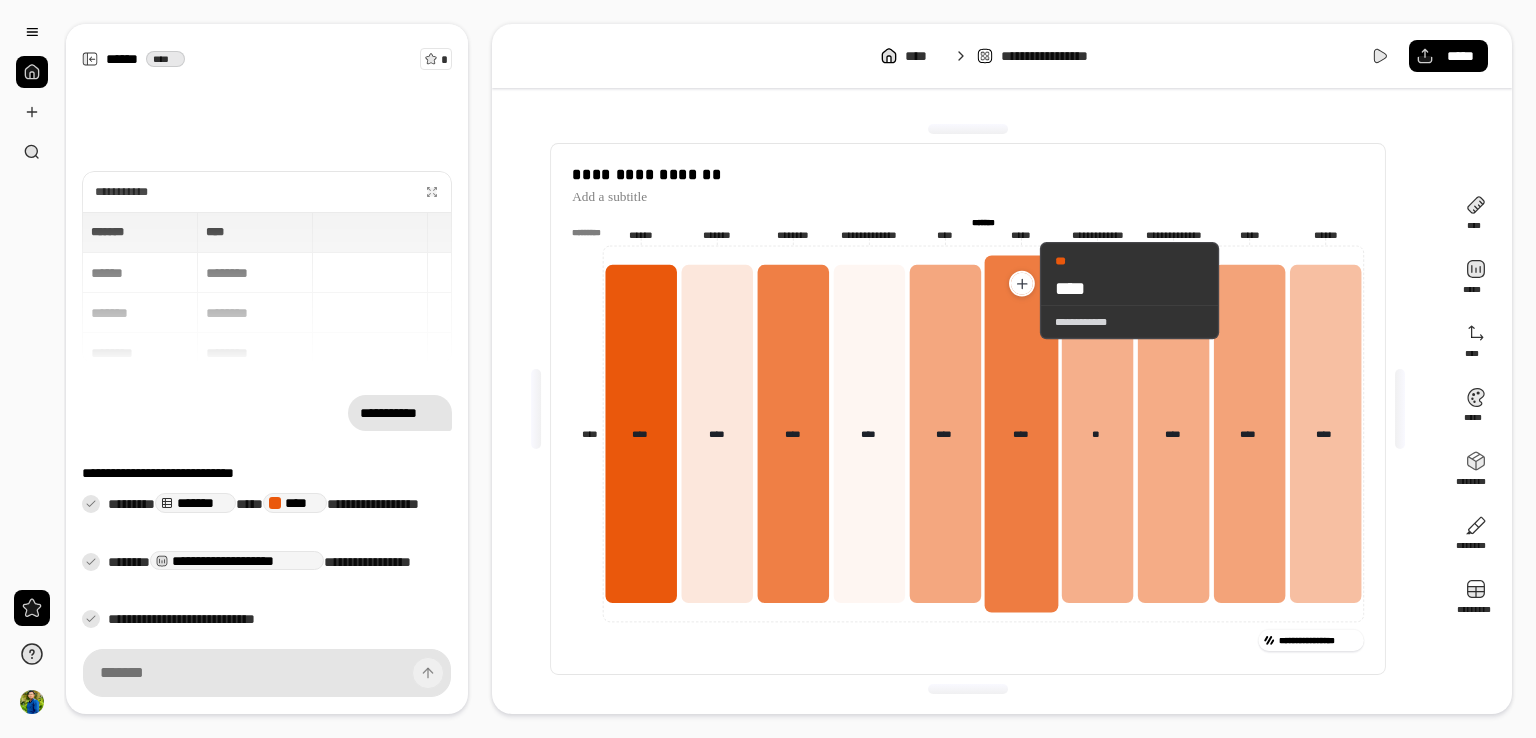 click 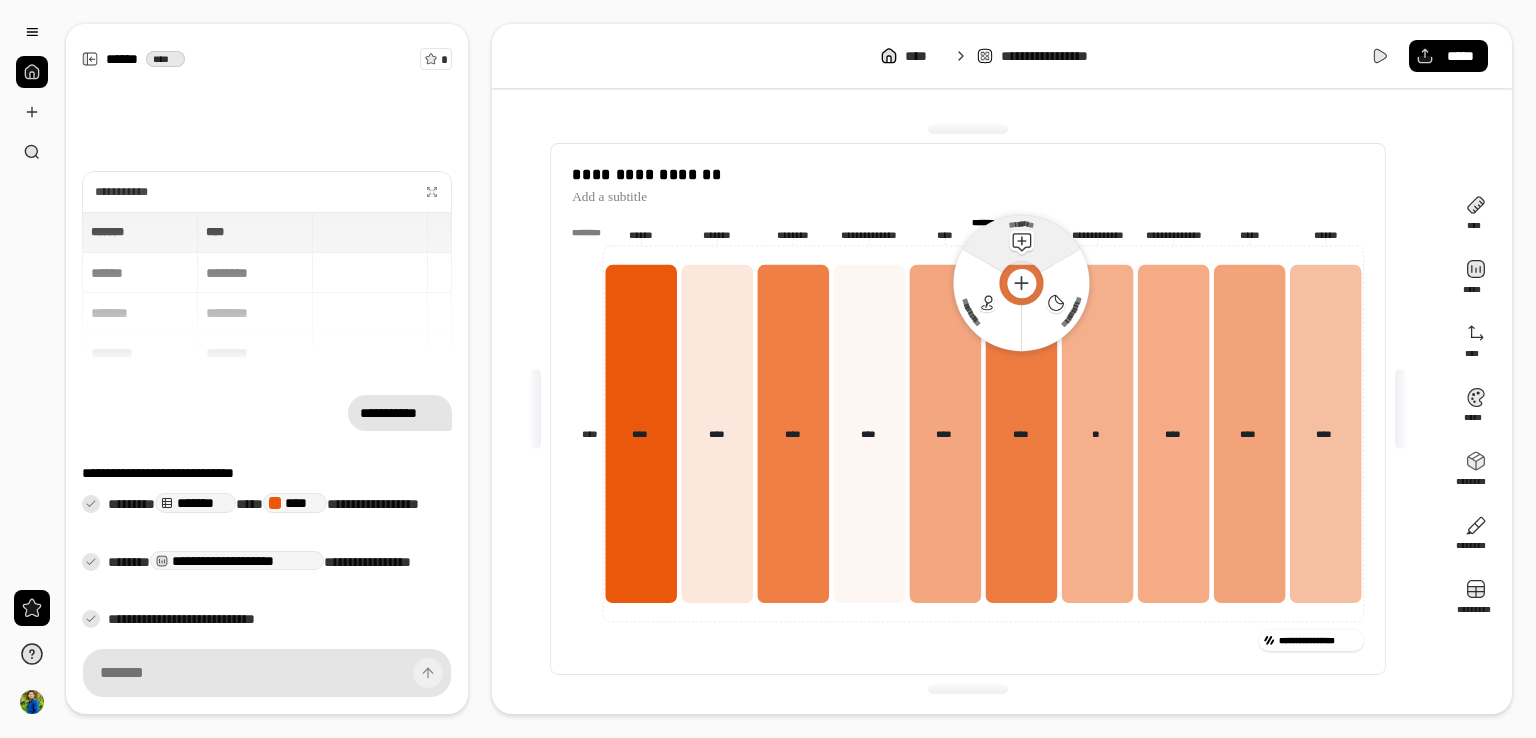 click 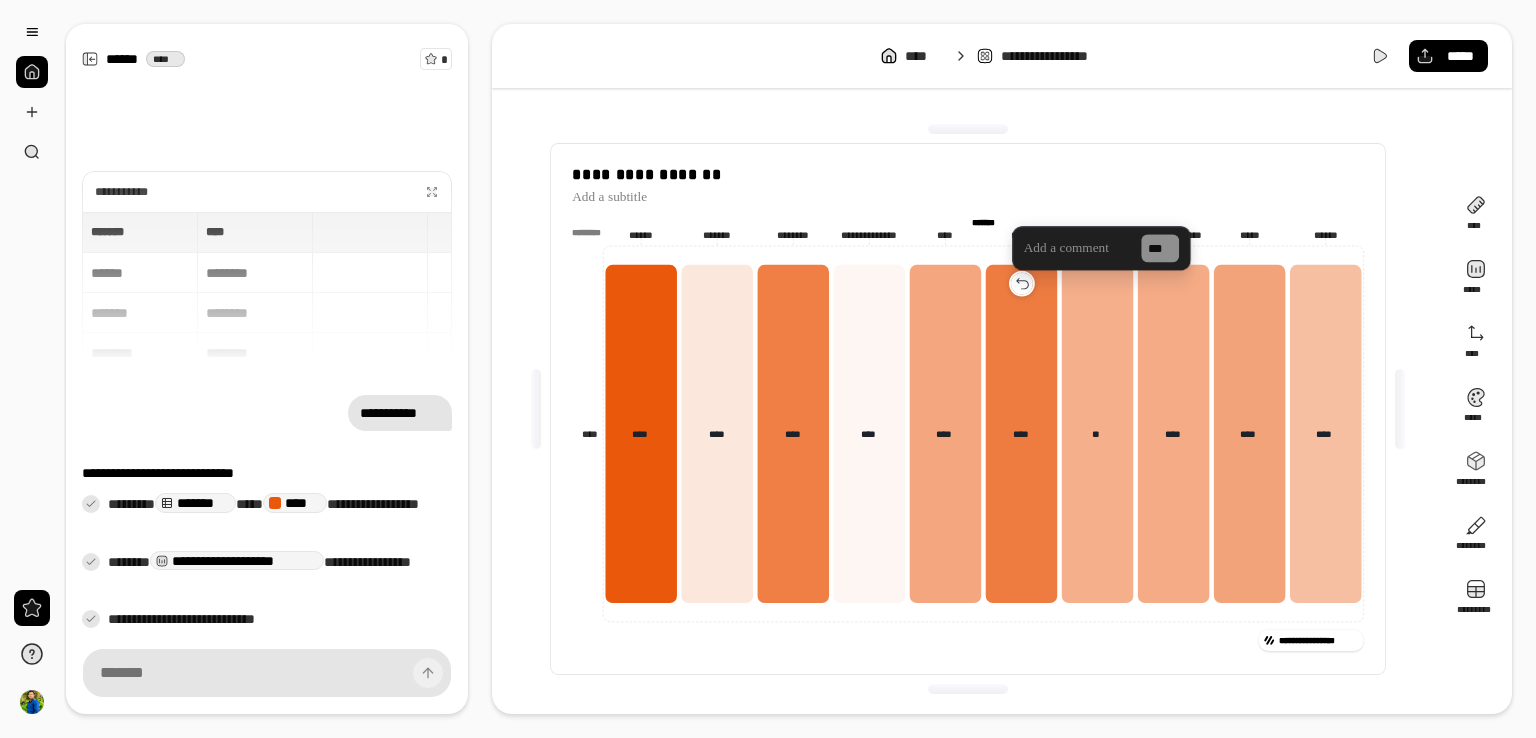 click 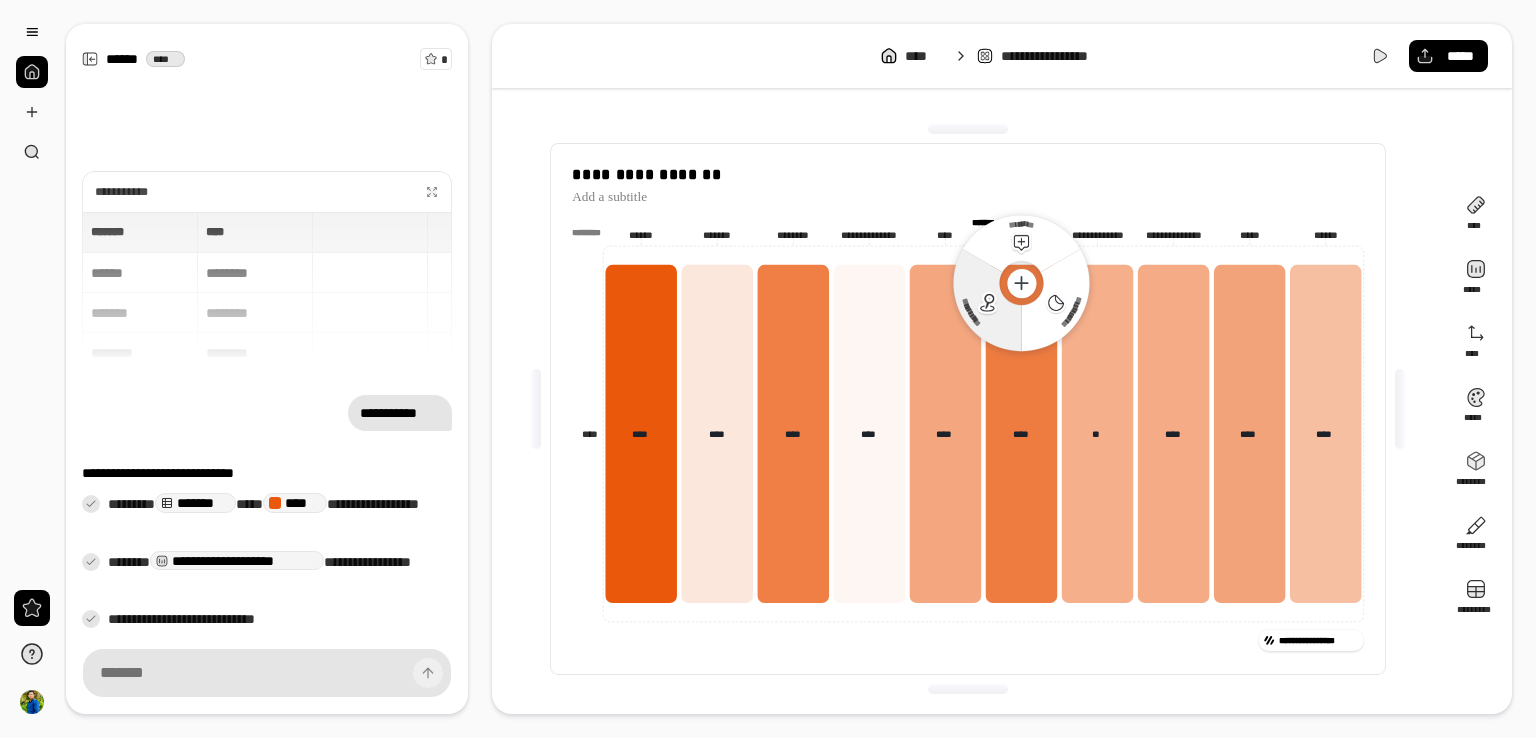 click 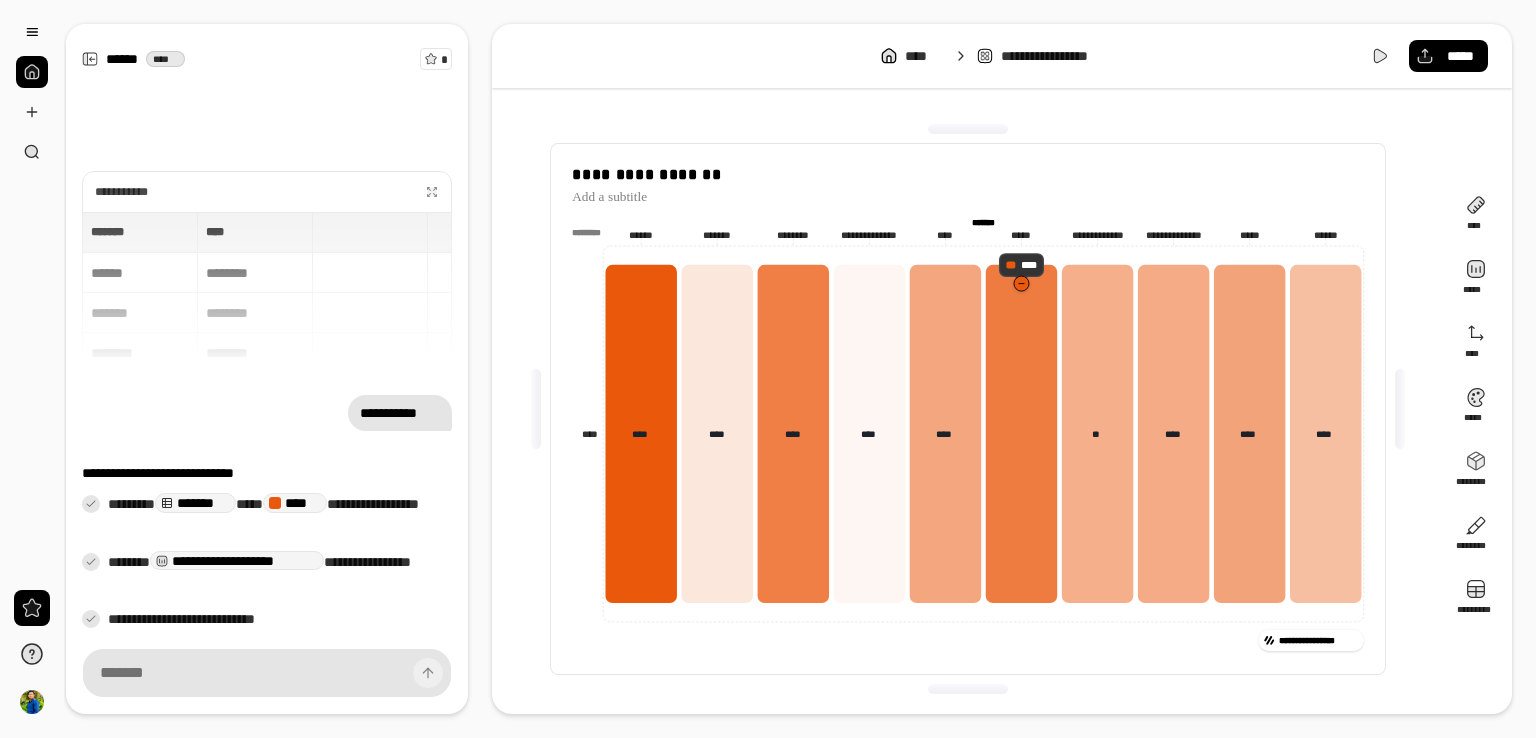 click 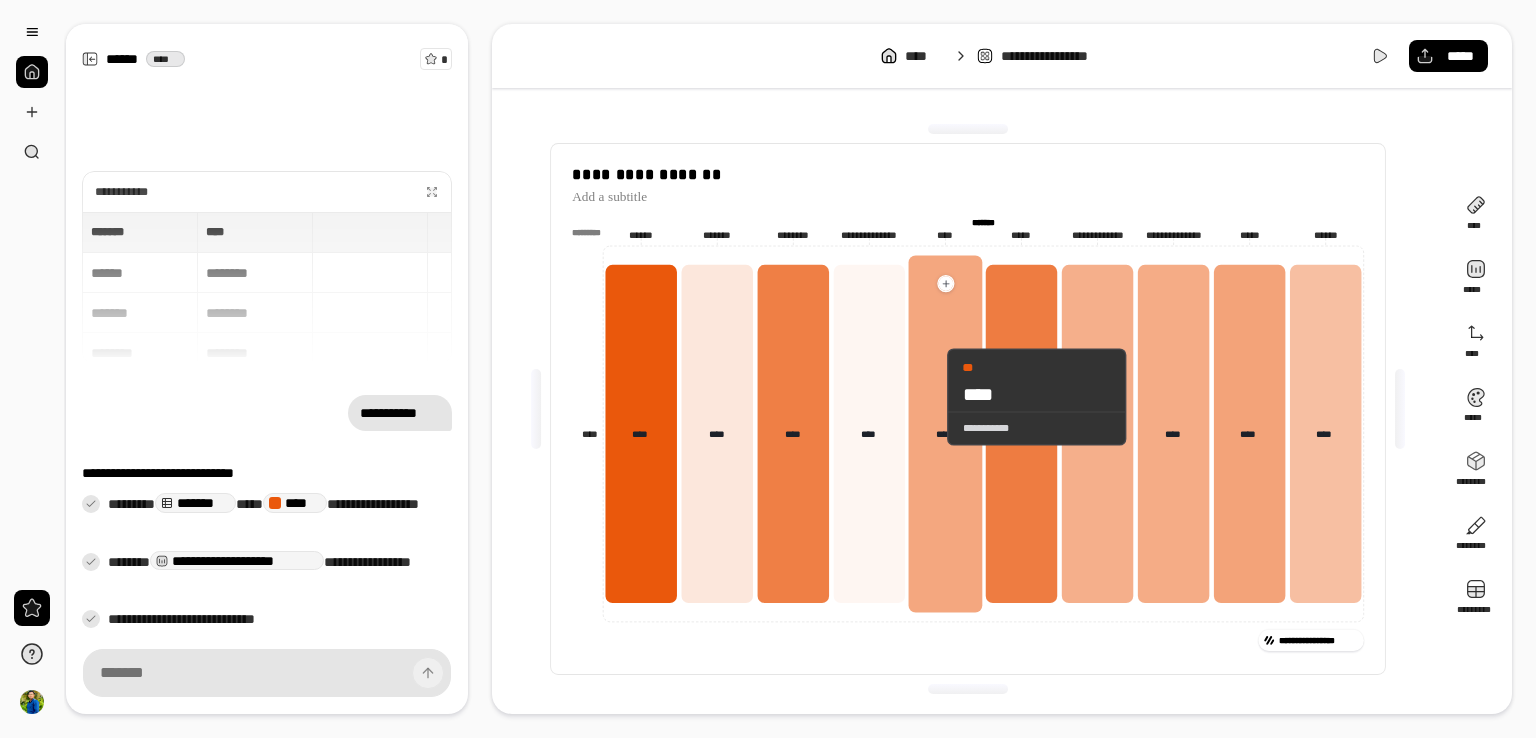 drag, startPoint x: 1026, startPoint y: 405, endPoint x: 915, endPoint y: 390, distance: 112.00893 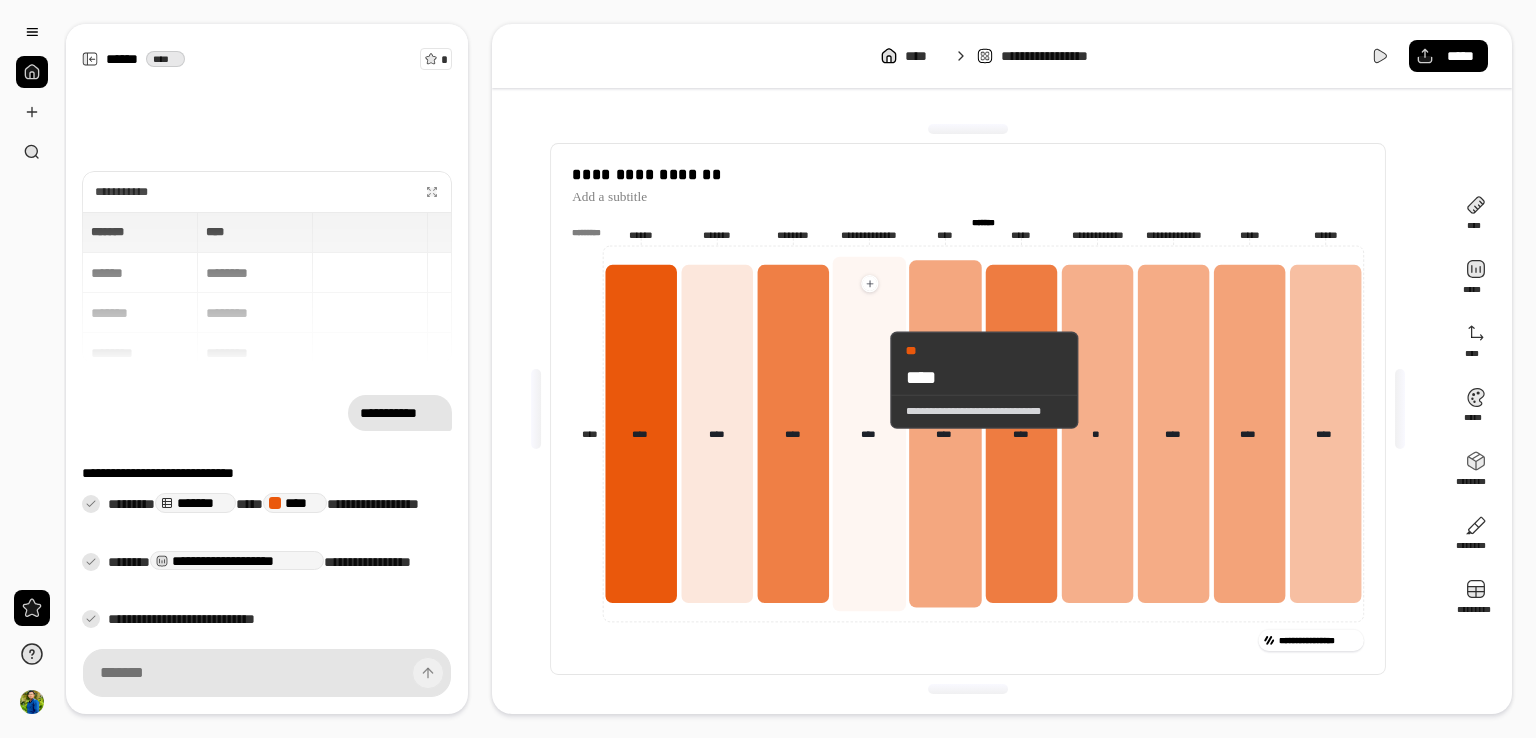 drag, startPoint x: 901, startPoint y: 384, endPoint x: 858, endPoint y: 378, distance: 43.416588 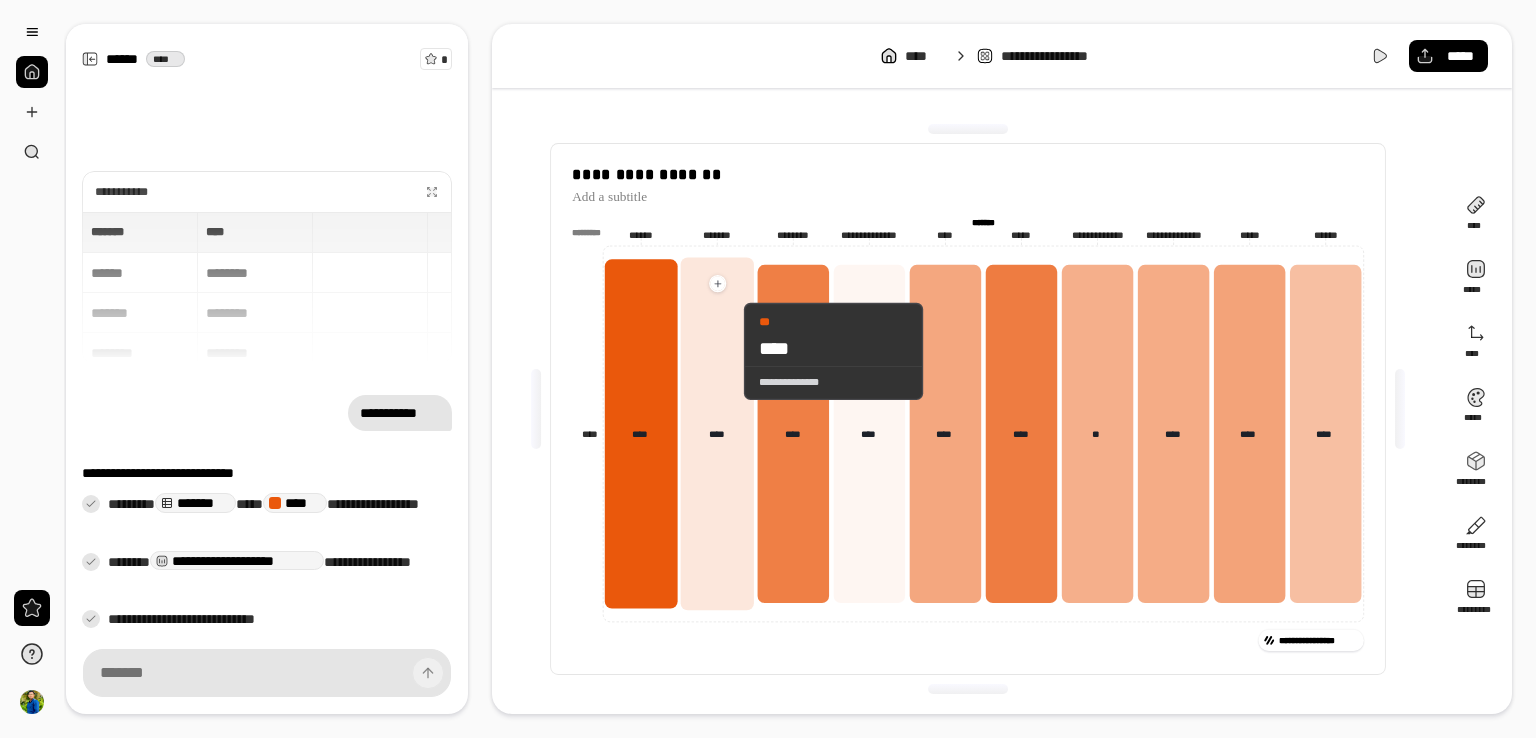 drag, startPoint x: 624, startPoint y: 342, endPoint x: 759, endPoint y: 361, distance: 136.33047 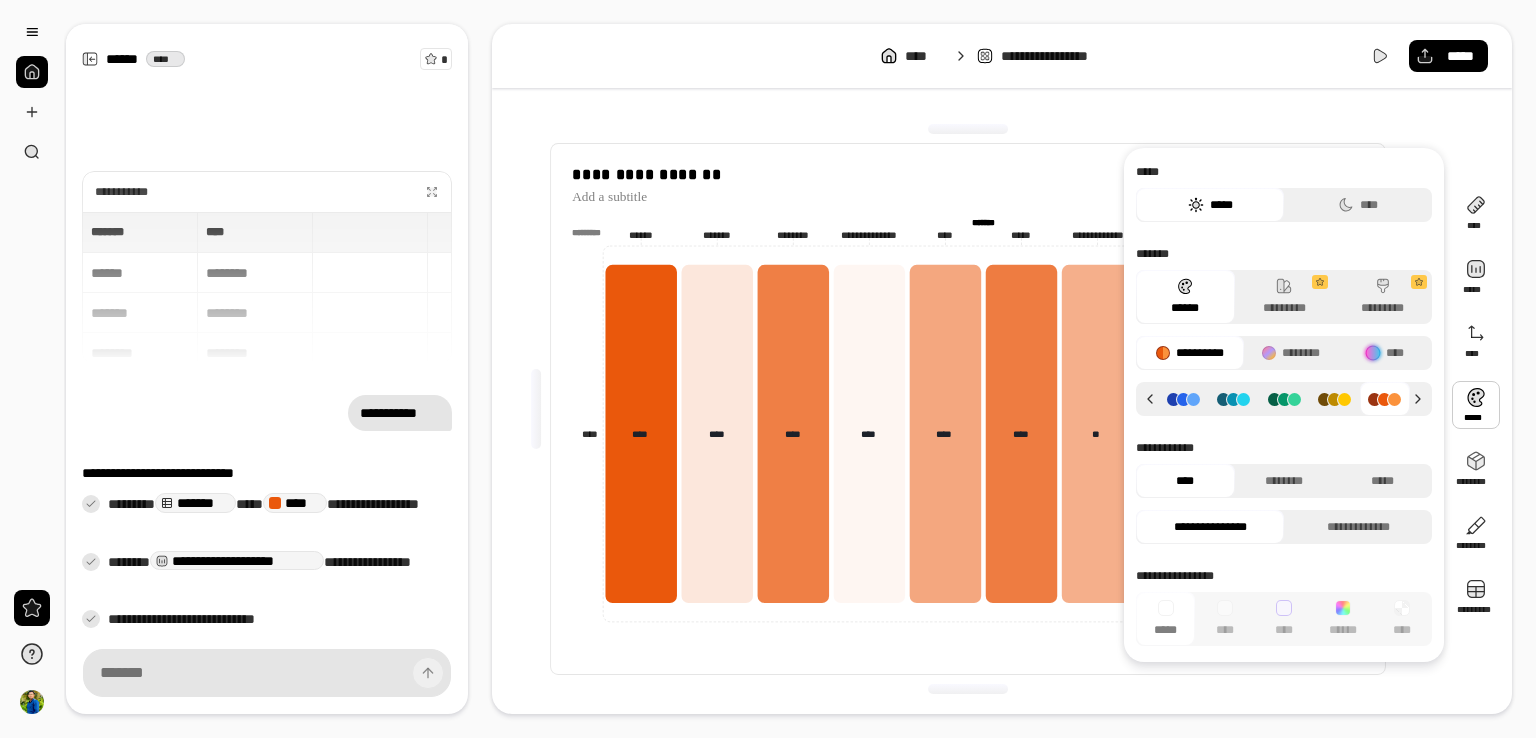 click at bounding box center (1476, 405) 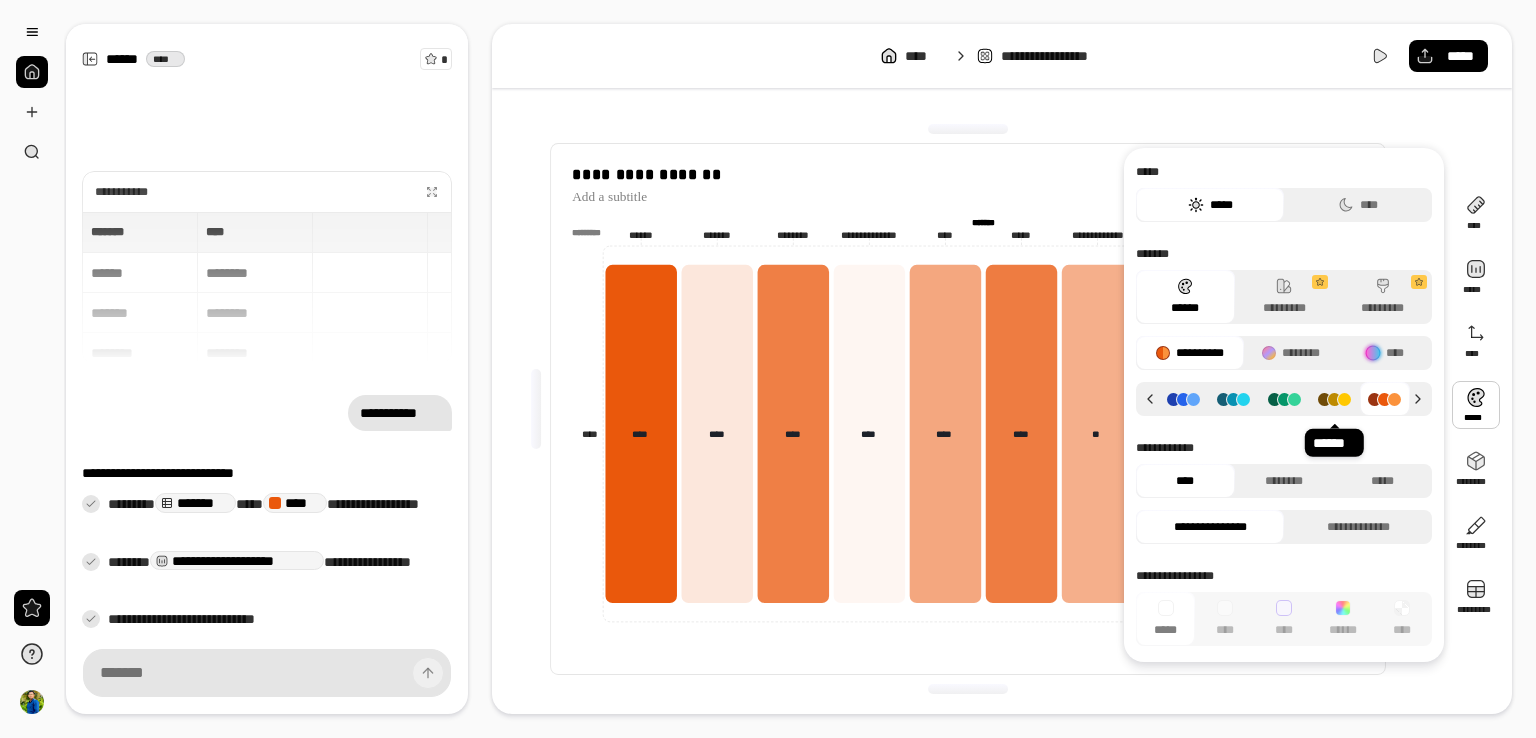 click 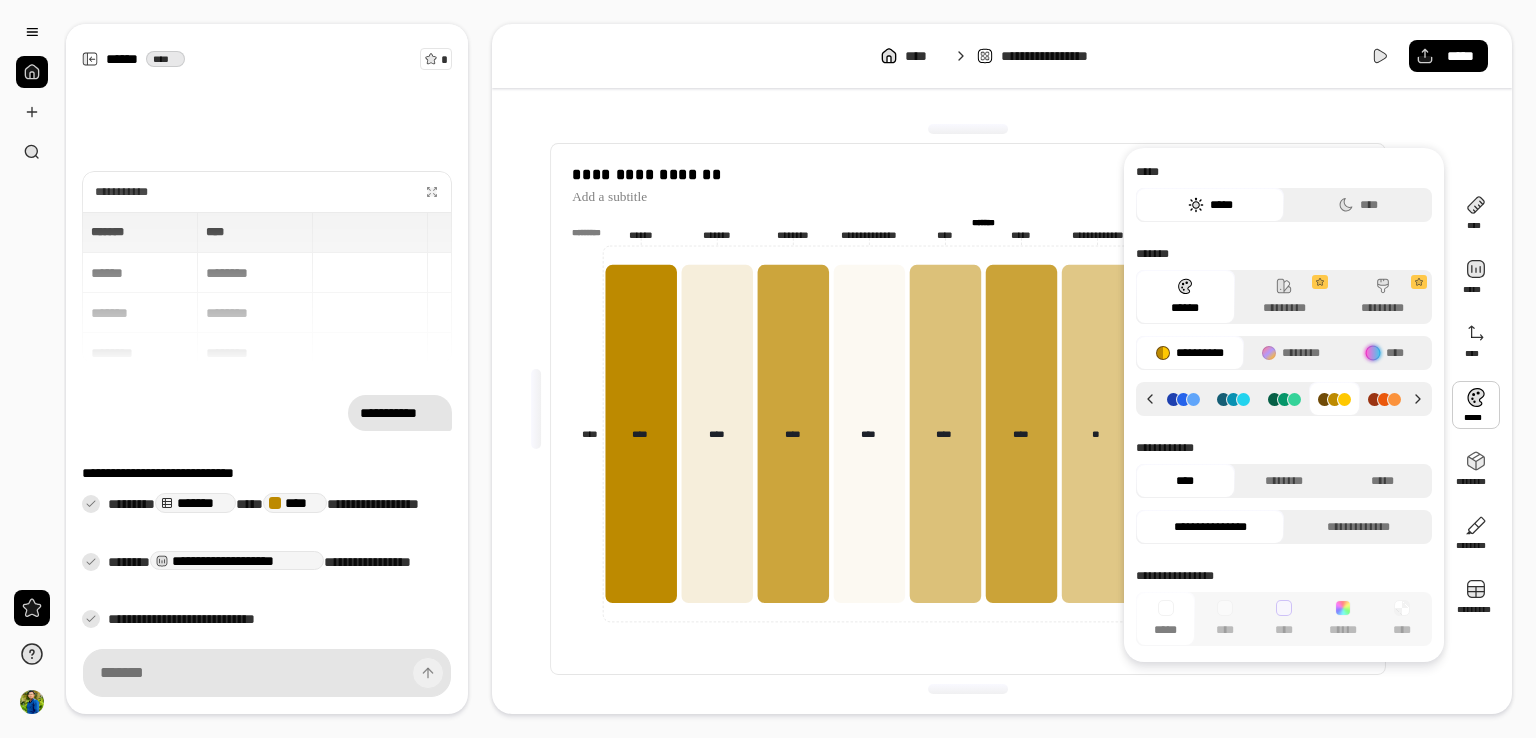 click on "**********" at bounding box center (967, 640) 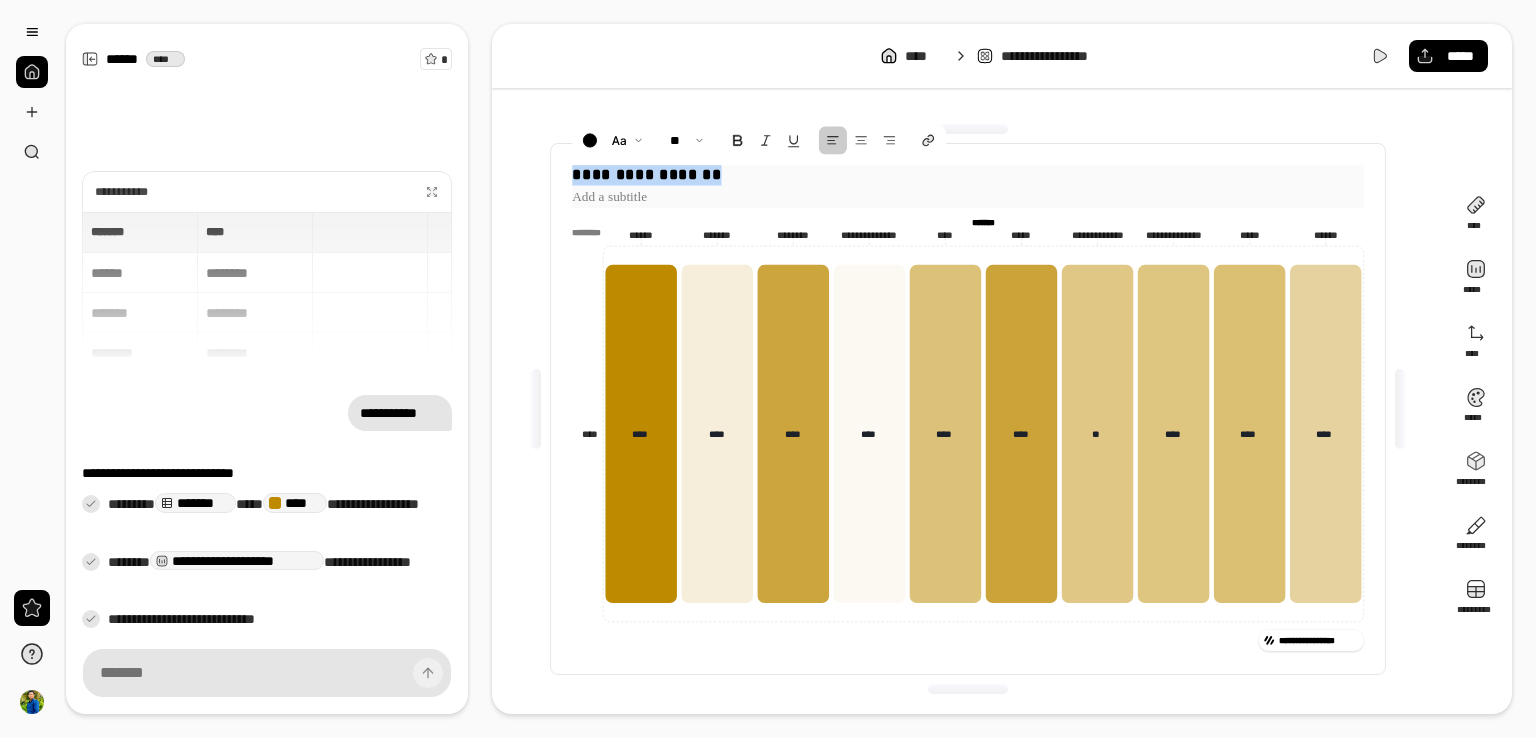 drag, startPoint x: 711, startPoint y: 171, endPoint x: 560, endPoint y: 174, distance: 151.0298 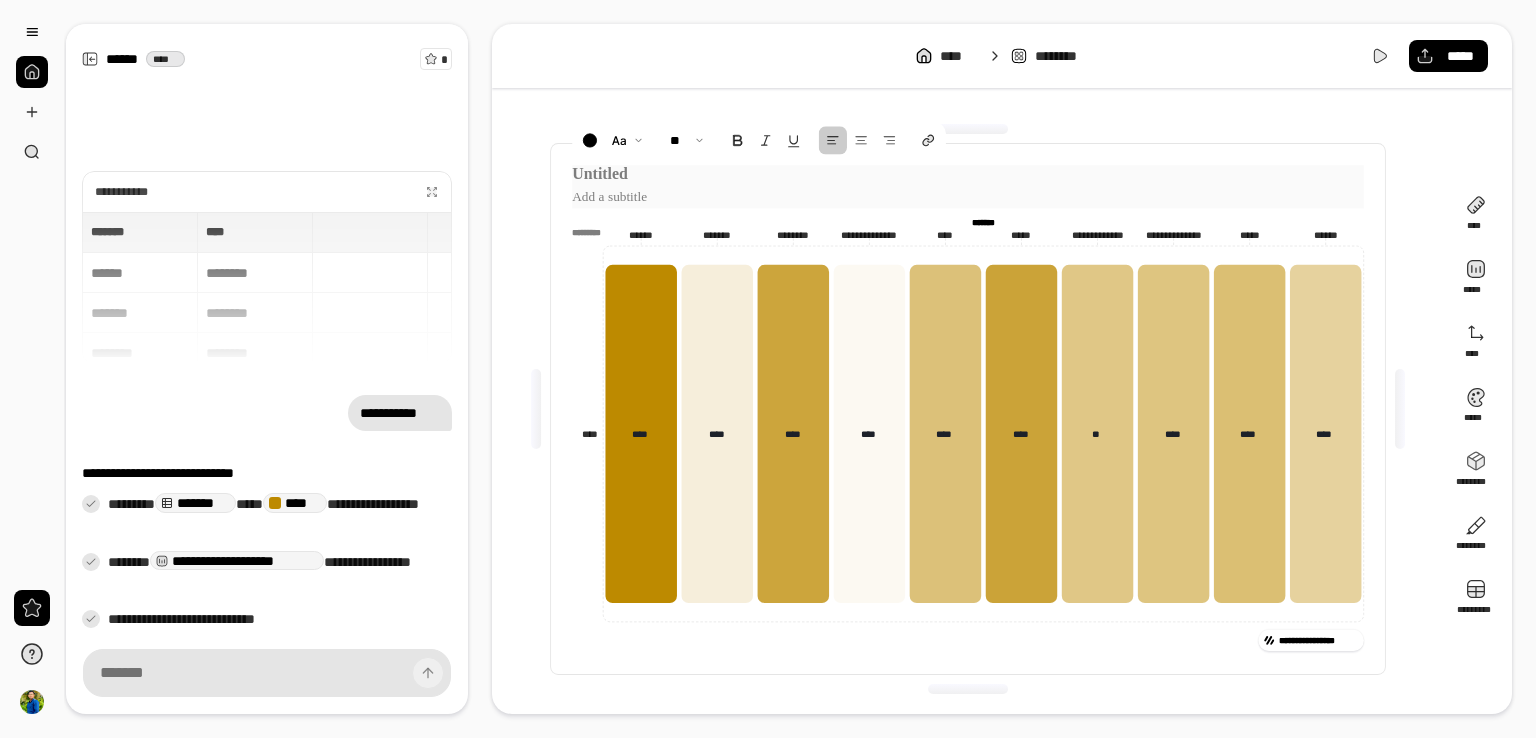 click at bounding box center [967, 197] 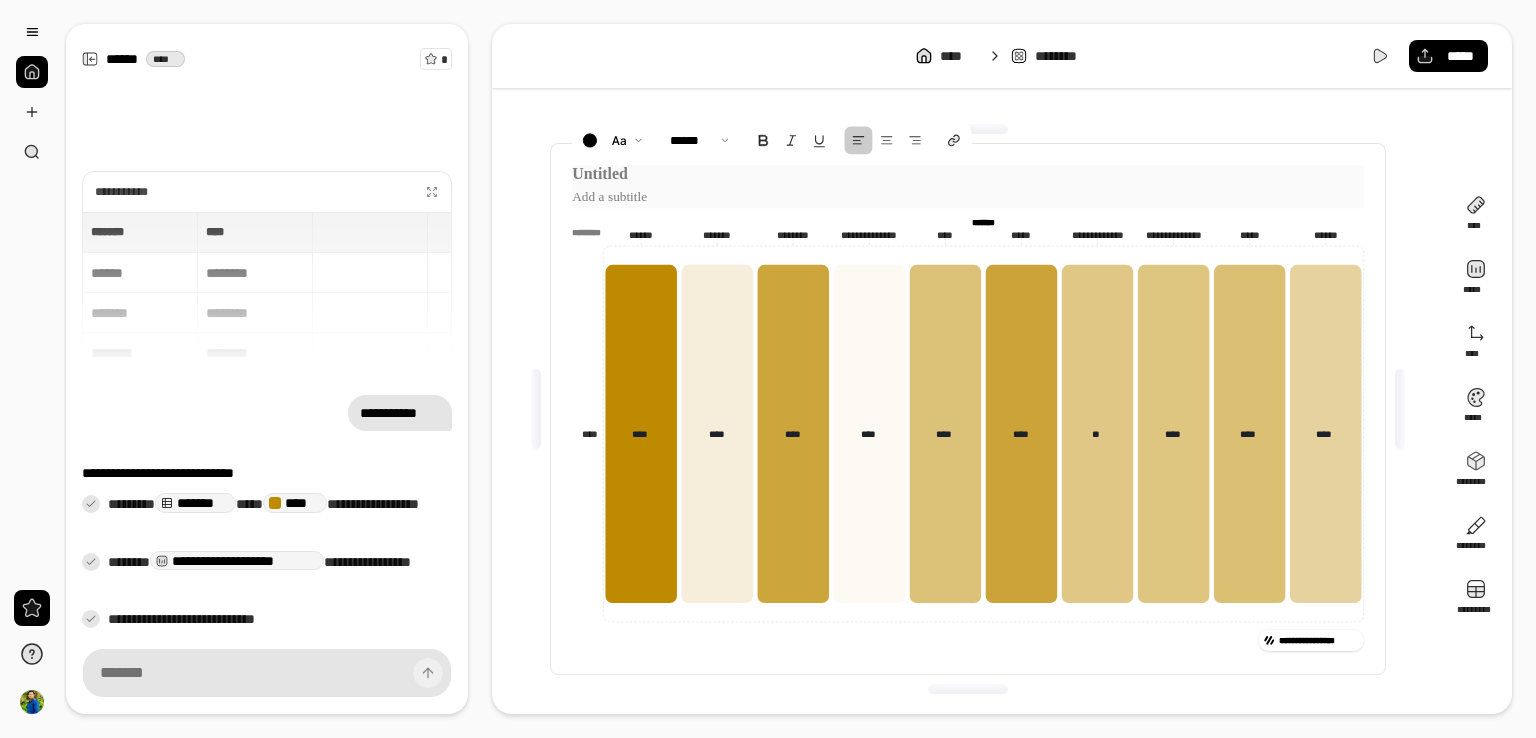 type 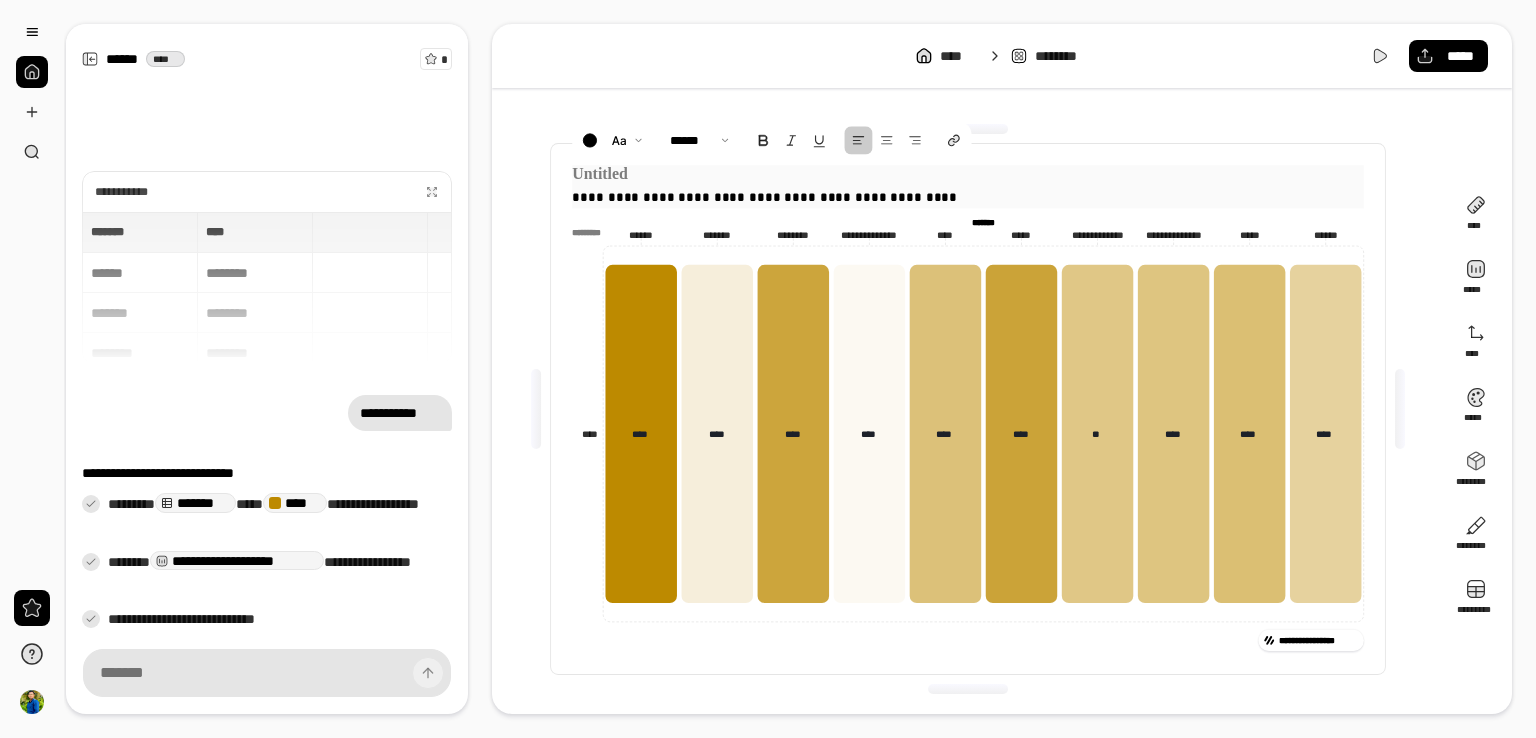 click on "**********" at bounding box center (967, 197) 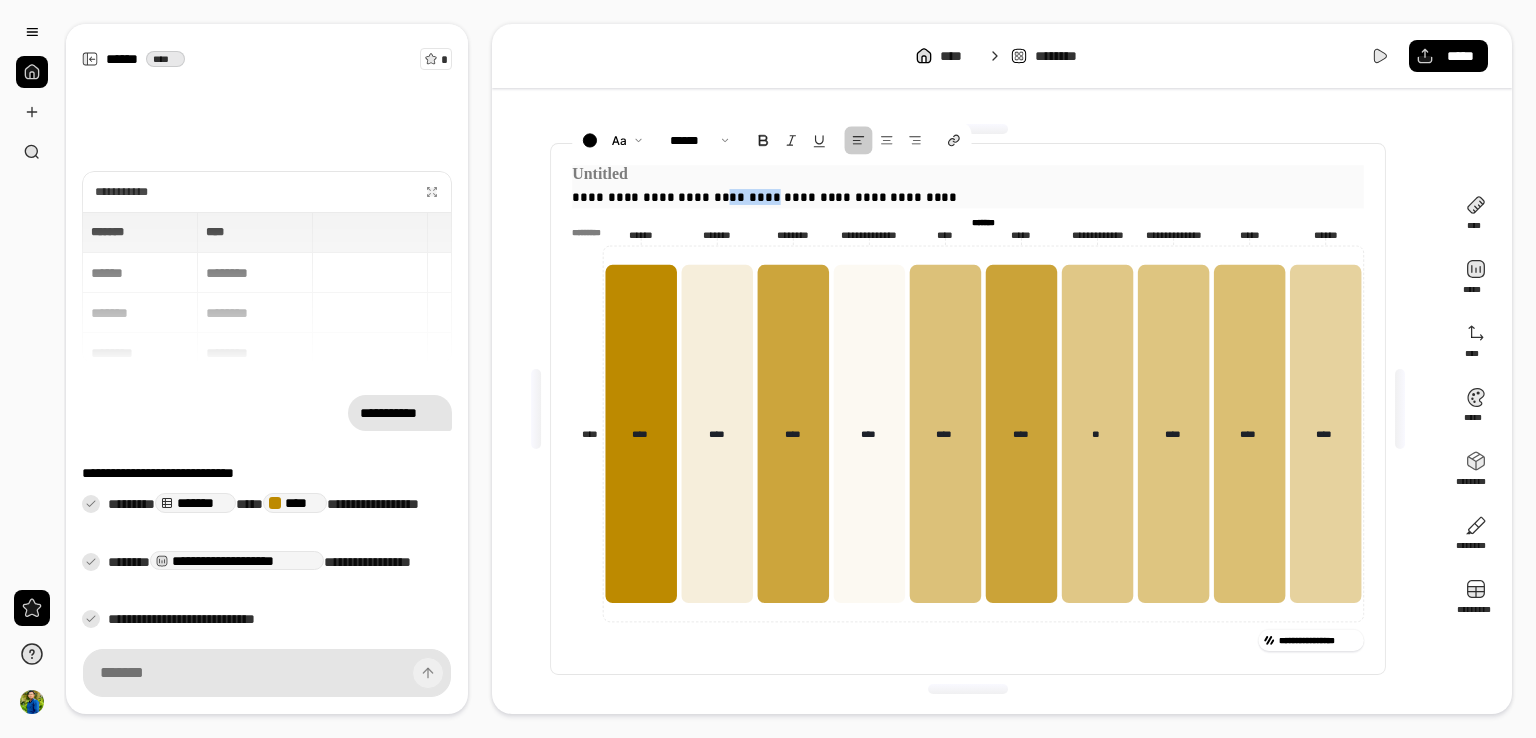 click on "**********" at bounding box center (967, 197) 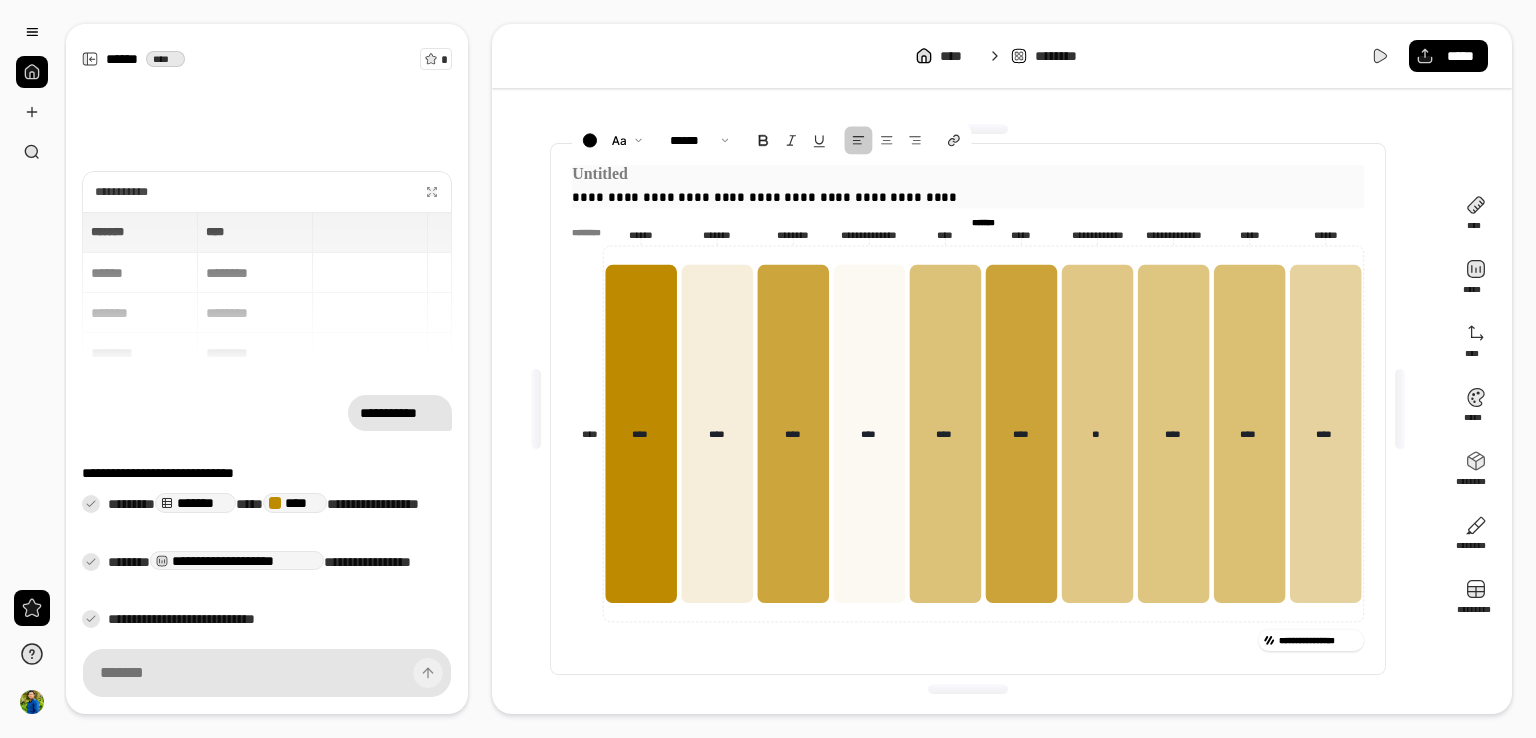 click on "**********" at bounding box center [967, 197] 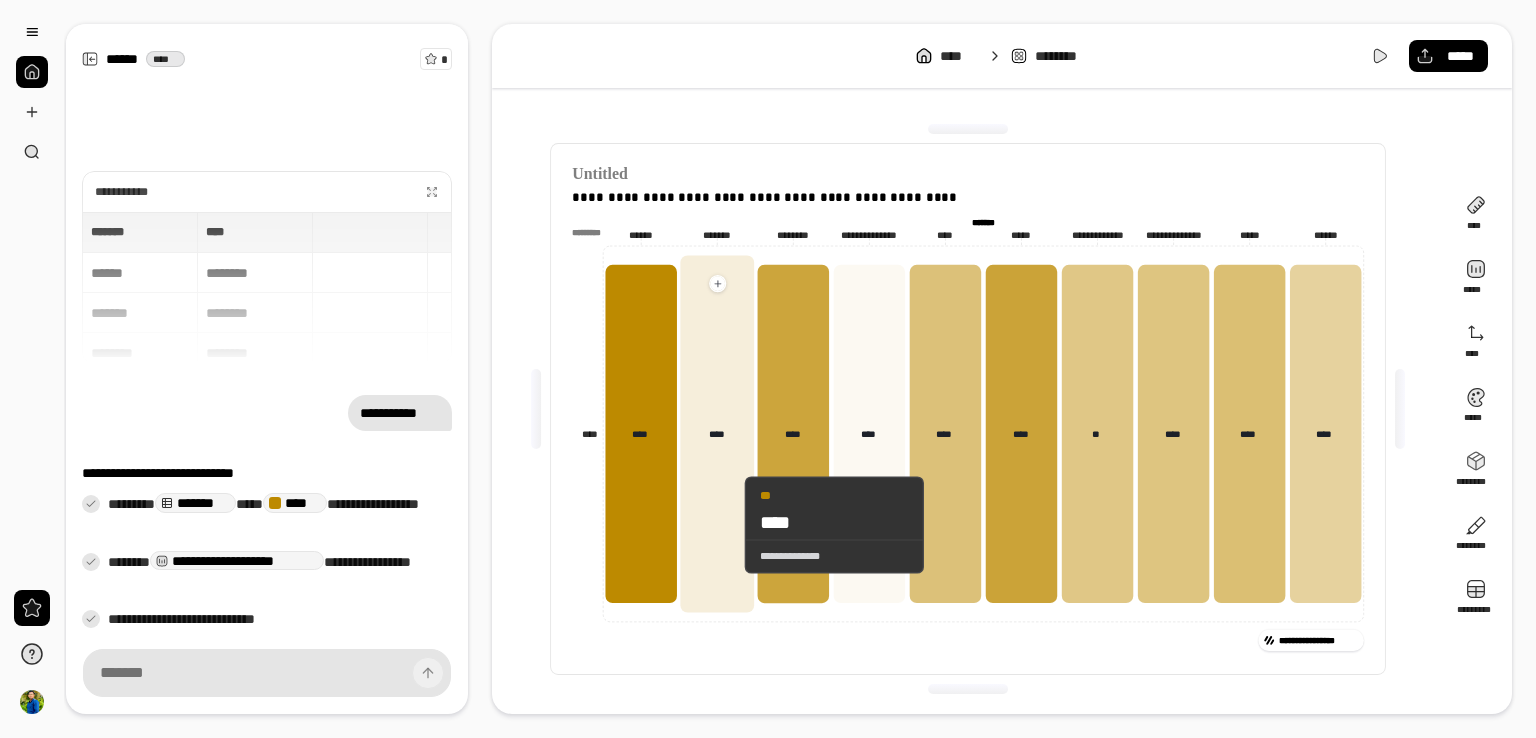 drag, startPoint x: 764, startPoint y: 536, endPoint x: 739, endPoint y: 520, distance: 29.681644 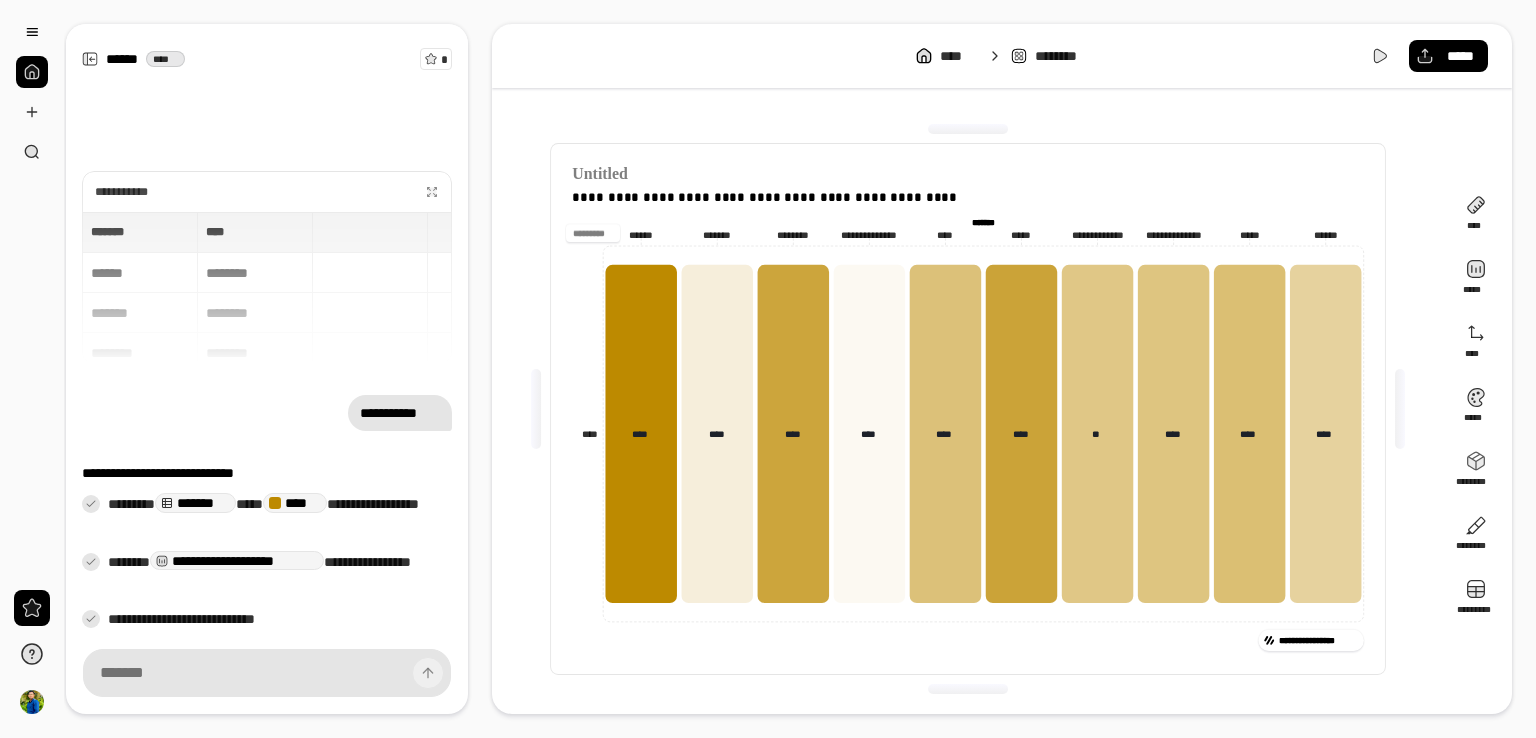 drag, startPoint x: 802, startPoint y: 234, endPoint x: 690, endPoint y: 218, distance: 113.137085 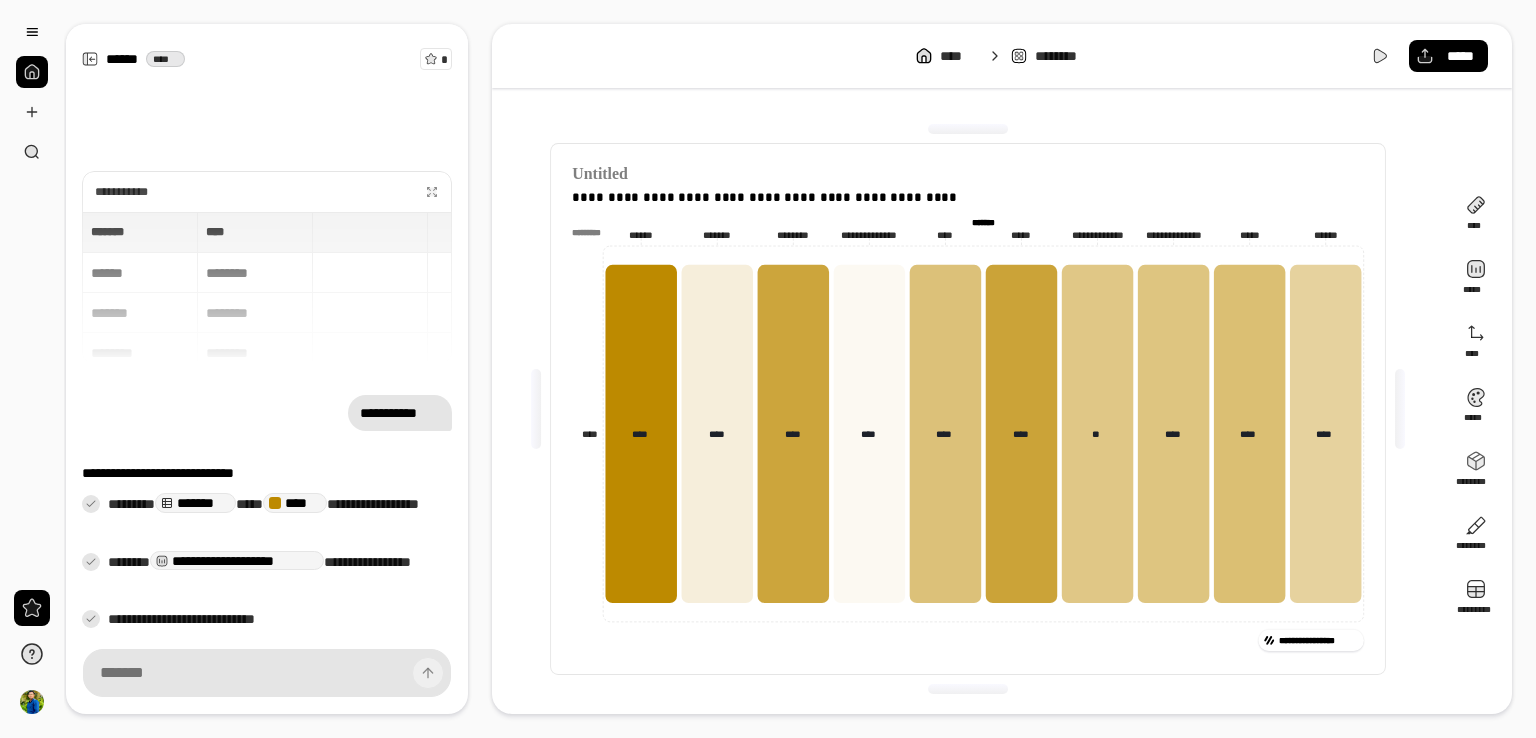 drag, startPoint x: 887, startPoint y: 239, endPoint x: 768, endPoint y: 229, distance: 119.419426 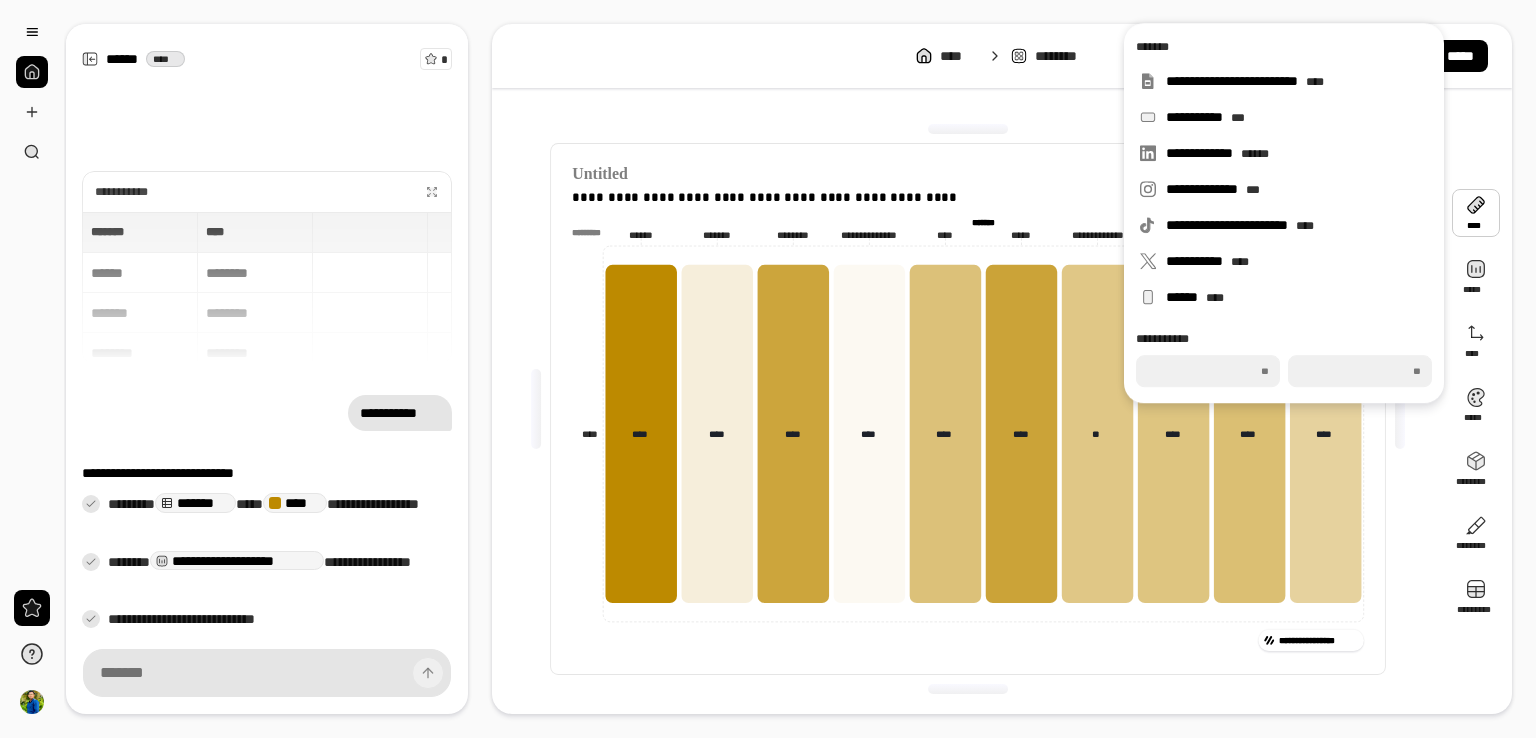click at bounding box center (1476, 213) 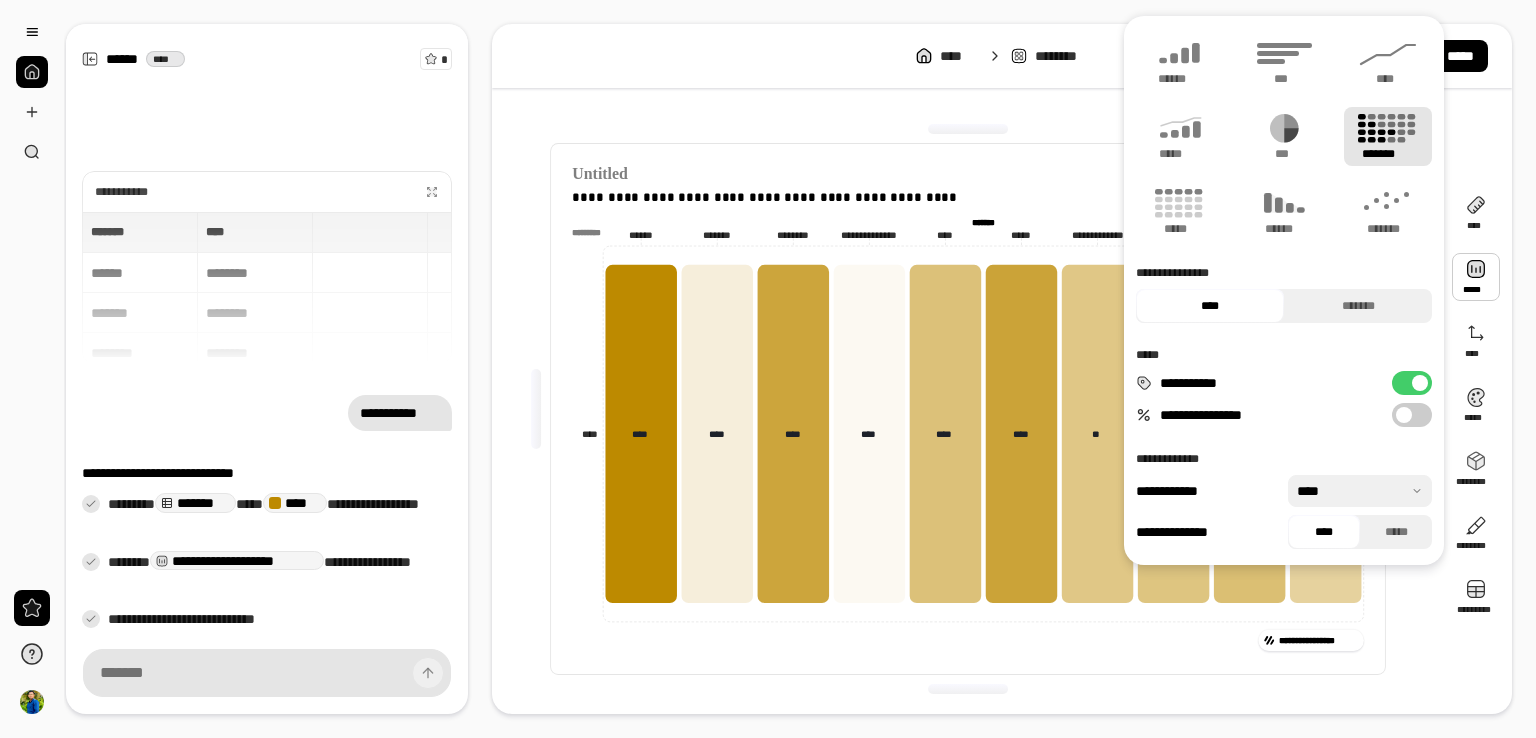 click at bounding box center [1476, 277] 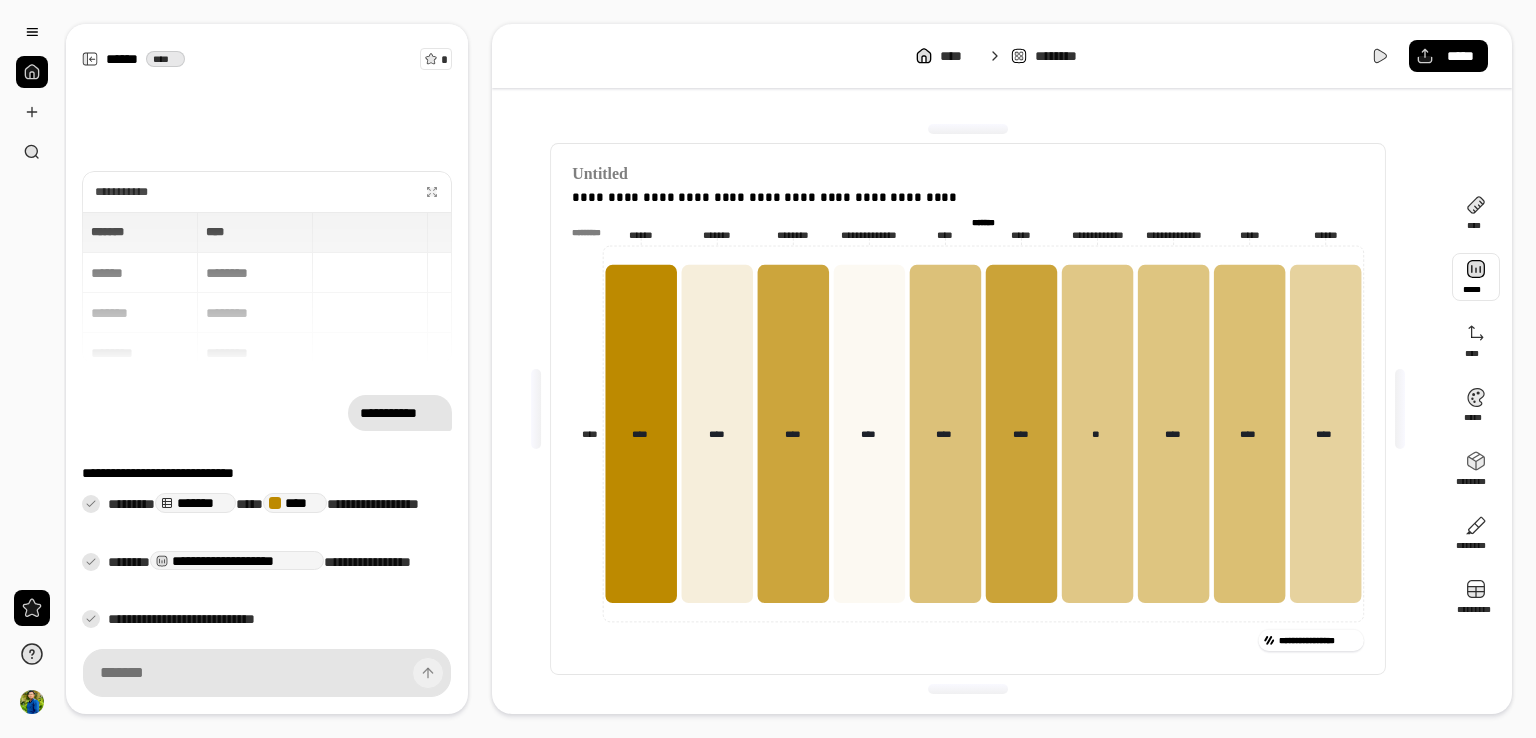 click at bounding box center (1476, 277) 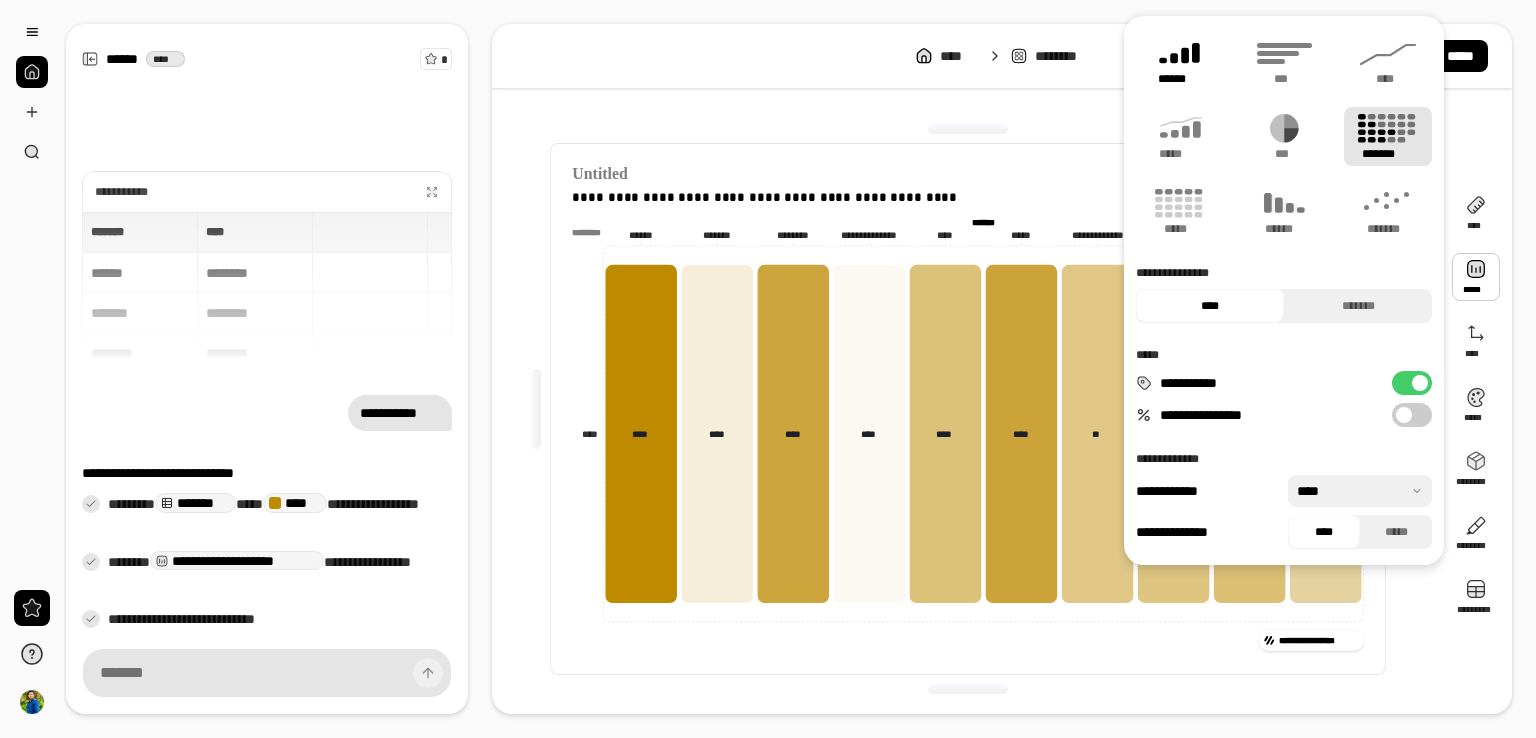 click 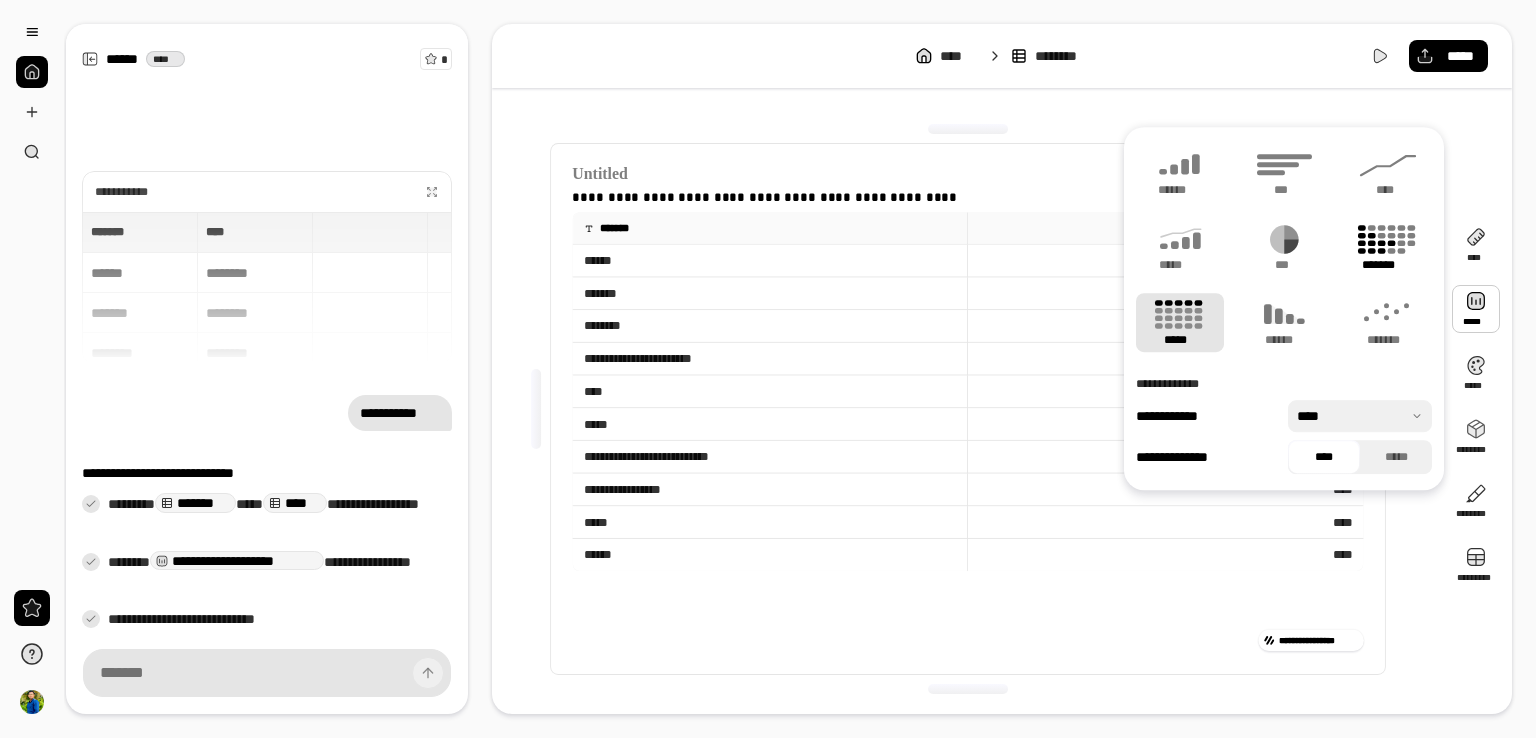 click 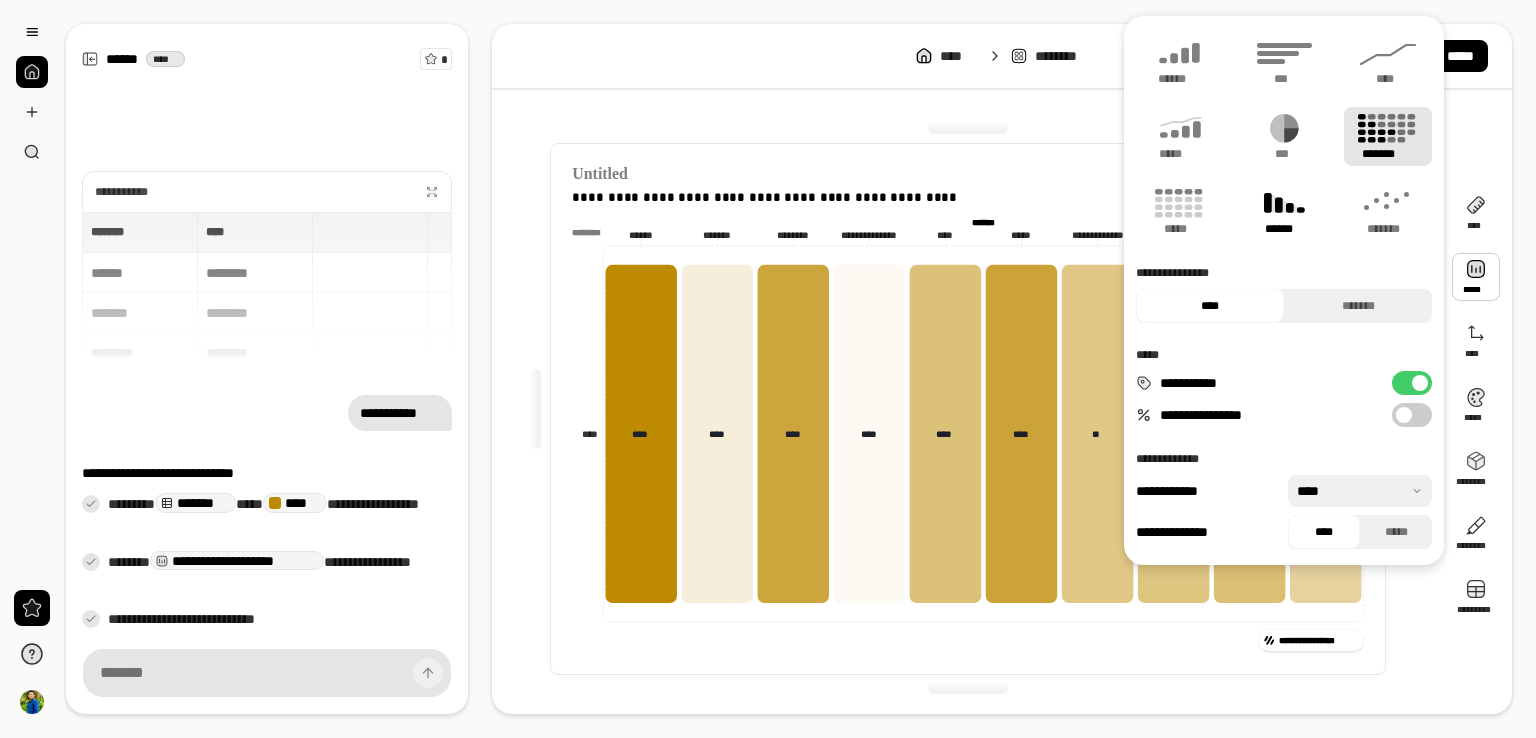 click on "******" at bounding box center [1284, 211] 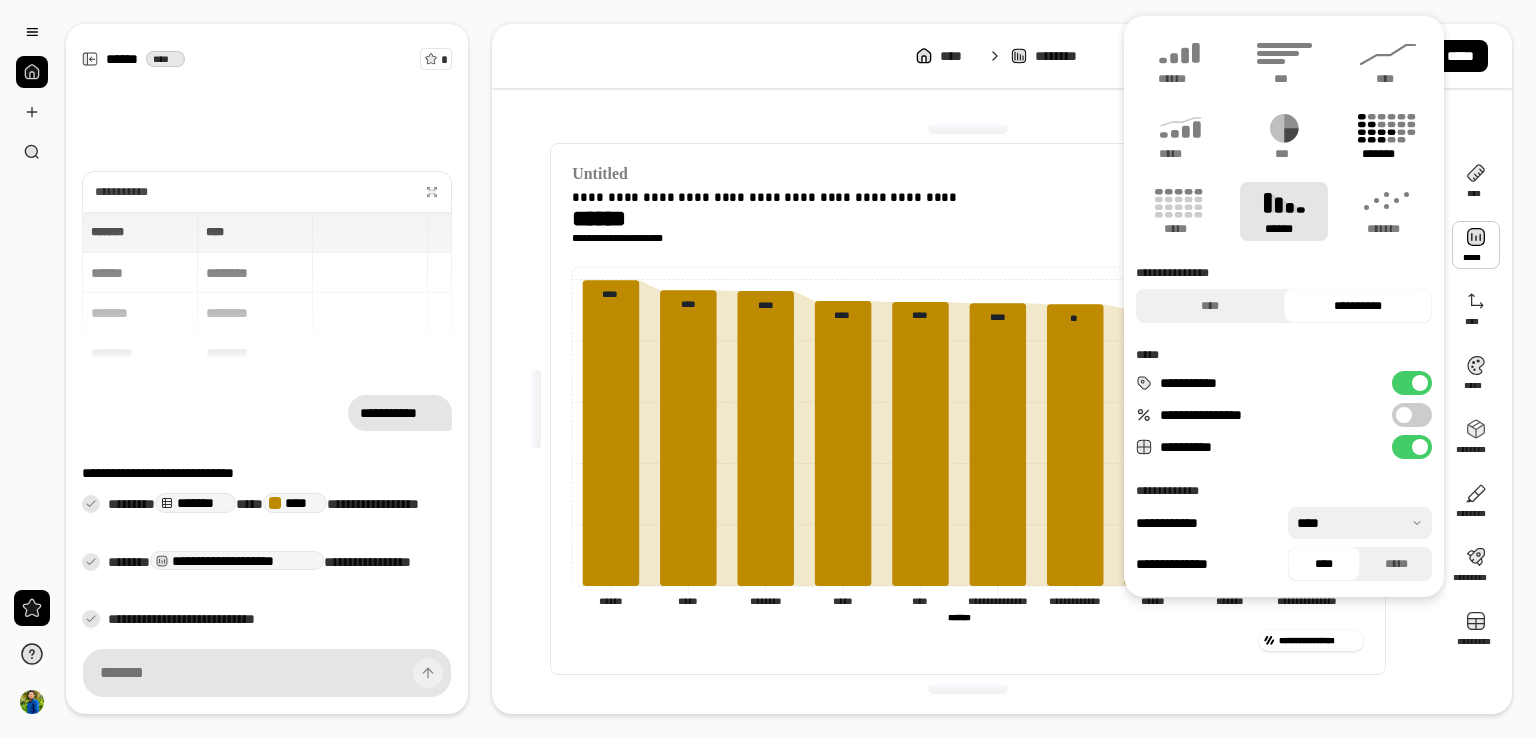 click 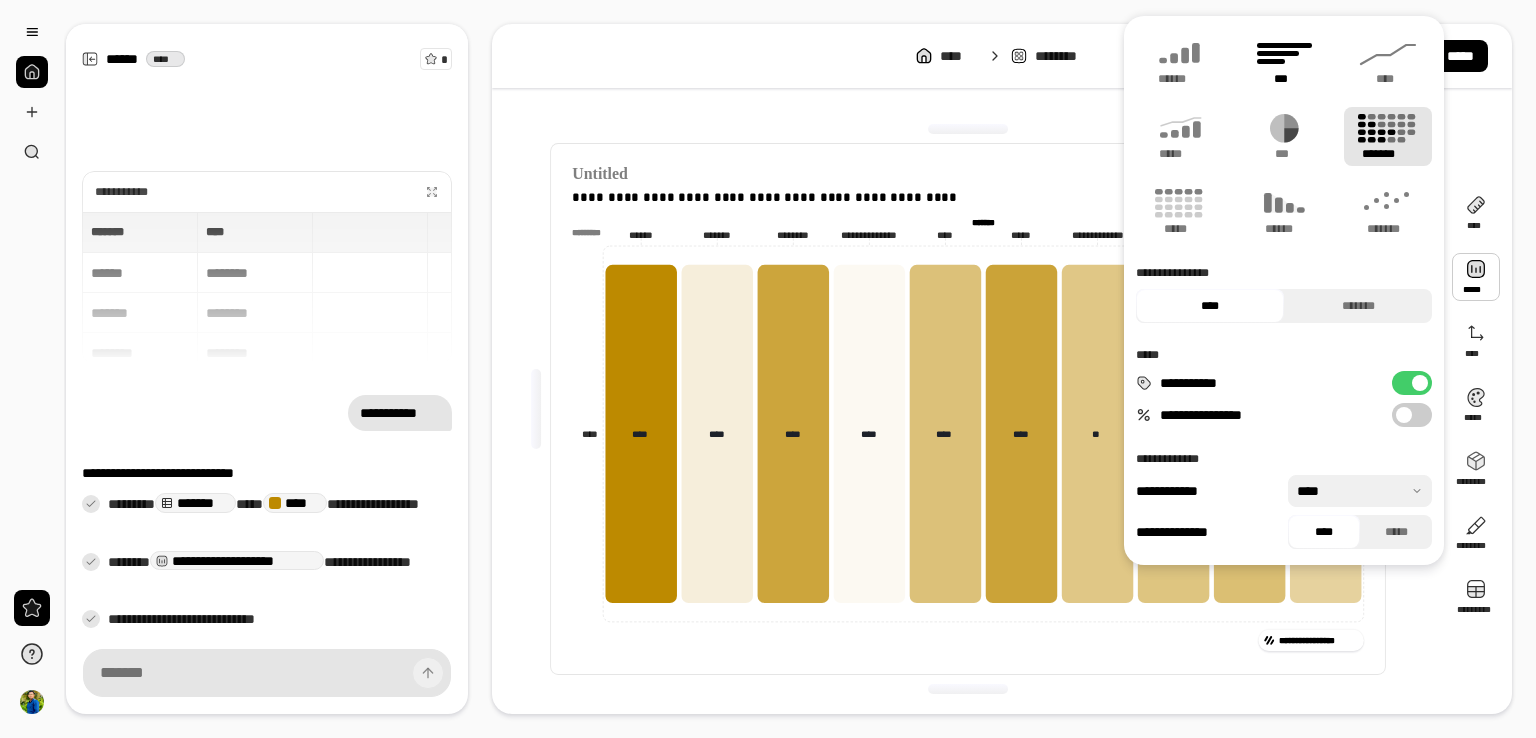 click 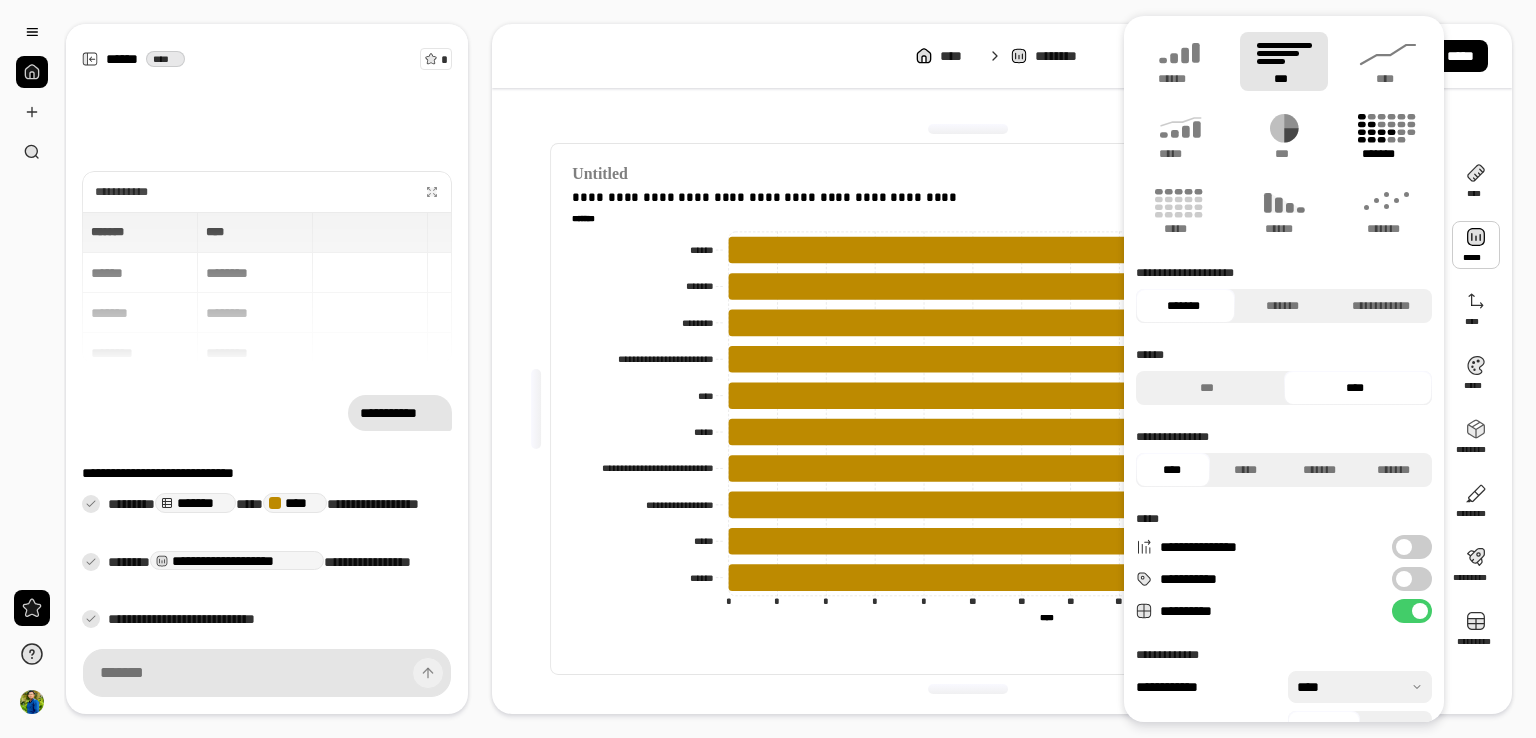 click 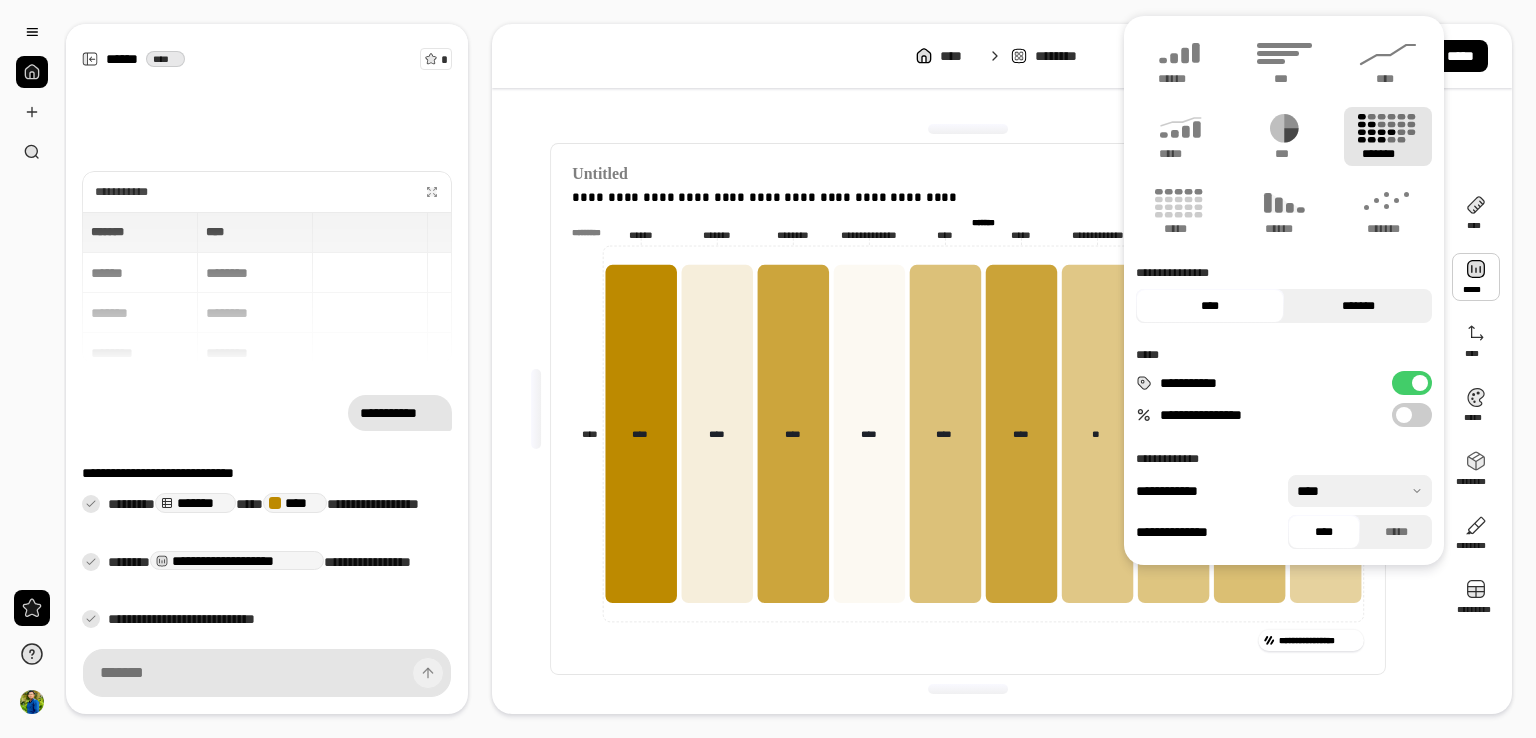 click on "*******" at bounding box center [1358, 306] 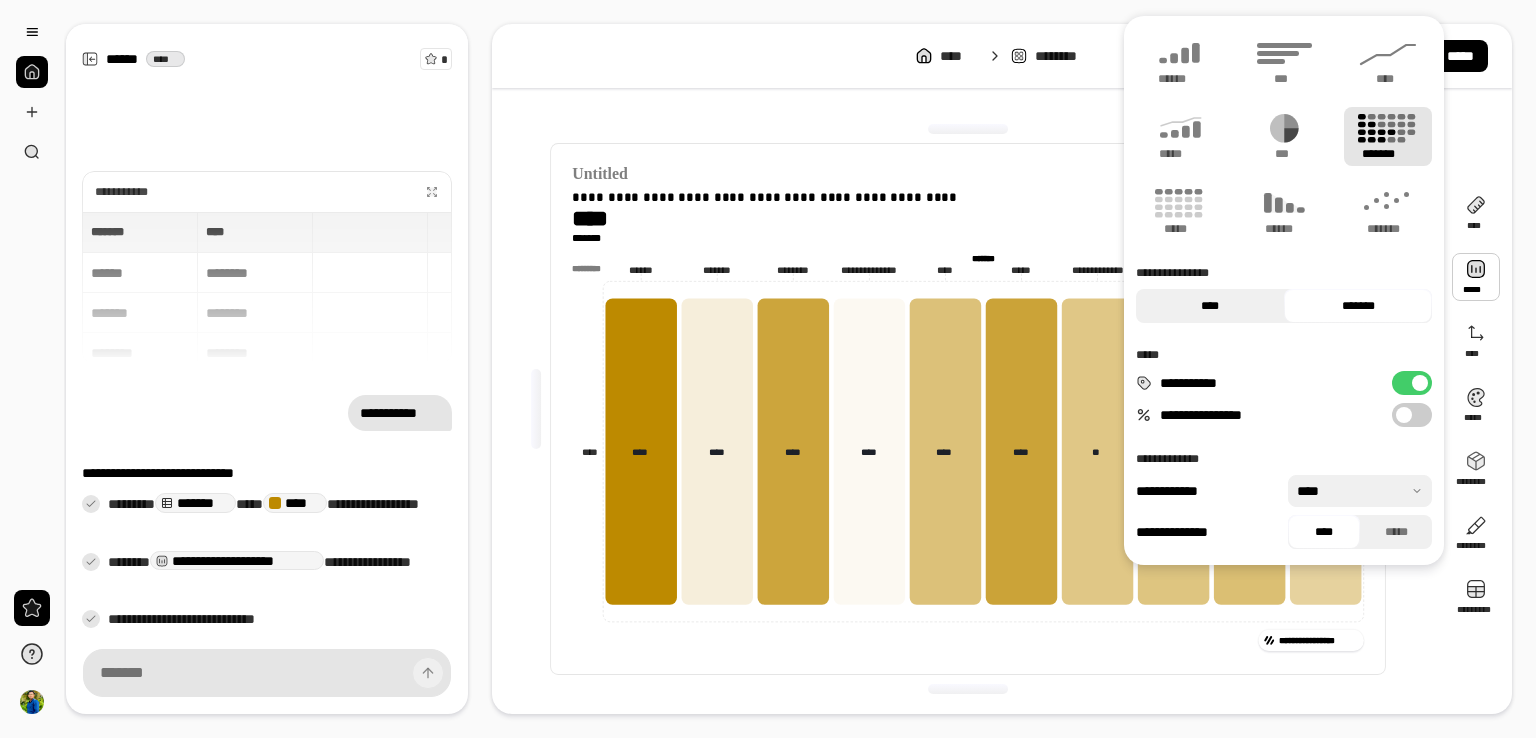 click on "****" at bounding box center (1210, 306) 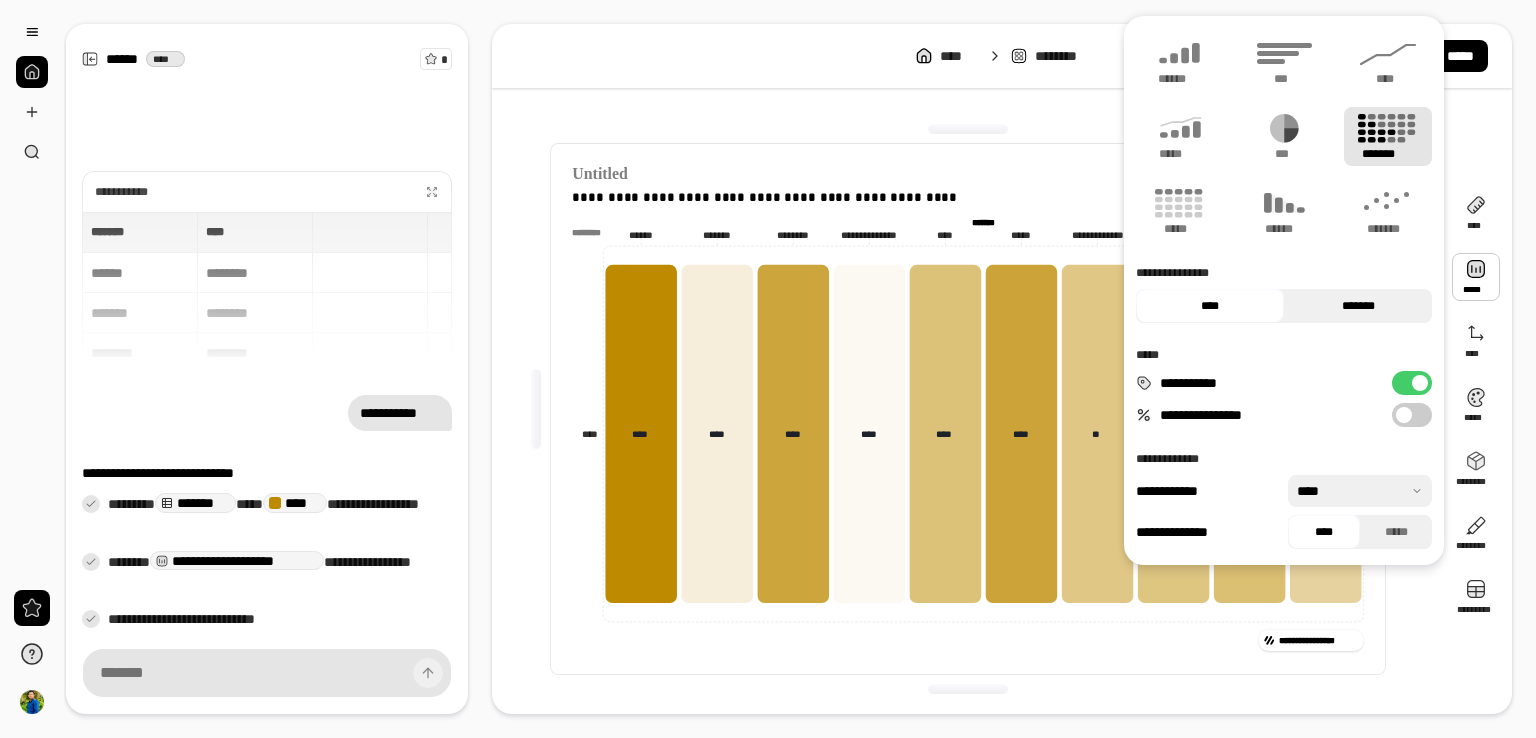 click on "*******" at bounding box center [1358, 306] 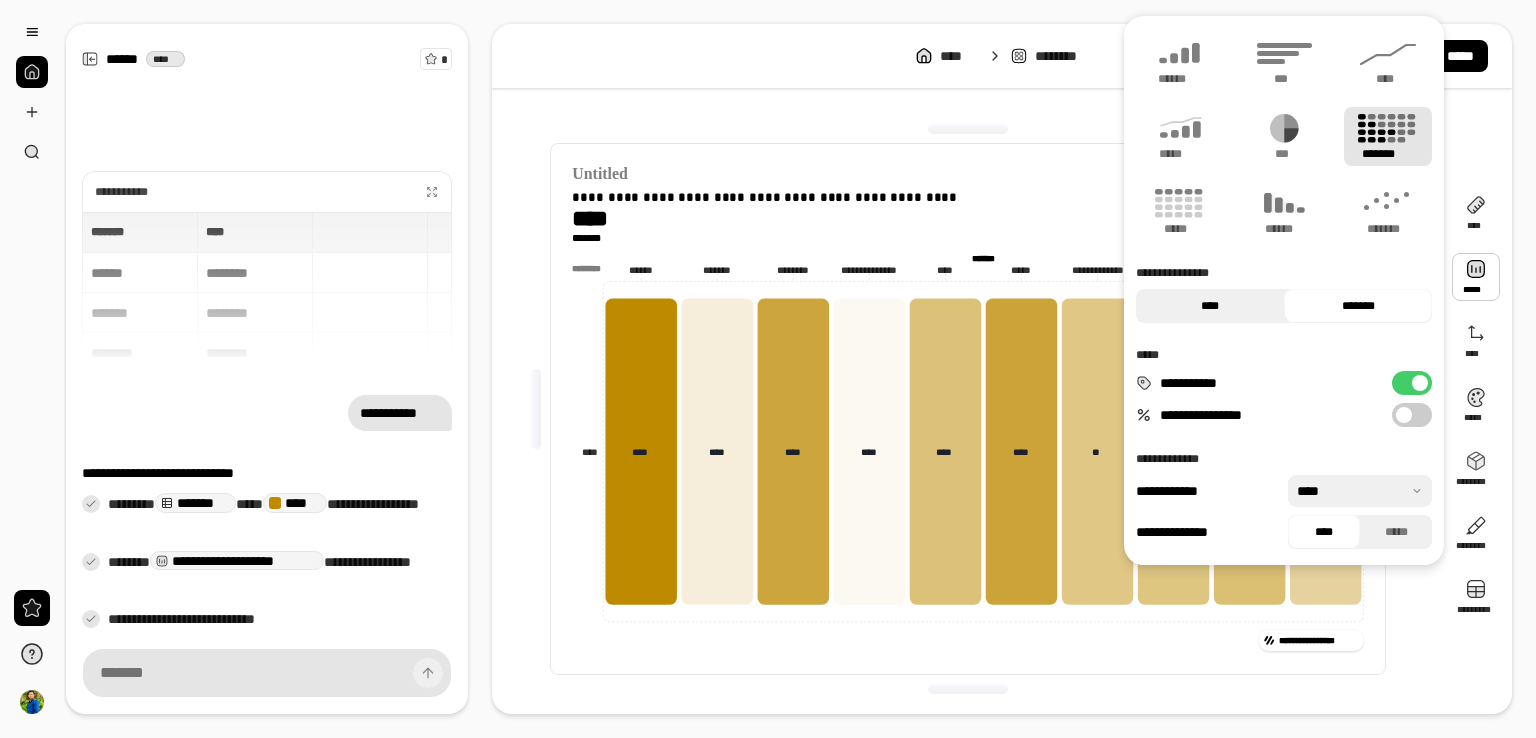 click on "****" at bounding box center [1210, 306] 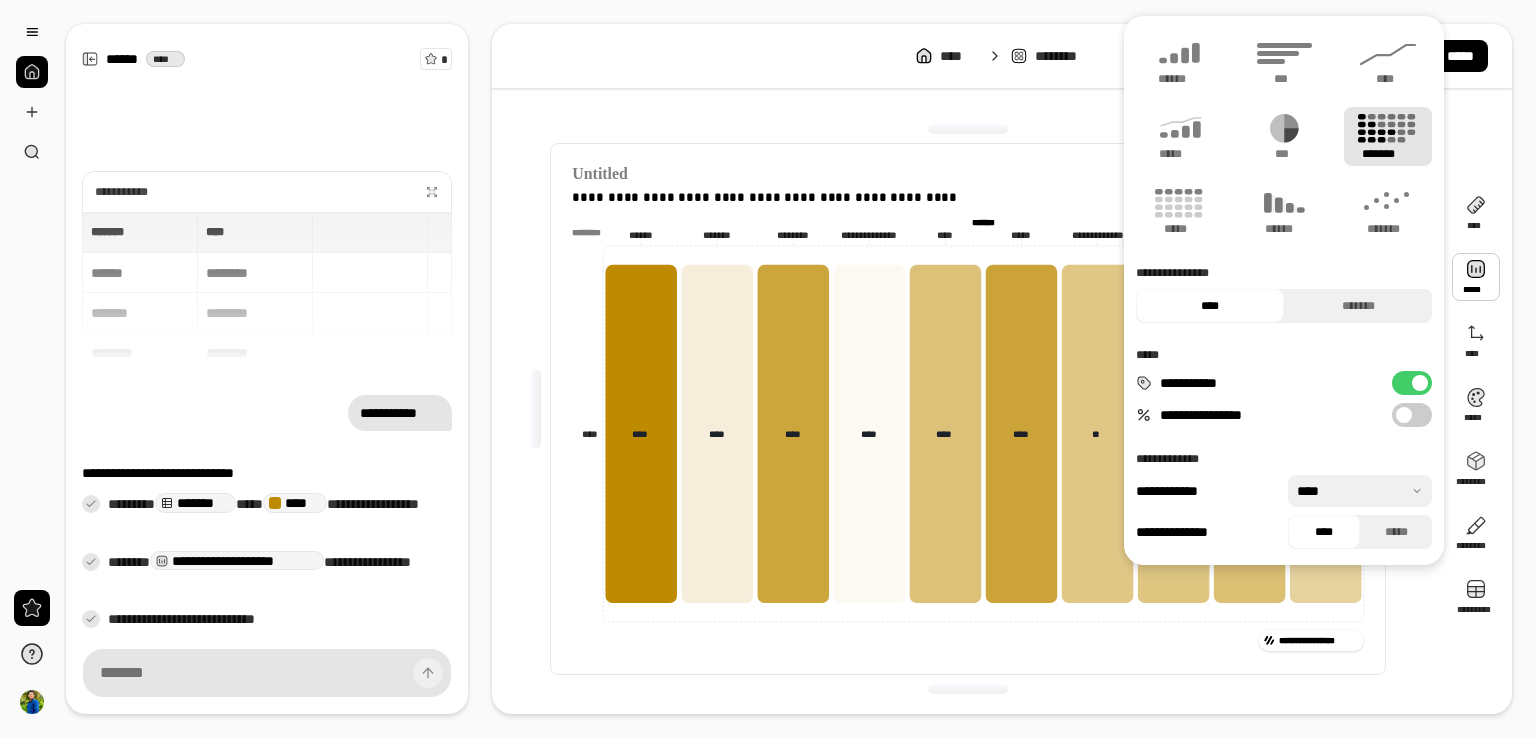 type 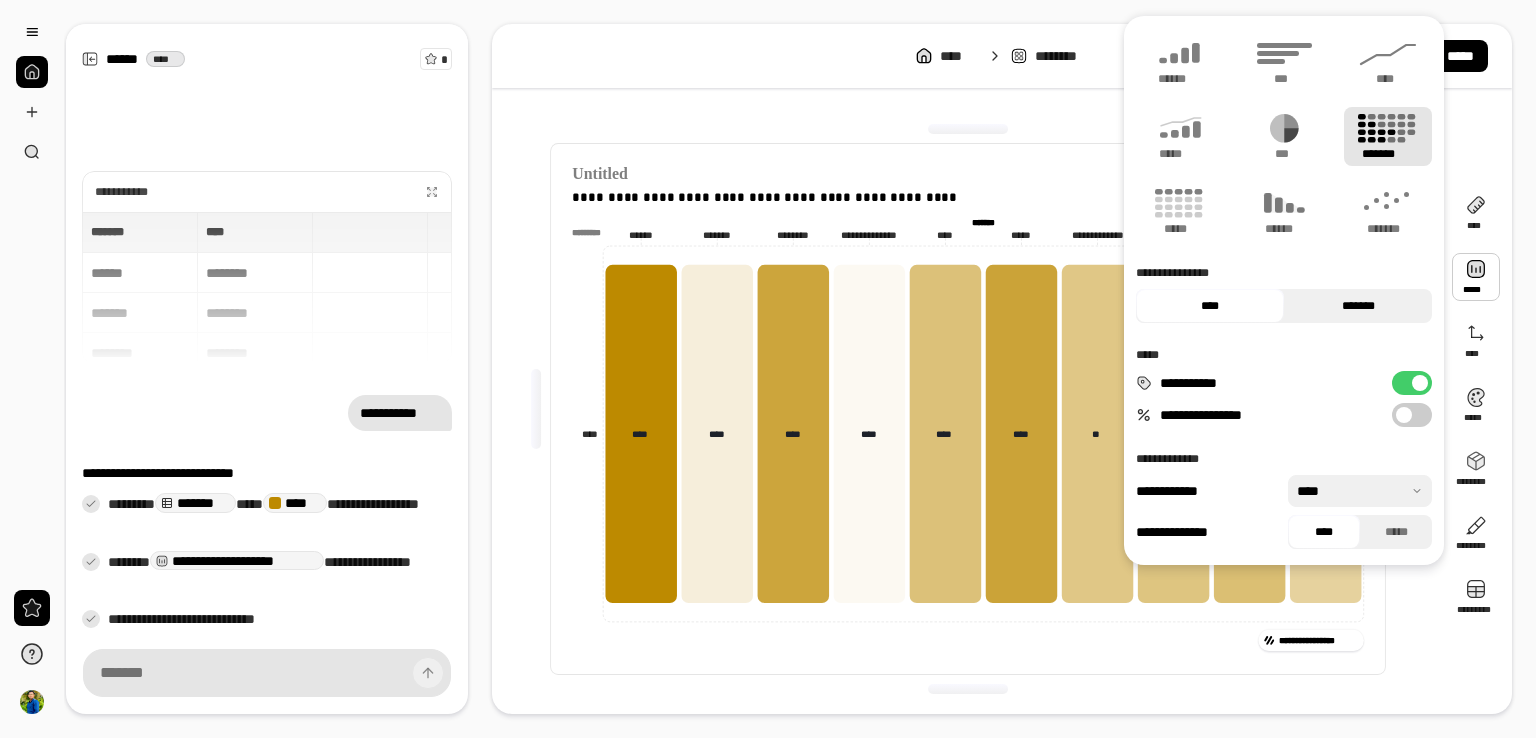 click on "*******" at bounding box center (1358, 306) 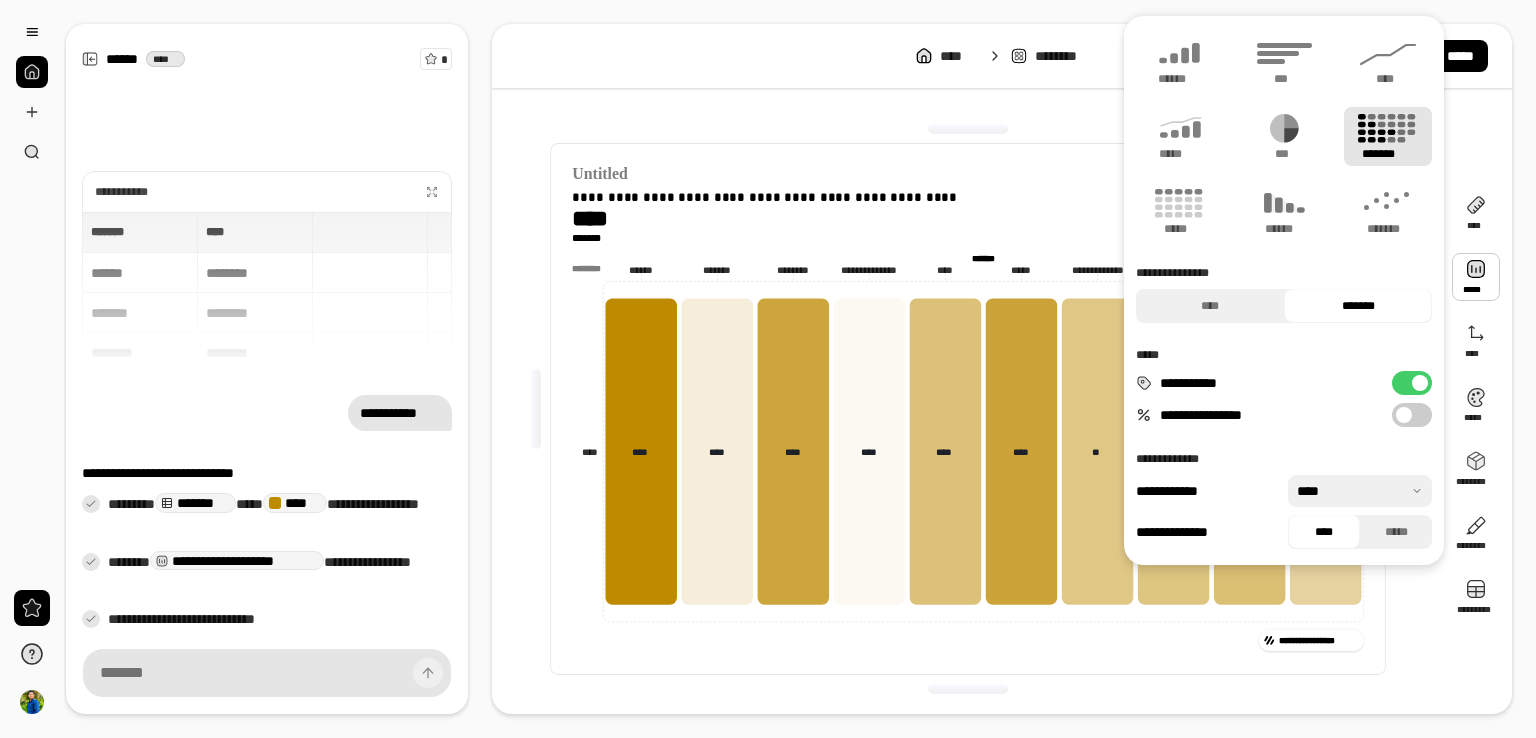 click on "*******" at bounding box center [982, 257] 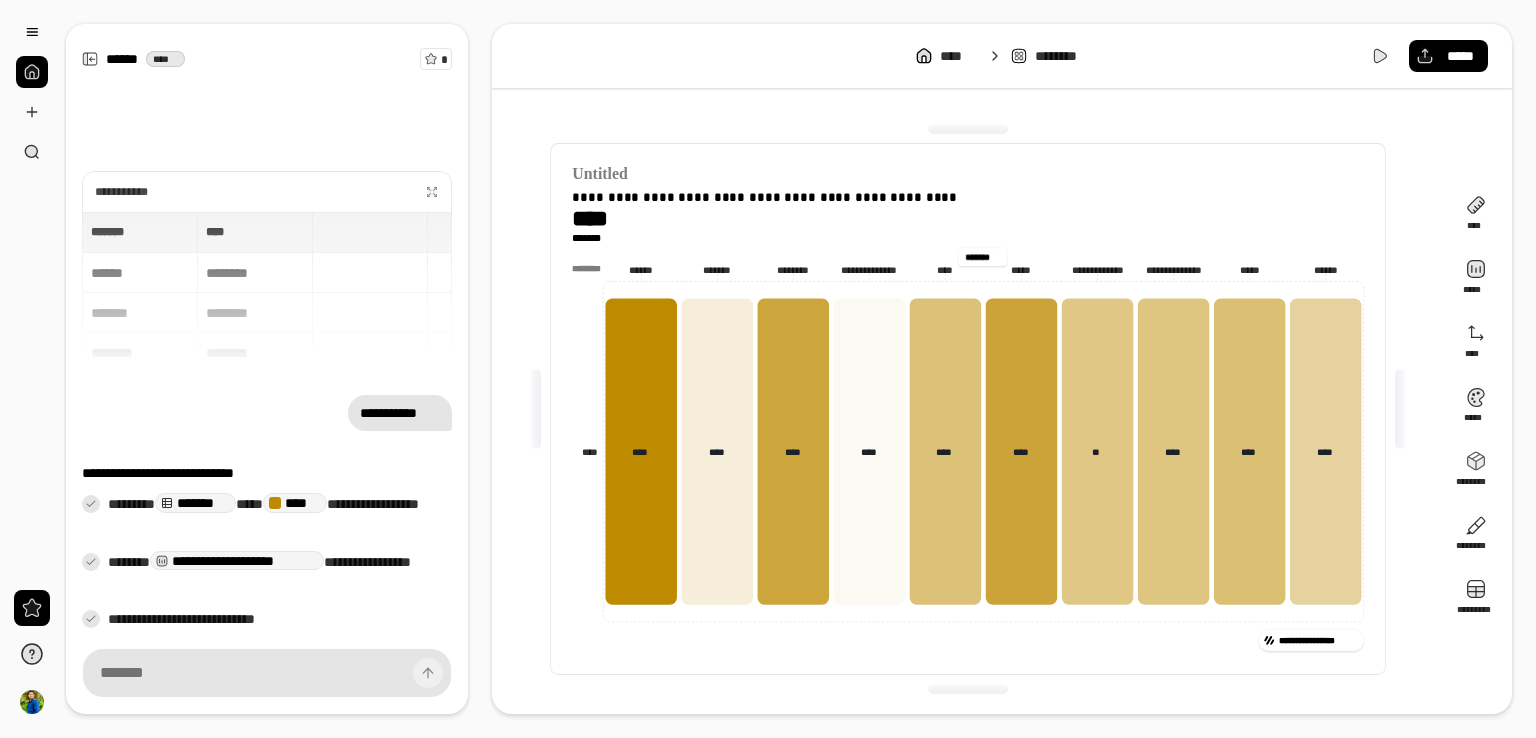 click on "*******" at bounding box center (982, 257) 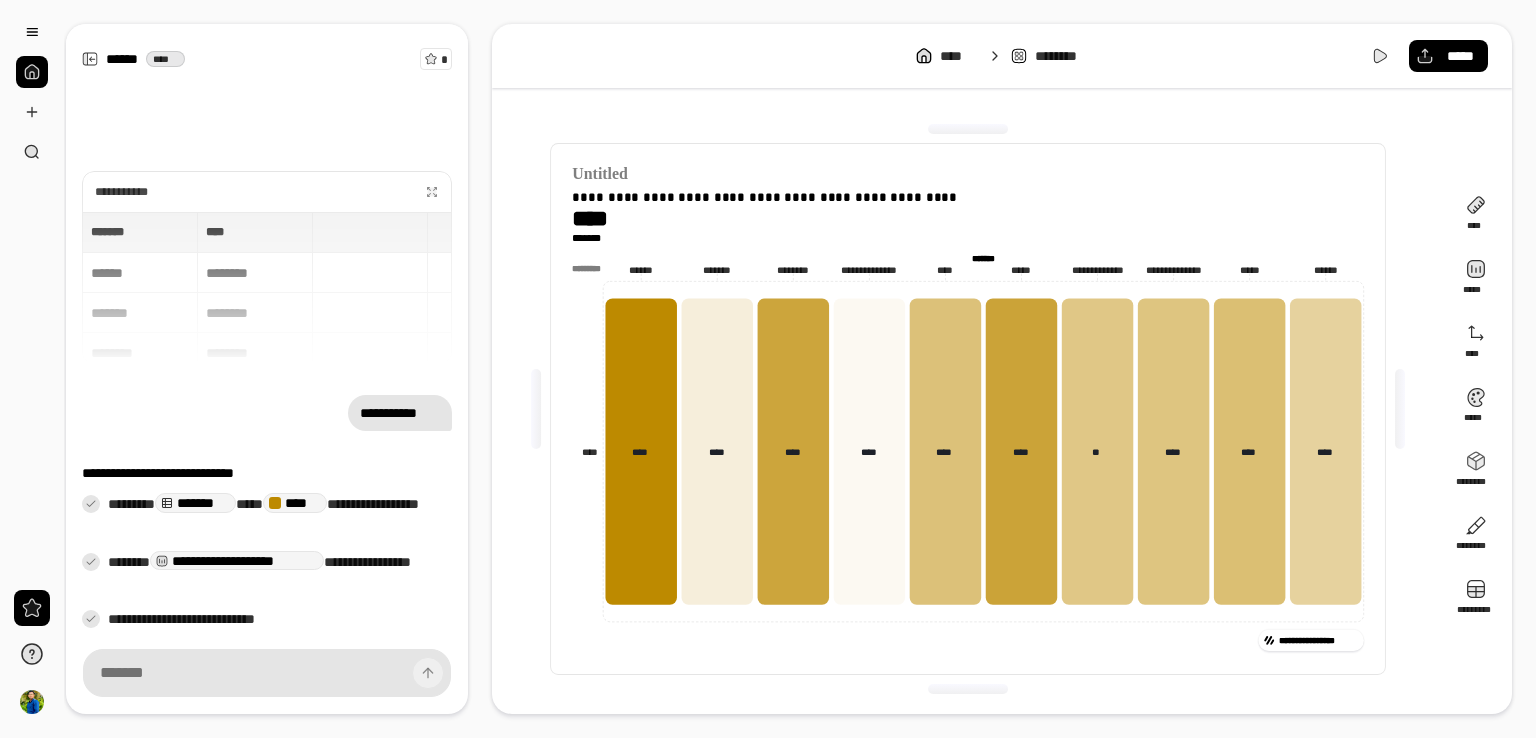 click on "******* ******* *********" at bounding box center (982, 256) 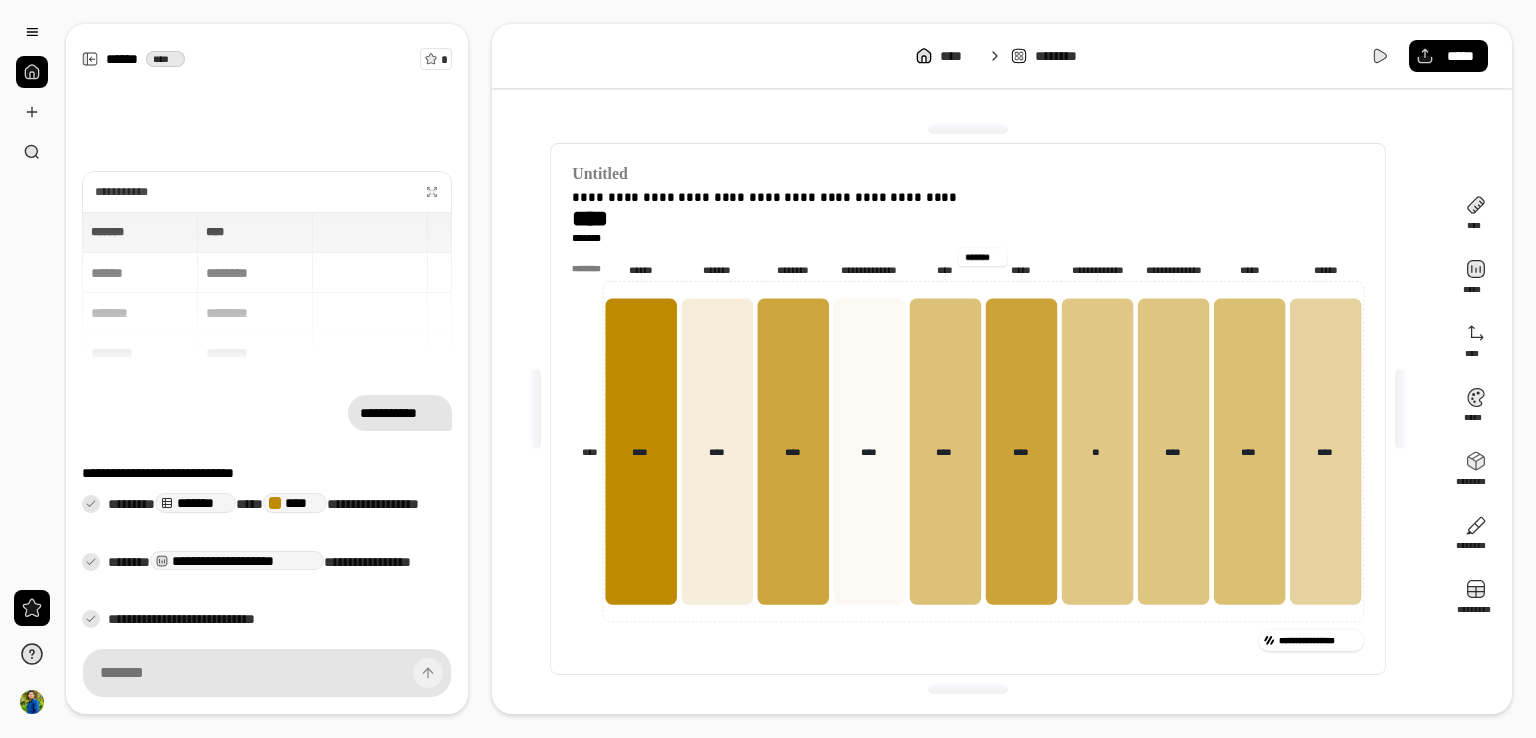 click on "******* ******* *********" at bounding box center [982, 257] 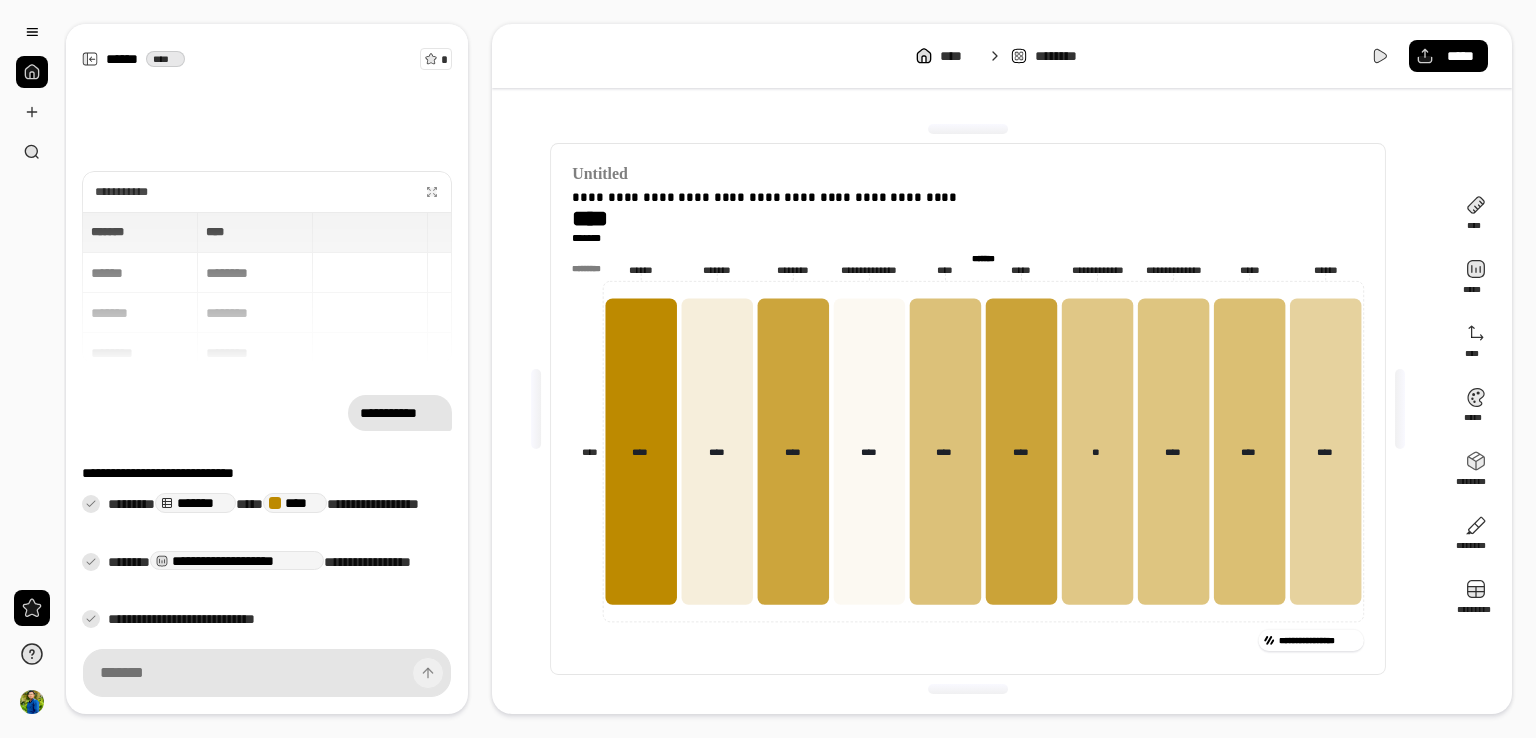 click on "******* ******* *********" at bounding box center [982, 257] 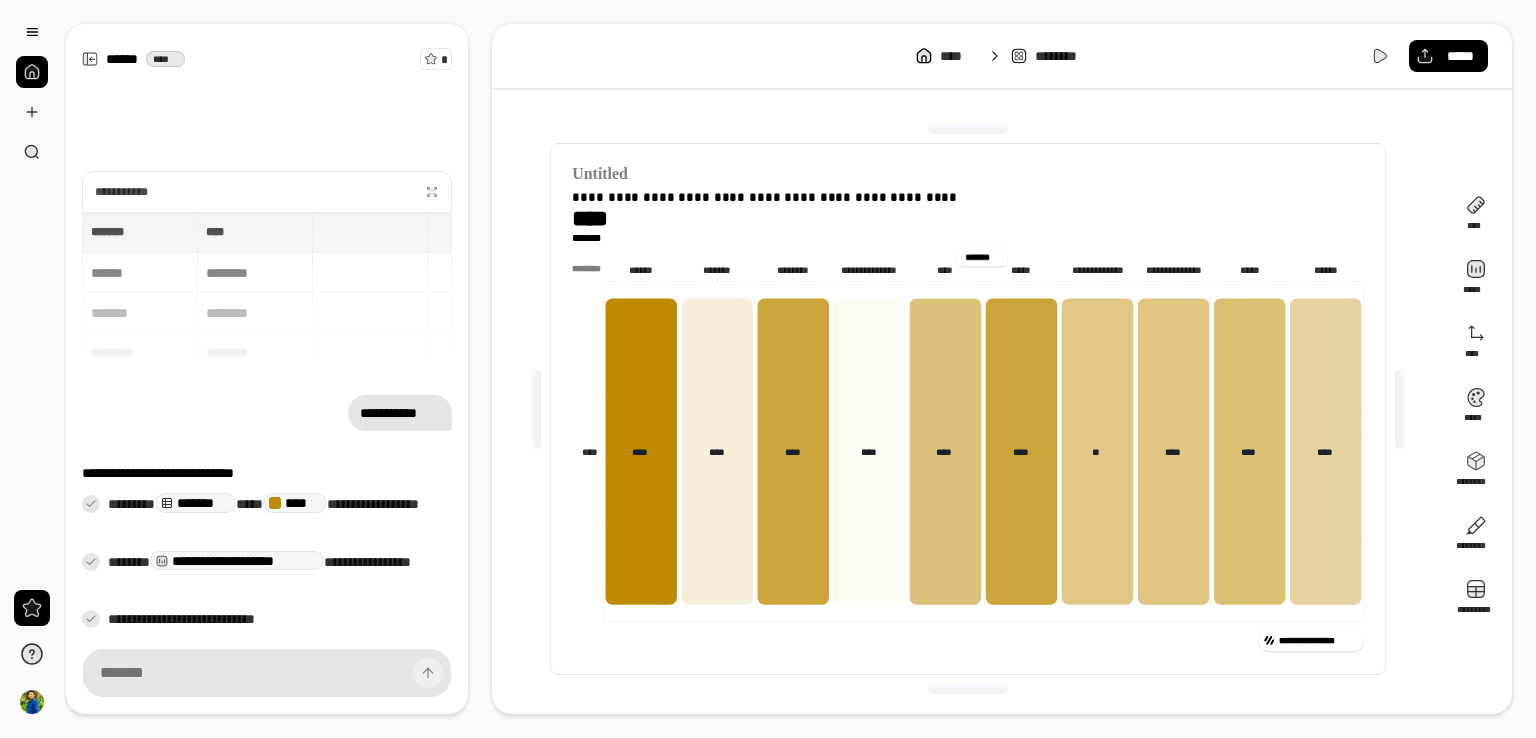 drag, startPoint x: 1001, startPoint y: 257, endPoint x: 964, endPoint y: 253, distance: 37.215588 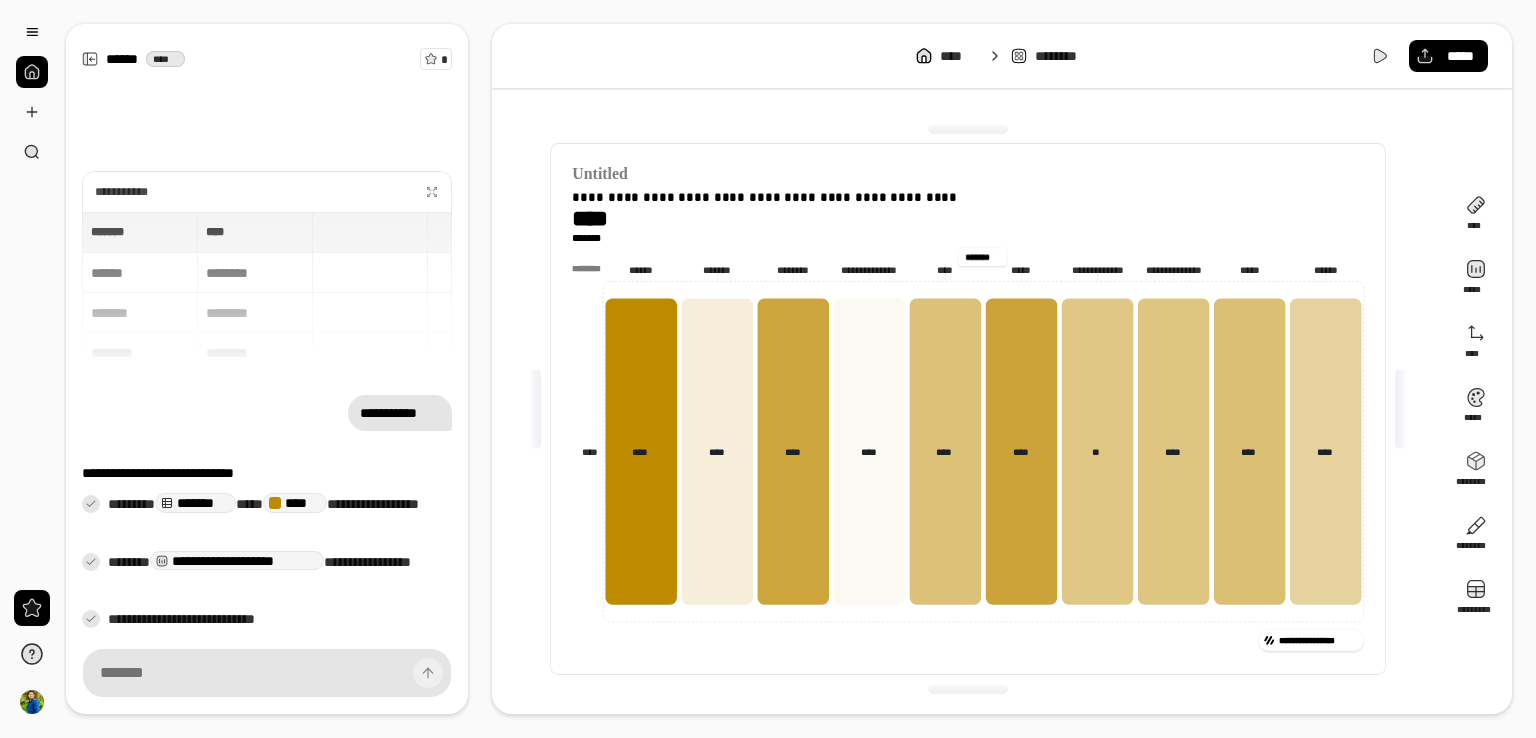 click on "******* ******* *********" at bounding box center [982, 257] 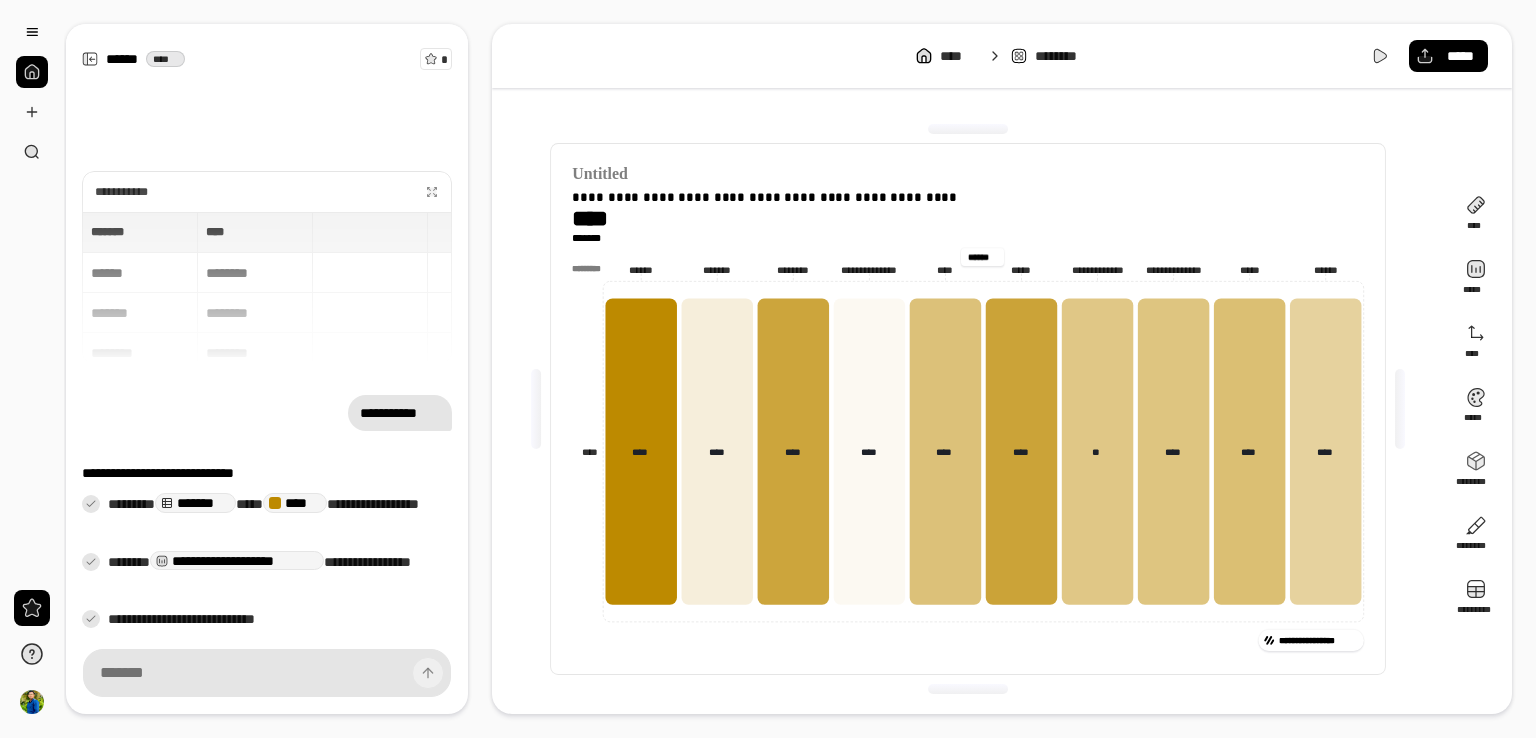 type on "*******" 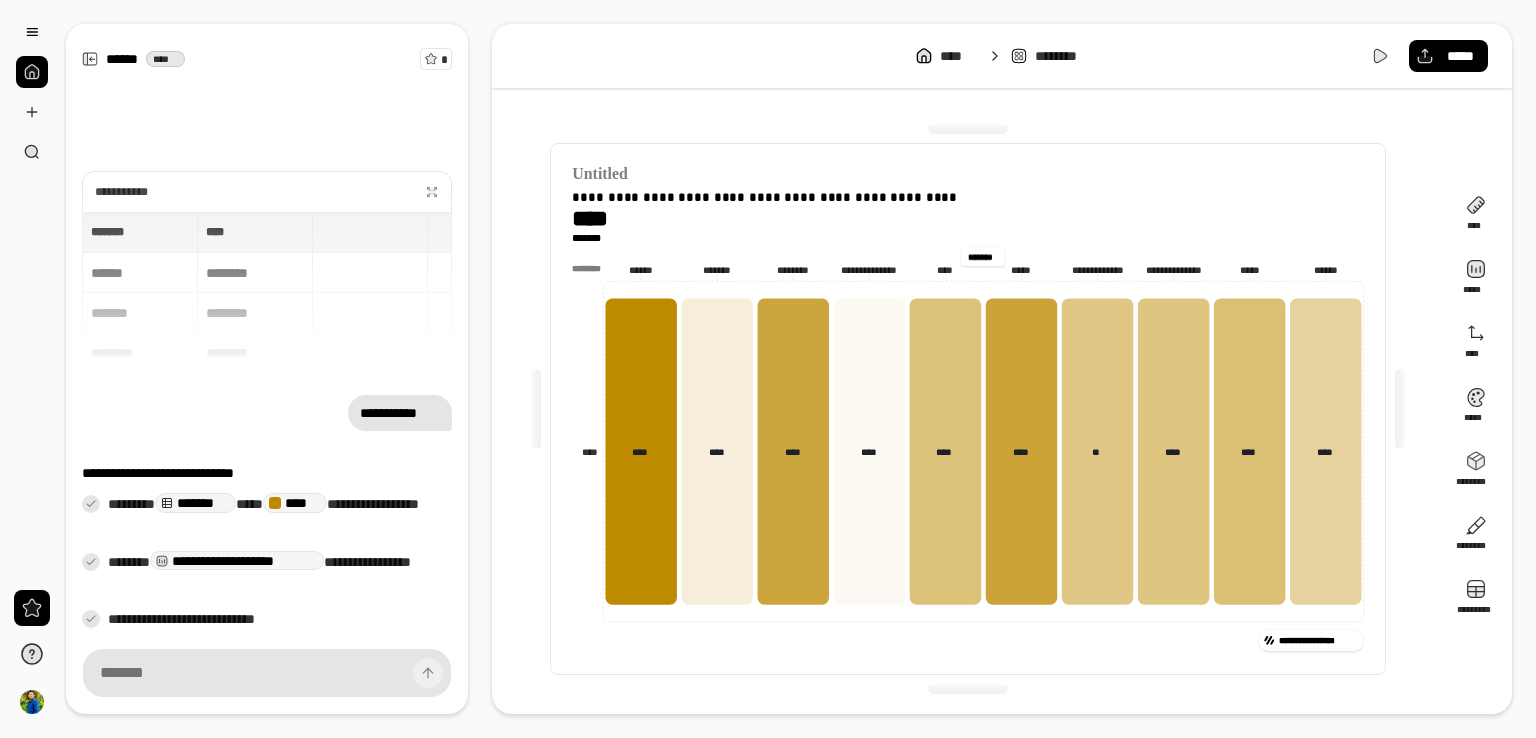 scroll, scrollTop: 0, scrollLeft: 0, axis: both 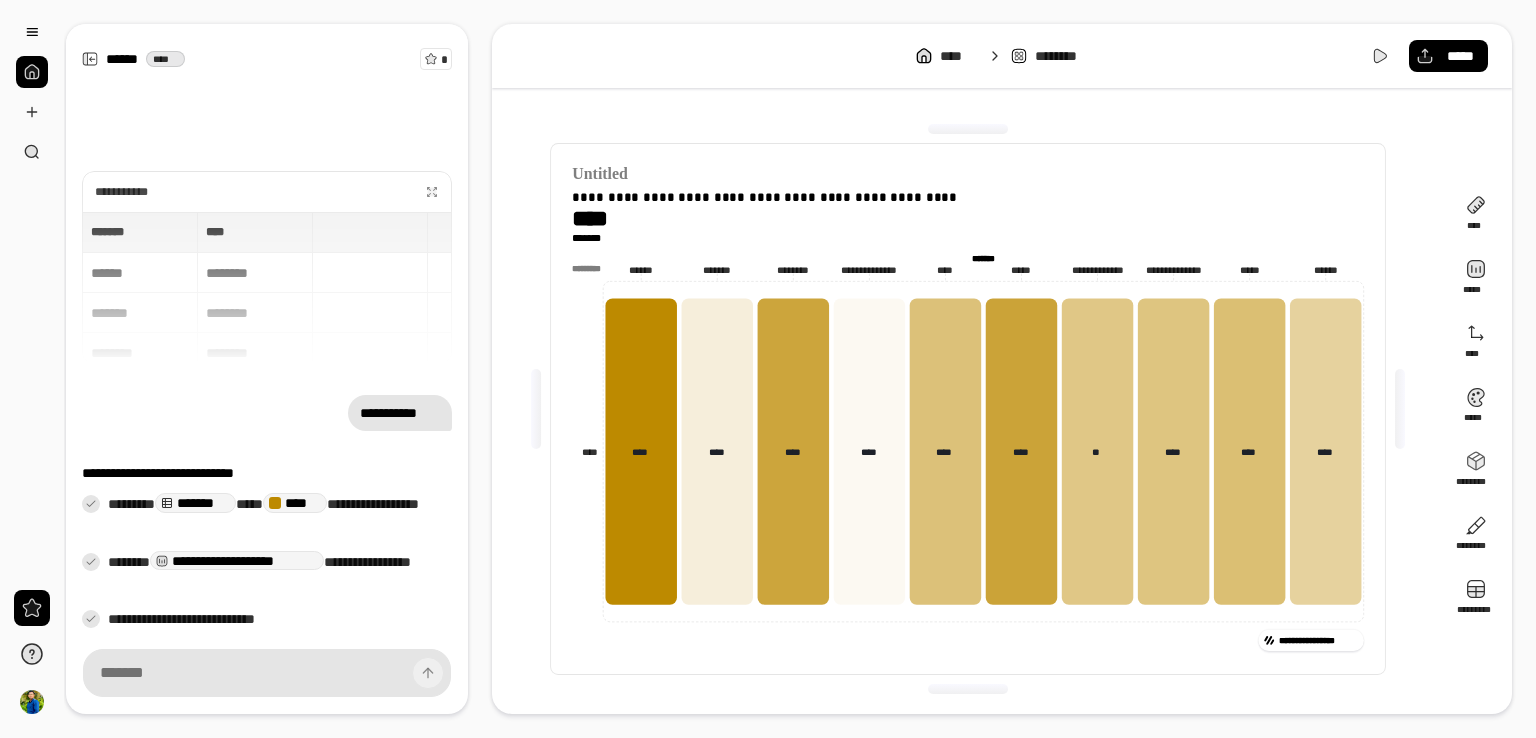 click on "**** *******" at bounding box center (967, 225) 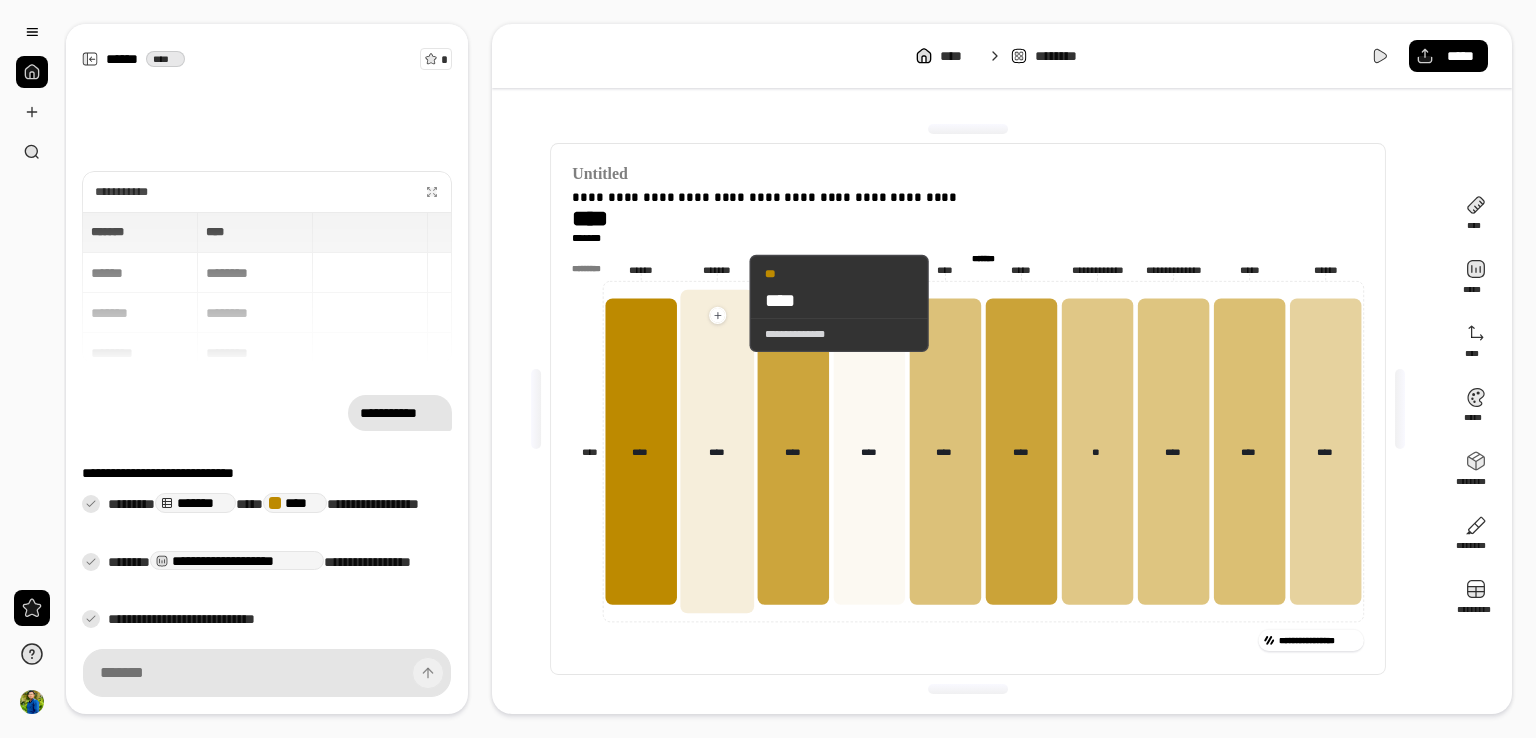 drag, startPoint x: 657, startPoint y: 296, endPoint x: 729, endPoint y: 303, distance: 72.33948 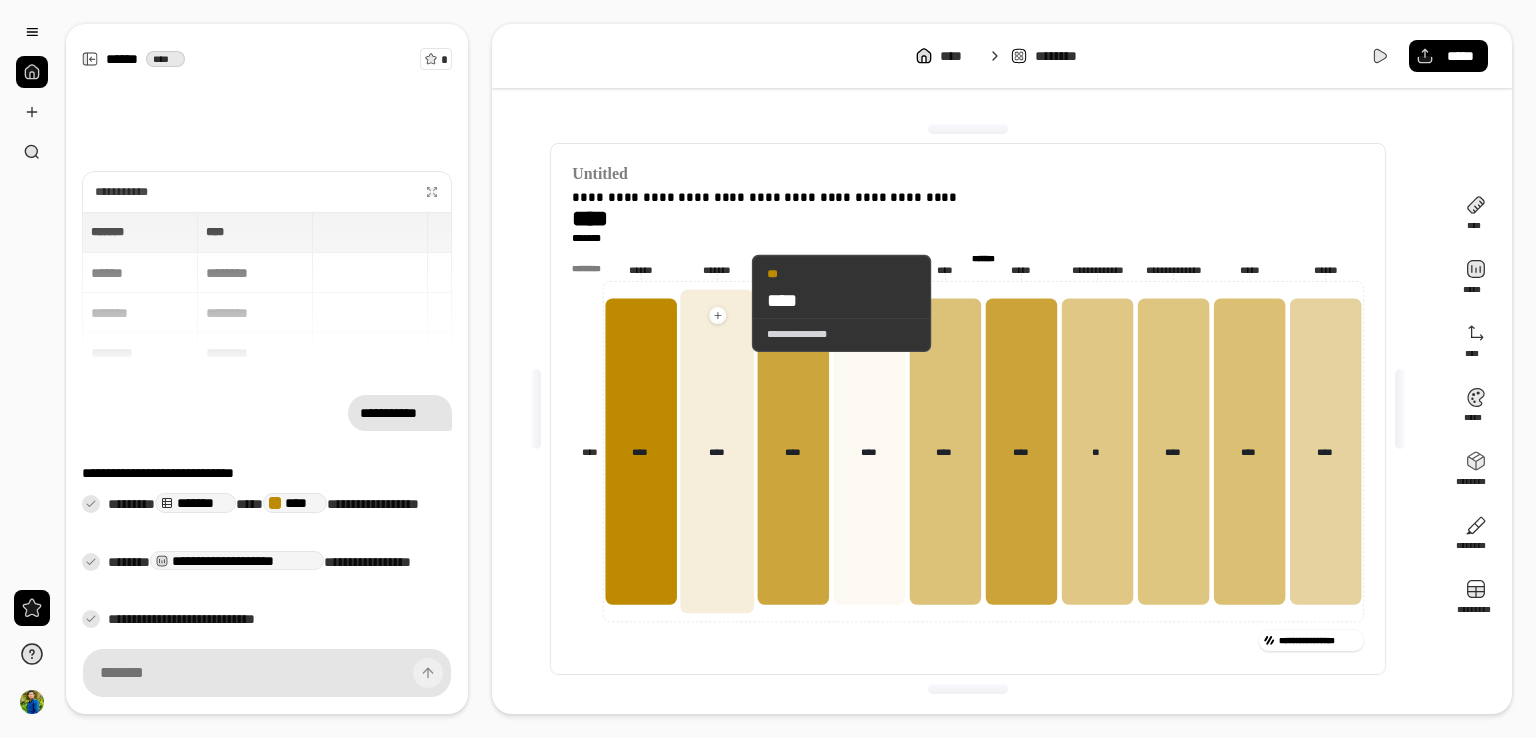 click 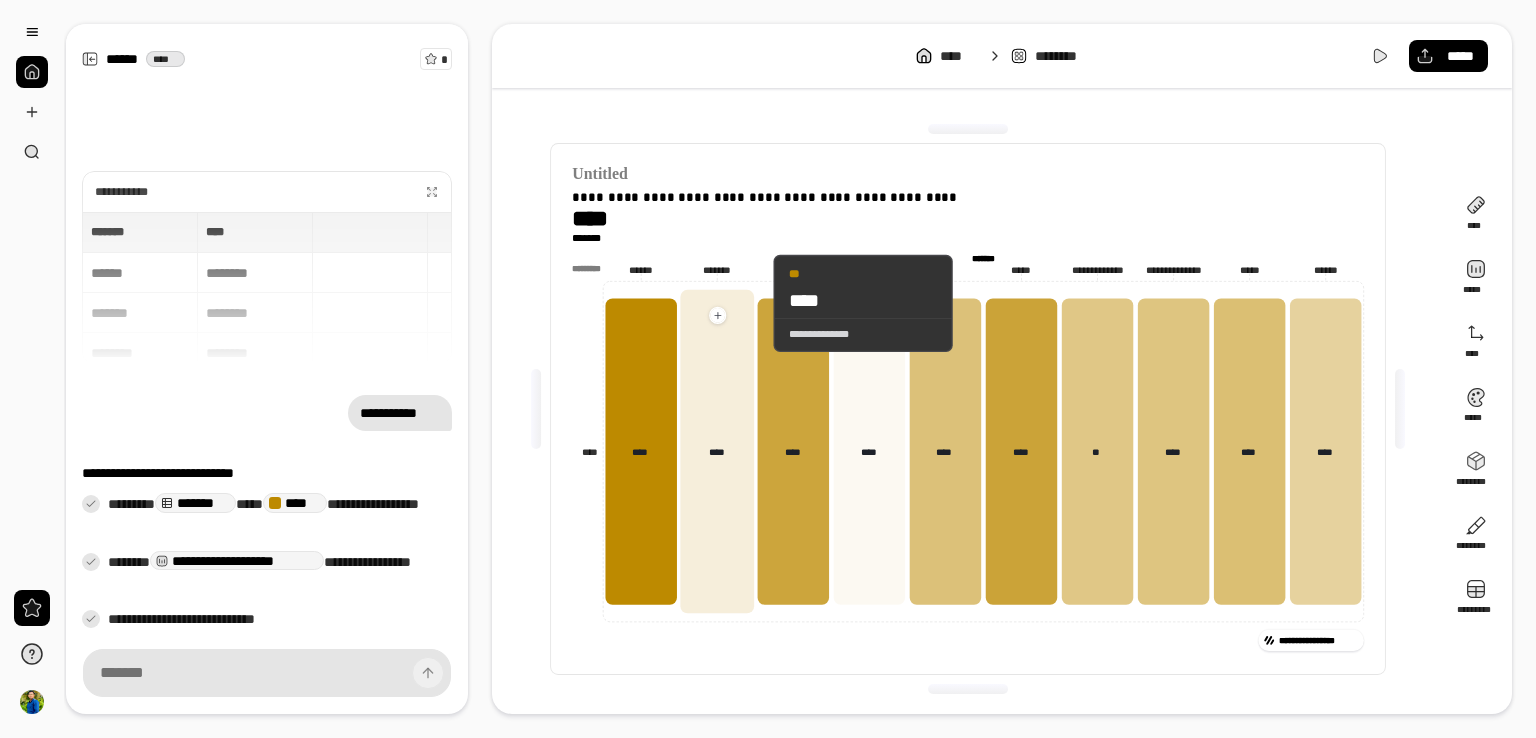 drag, startPoint x: 803, startPoint y: 311, endPoint x: 827, endPoint y: 320, distance: 25.632011 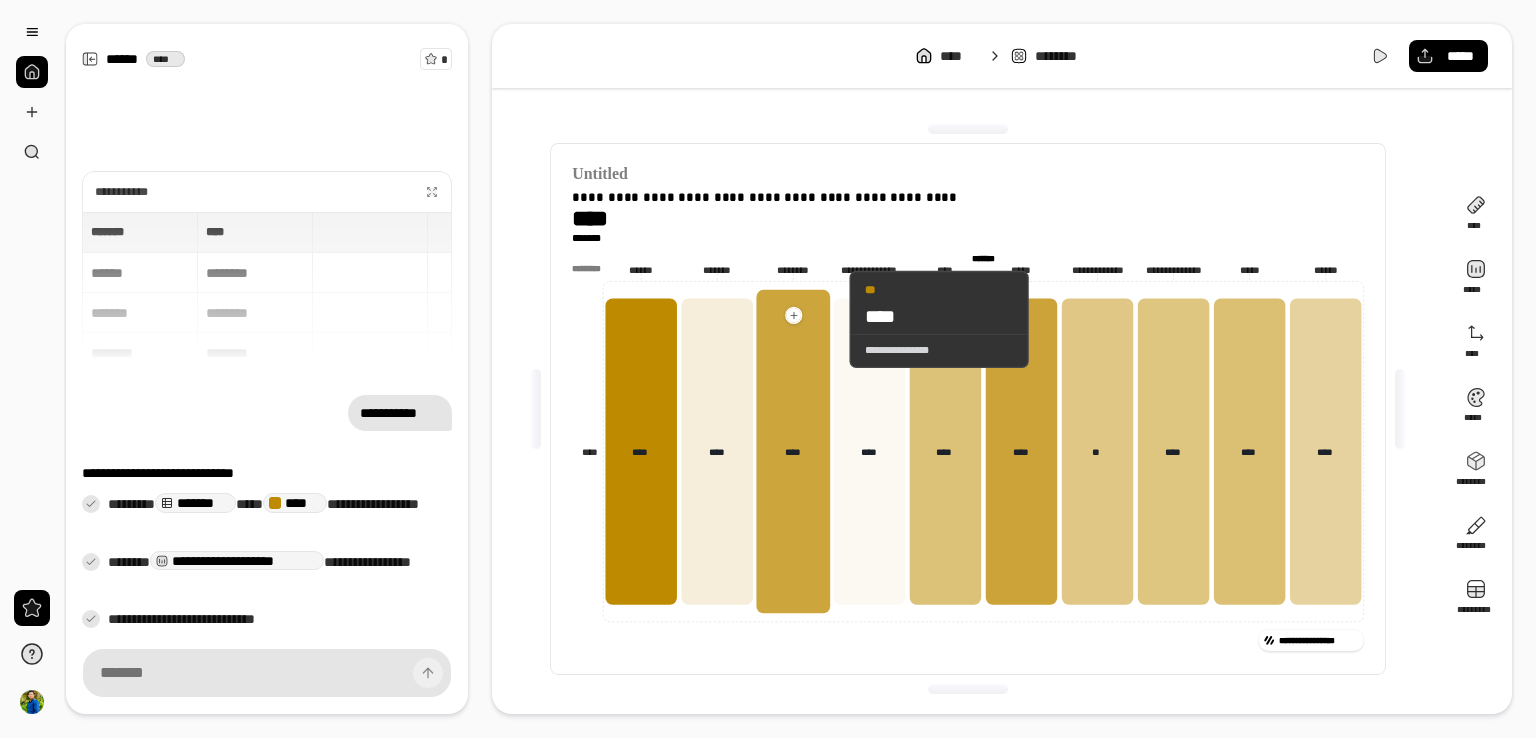 click 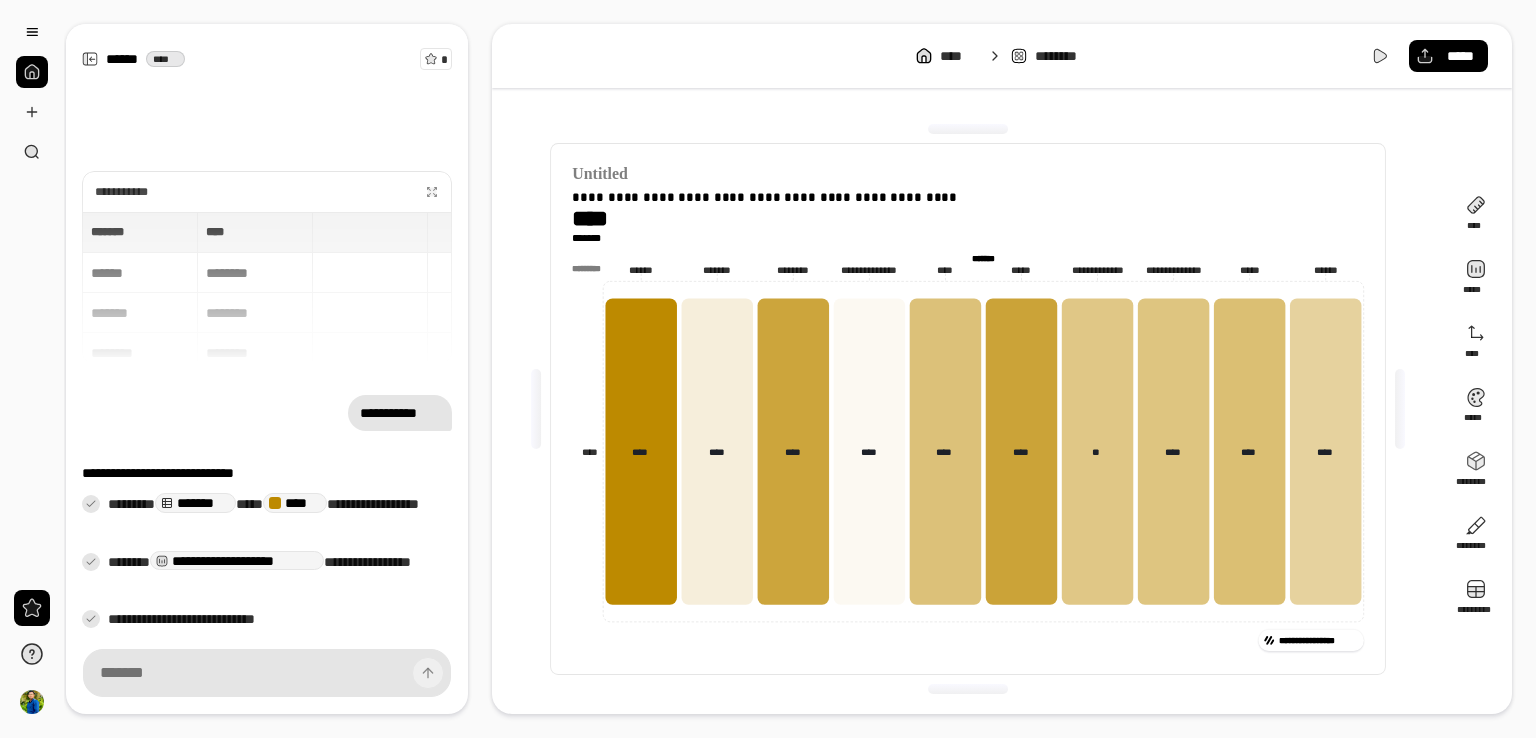 click on "****" at bounding box center [595, 219] 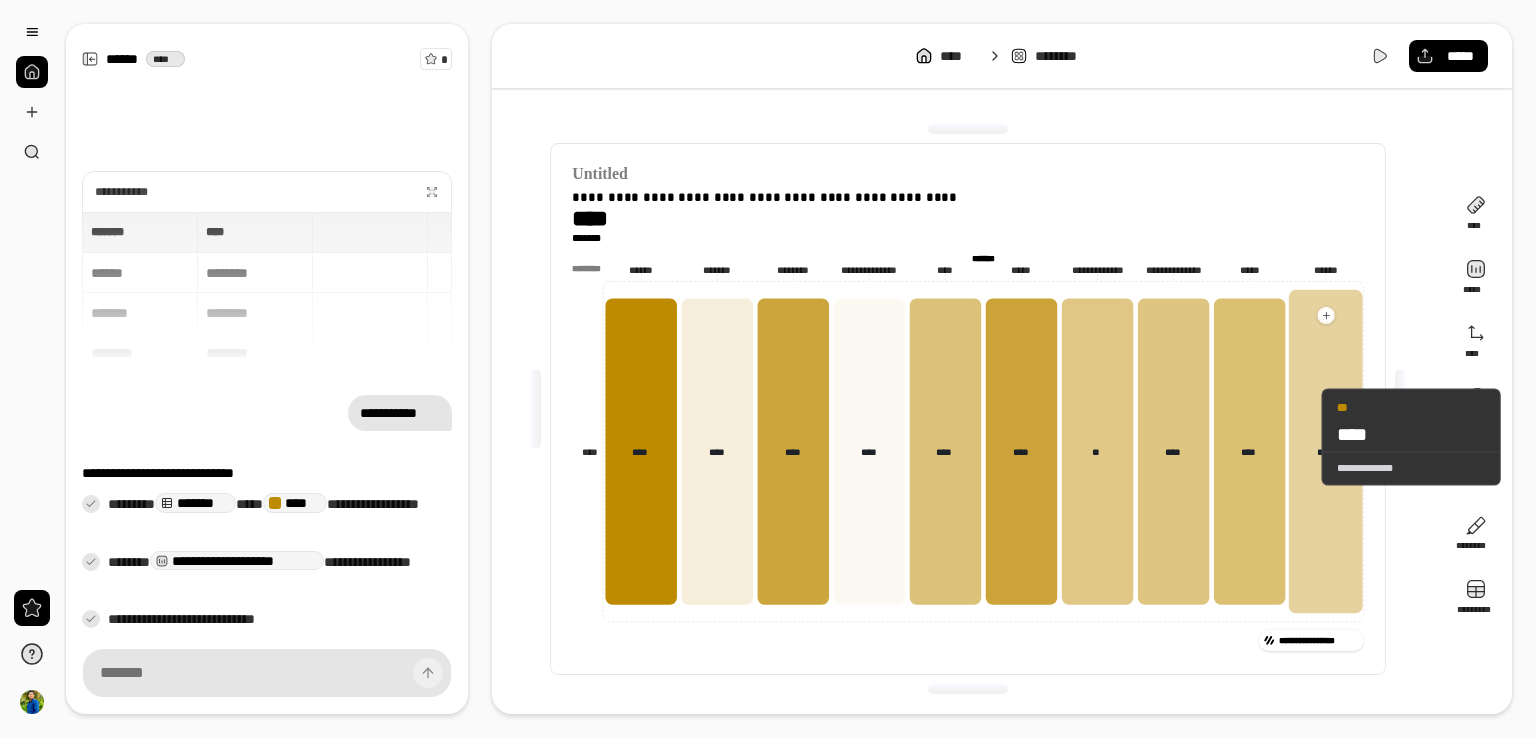 click 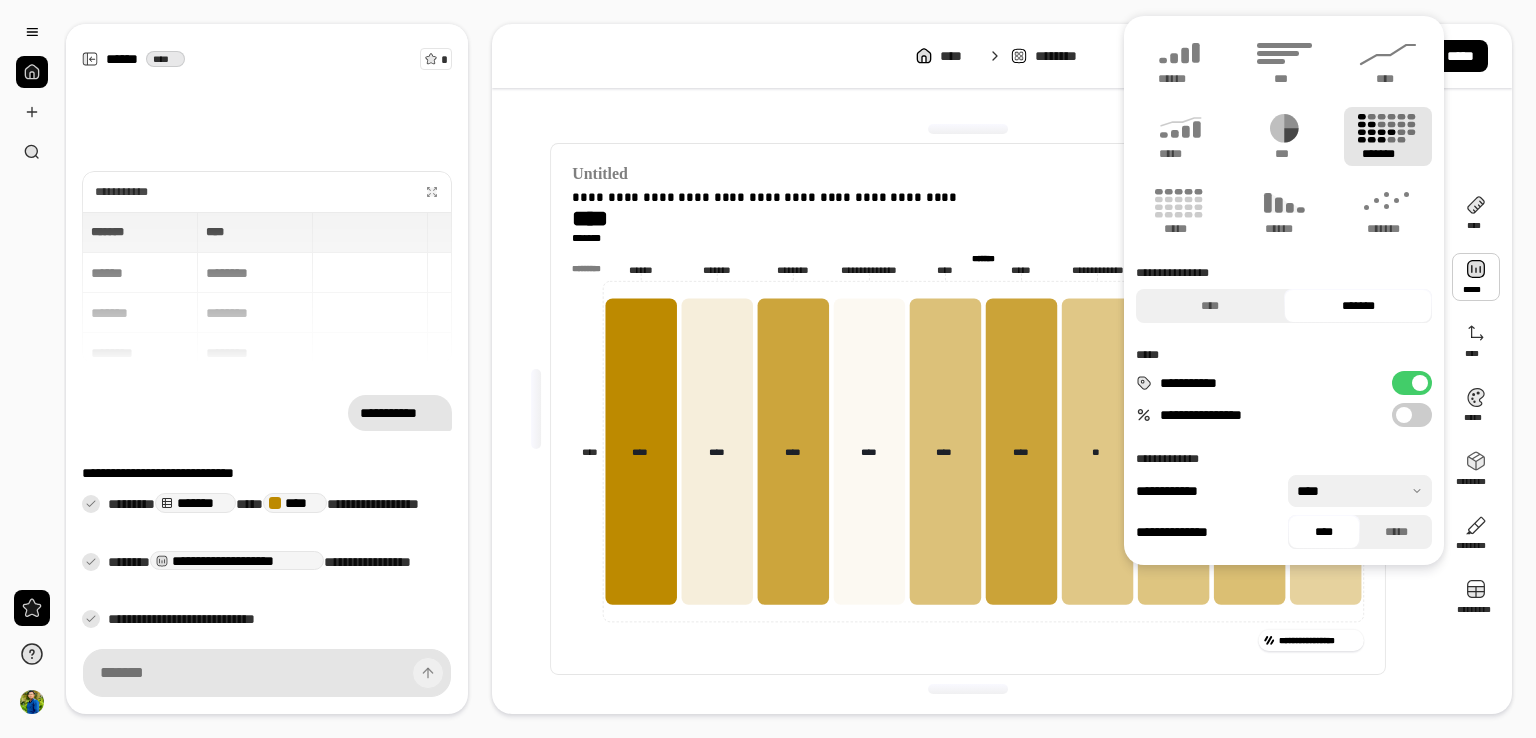 click at bounding box center (1476, 277) 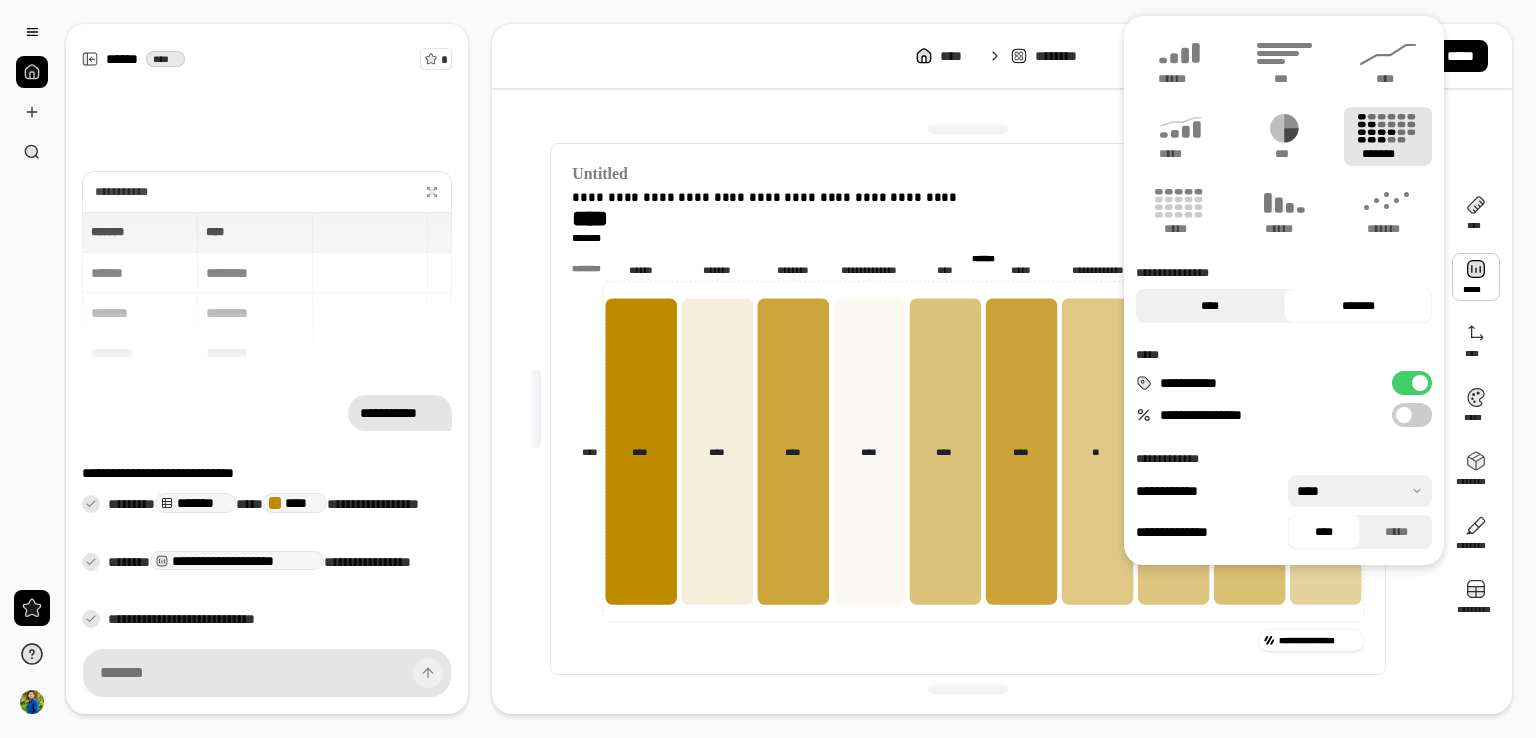click on "****" at bounding box center (1210, 306) 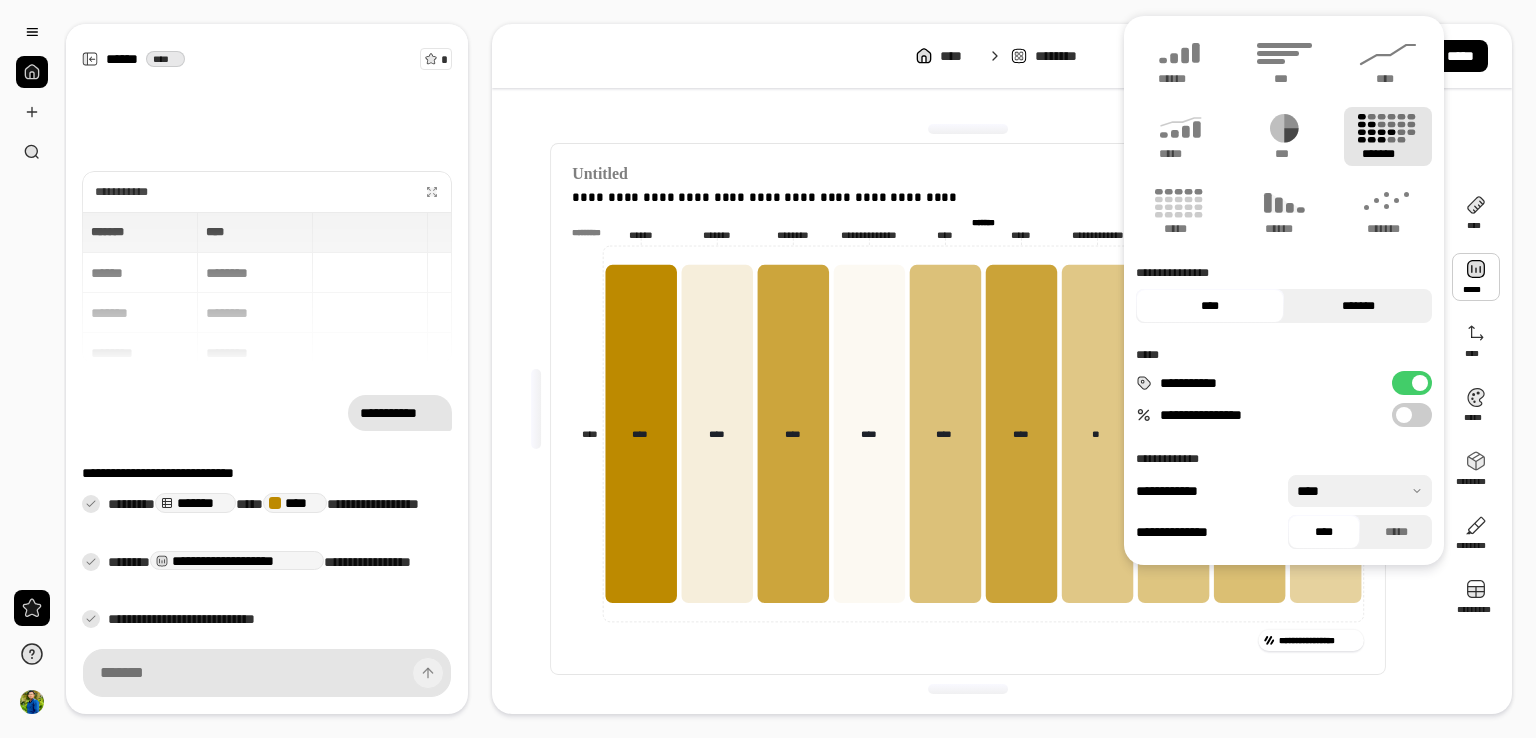 click on "*******" at bounding box center [1358, 306] 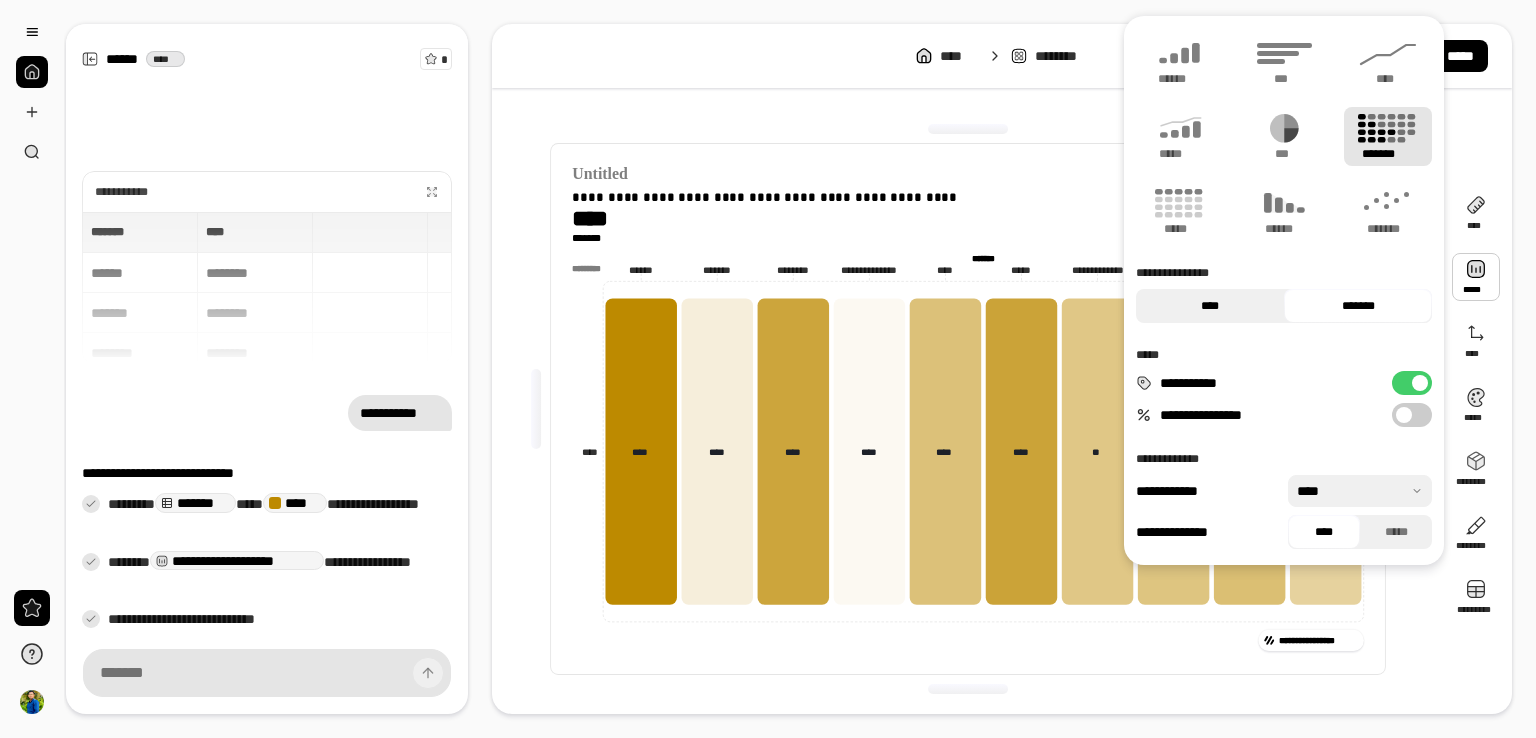 click on "****" at bounding box center [1210, 306] 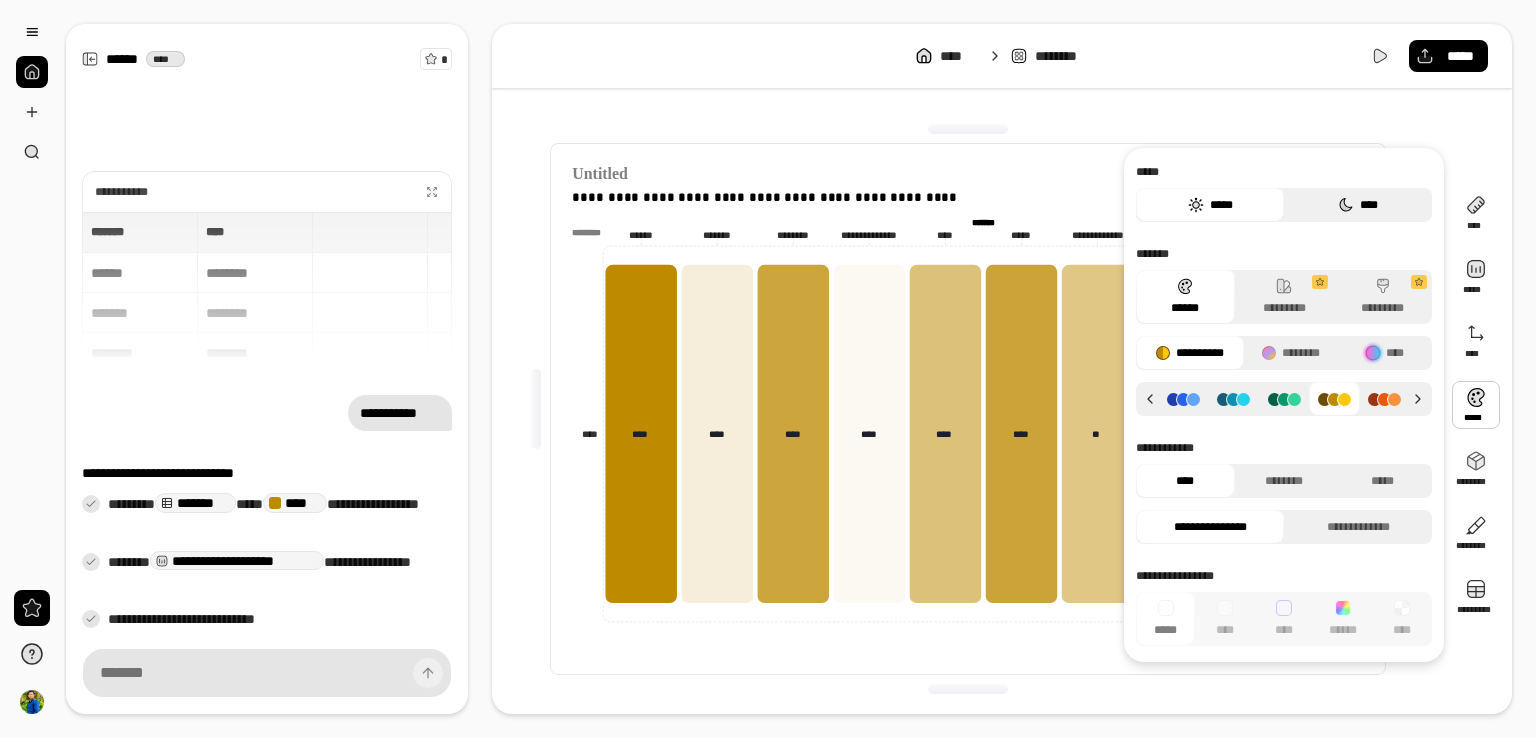 click on "****" at bounding box center [1358, 205] 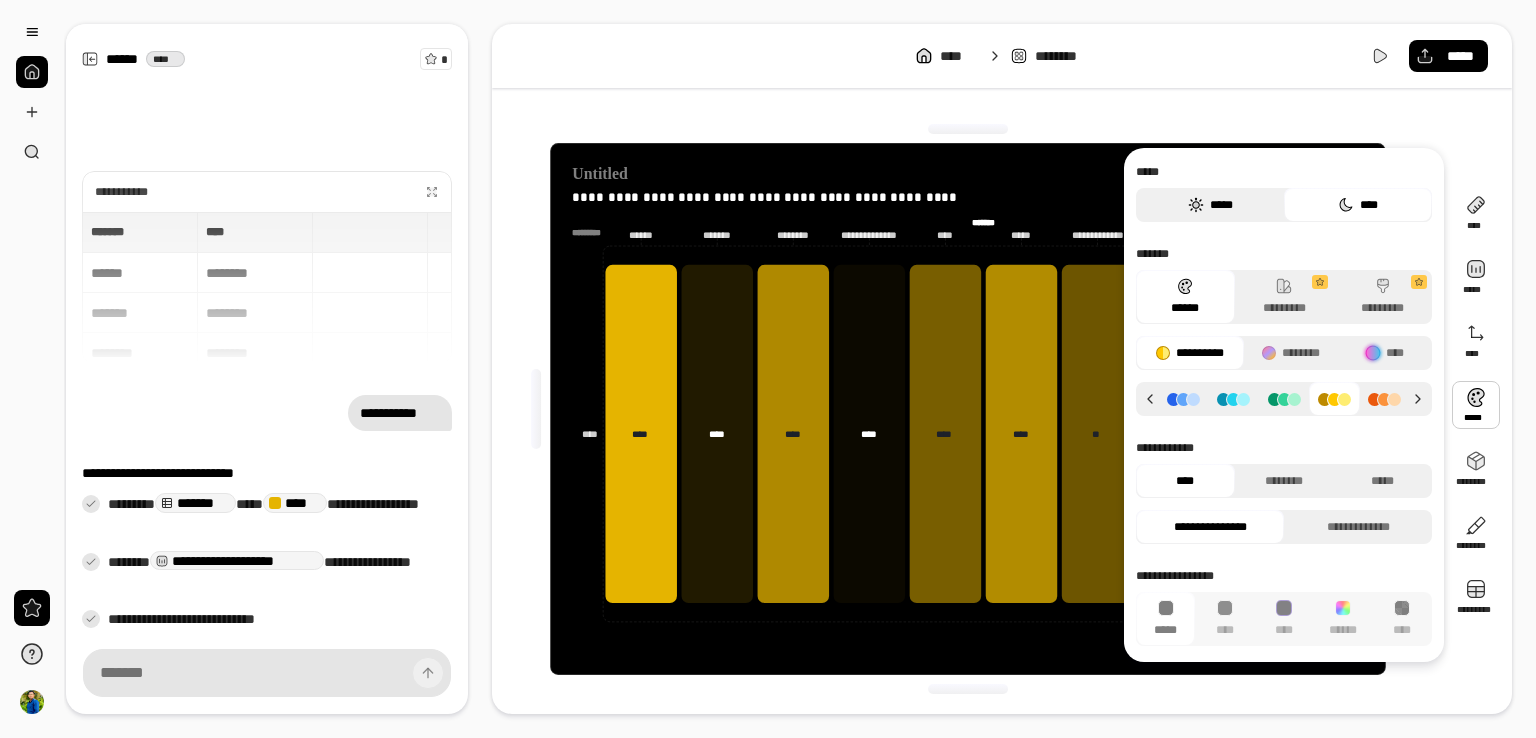 click on "*****" at bounding box center [1210, 205] 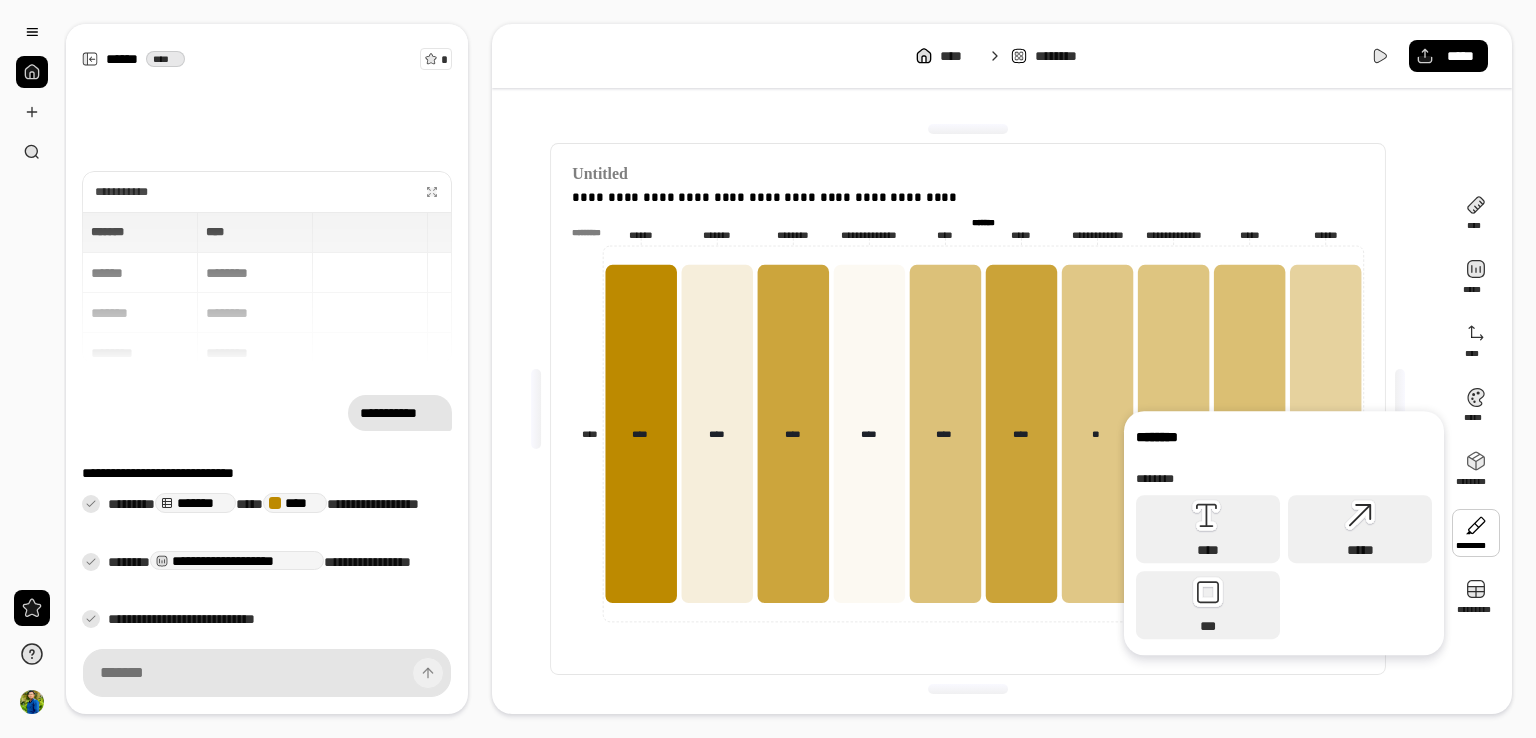 click at bounding box center (1476, 533) 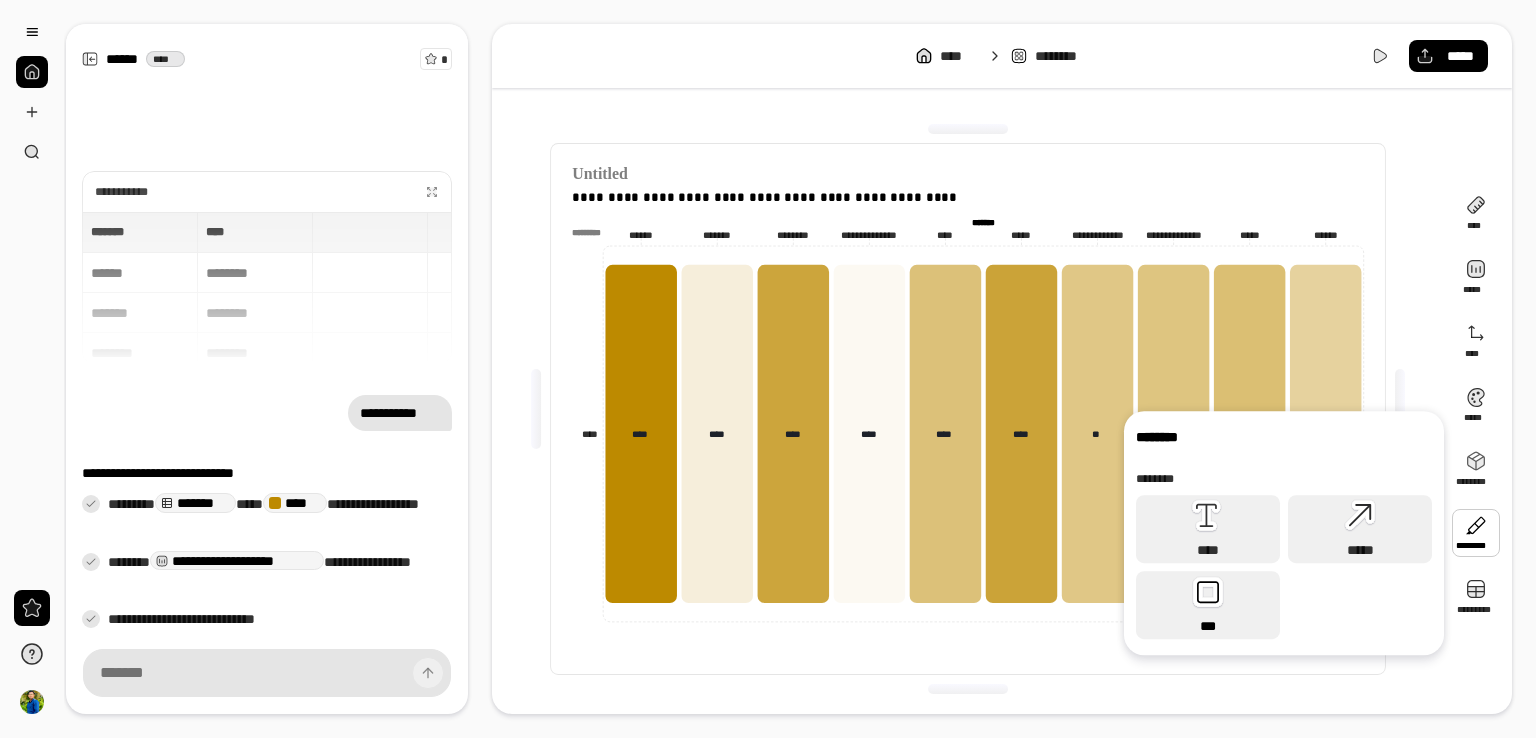 click 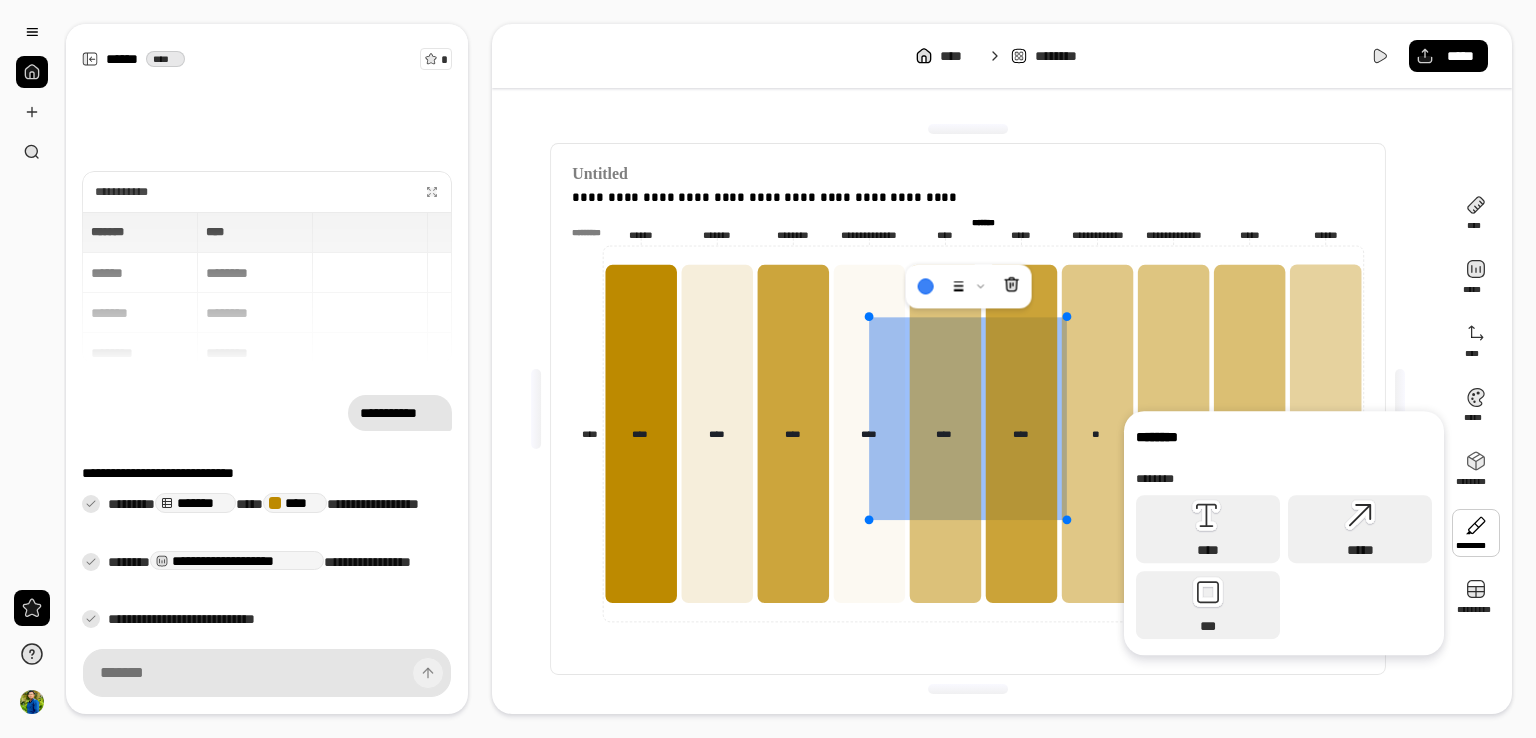 click at bounding box center (1400, 409) 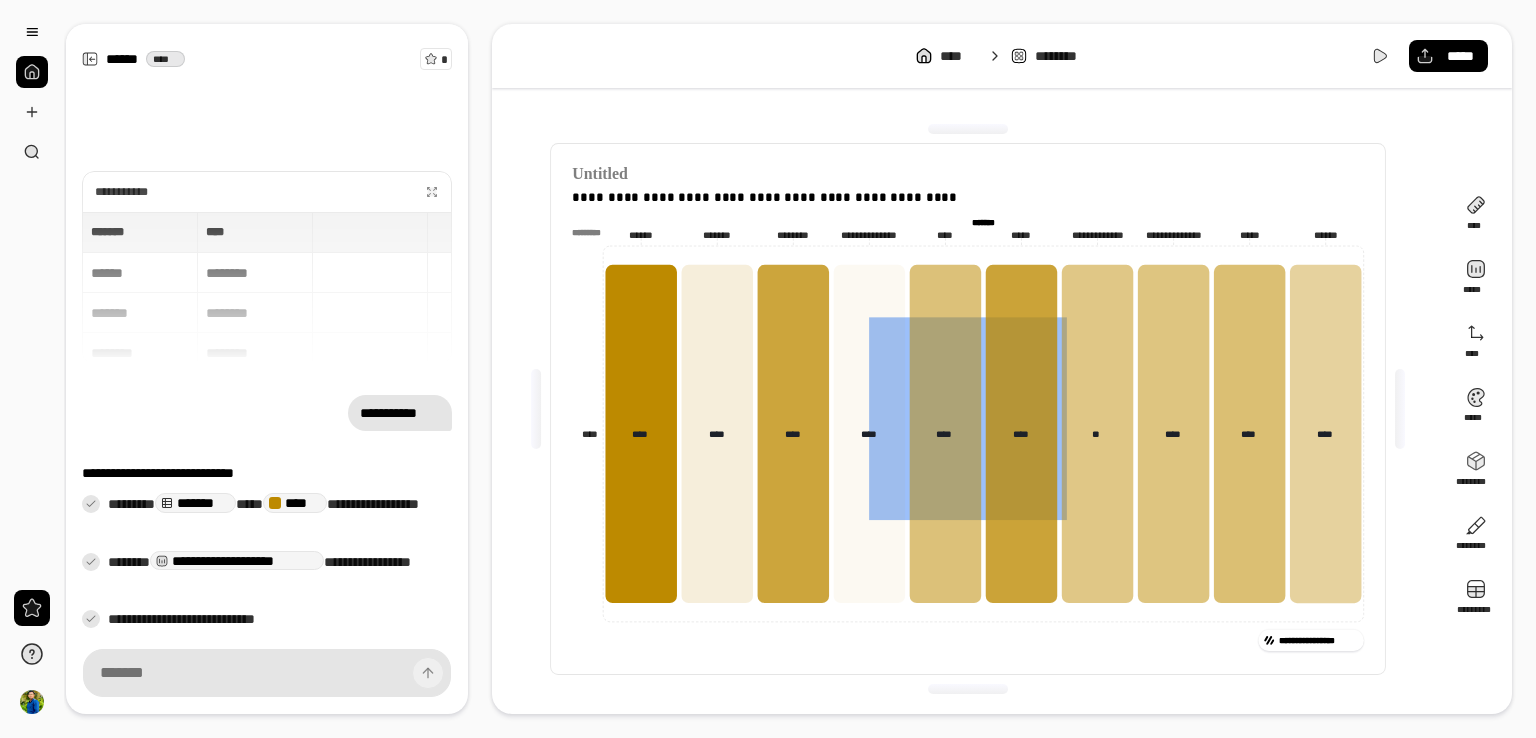 click on "**********" at bounding box center [968, 409] 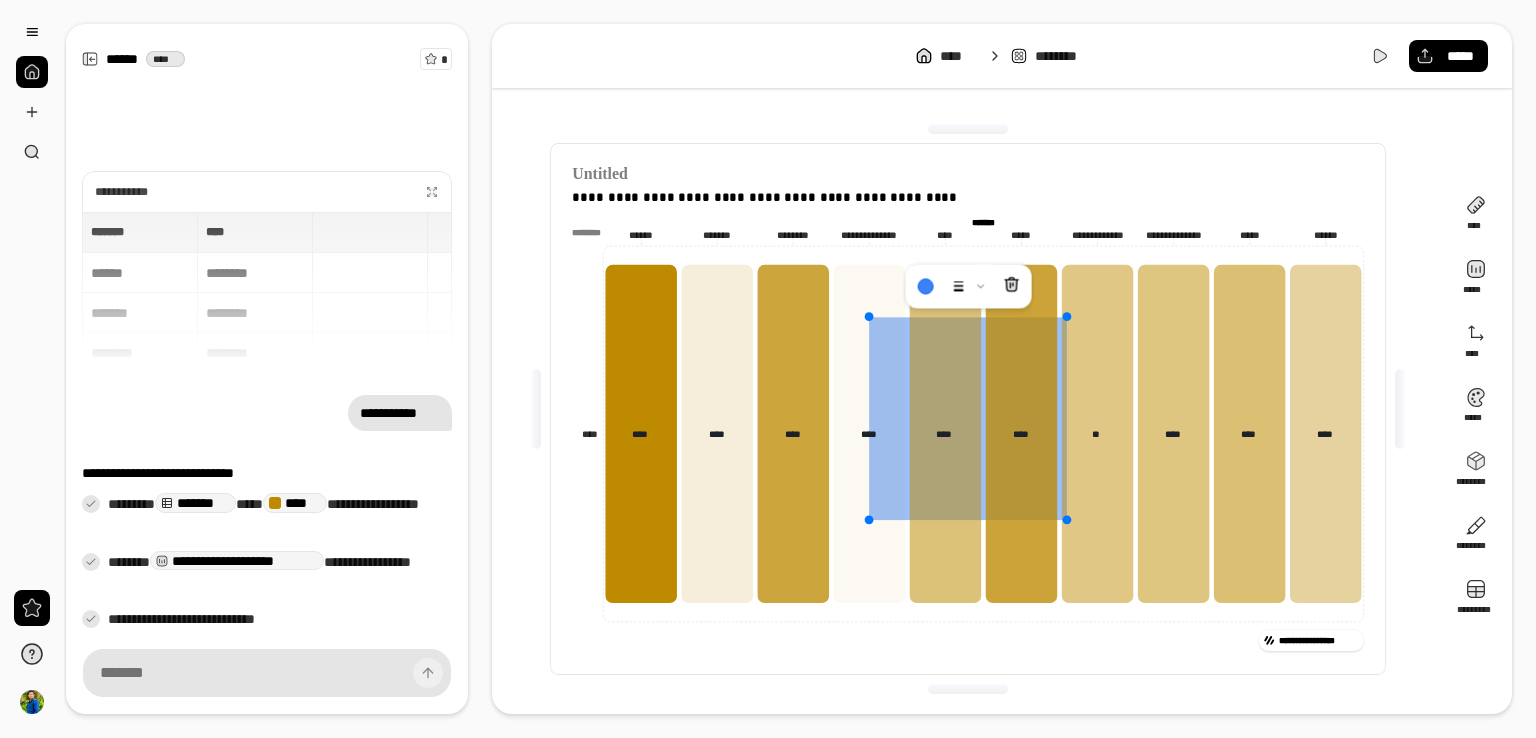 click at bounding box center [968, 418] 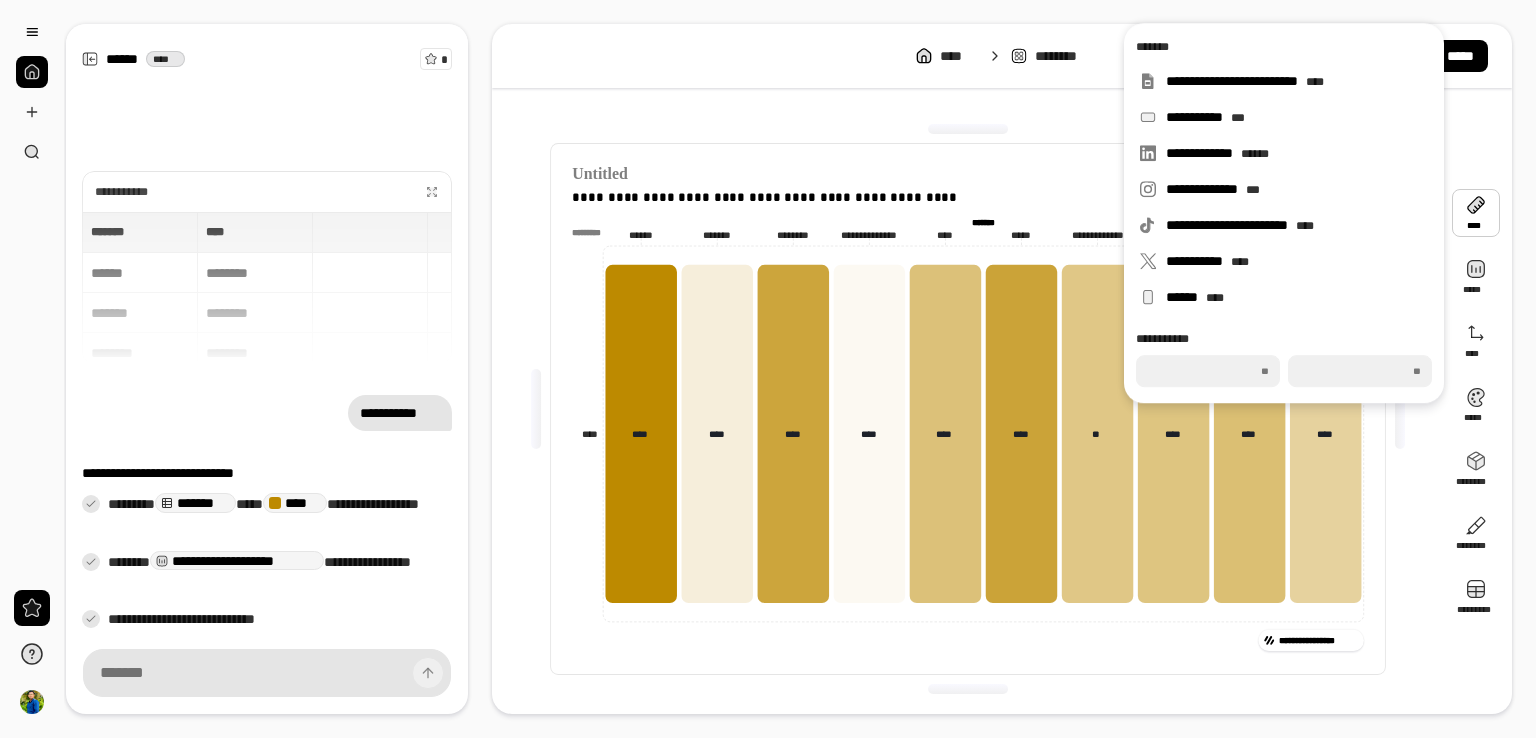 click at bounding box center [1476, 213] 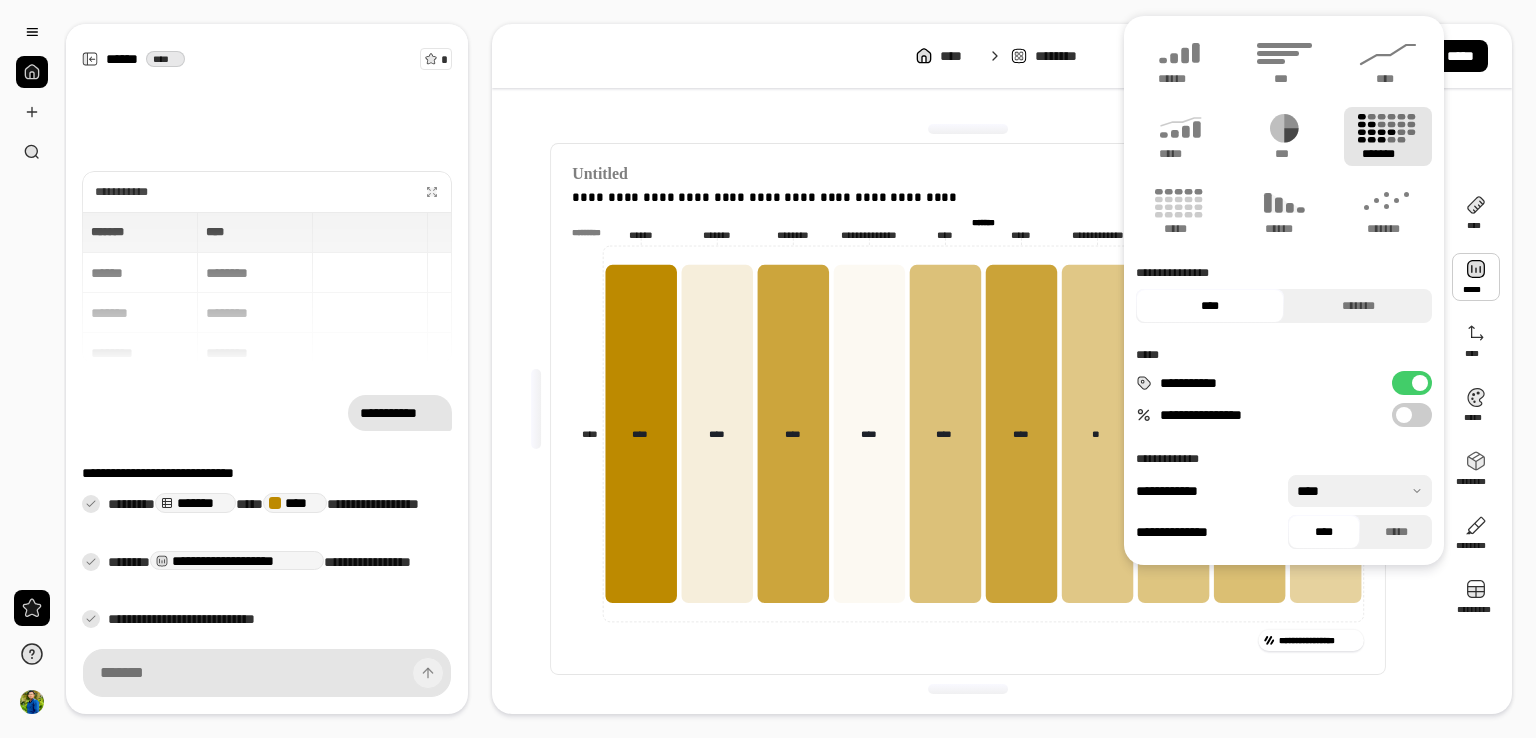 click at bounding box center [1476, 277] 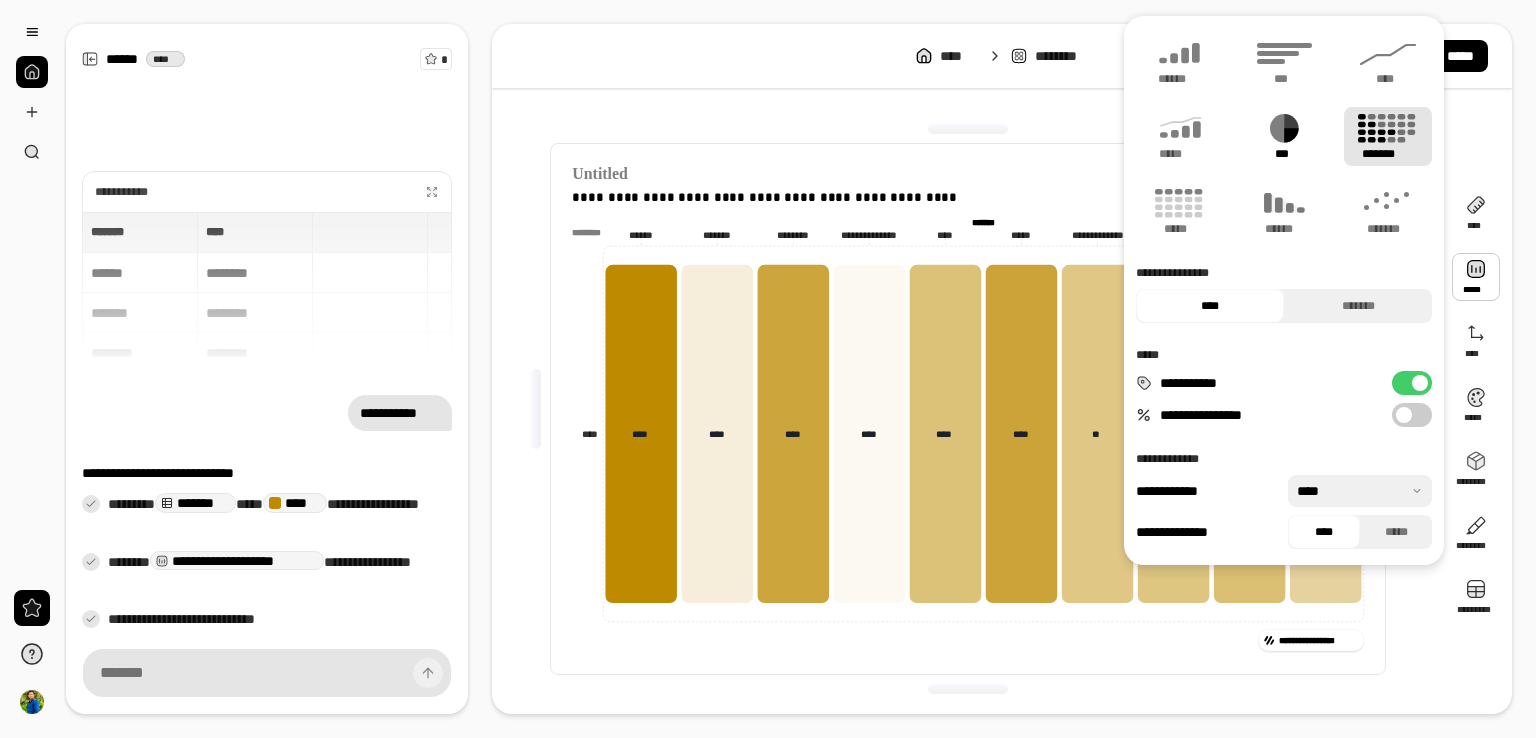 click on "***" at bounding box center (1284, 136) 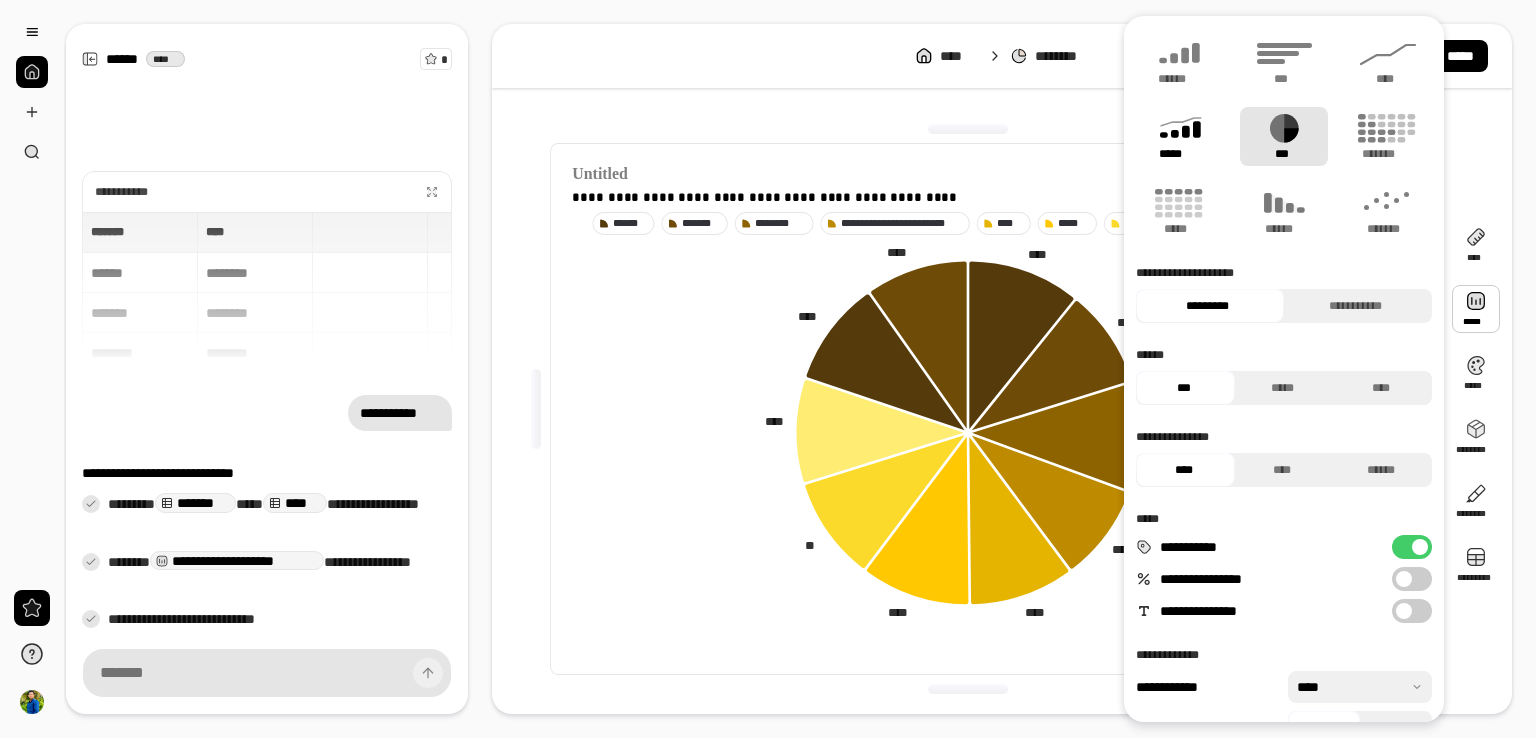 click 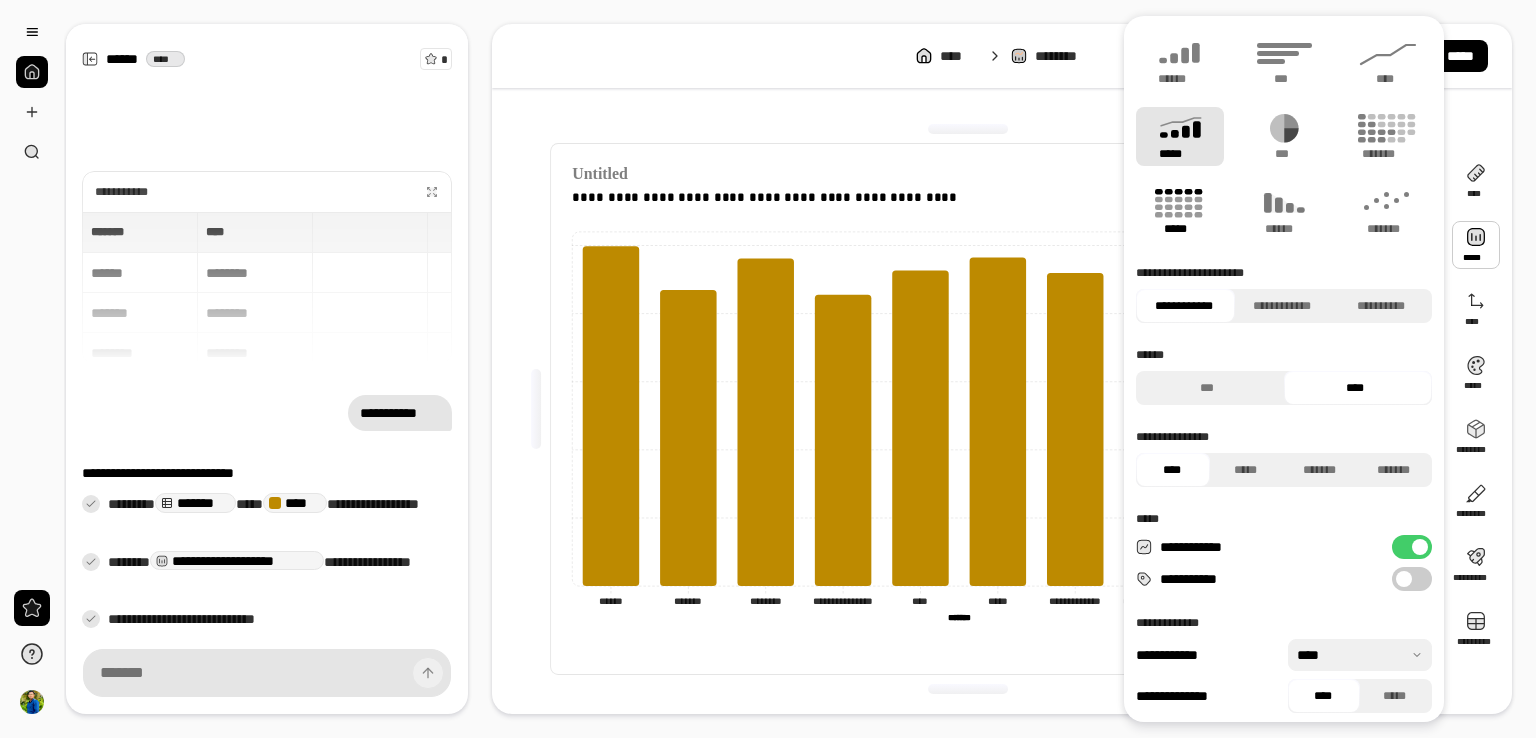 click 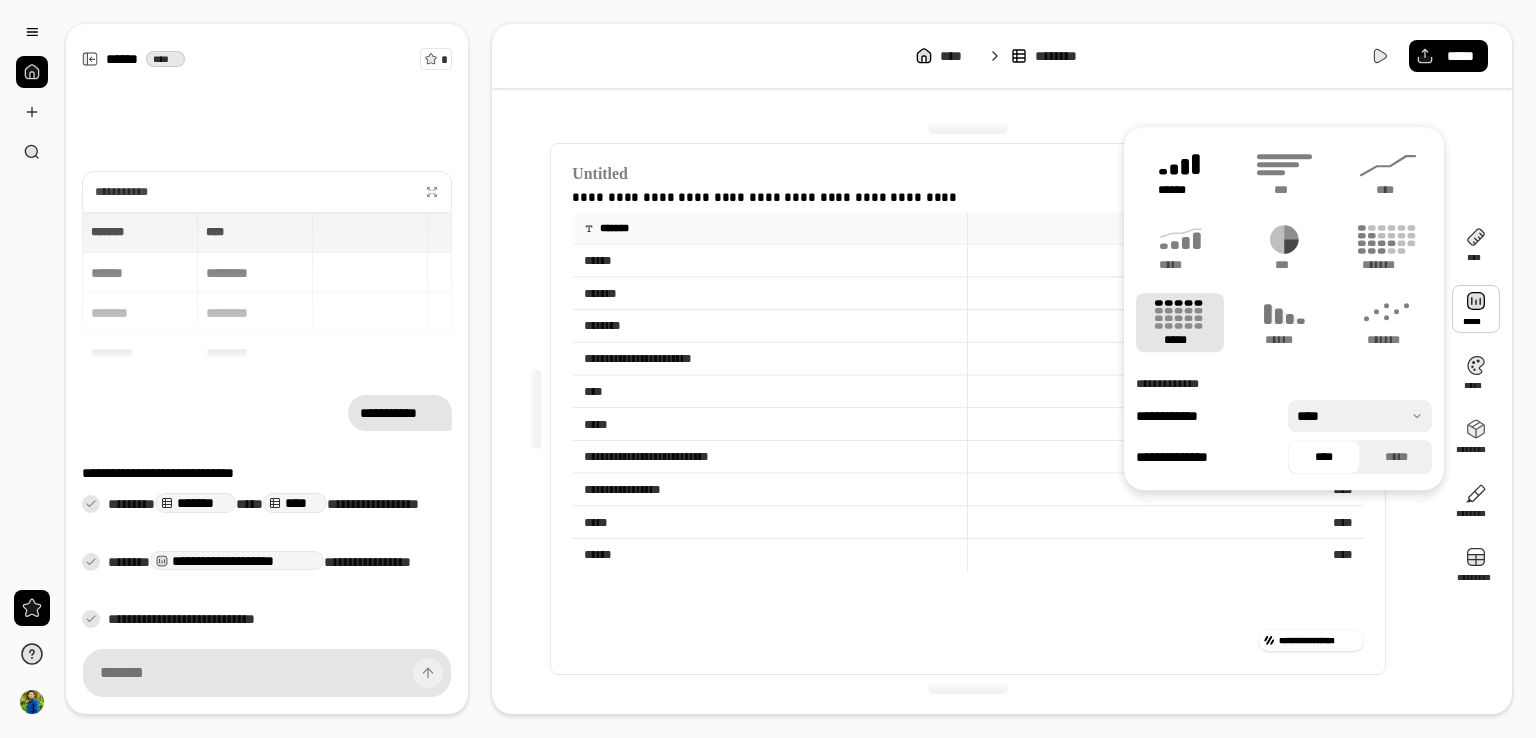 click 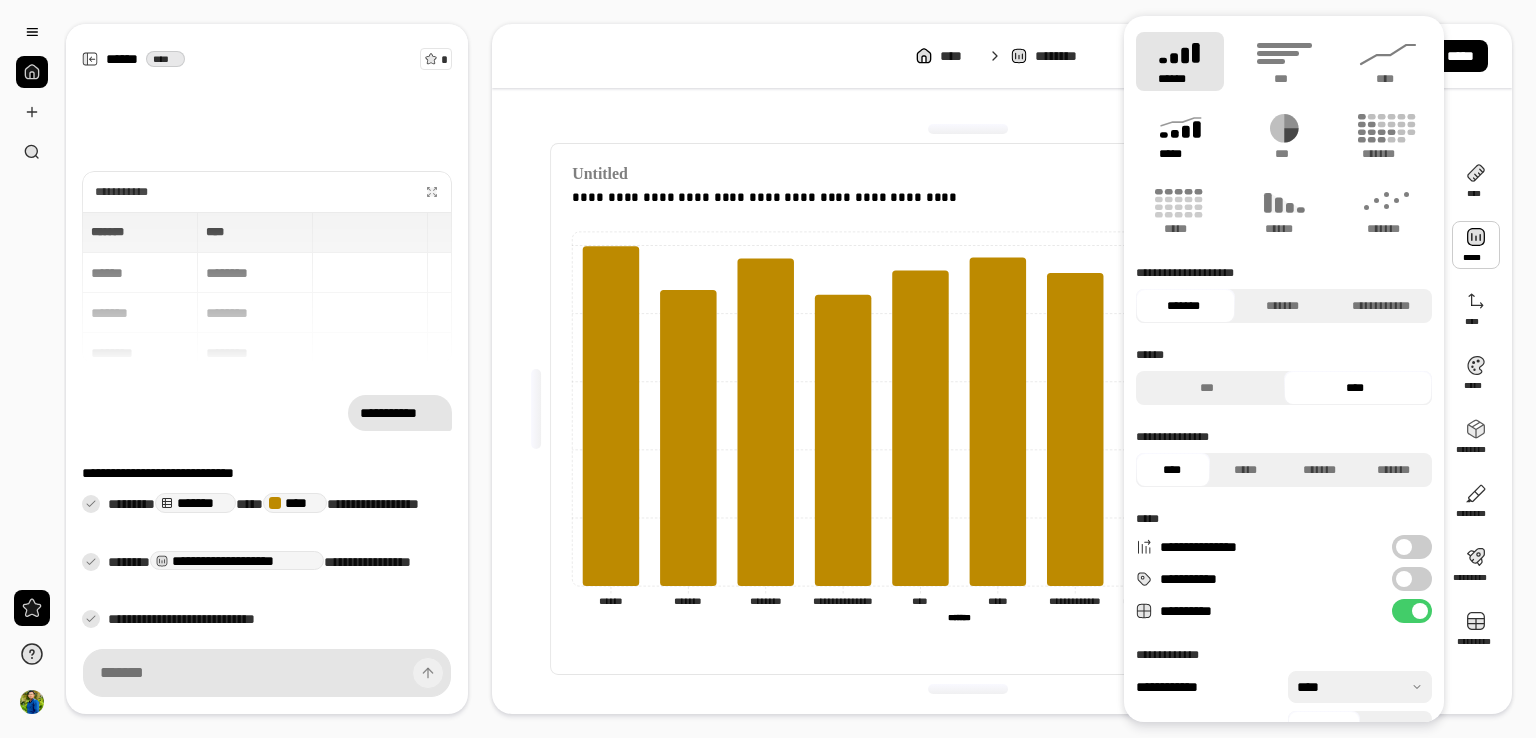 click on "*****" at bounding box center [1179, 154] 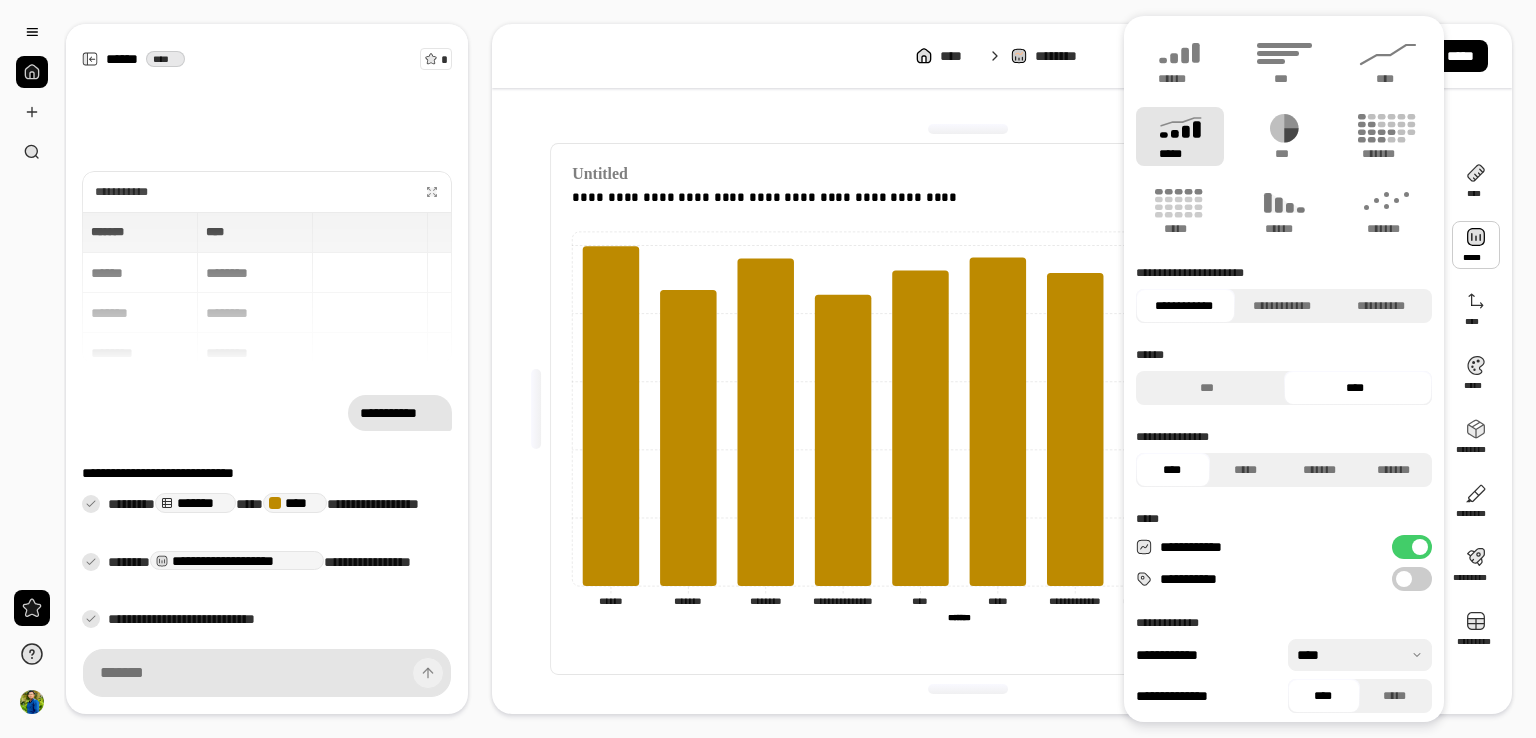 click on "*****" at bounding box center (1180, 136) 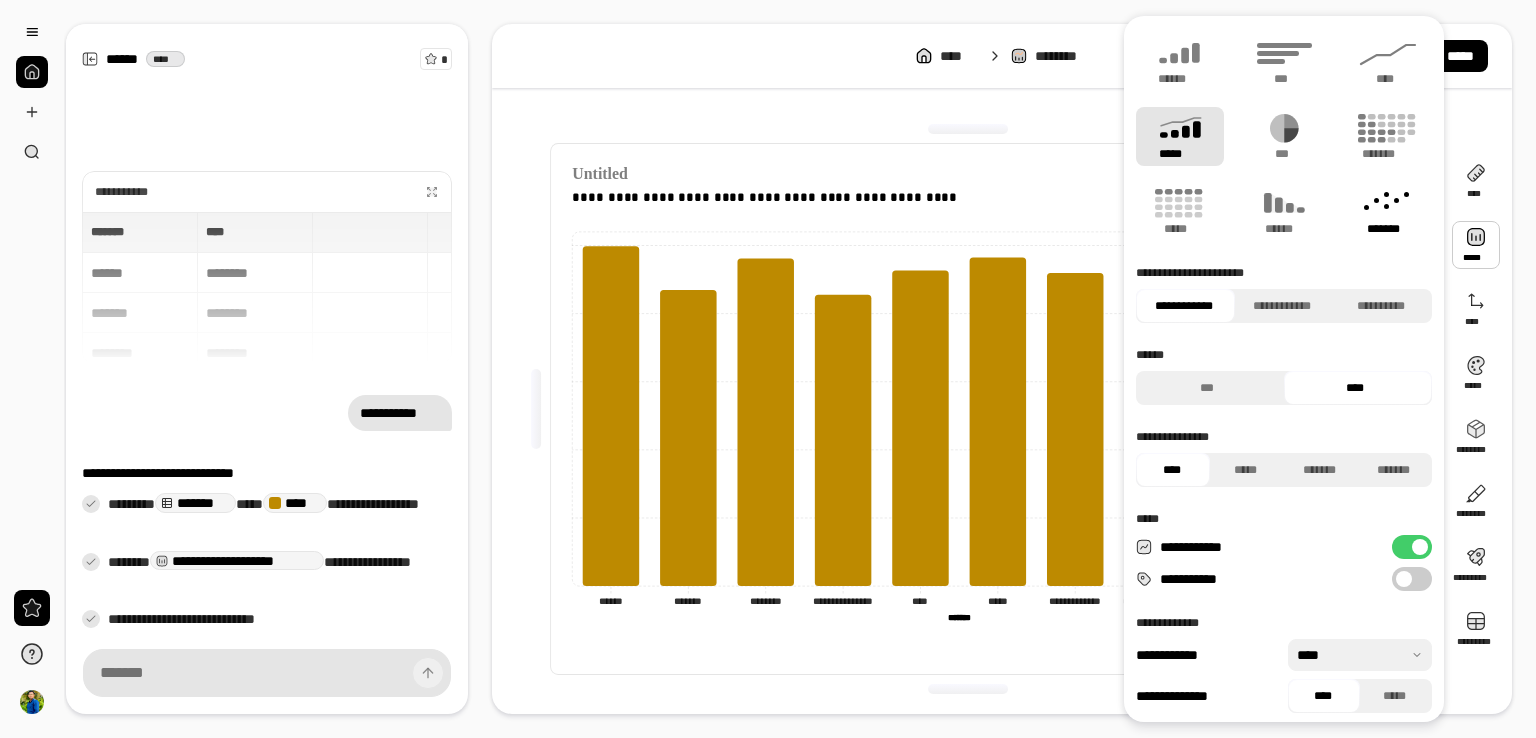click 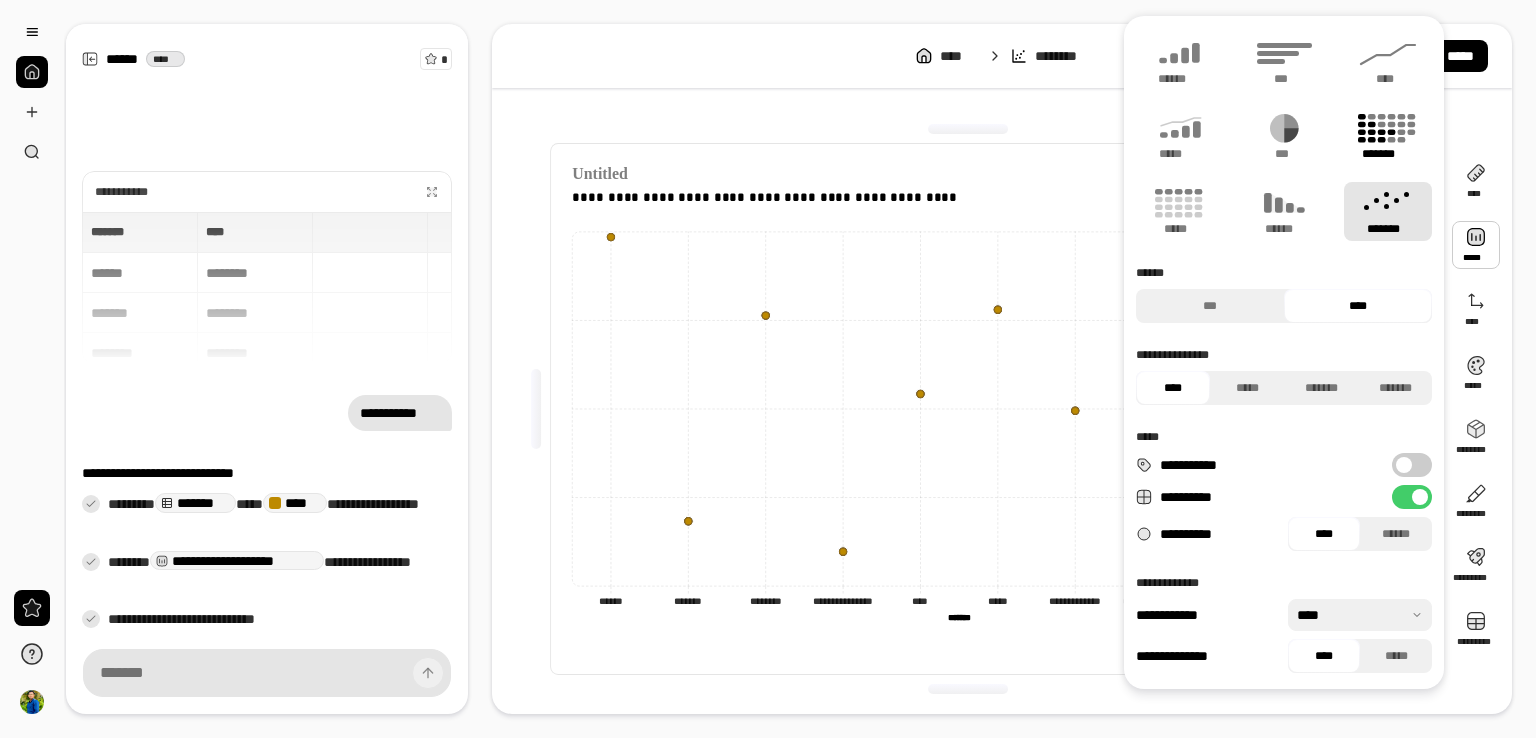 click on "*******" at bounding box center [1388, 154] 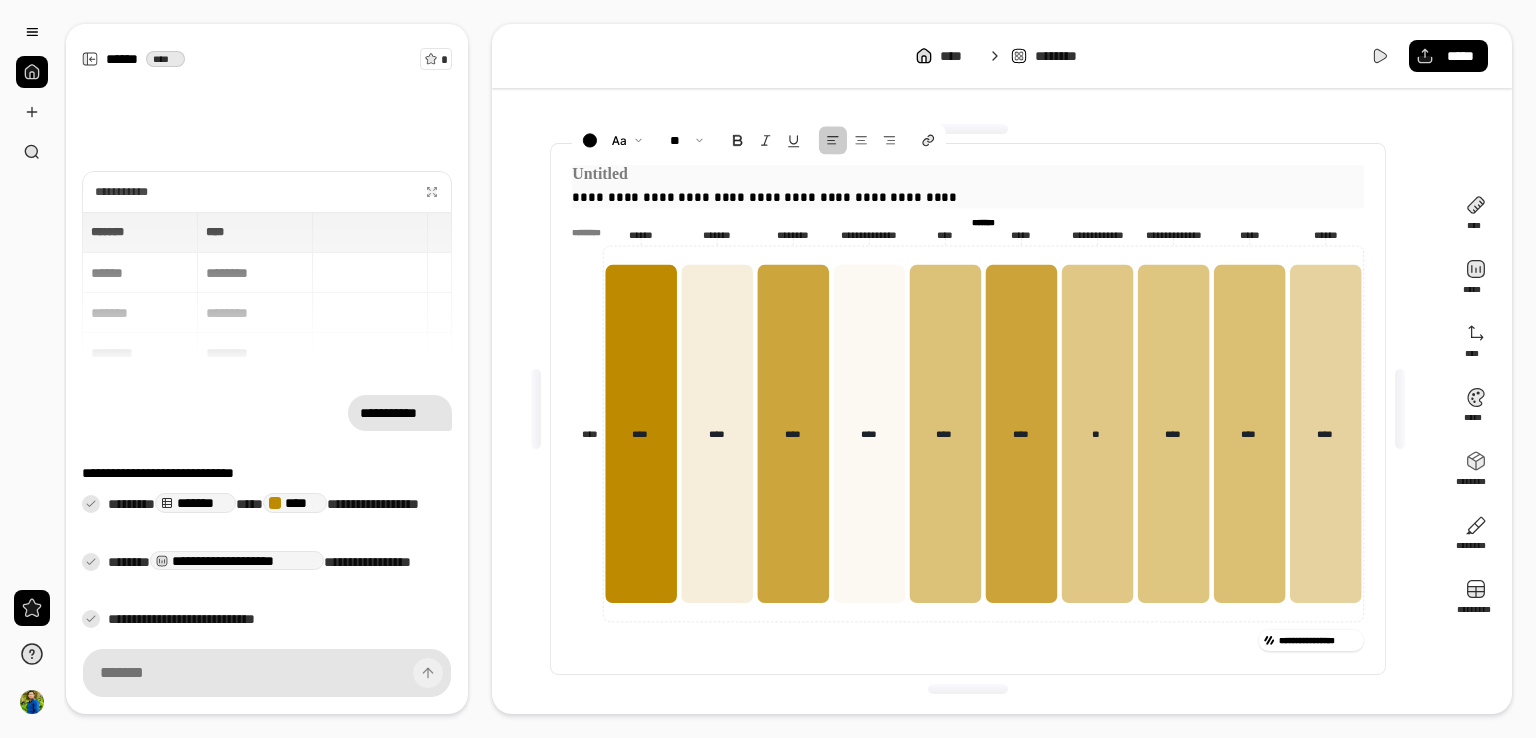 click at bounding box center [967, 175] 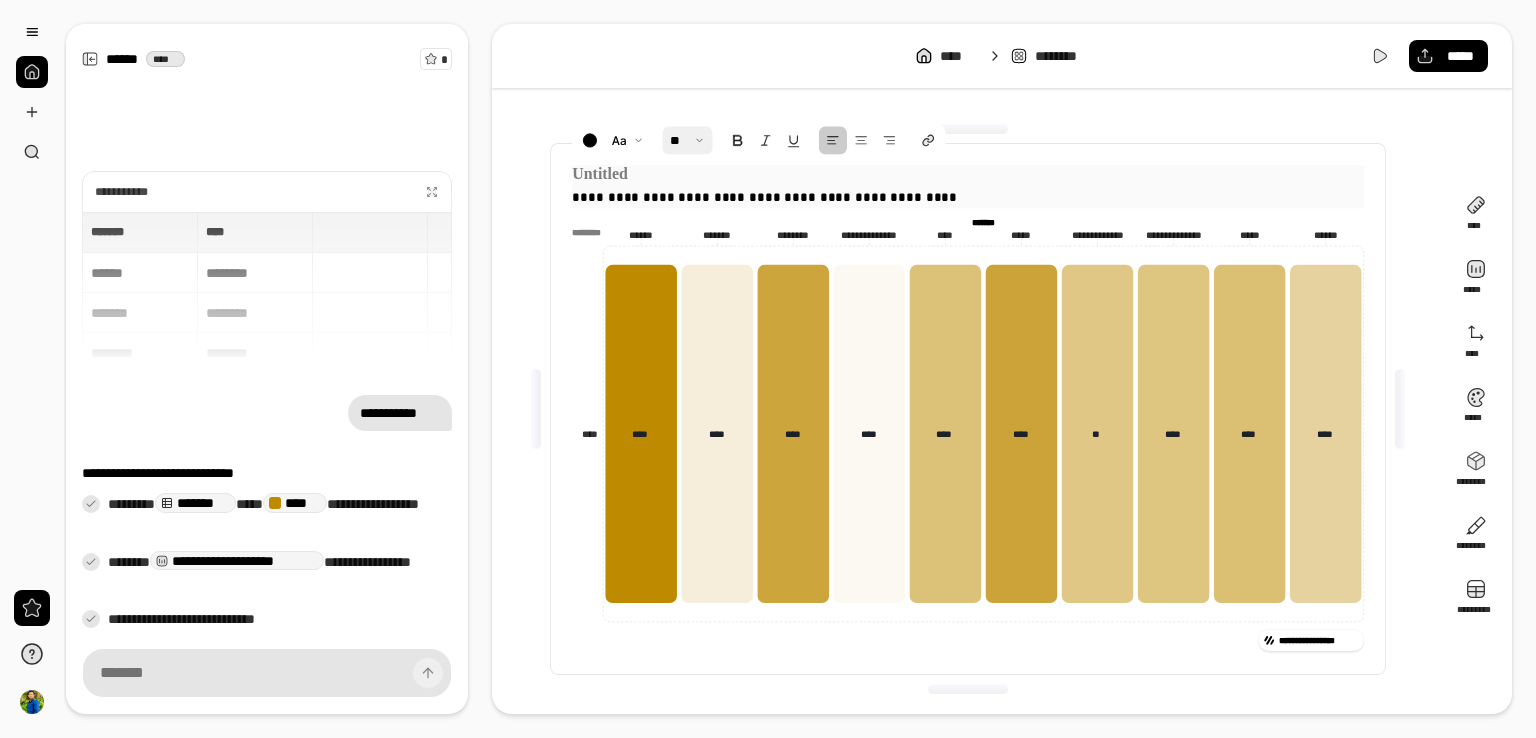 click at bounding box center [687, 140] 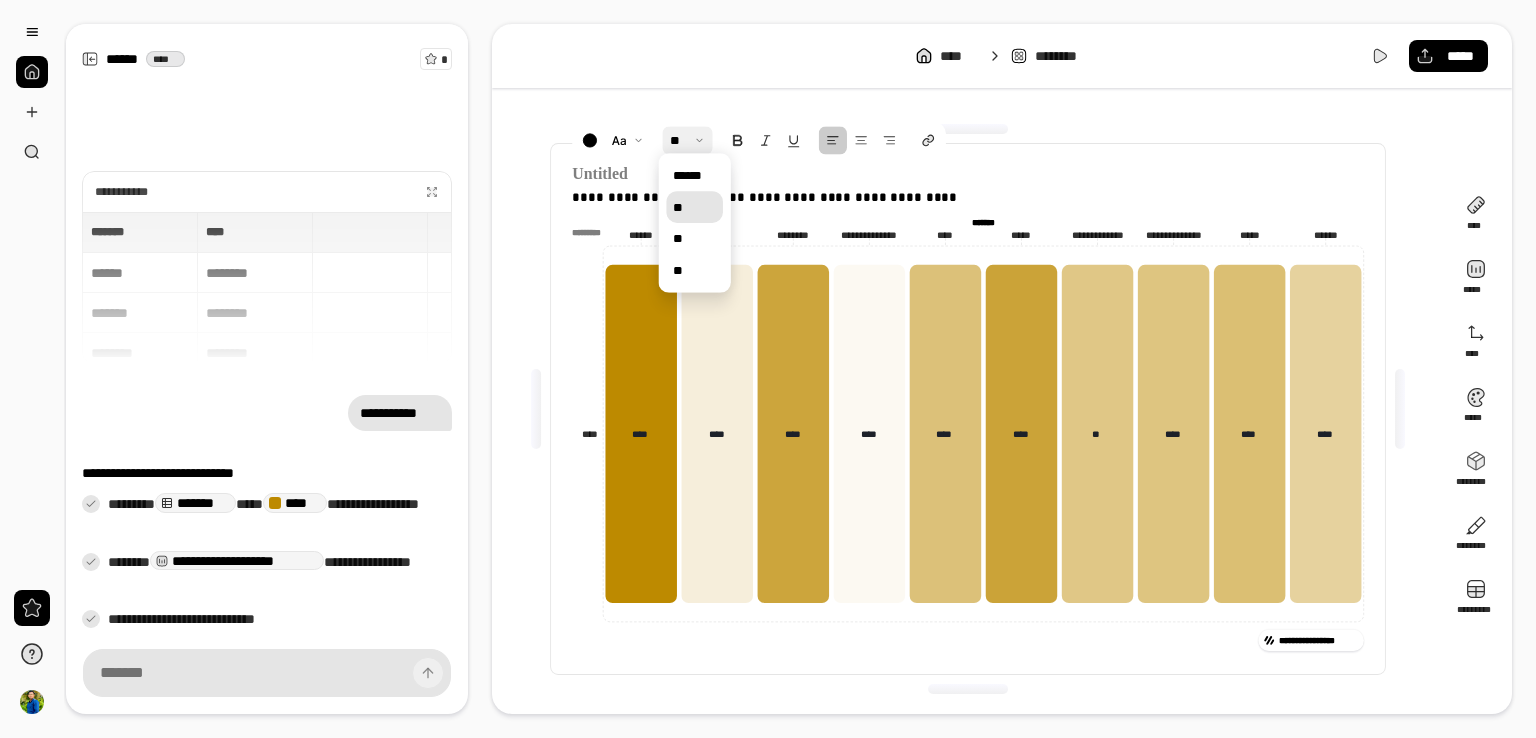 click on "**" at bounding box center [694, 207] 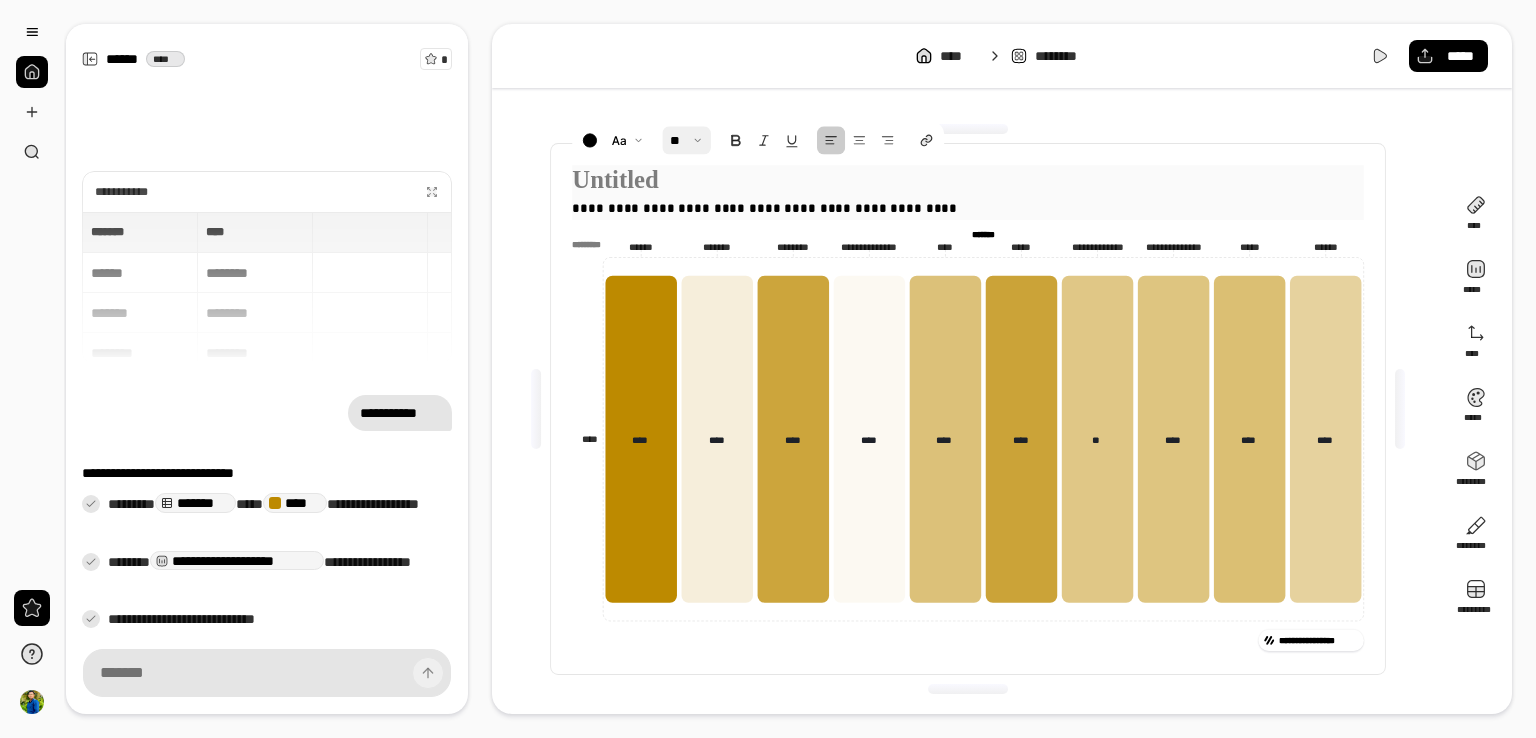 click at bounding box center [686, 140] 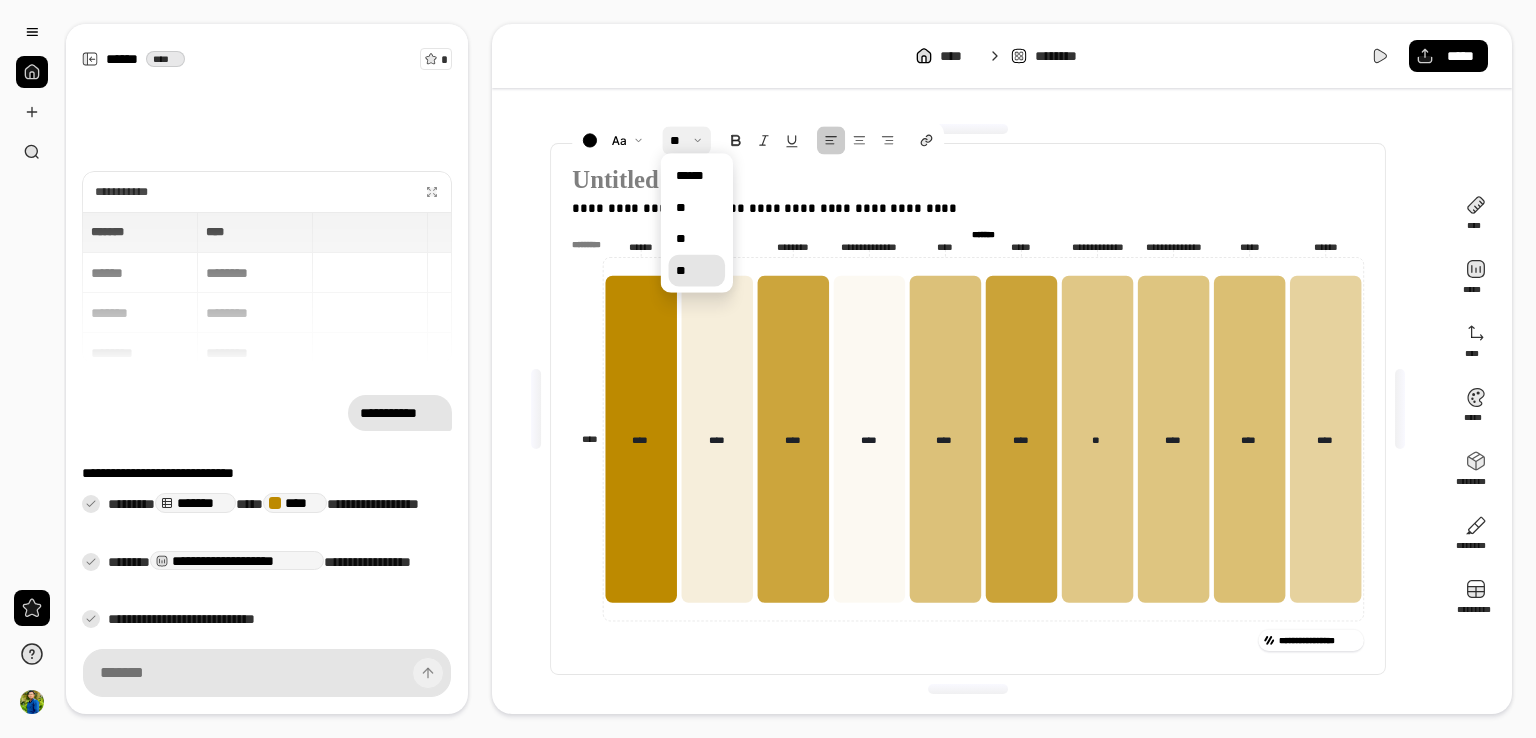 click on "**" at bounding box center (696, 271) 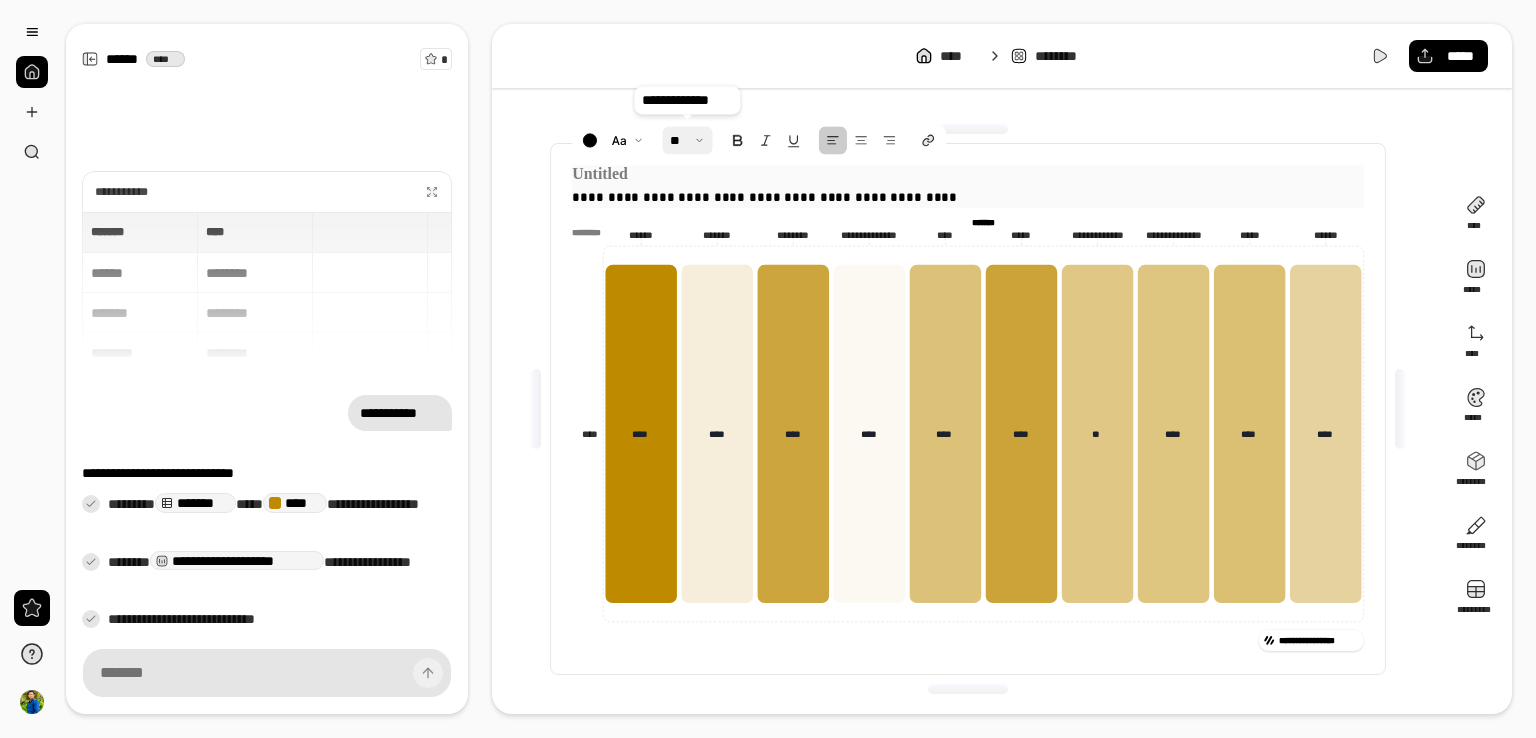 click at bounding box center [687, 140] 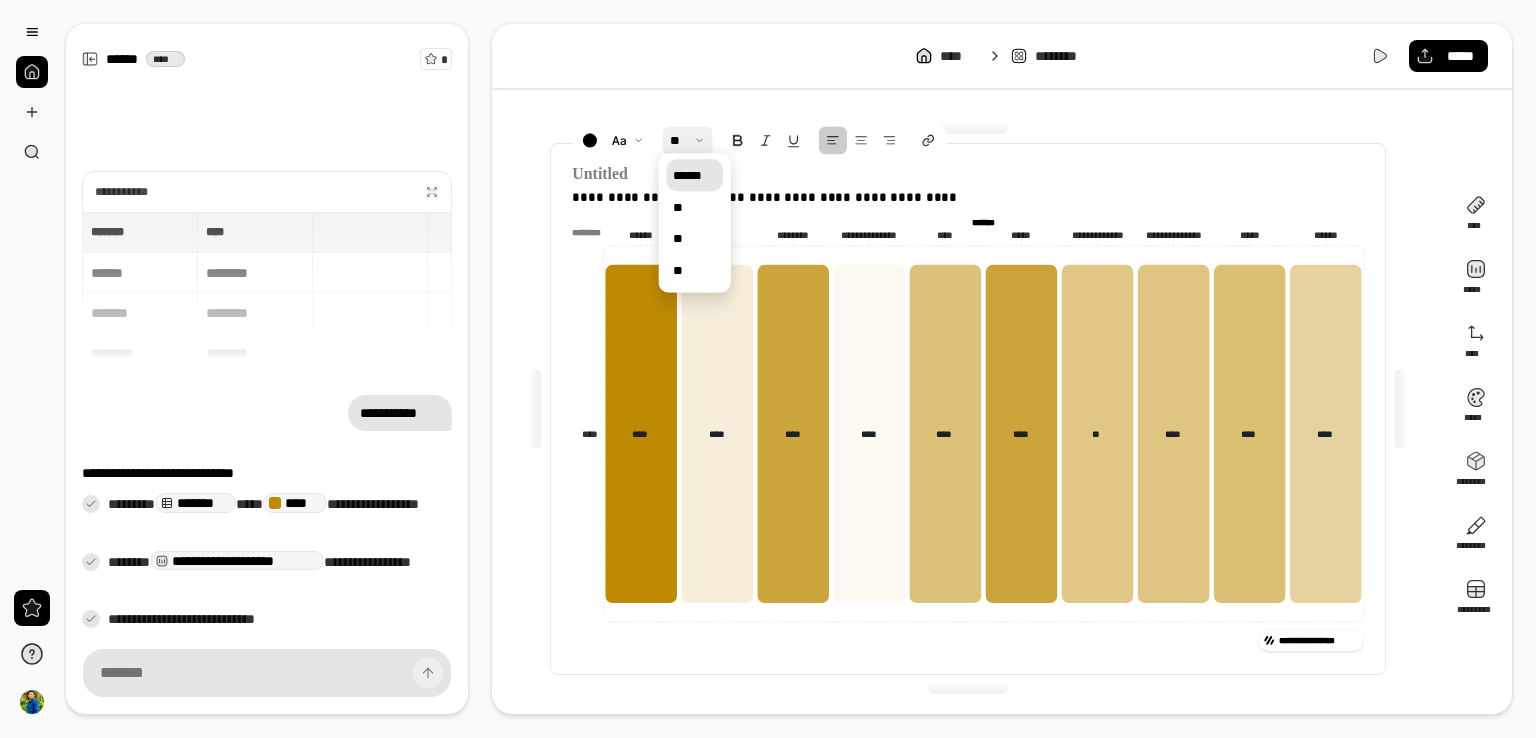 click on "******" at bounding box center (694, 175) 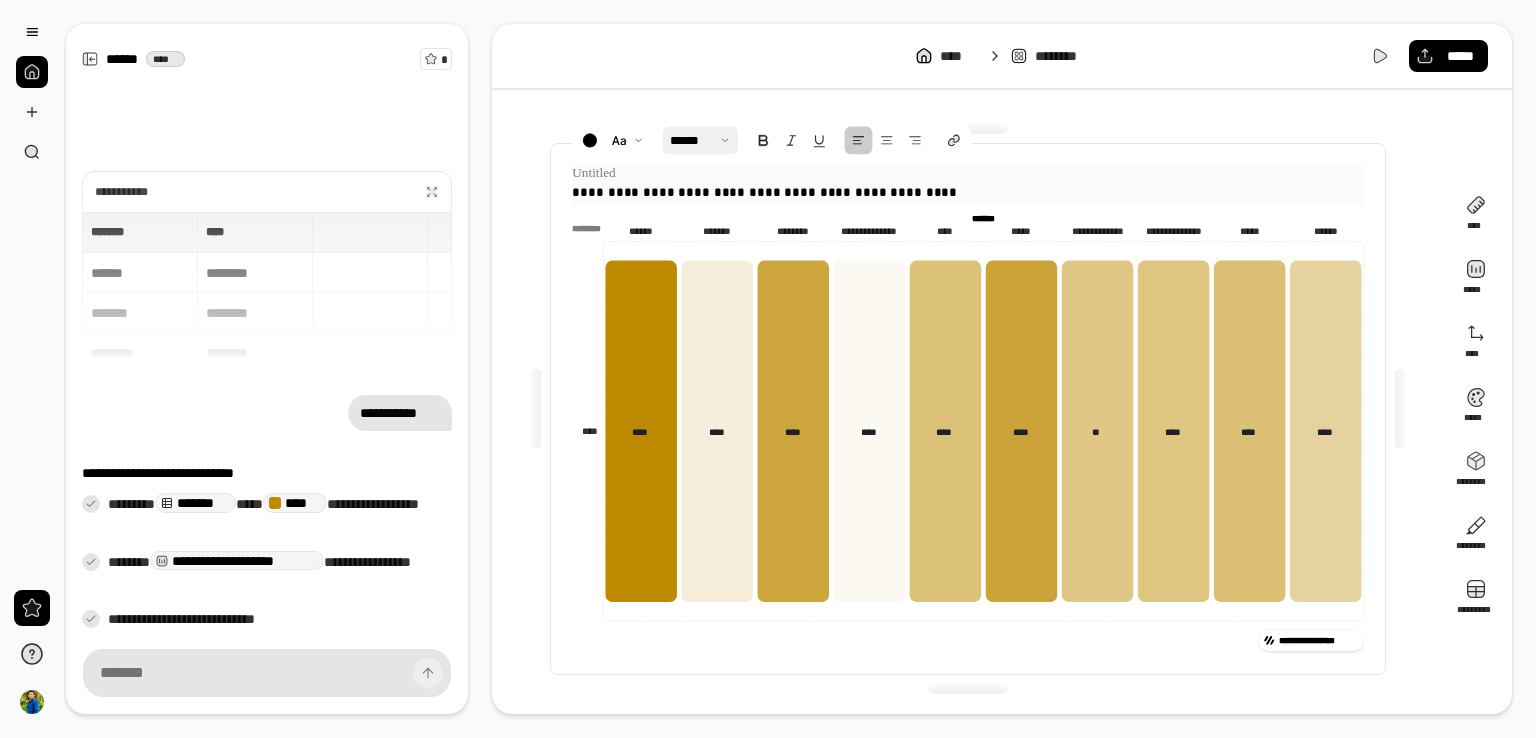 click at bounding box center (700, 140) 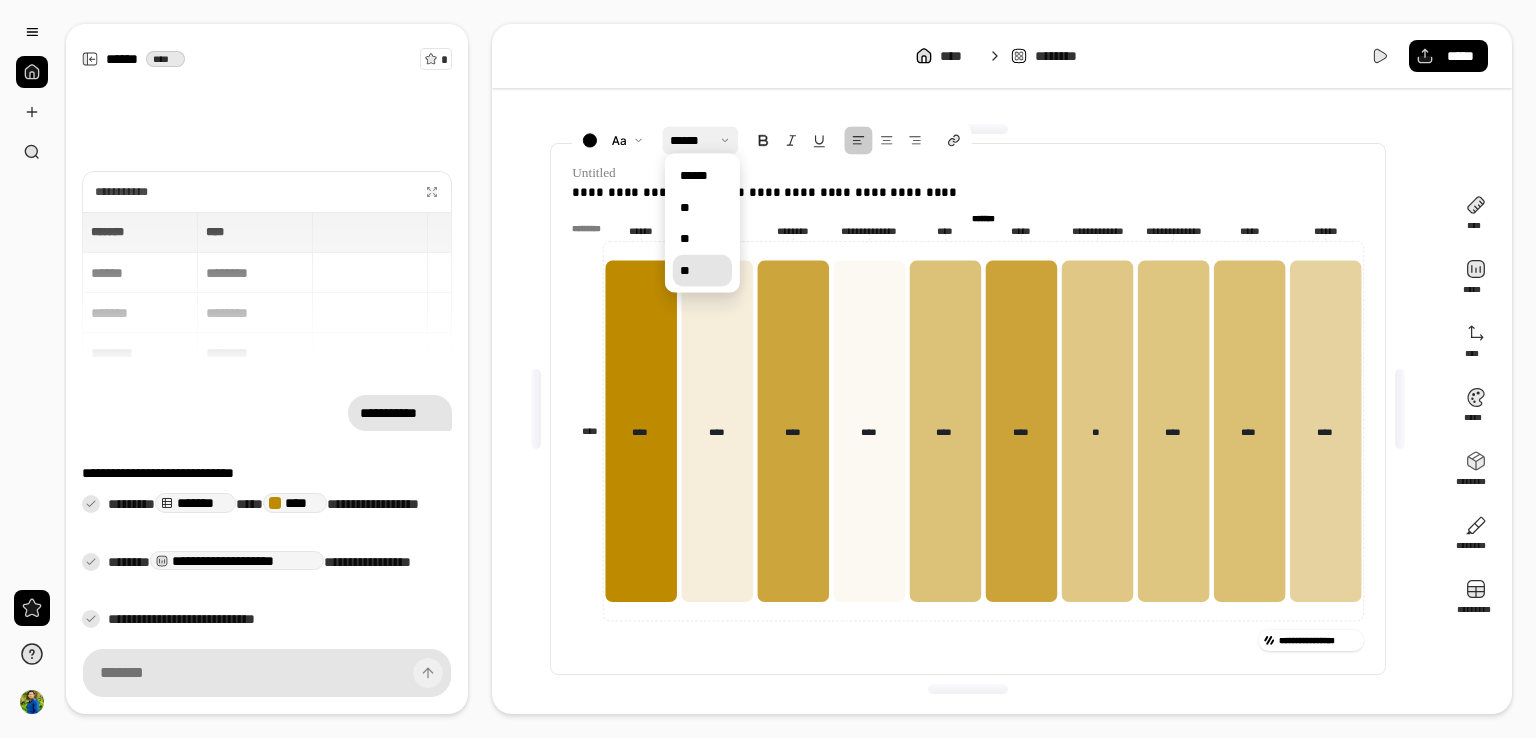 click on "**" at bounding box center [702, 271] 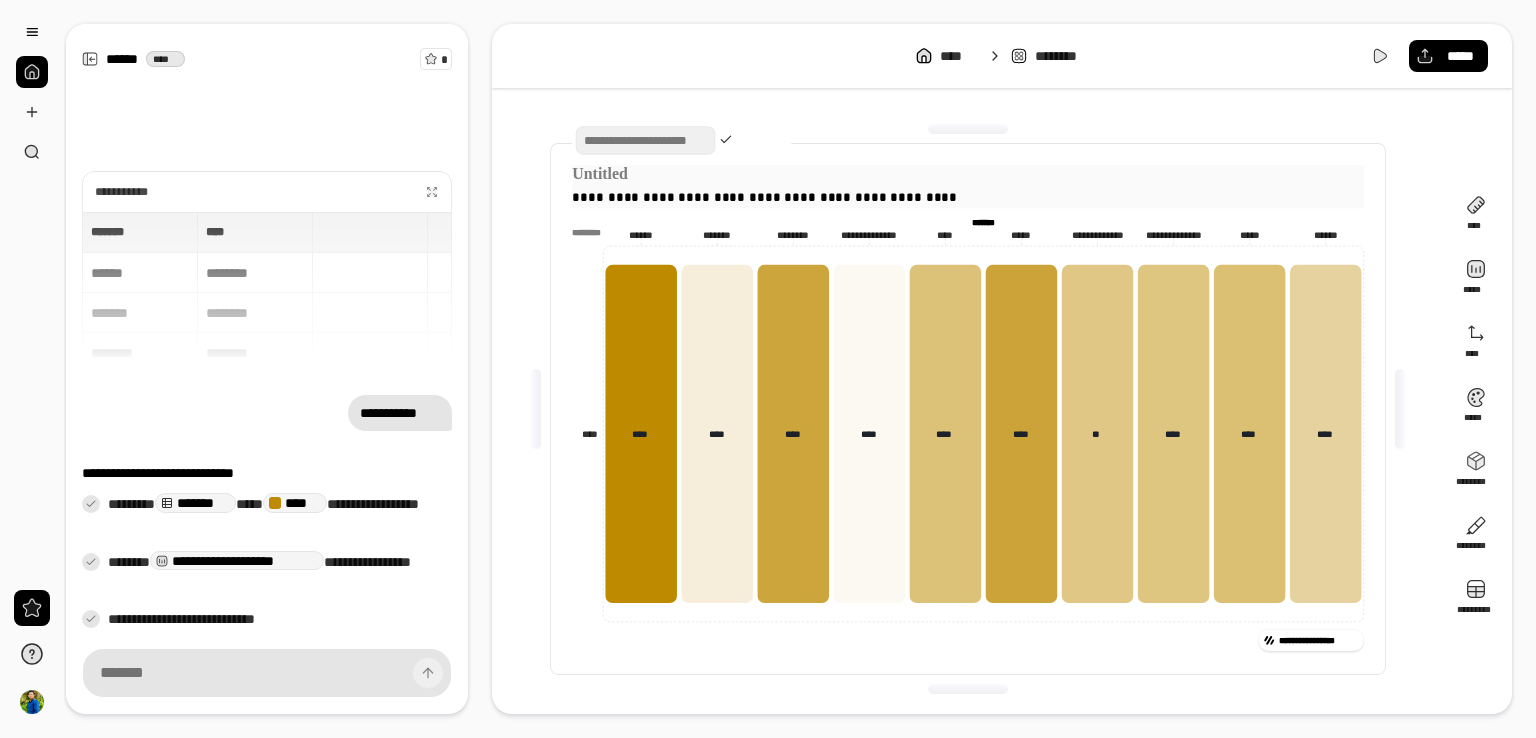 click on "**********" at bounding box center (967, 197) 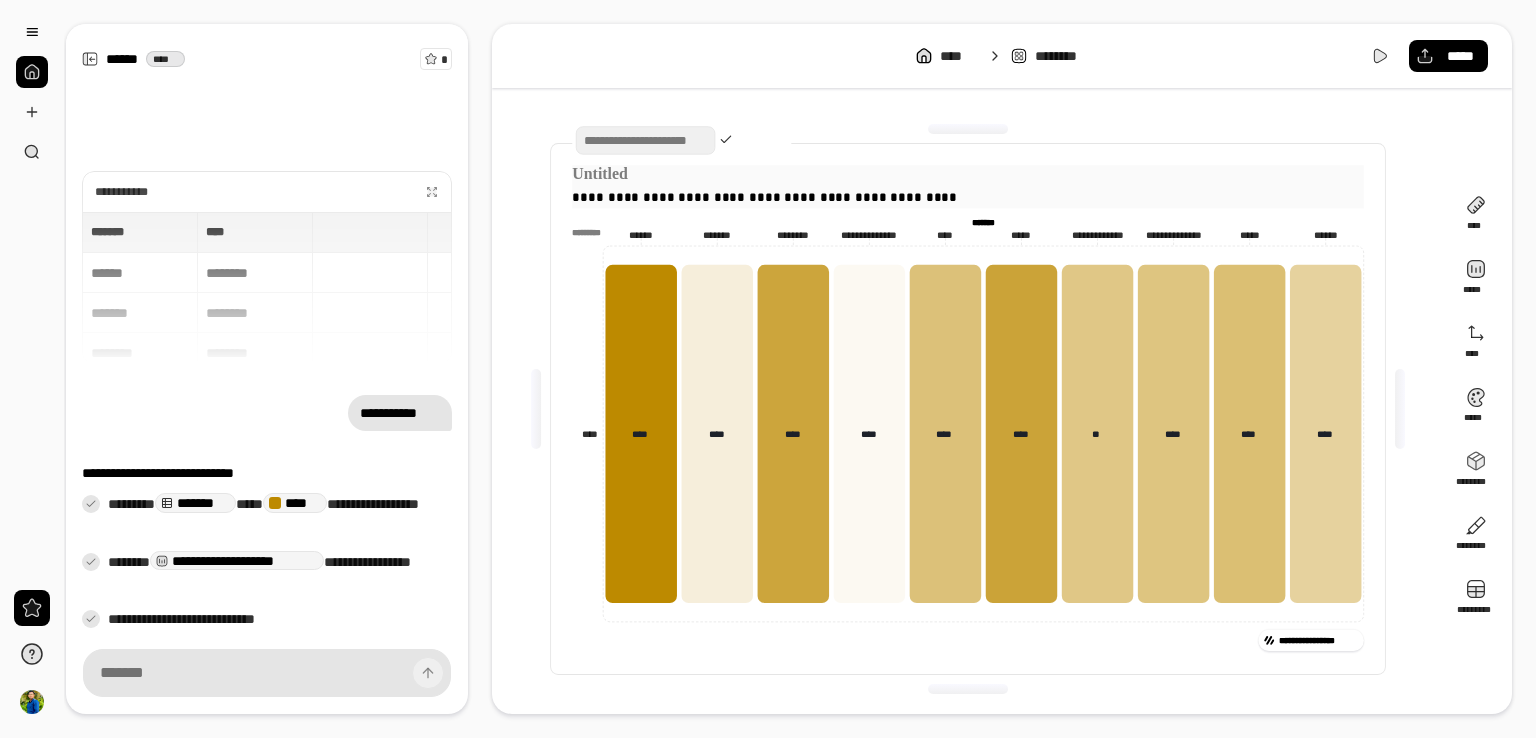 click at bounding box center (968, 129) 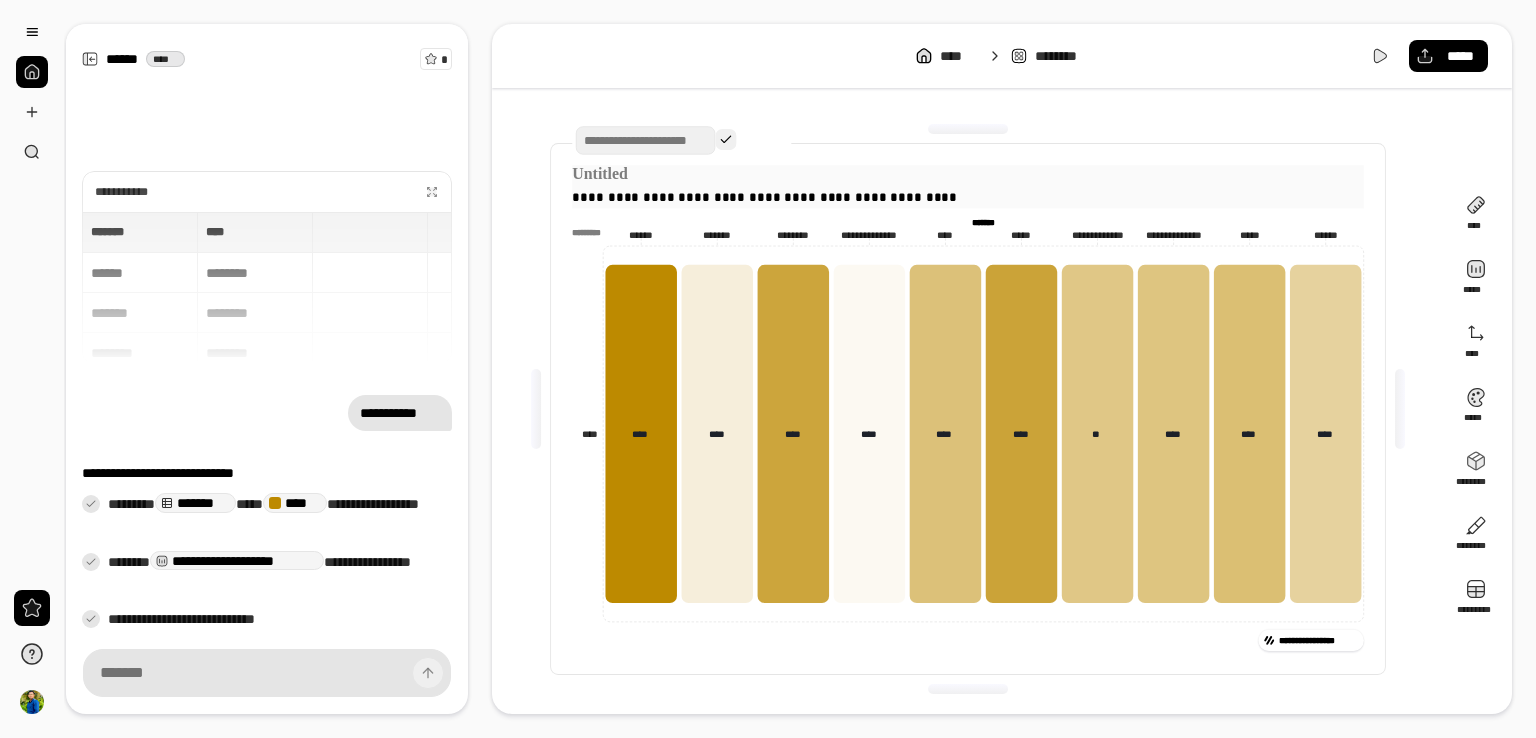 click at bounding box center [725, 139] 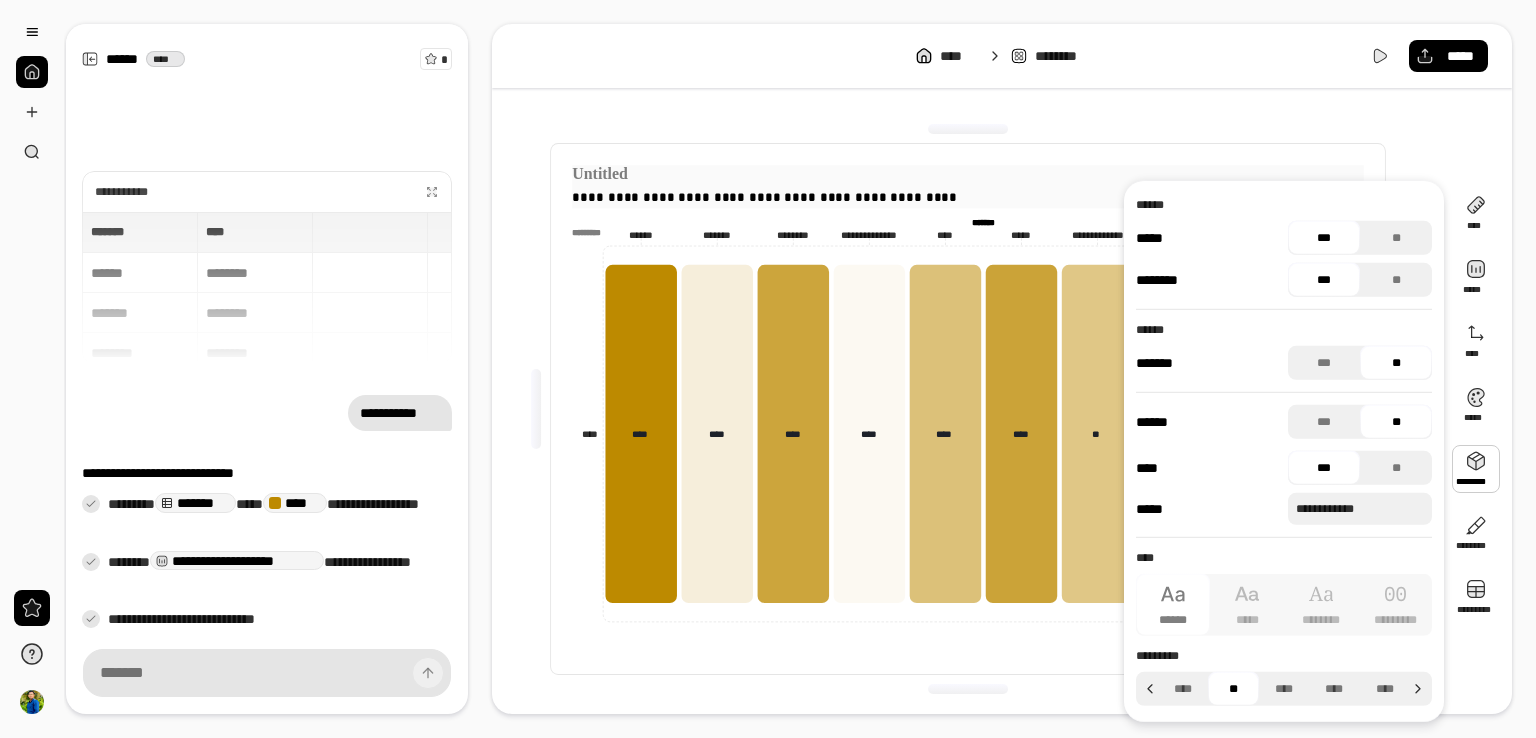 click on "***" at bounding box center (1324, 238) 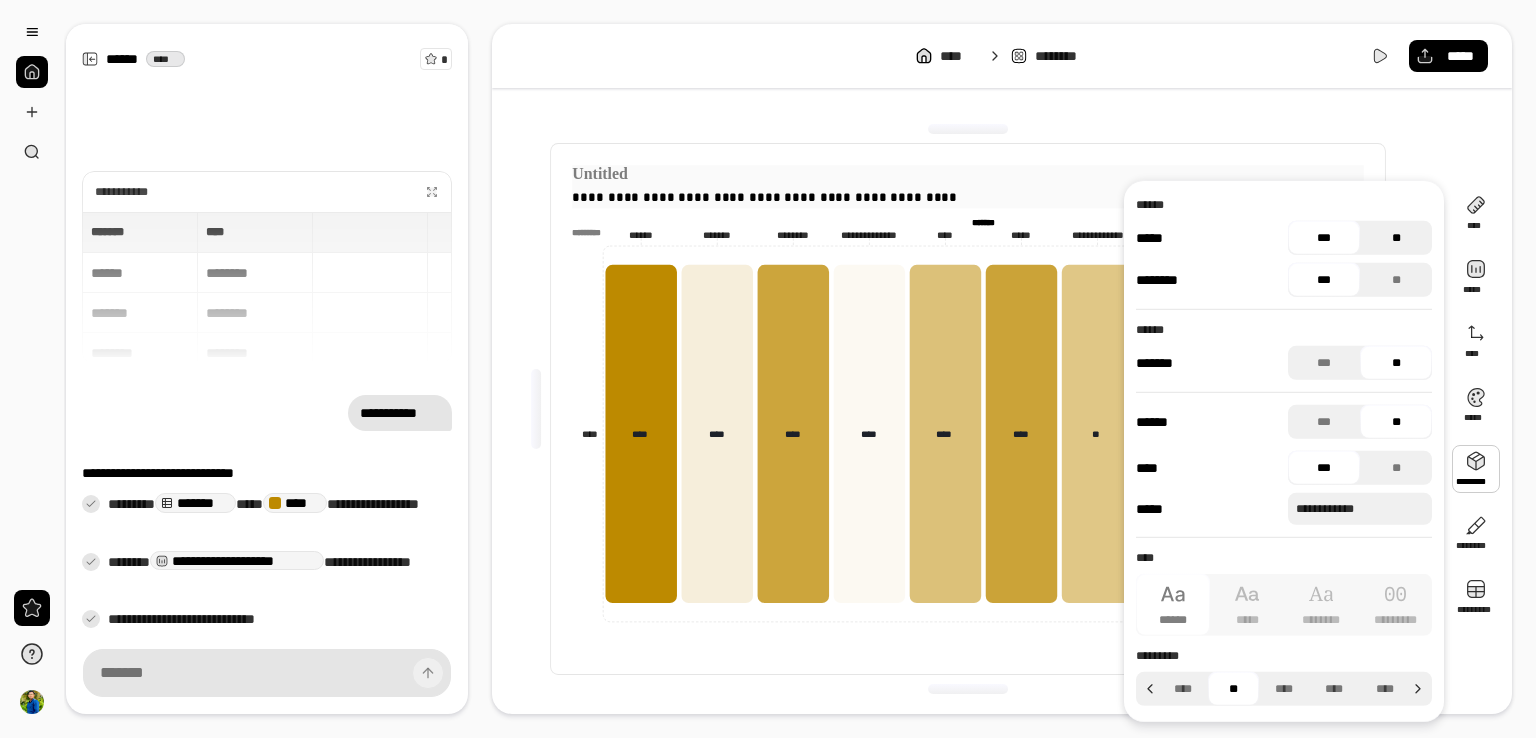 click on "**" at bounding box center (1396, 238) 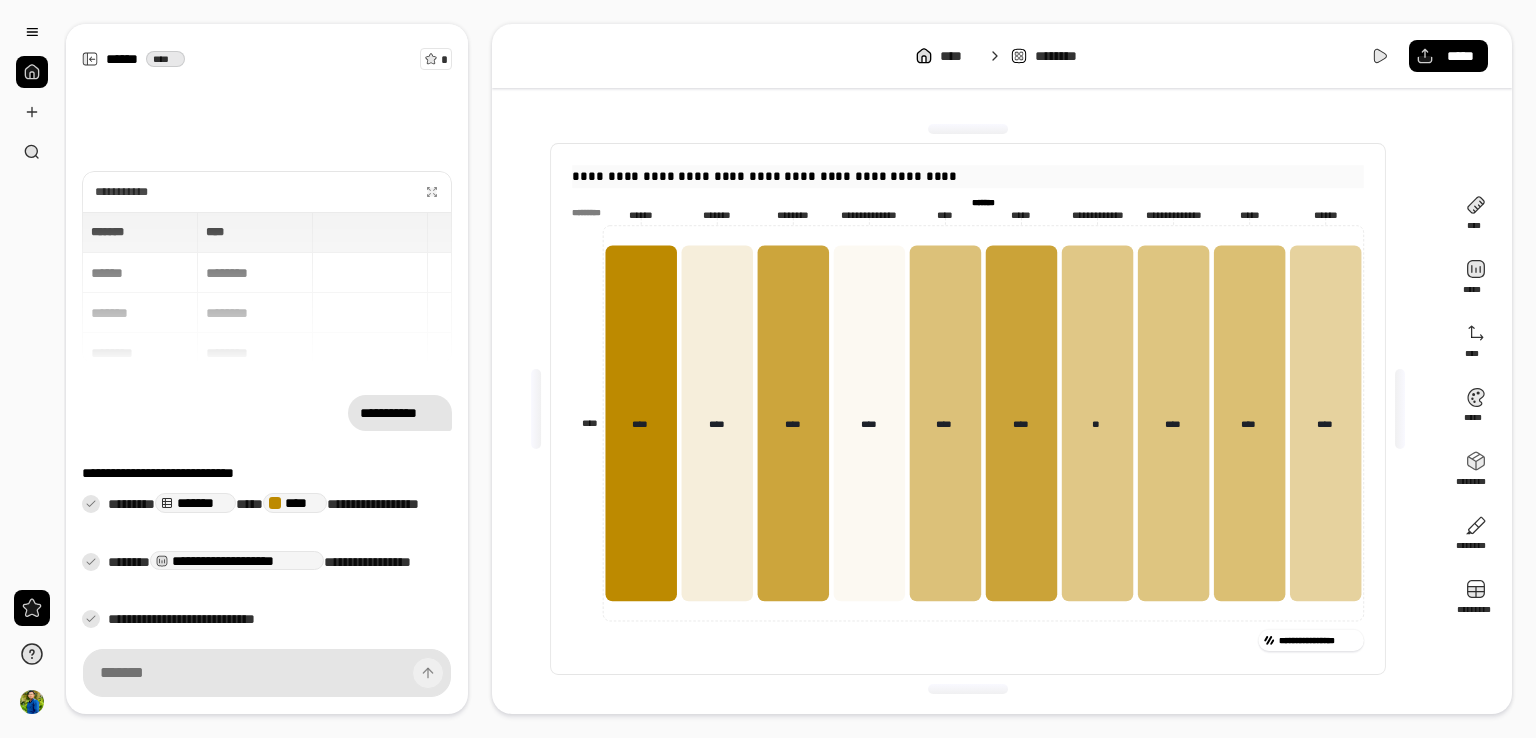 click on "**********" at bounding box center [1002, 409] 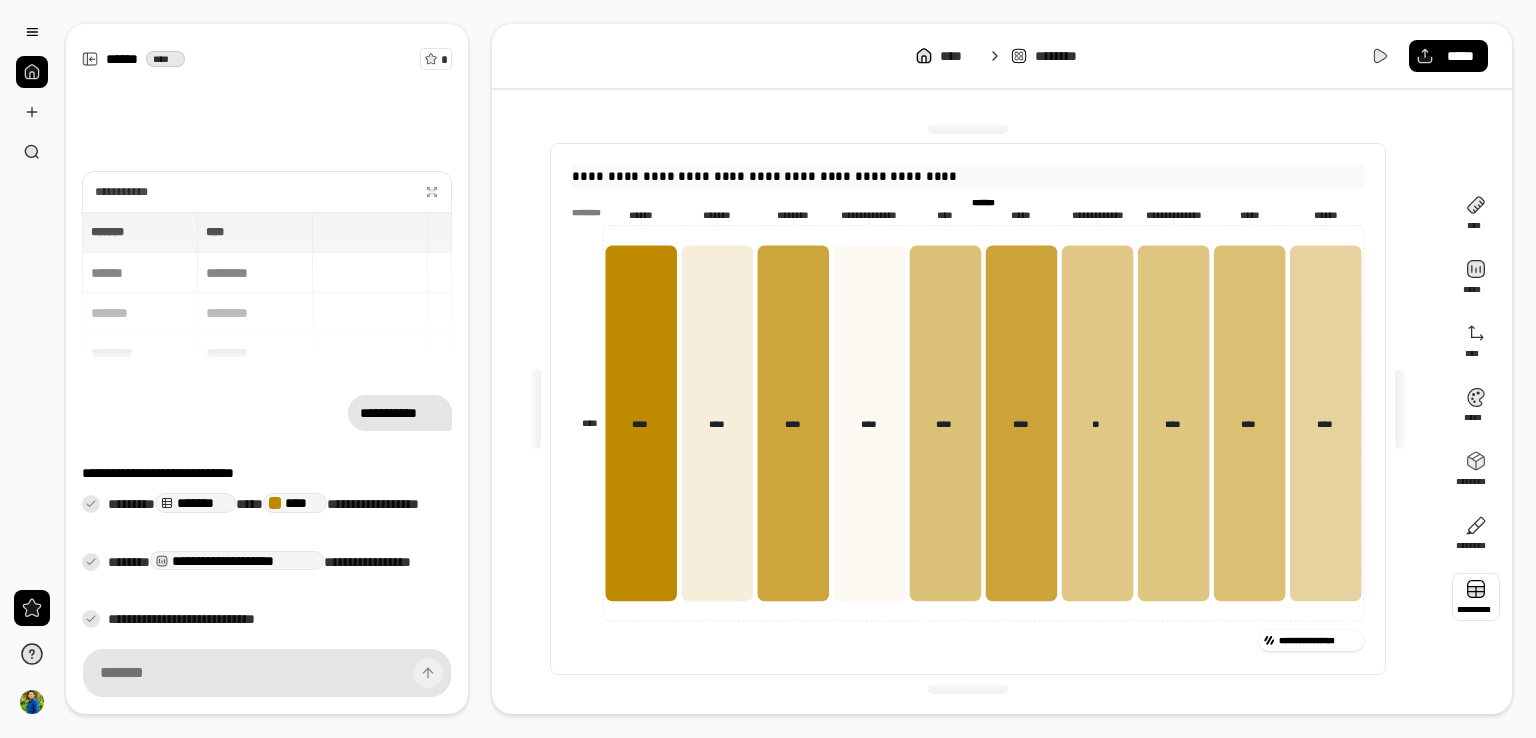 click at bounding box center [1476, 597] 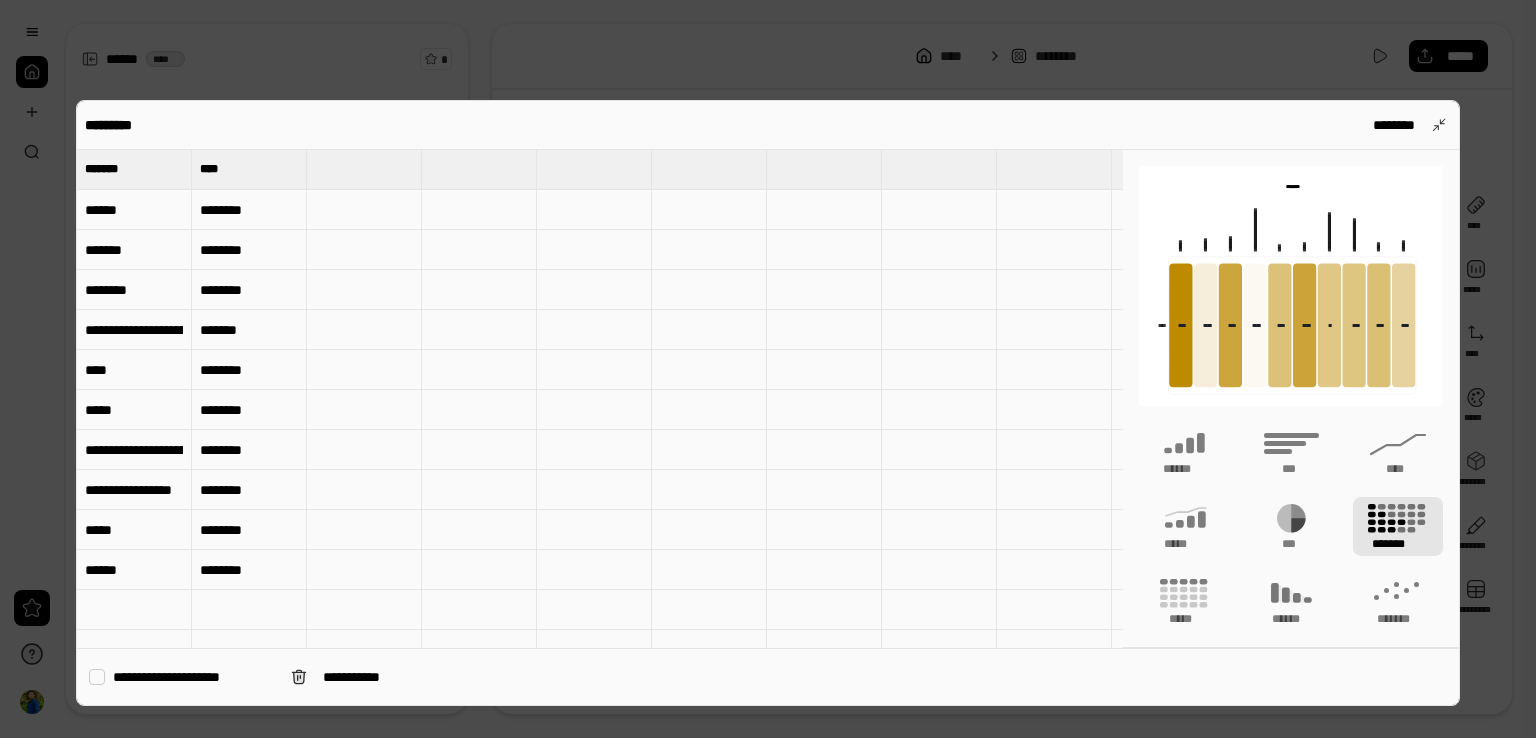 click on "******" at bounding box center [134, 210] 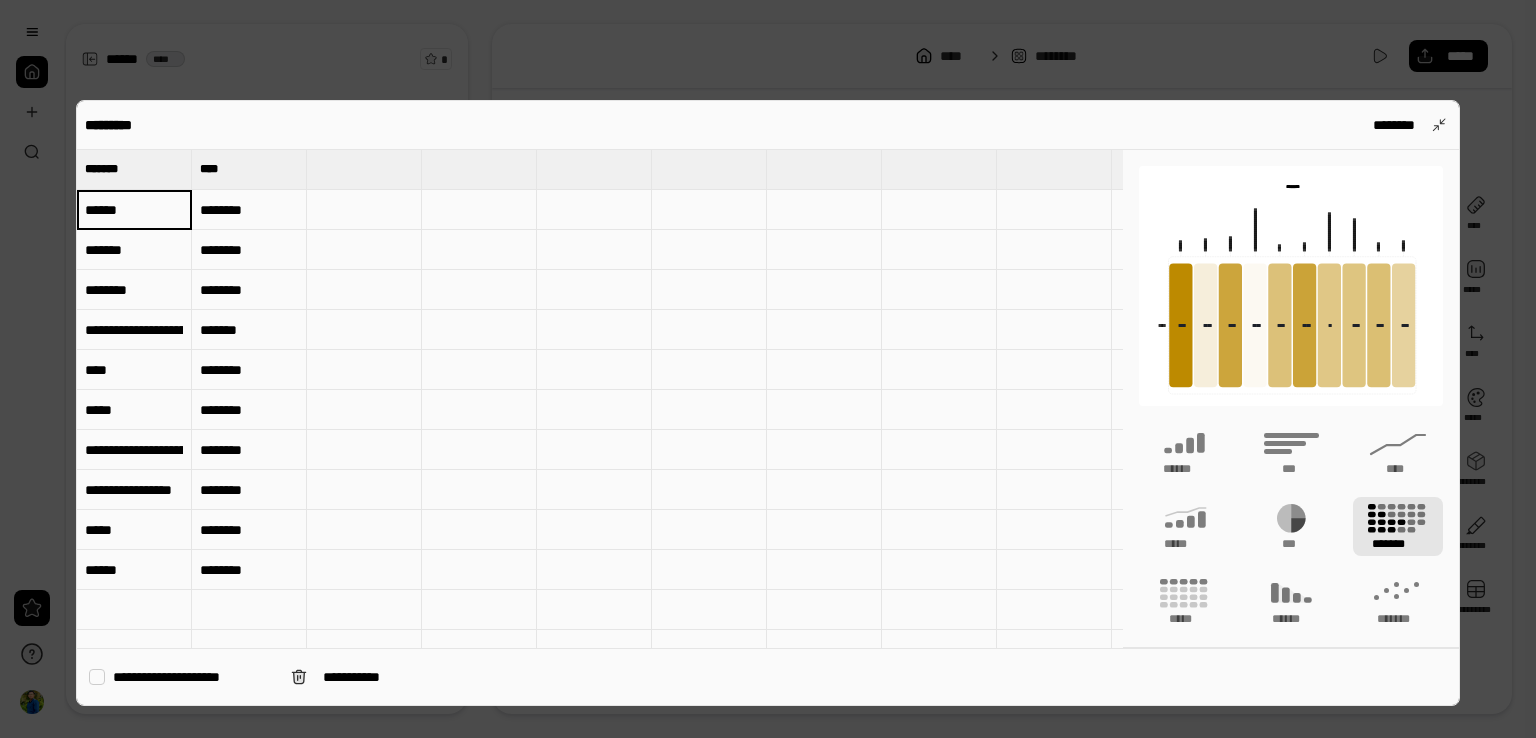 click on "******" at bounding box center [134, 210] 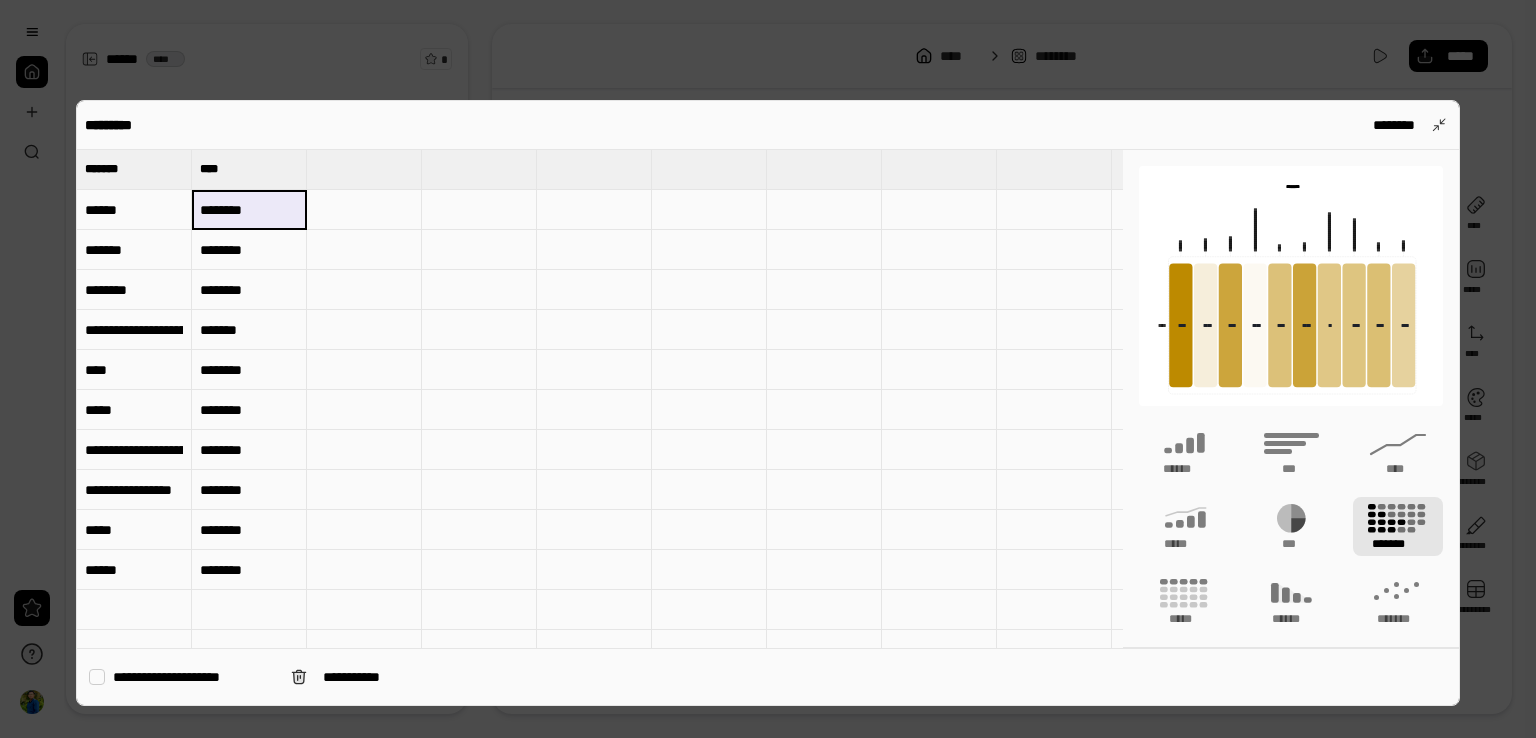 drag, startPoint x: 236, startPoint y: 208, endPoint x: 264, endPoint y: 218, distance: 29.732138 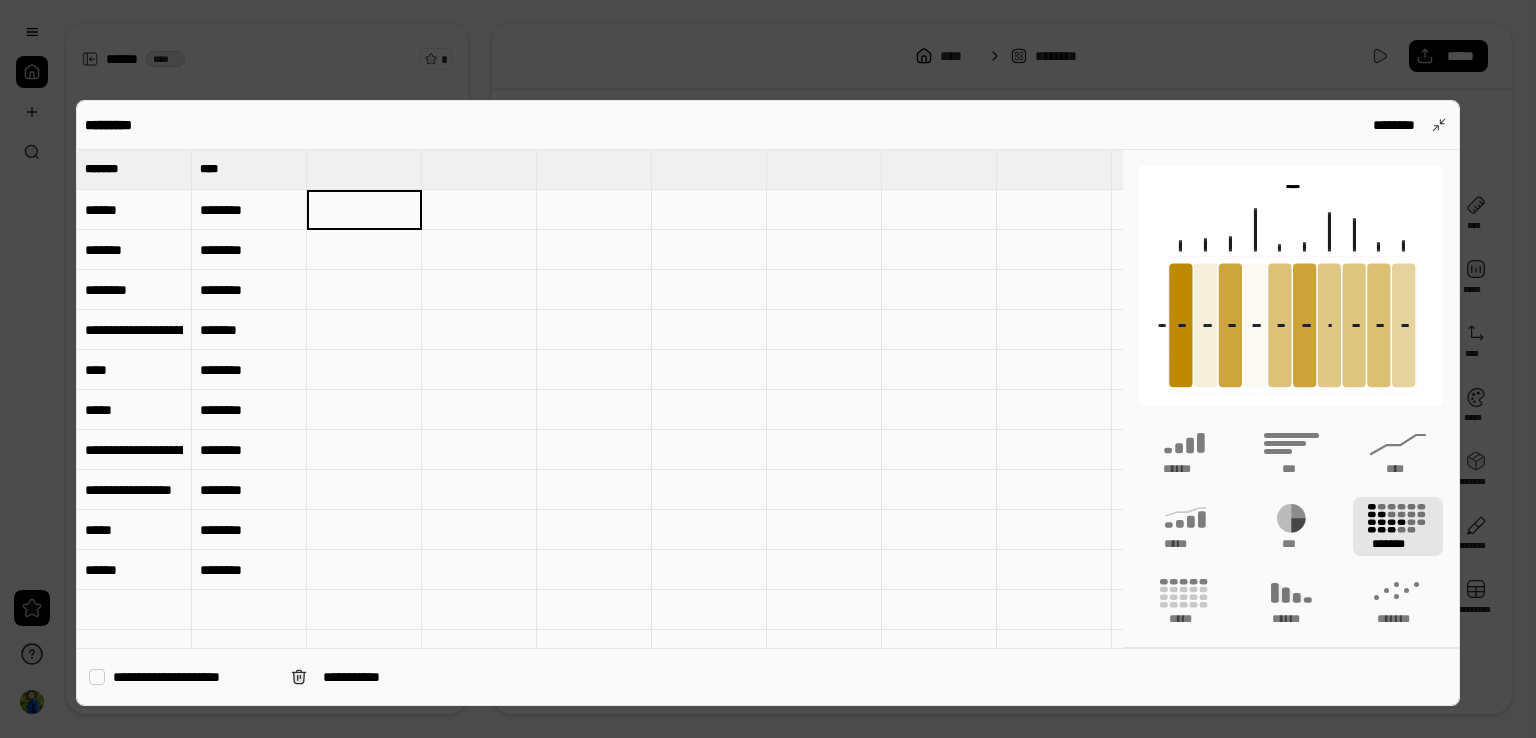 click at bounding box center [768, 369] 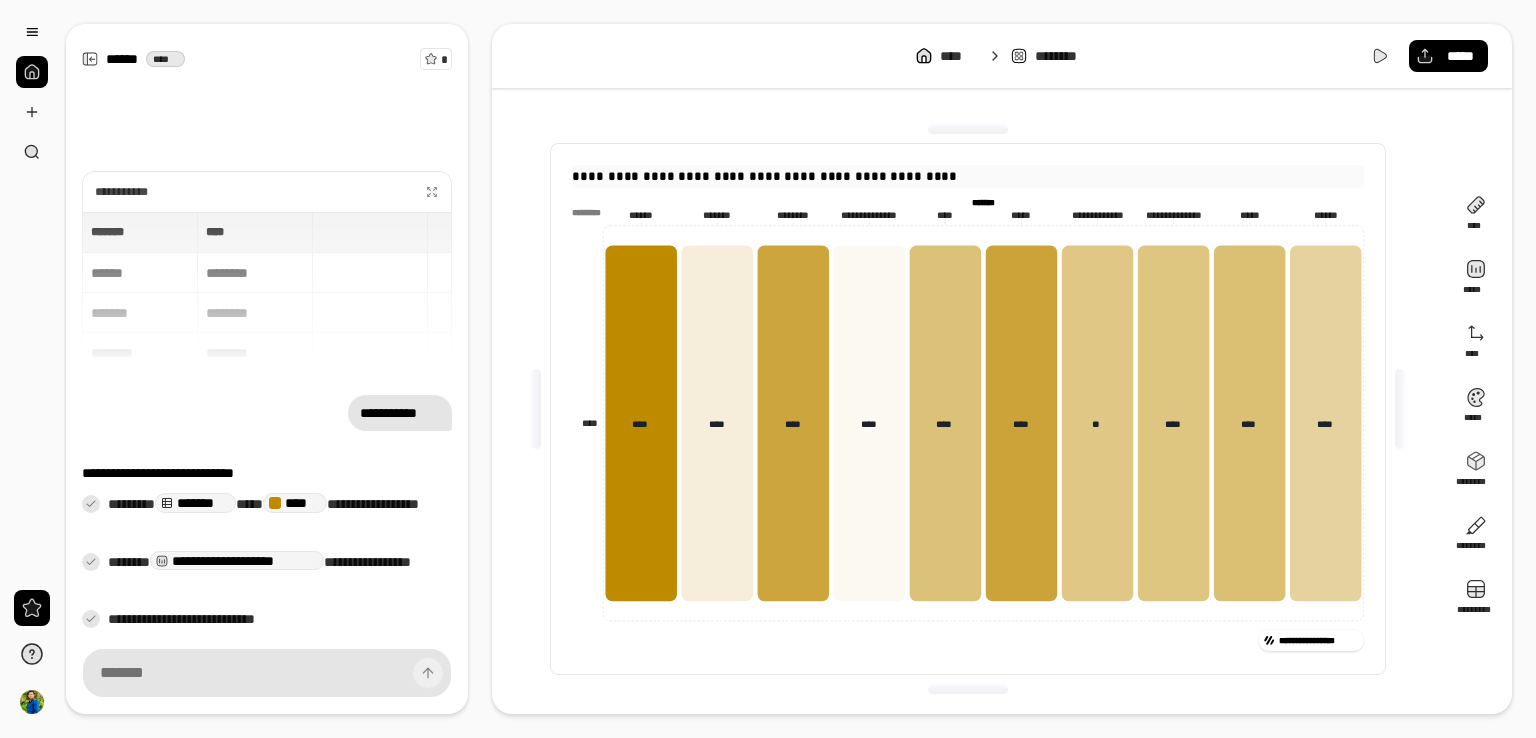 click on "**********" at bounding box center [267, 369] 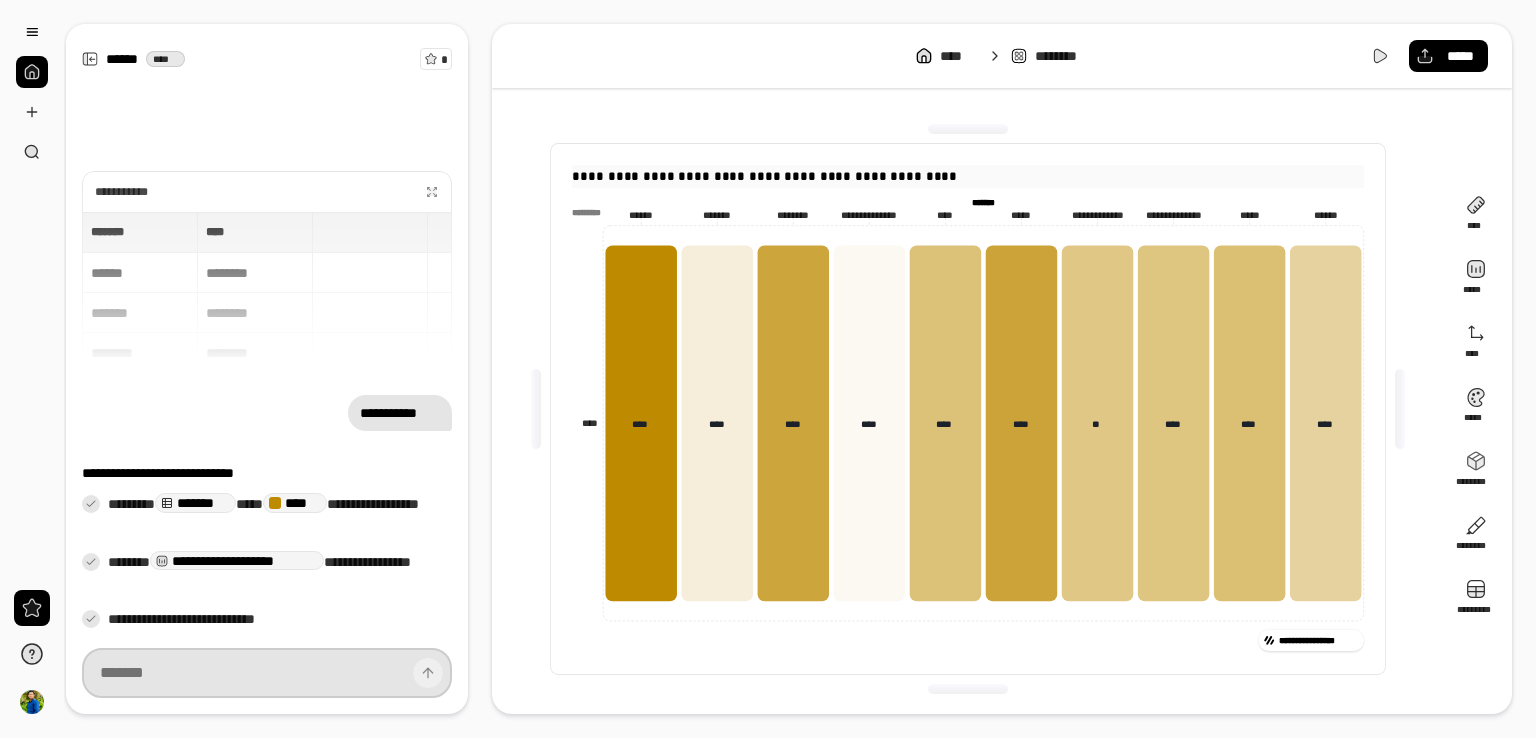 click at bounding box center (267, 673) 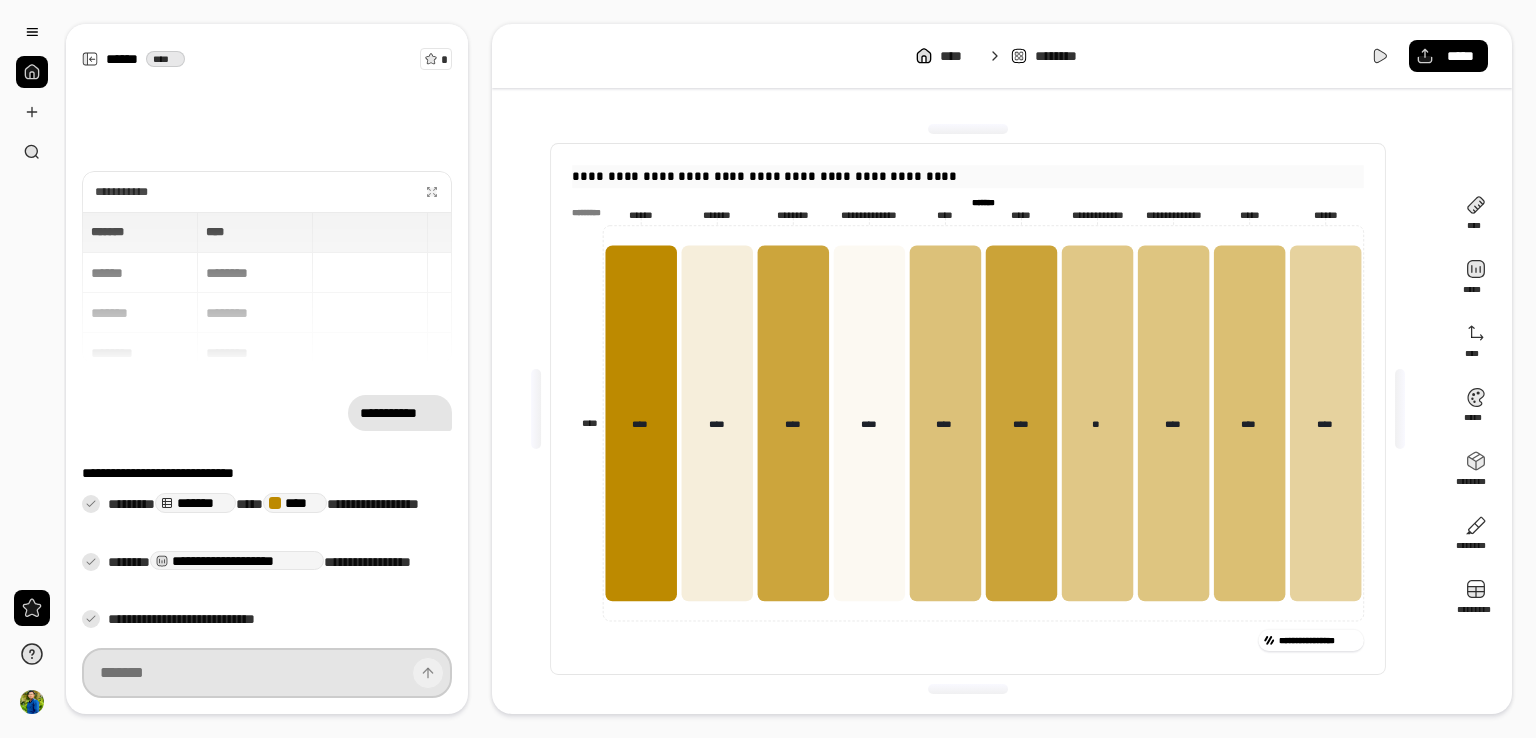 click at bounding box center [267, 673] 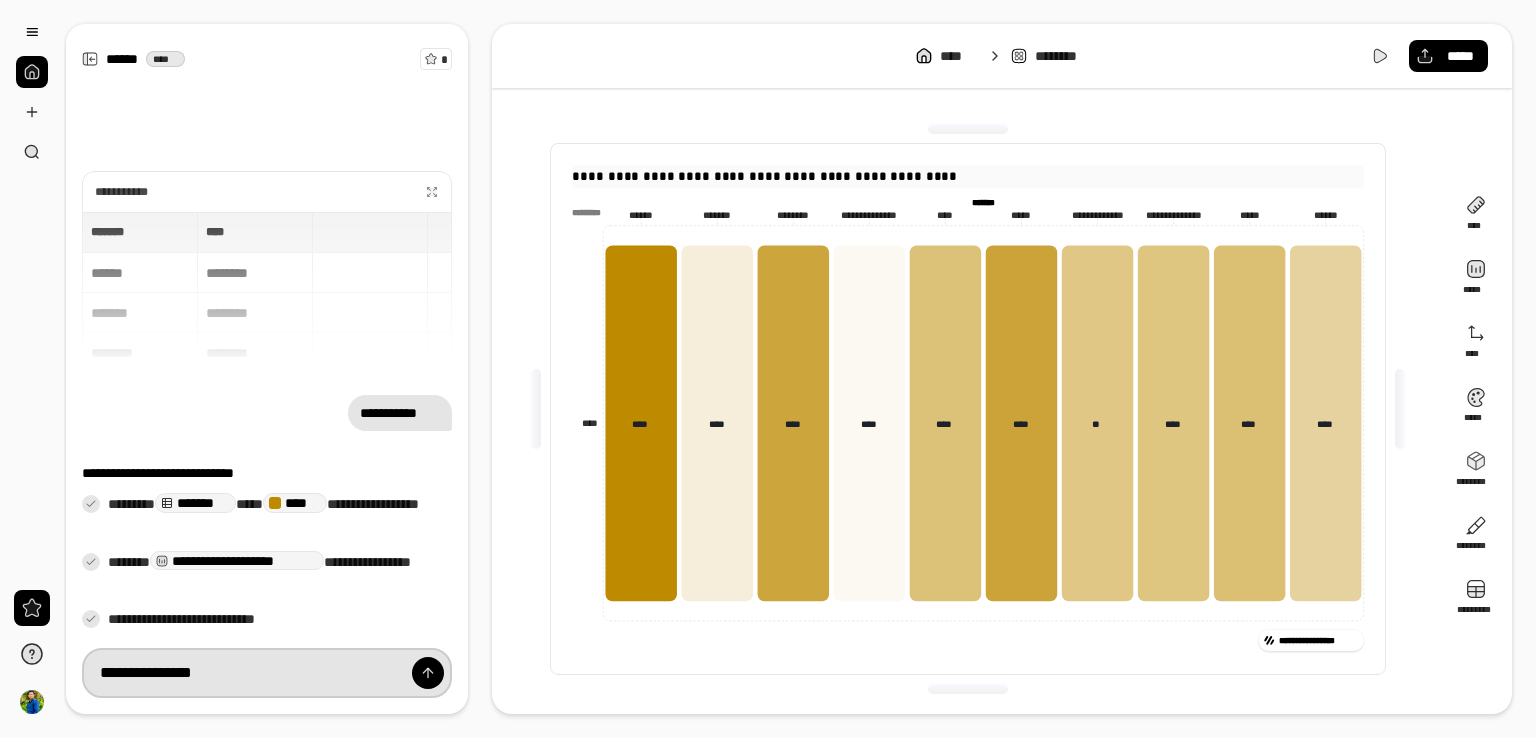 type on "**********" 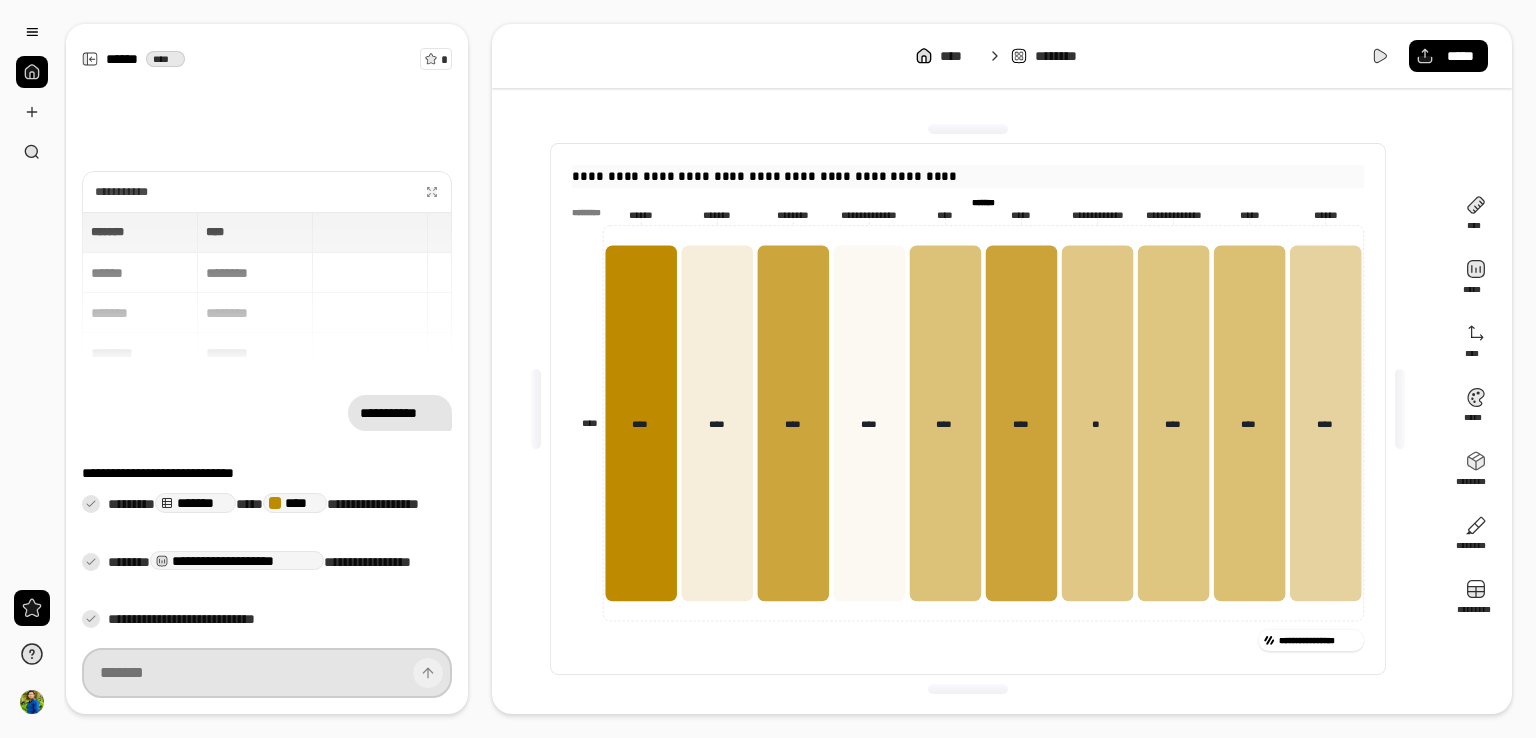 click at bounding box center (267, 673) 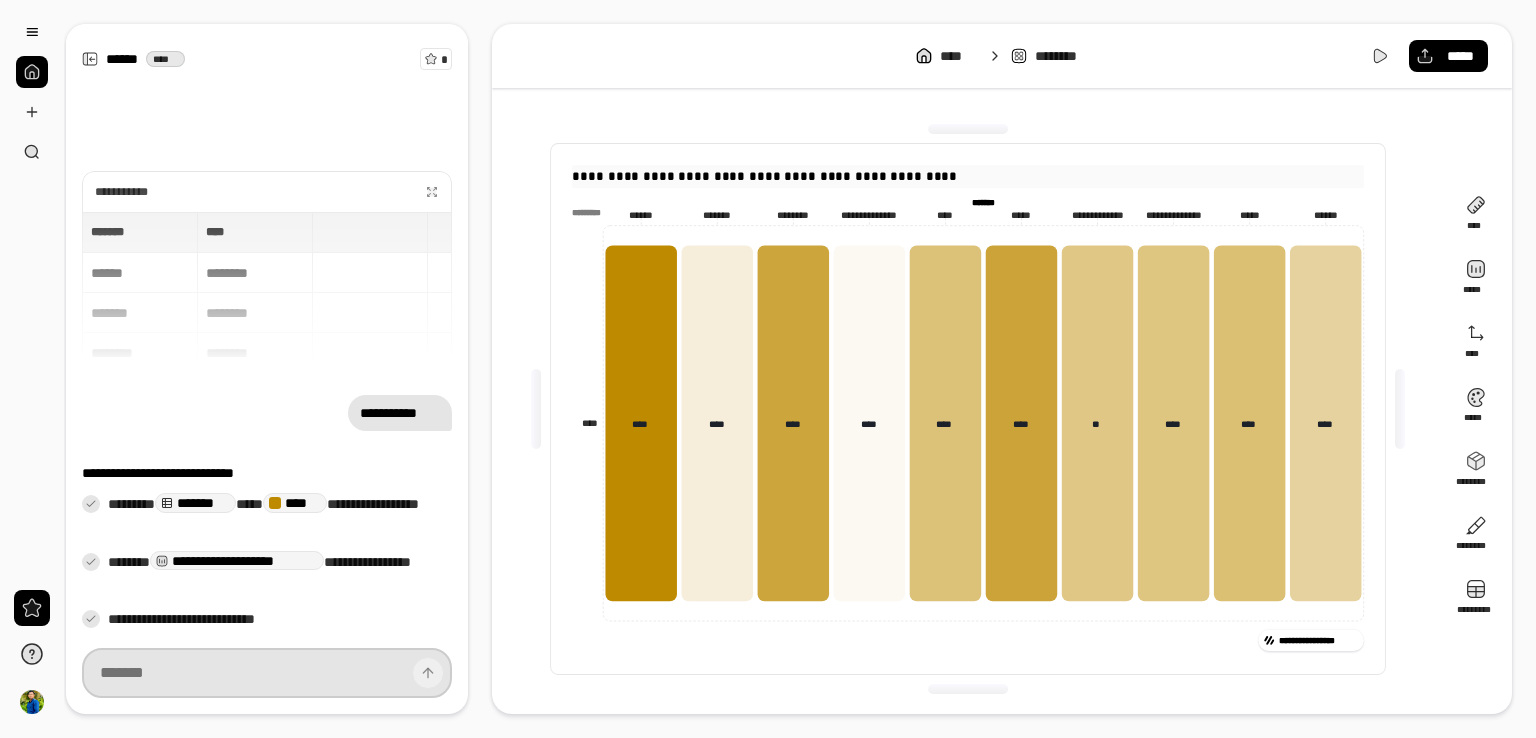 type on "*" 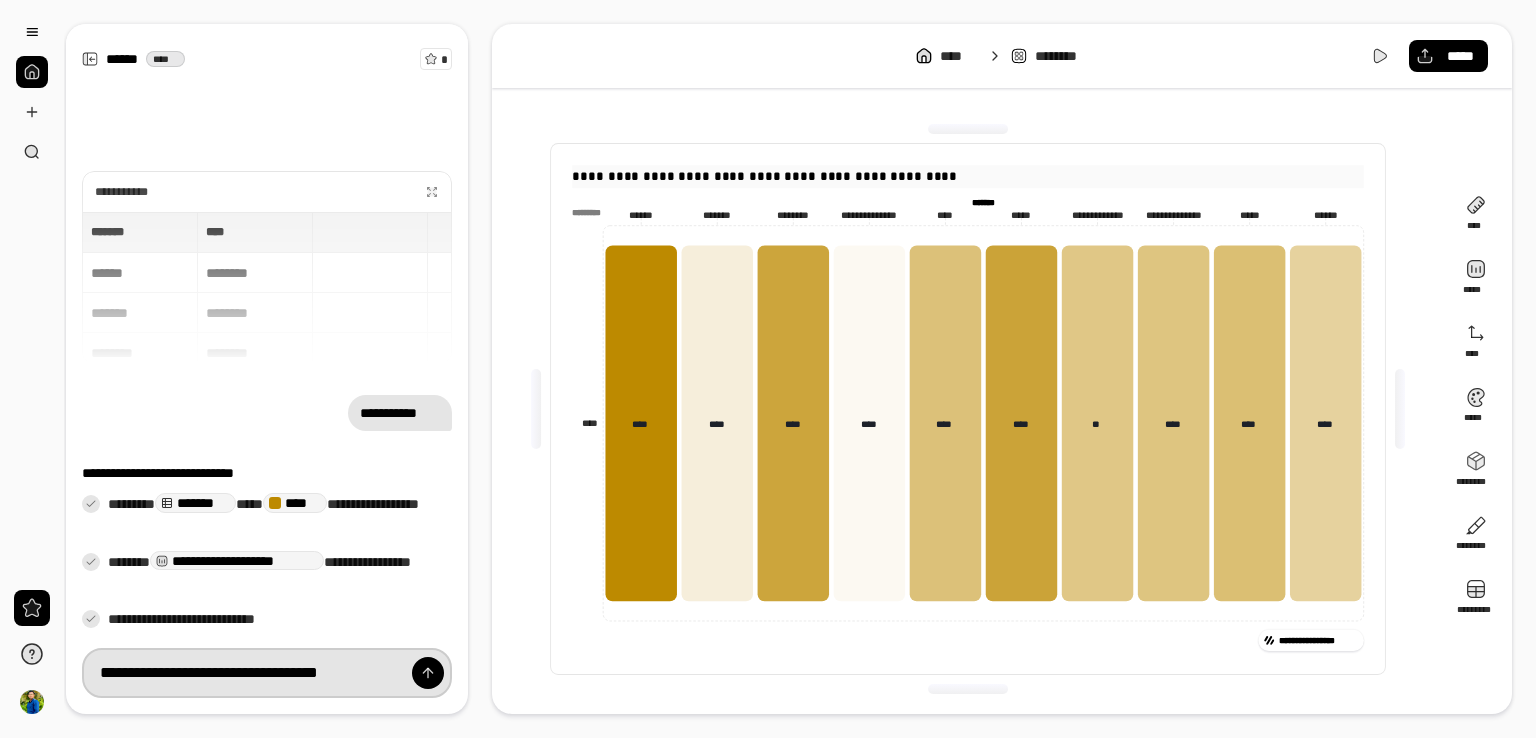 type on "**********" 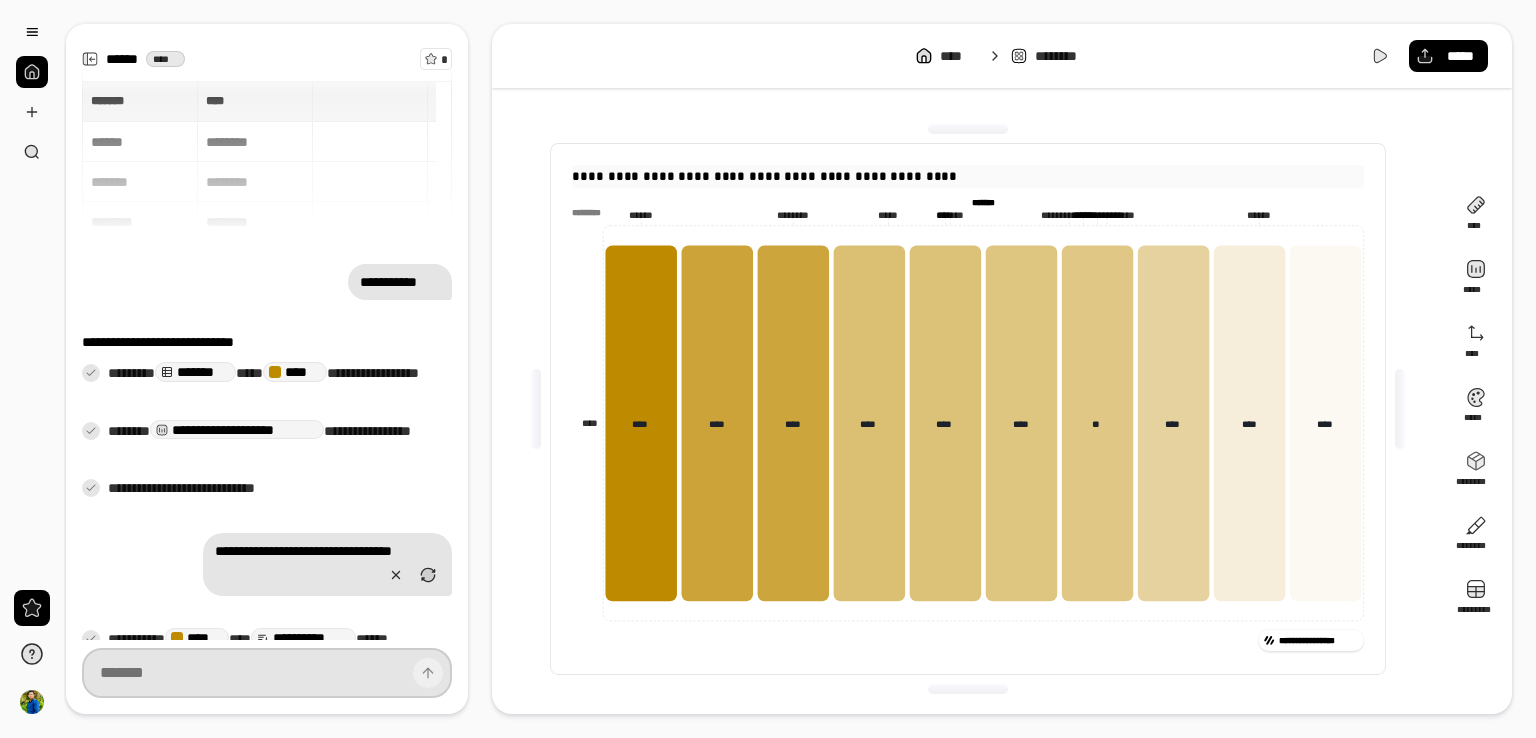 scroll, scrollTop: 18, scrollLeft: 0, axis: vertical 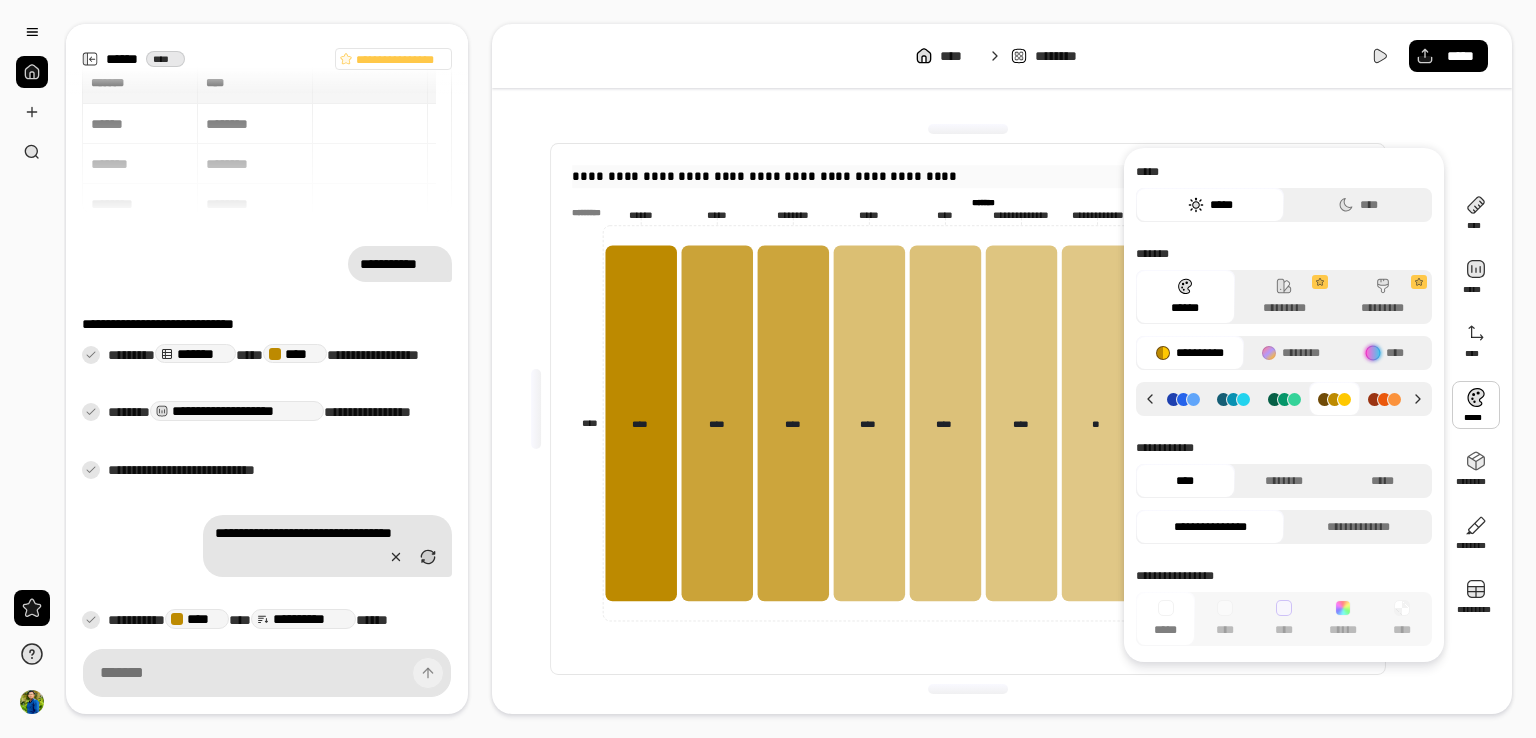 click at bounding box center [1476, 405] 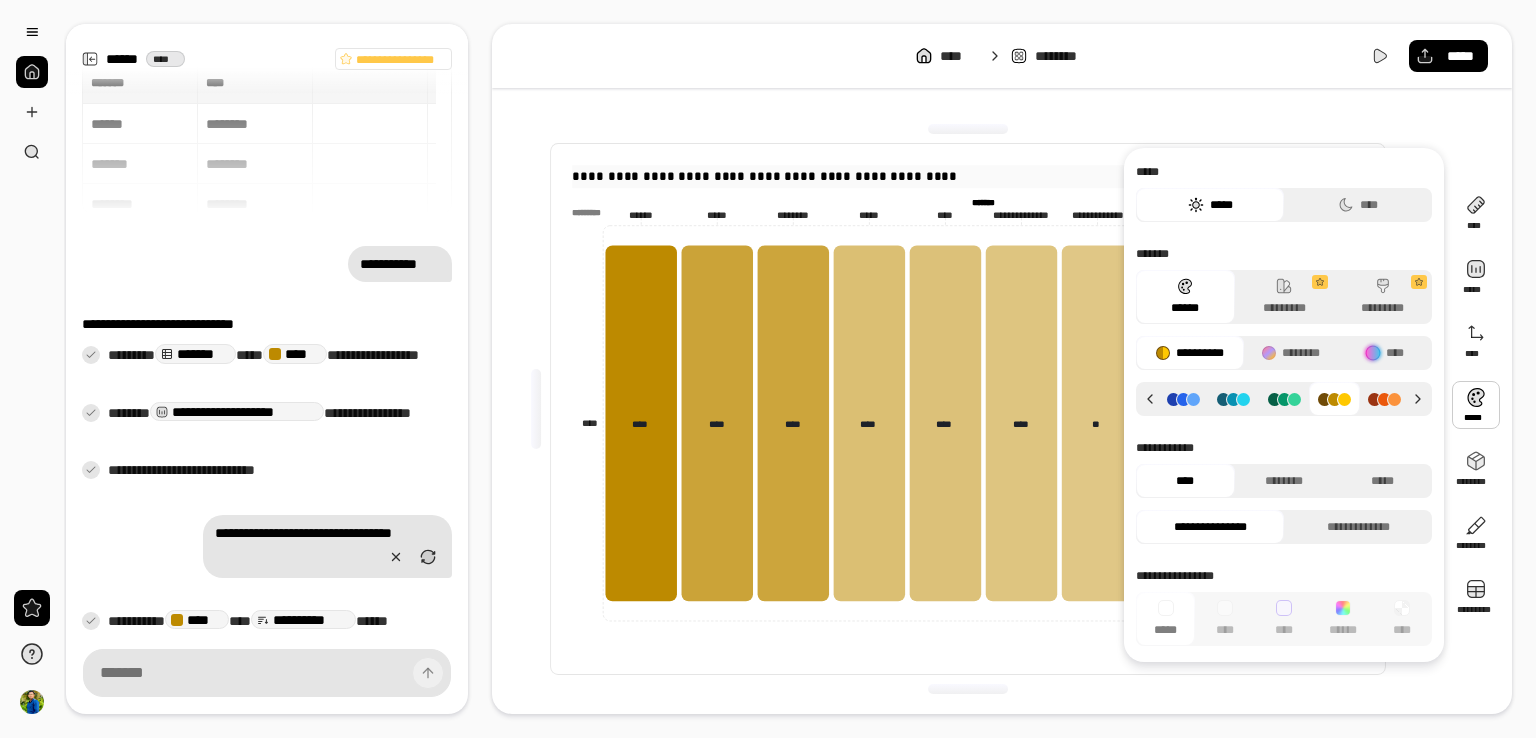 click 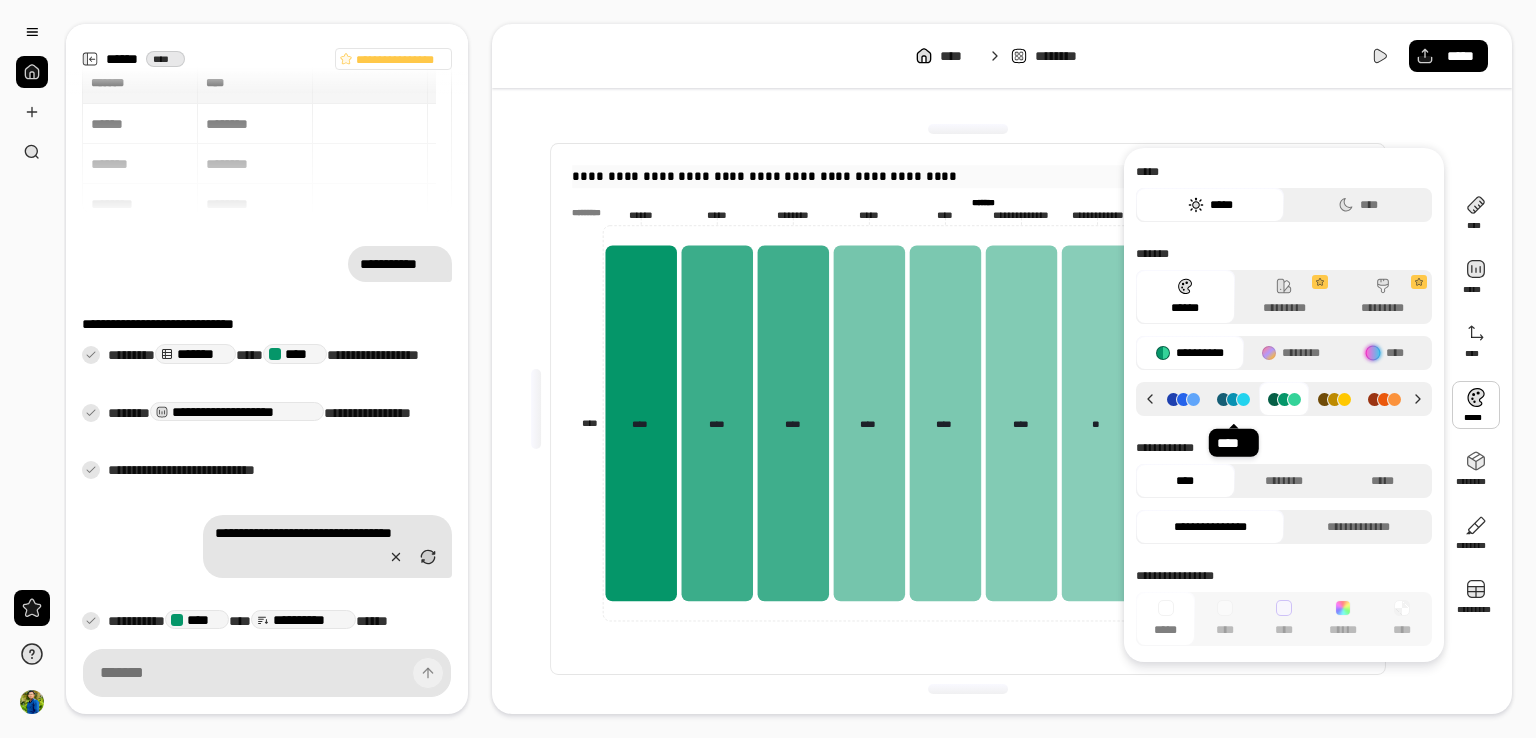 click 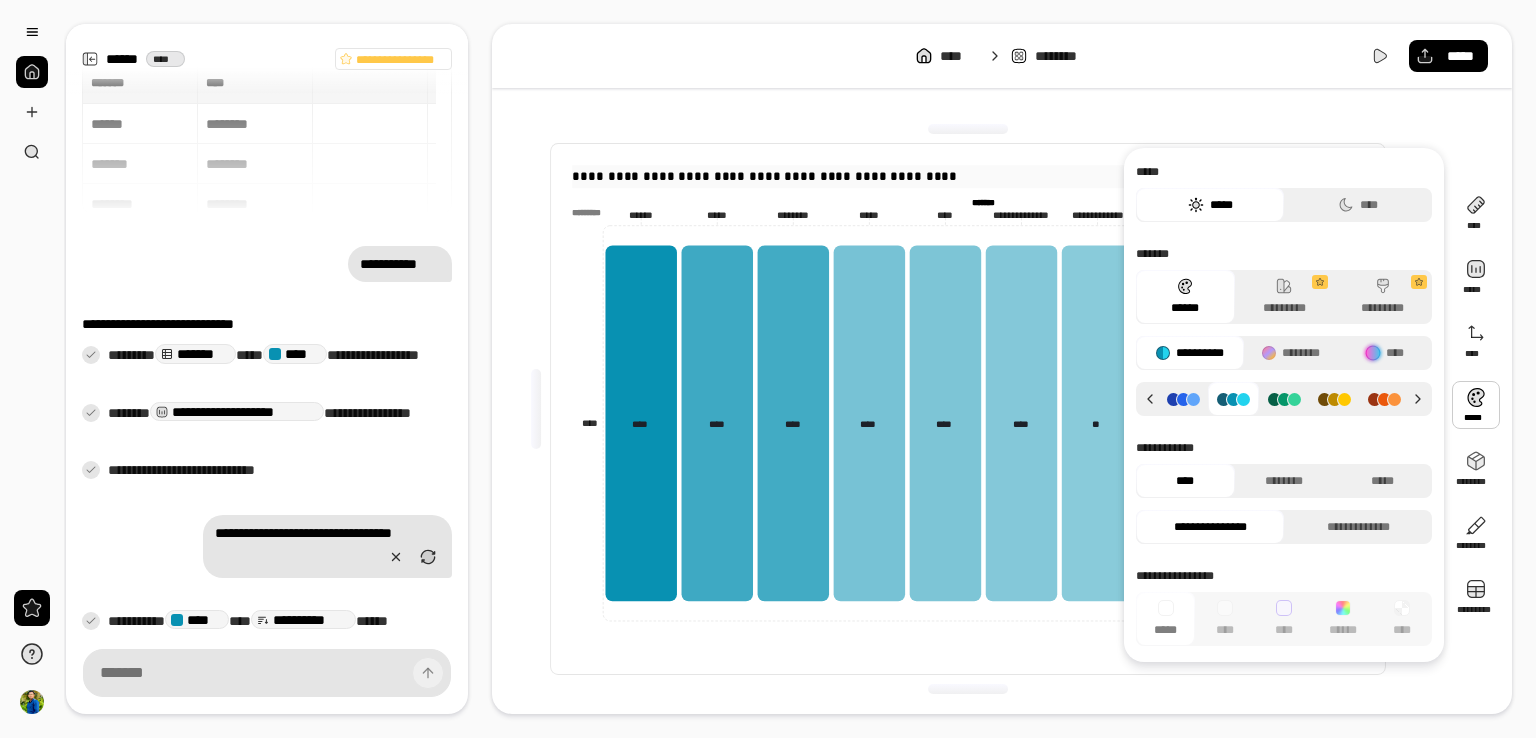 click 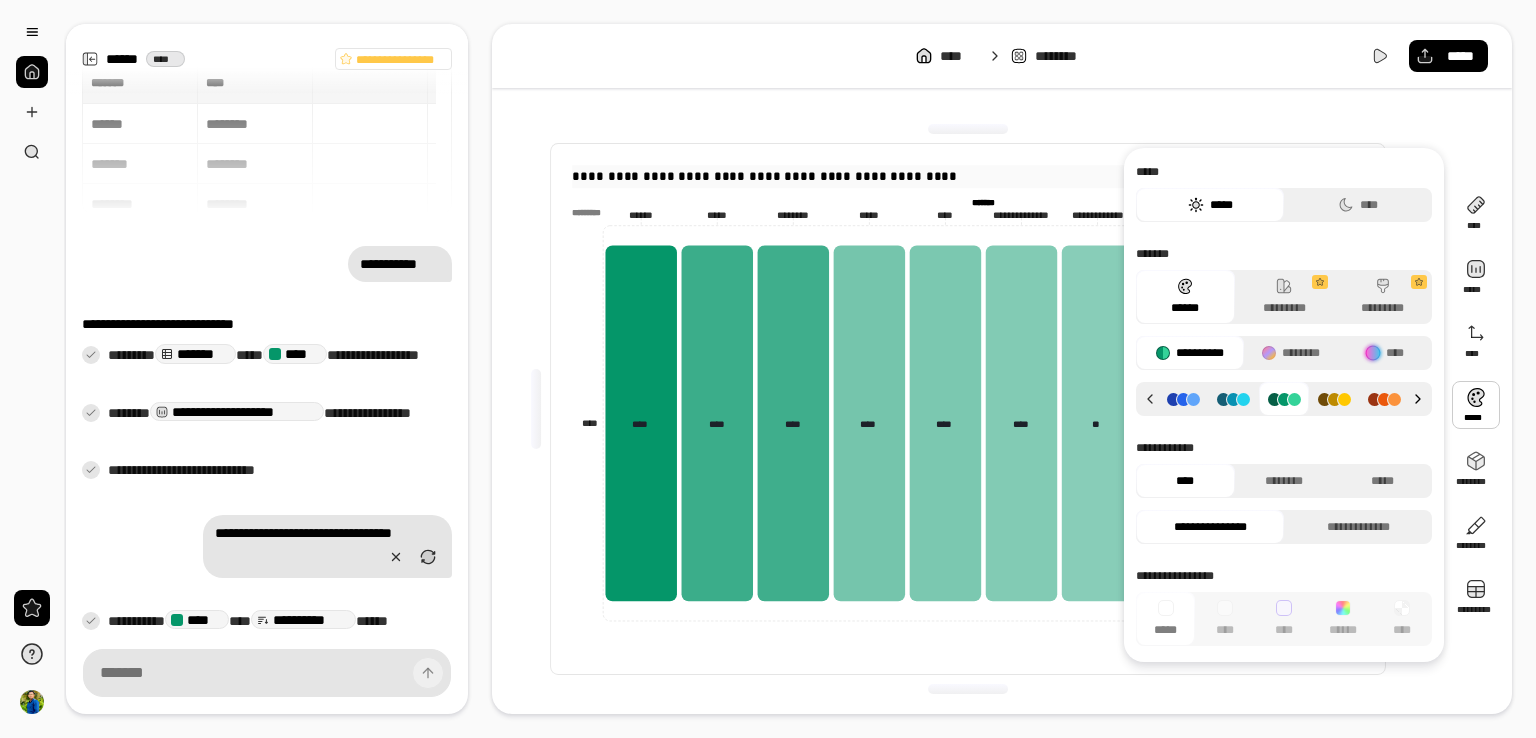 click 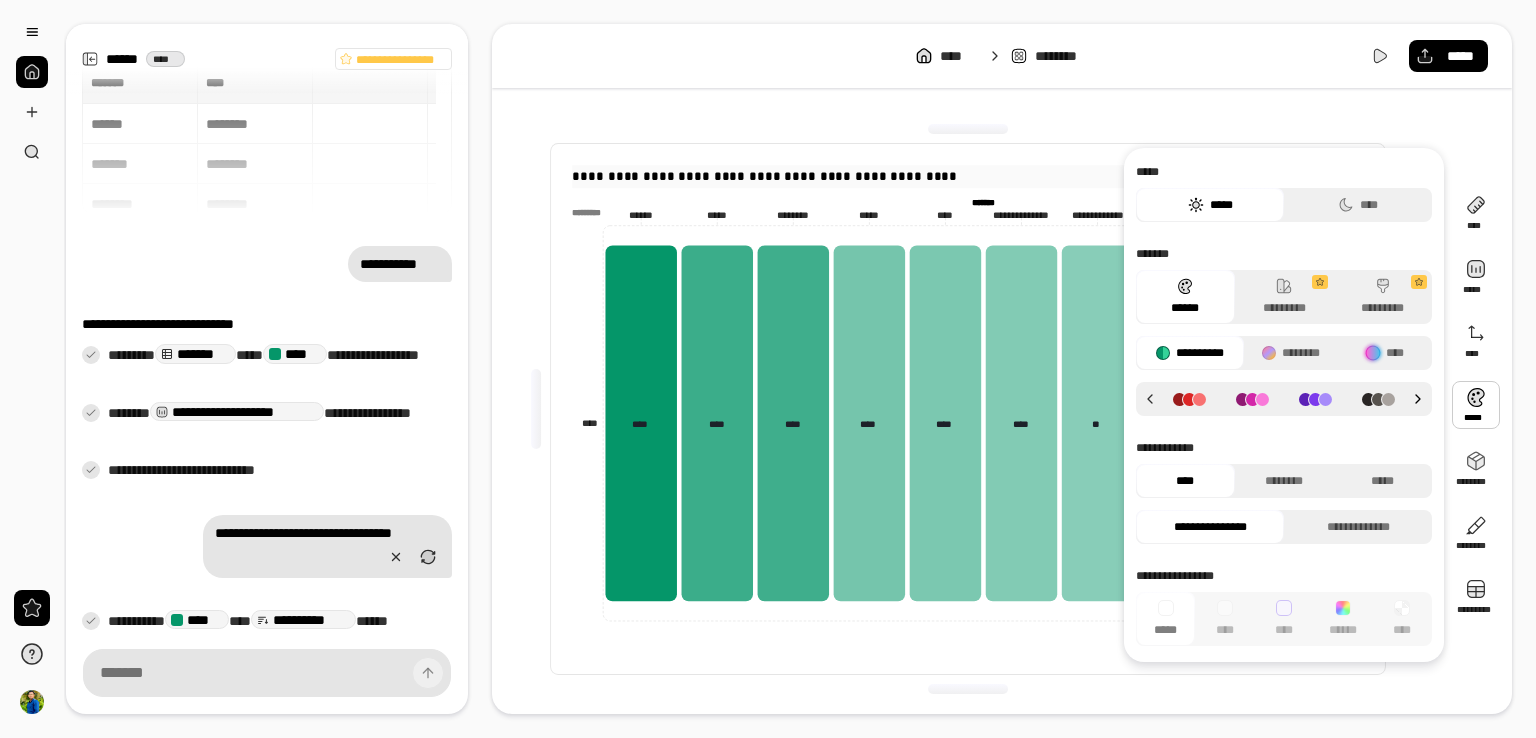 click 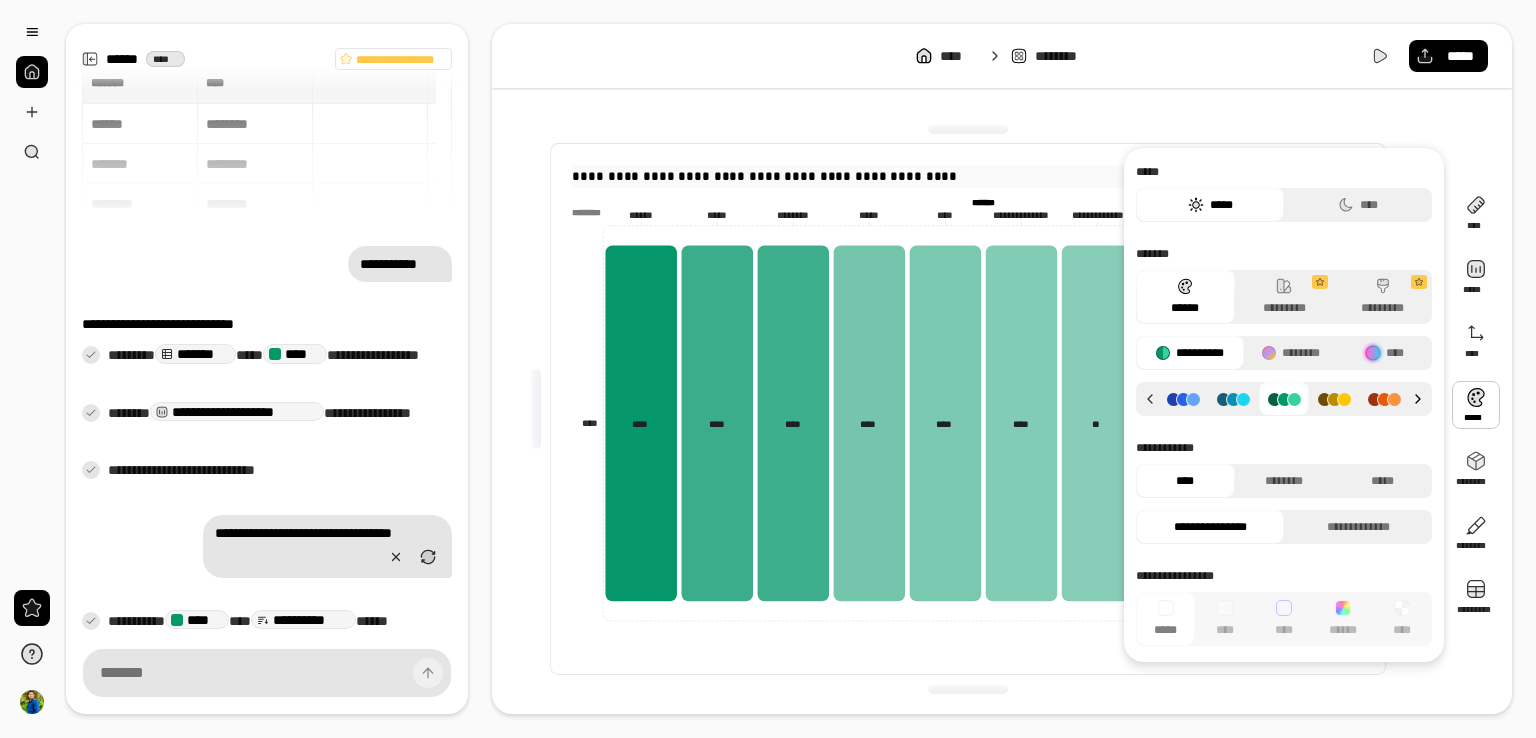 click 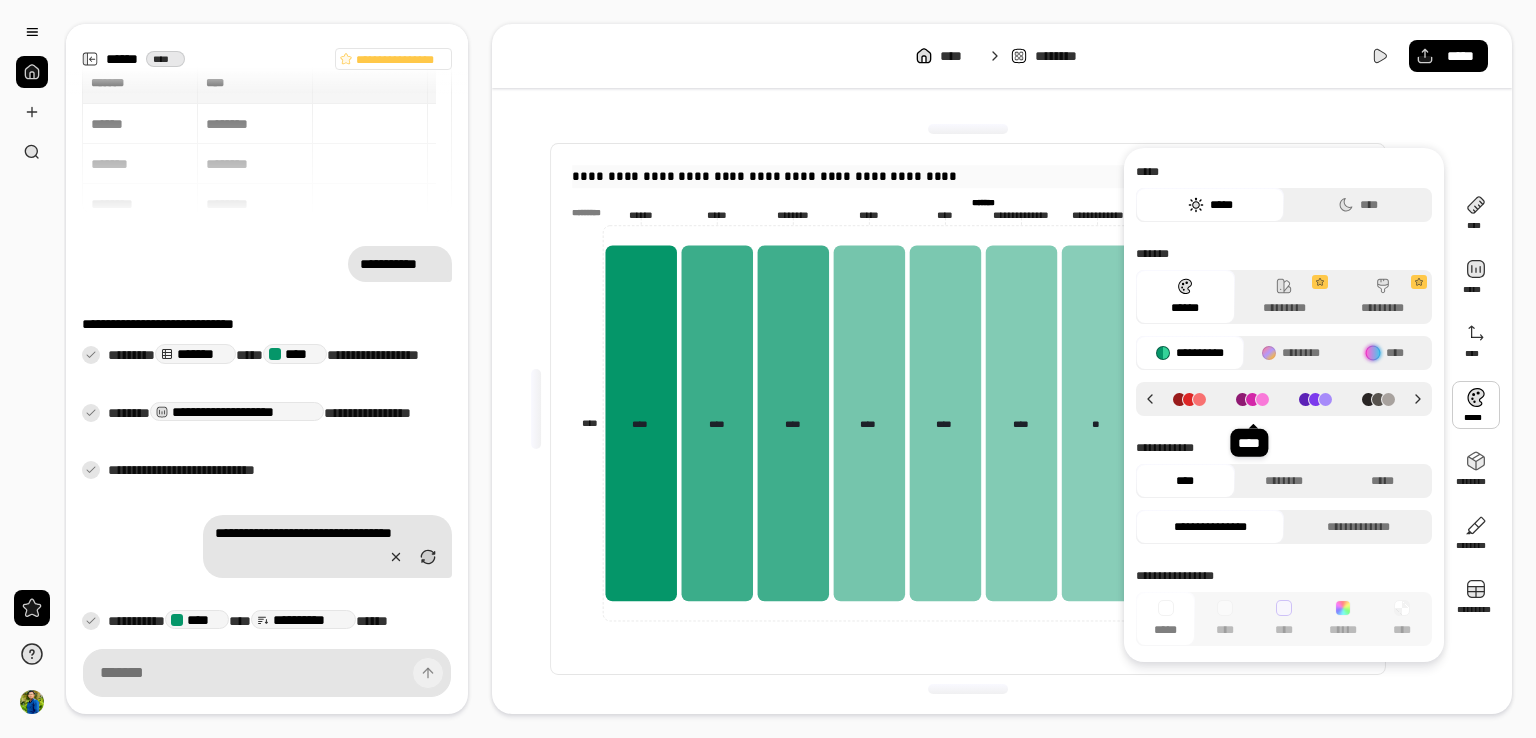 click 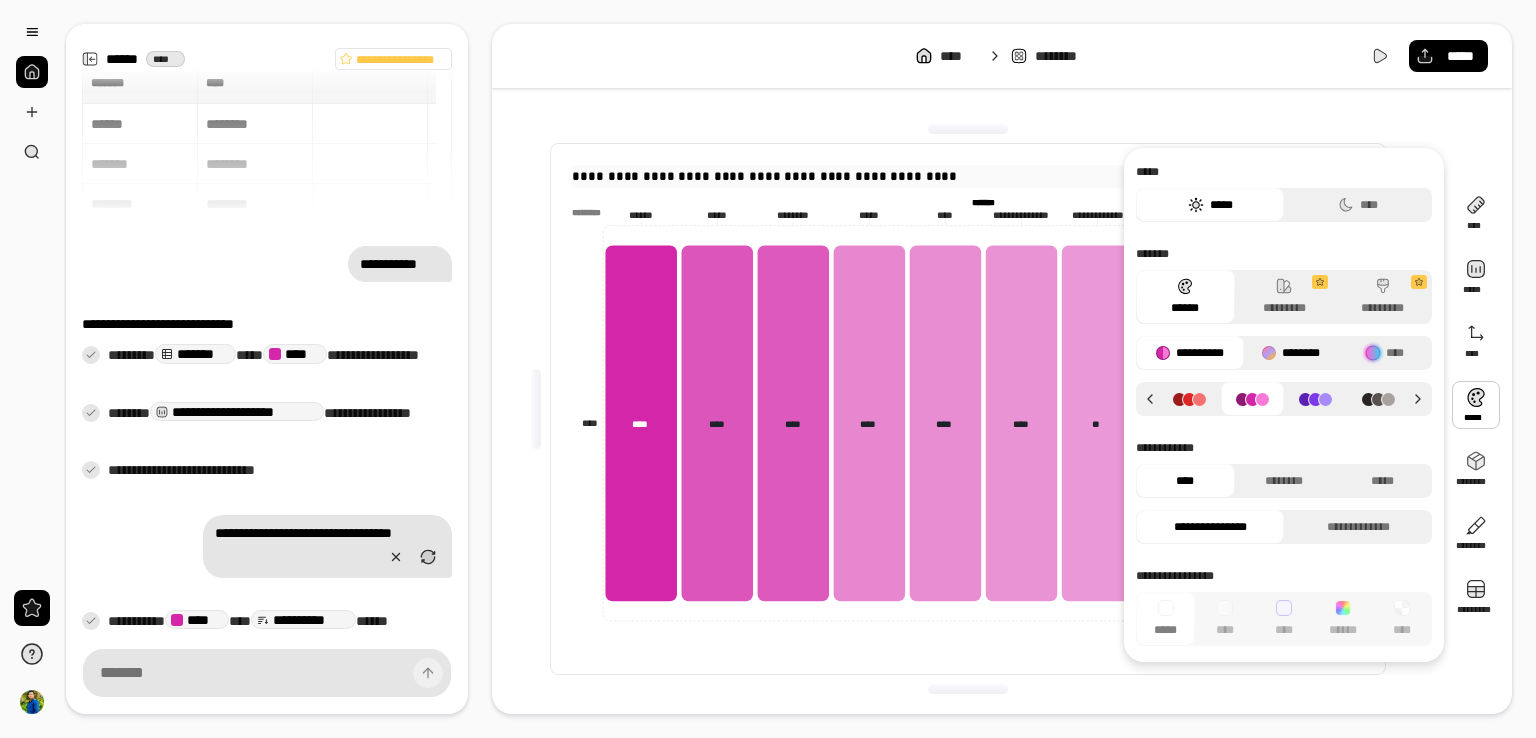 click on "********" at bounding box center (1291, 353) 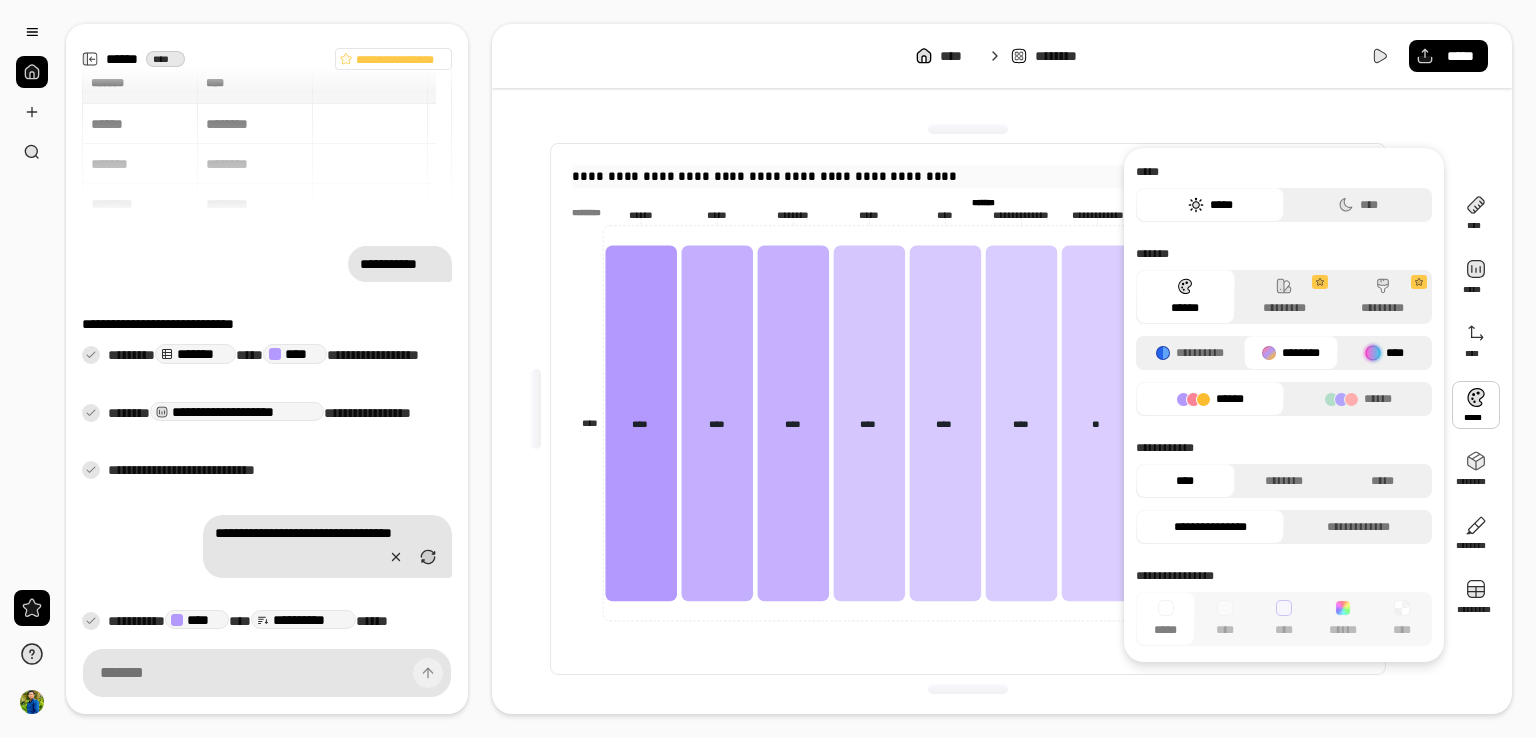 click on "****" at bounding box center (1385, 353) 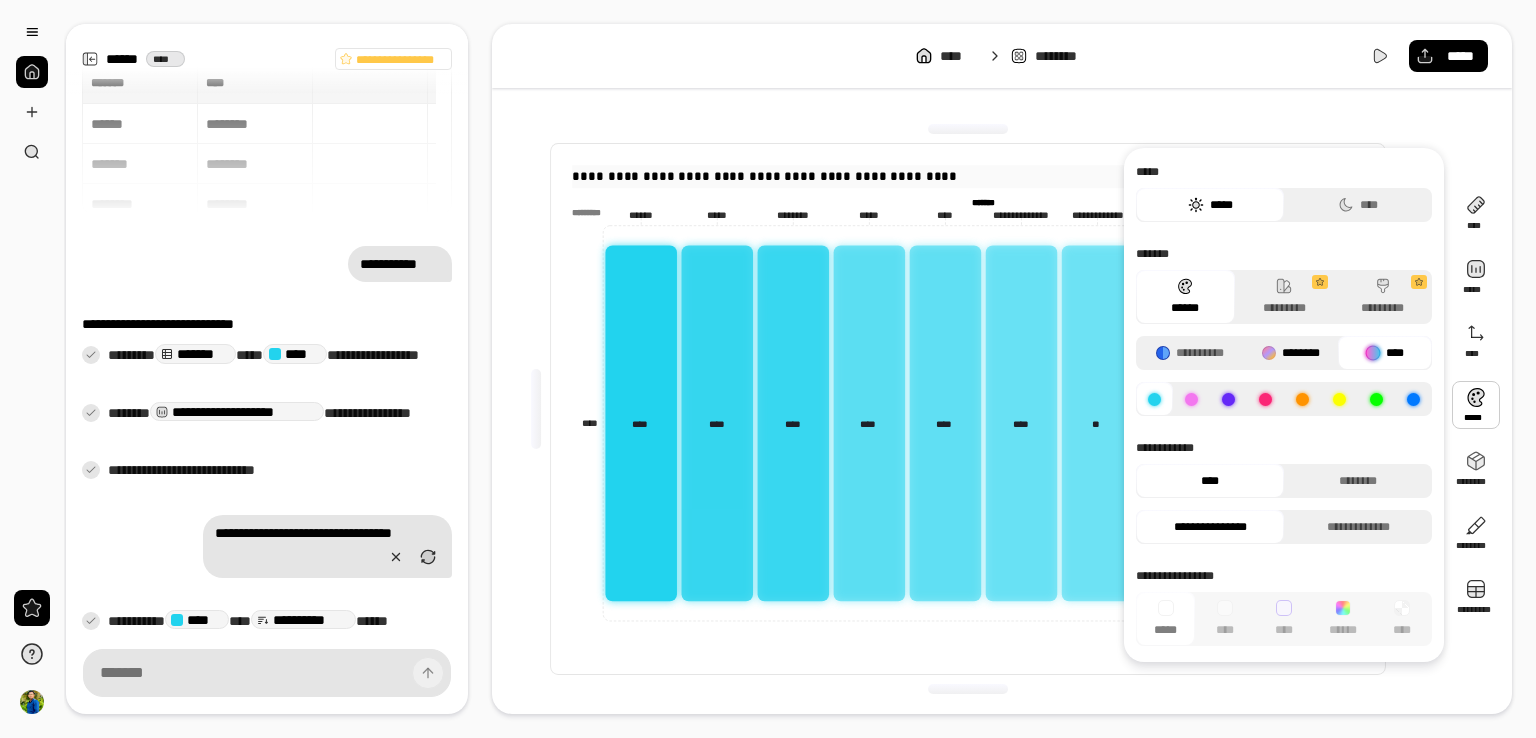 click on "********" at bounding box center (1291, 353) 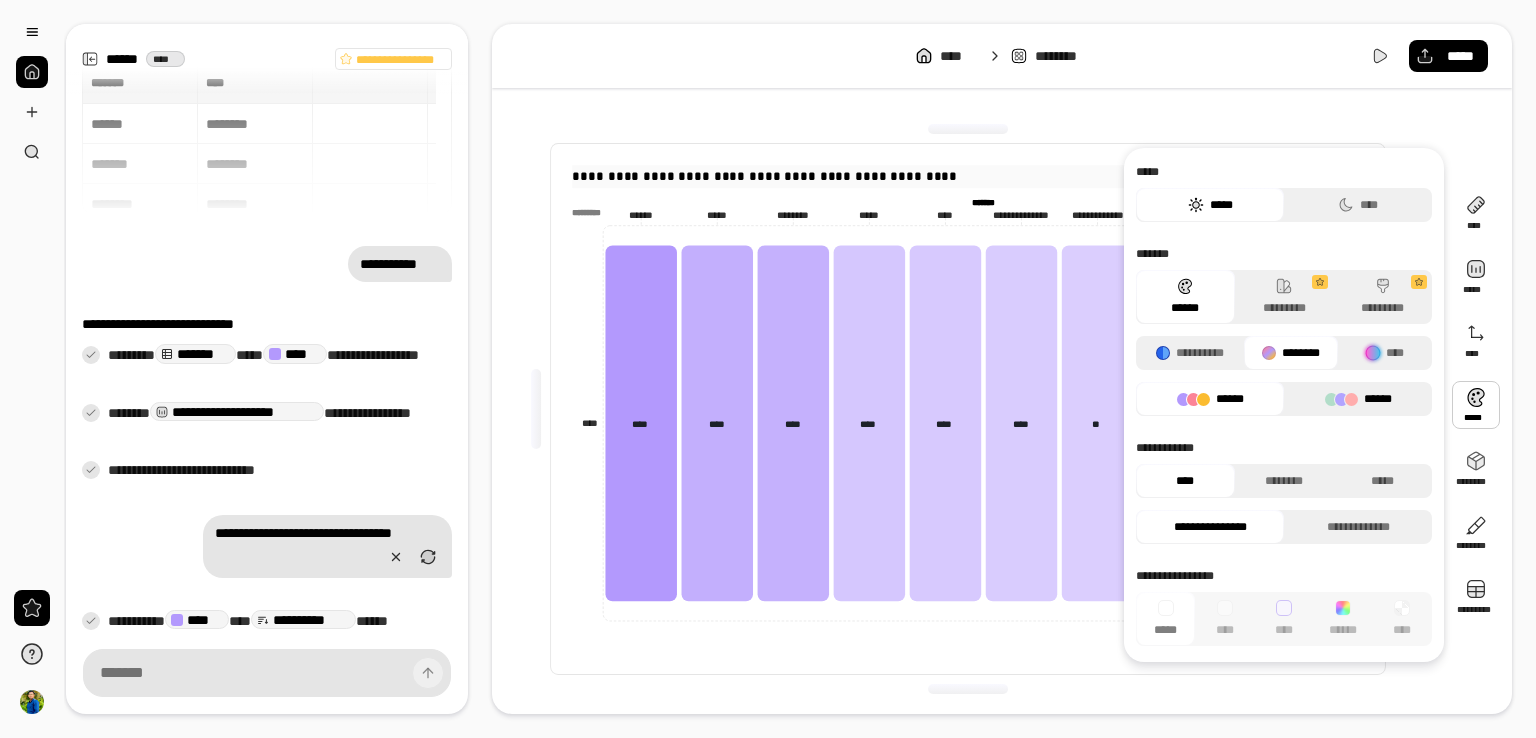 click on "******" at bounding box center (1358, 399) 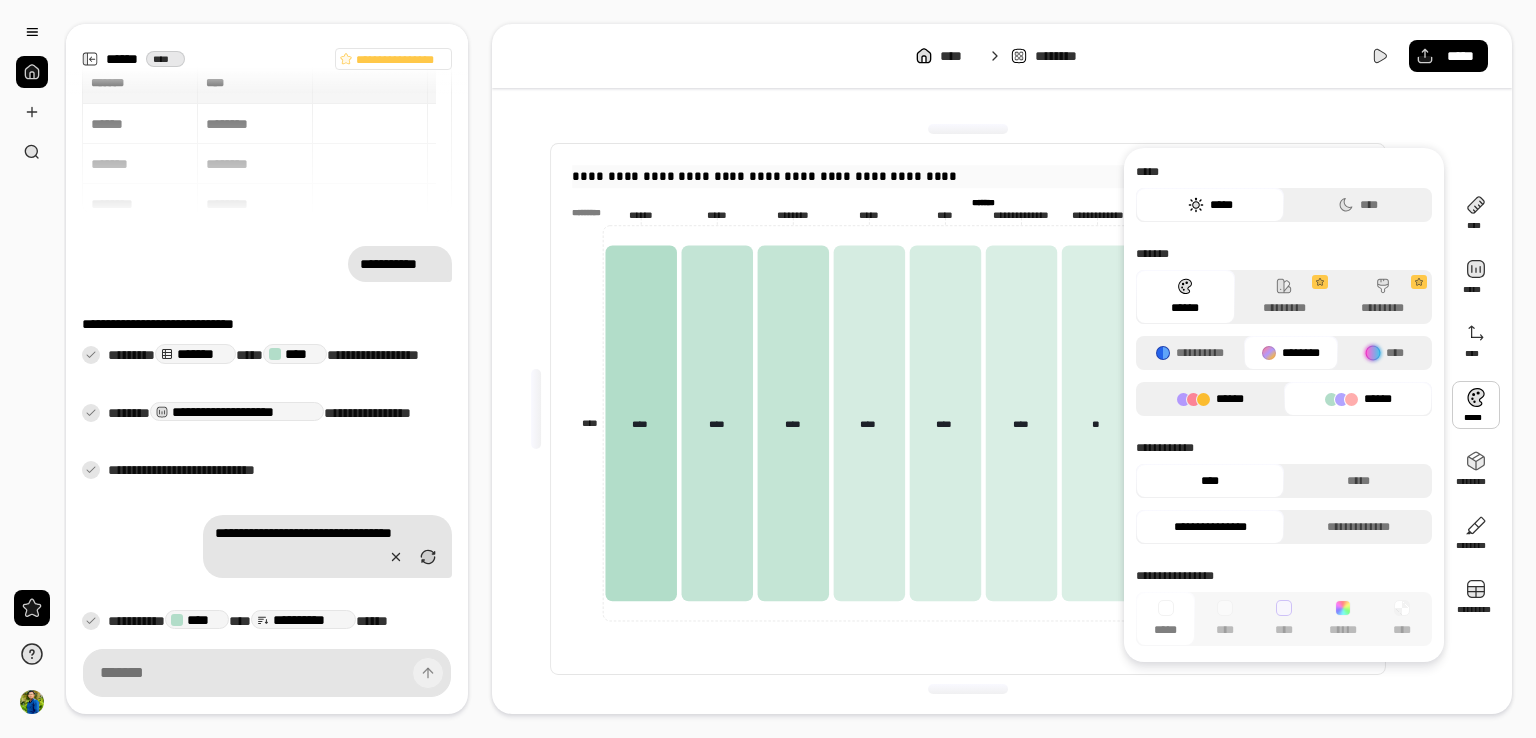 click on "******" at bounding box center [1210, 399] 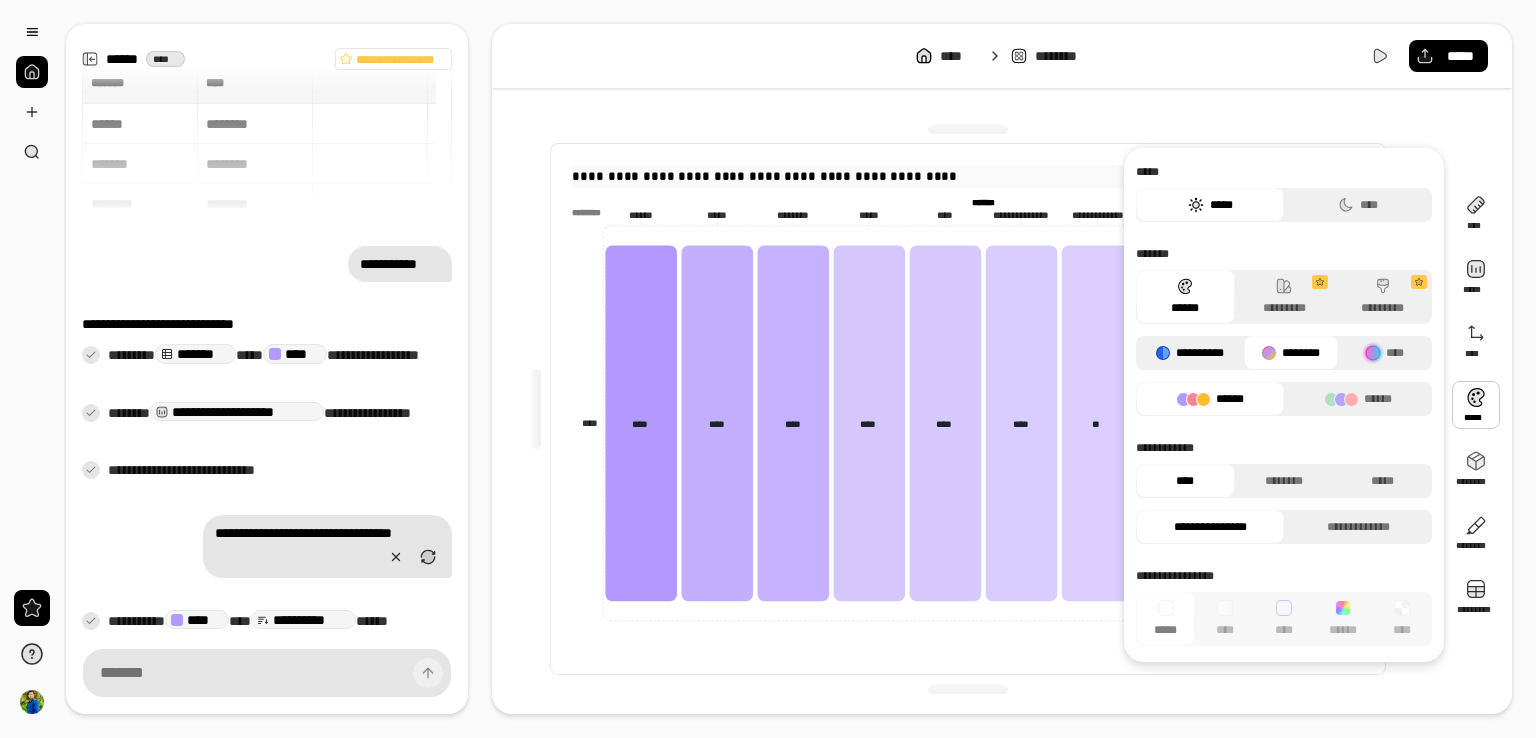 click on "**********" at bounding box center [1190, 353] 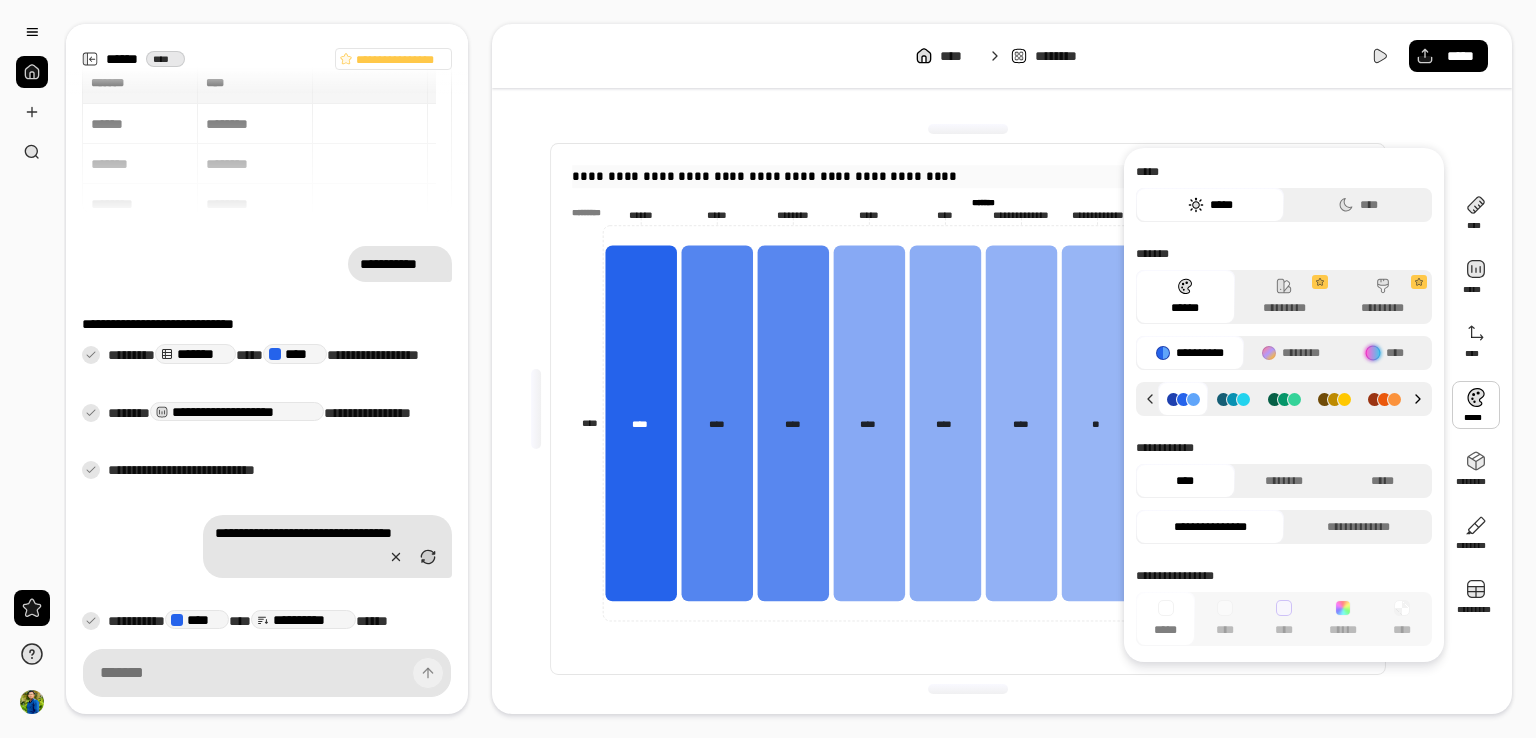 click 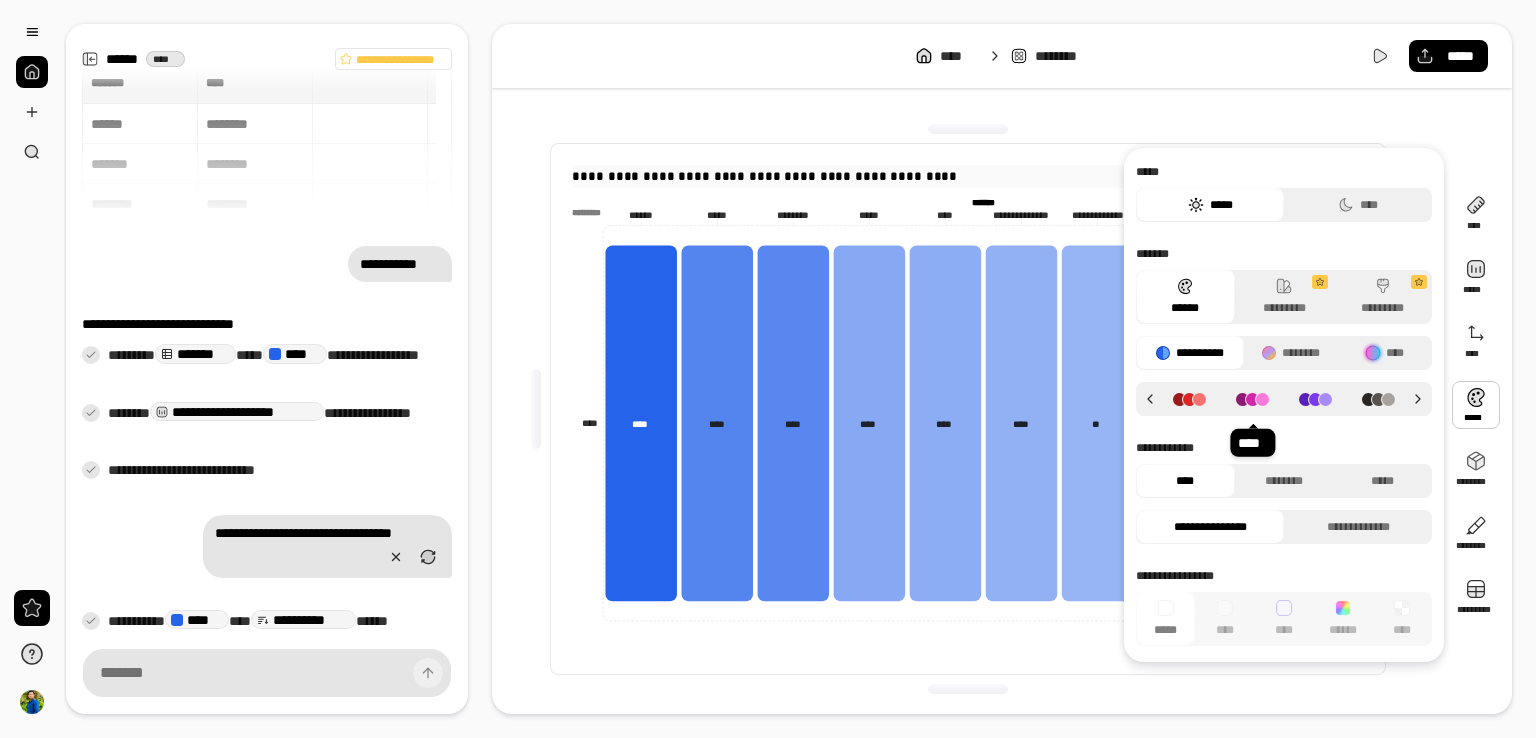 click 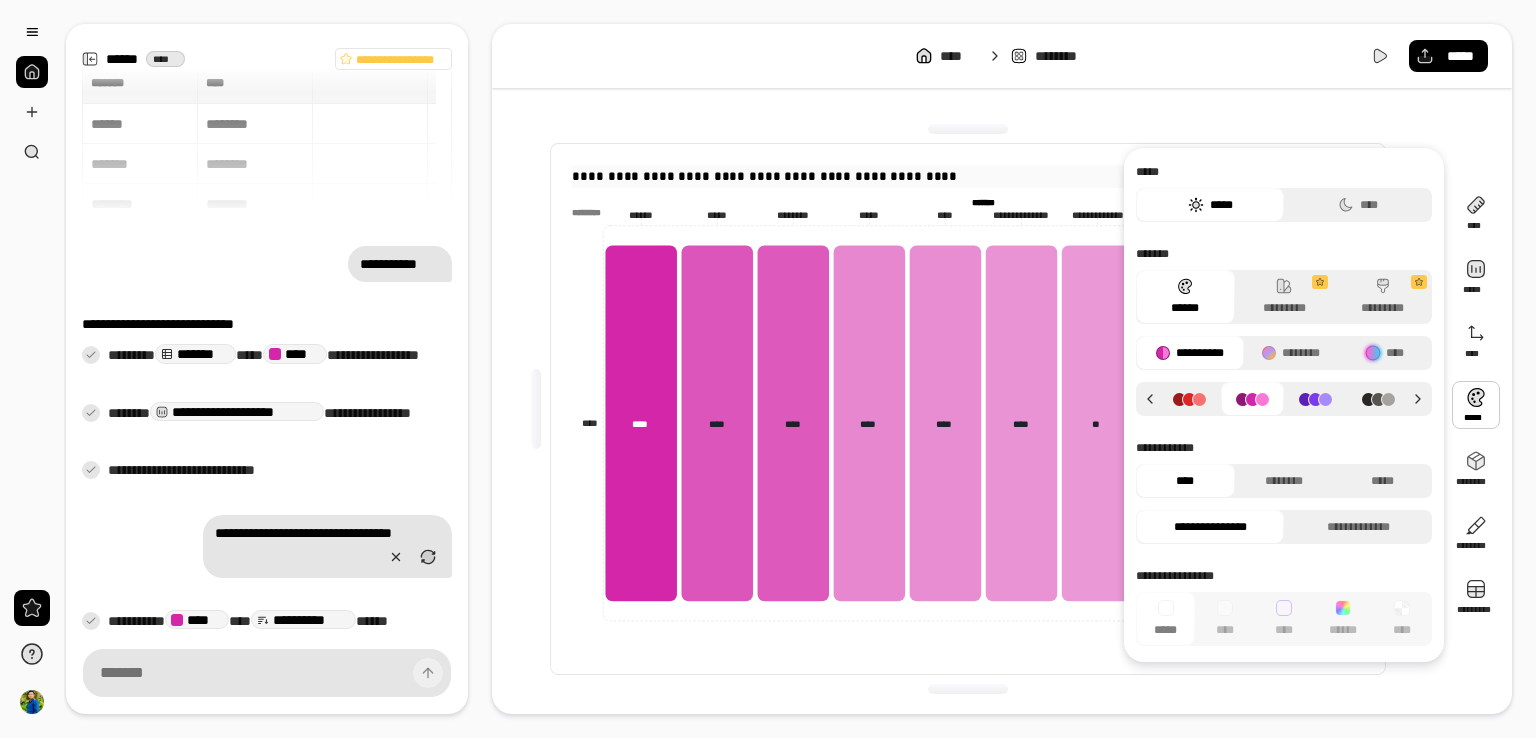 click at bounding box center [968, 129] 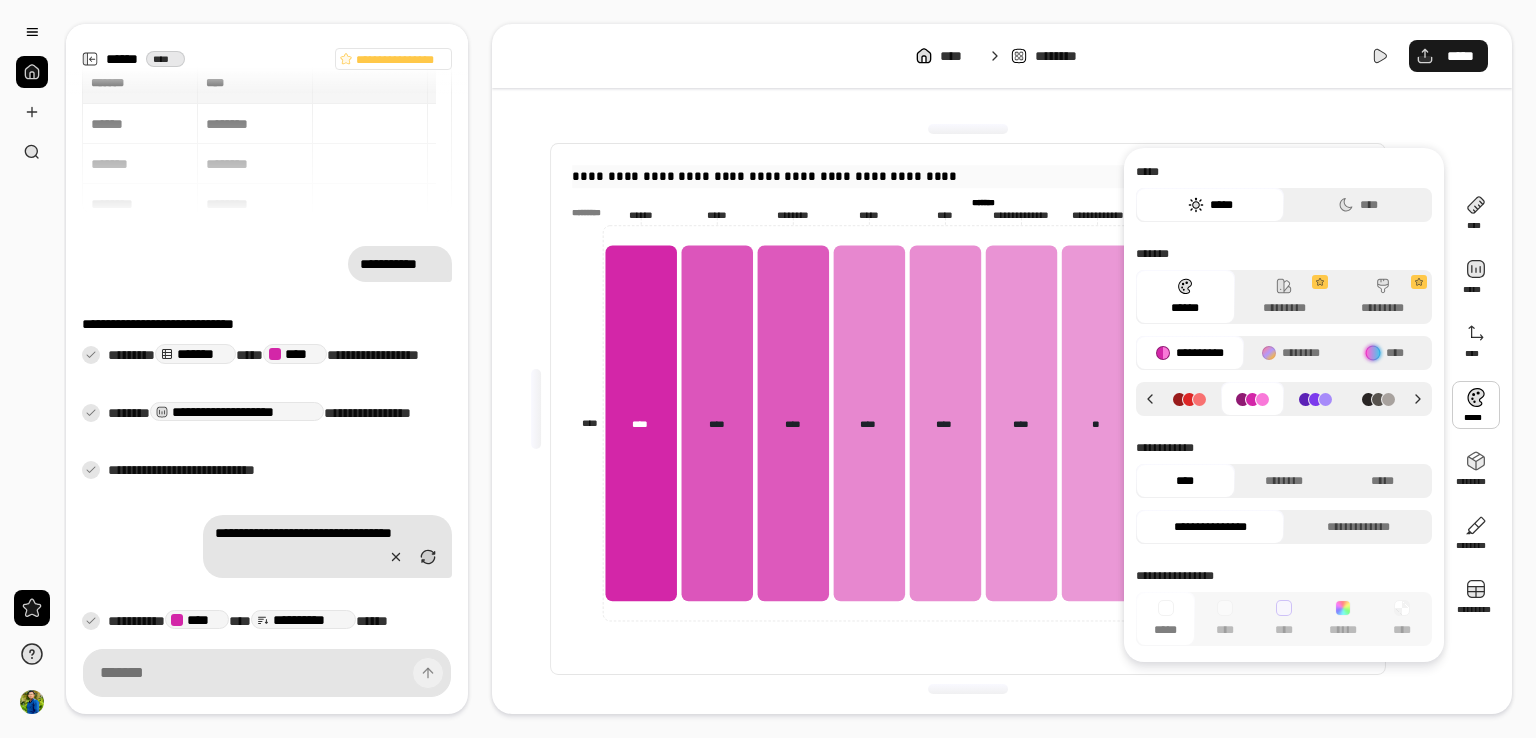 click on "*****" at bounding box center [1460, 56] 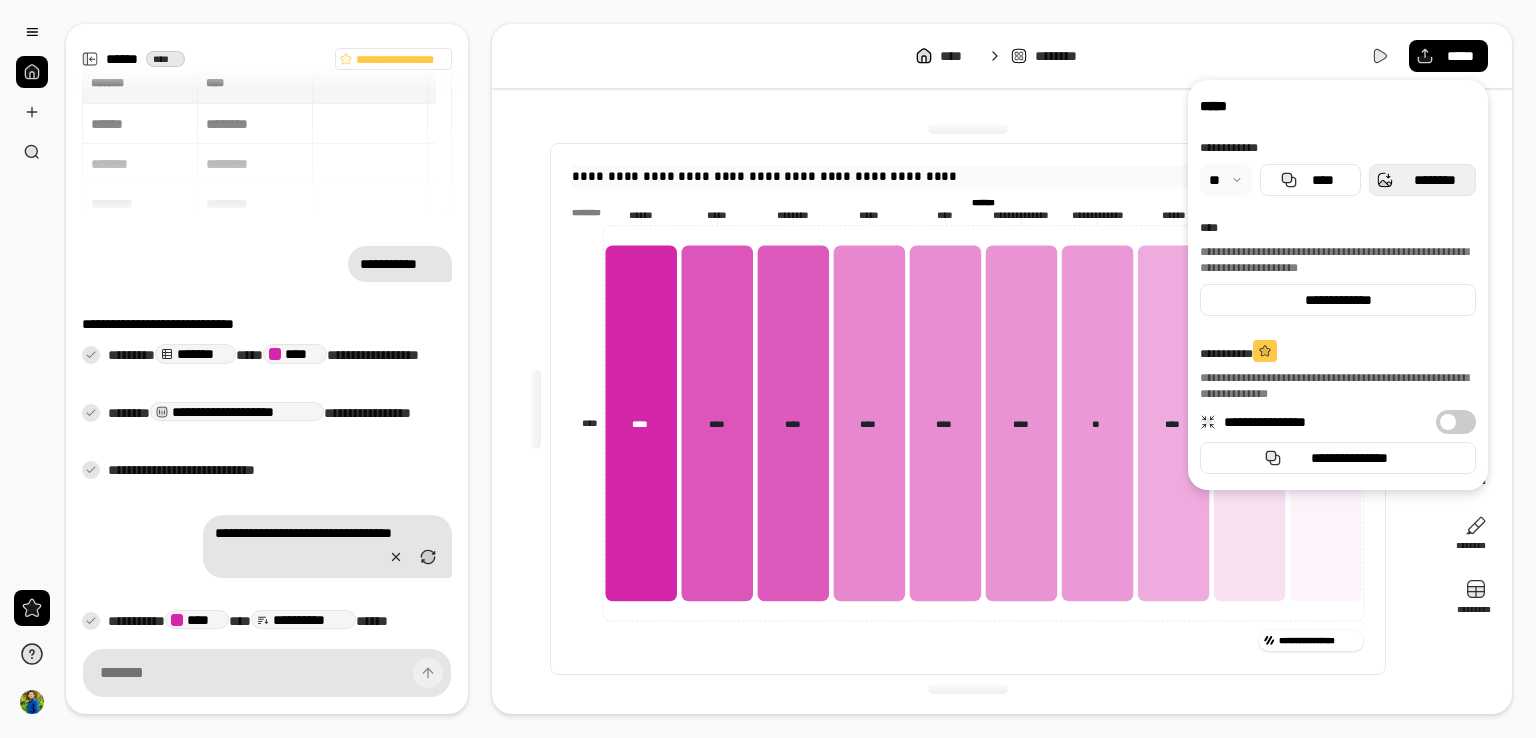 click on "********" at bounding box center (1434, 180) 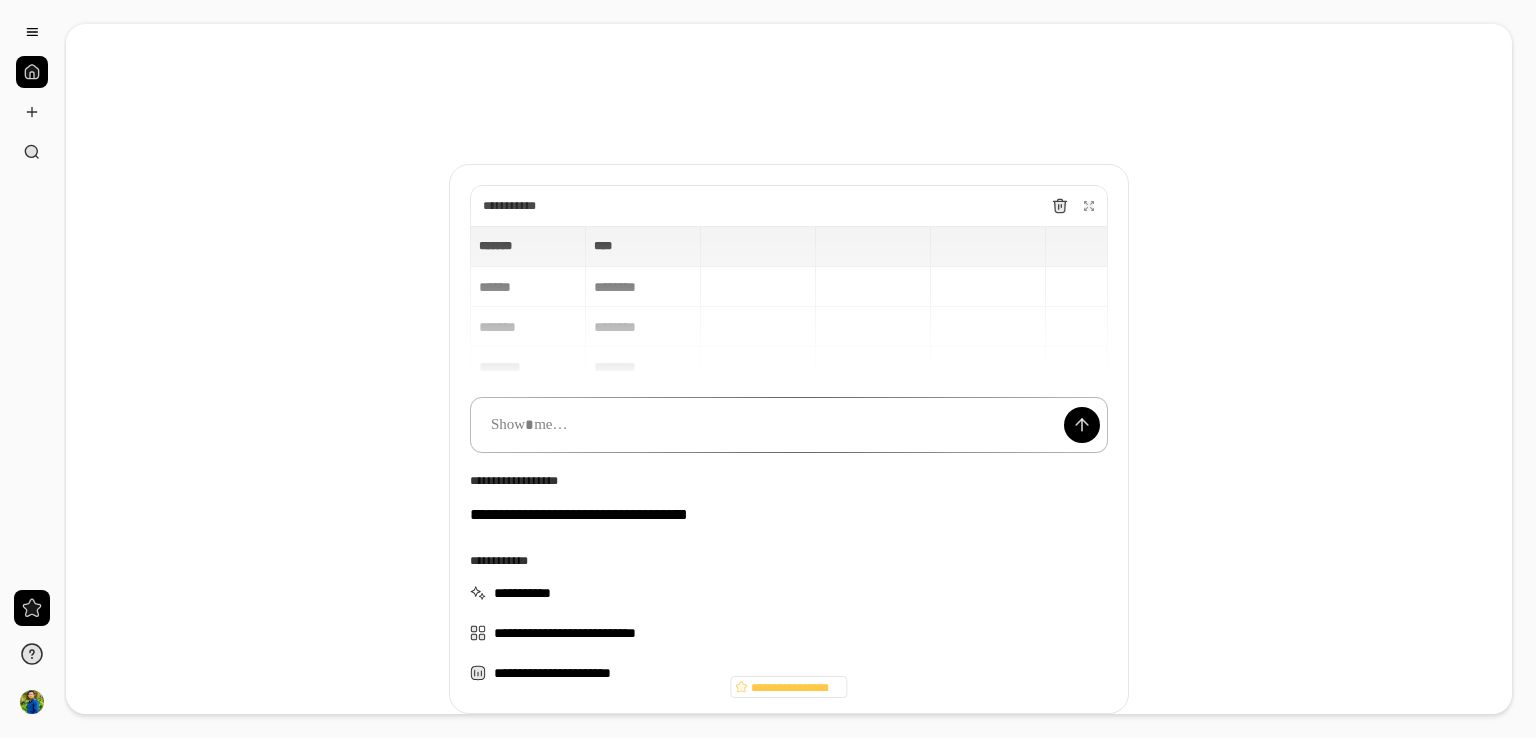 click at bounding box center (789, 425) 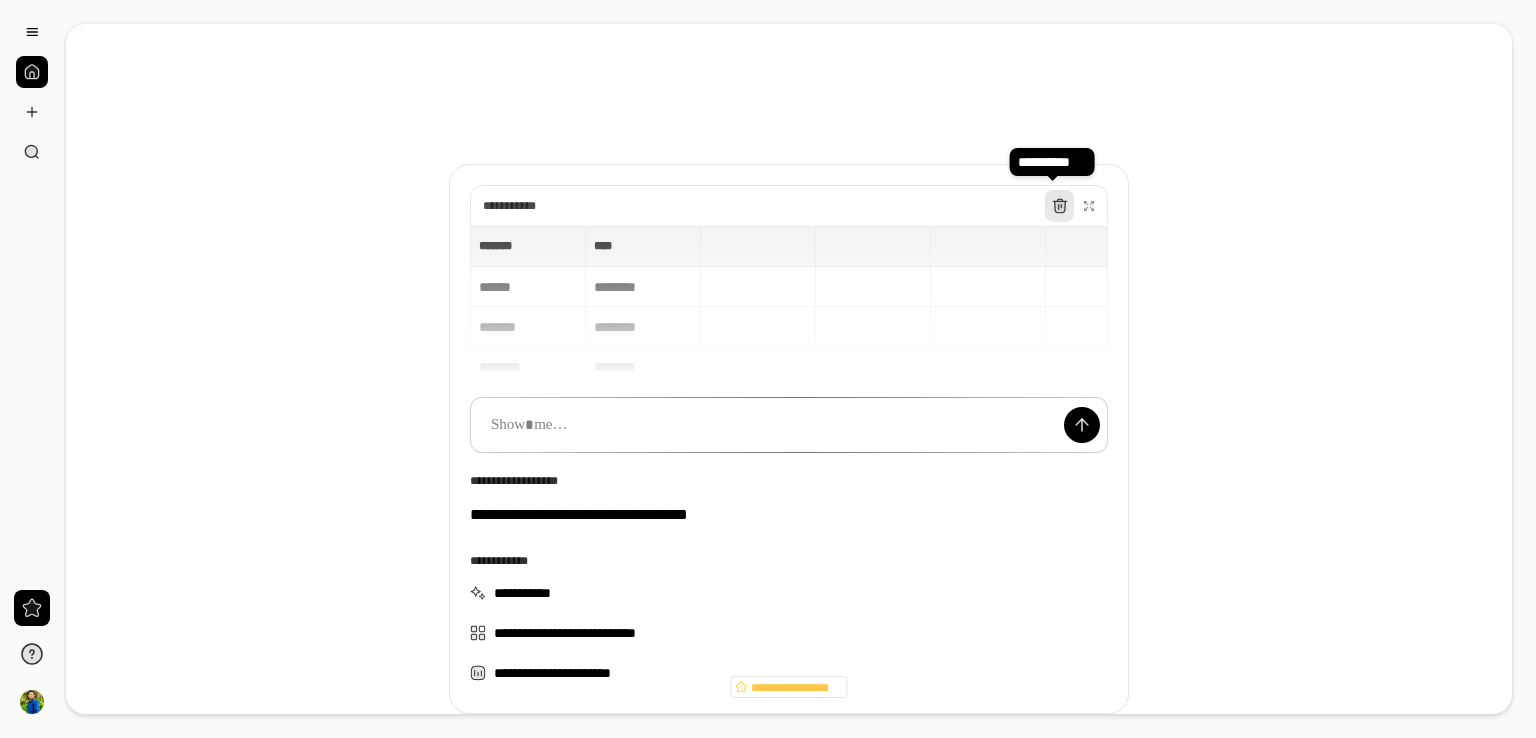click at bounding box center [1060, 206] 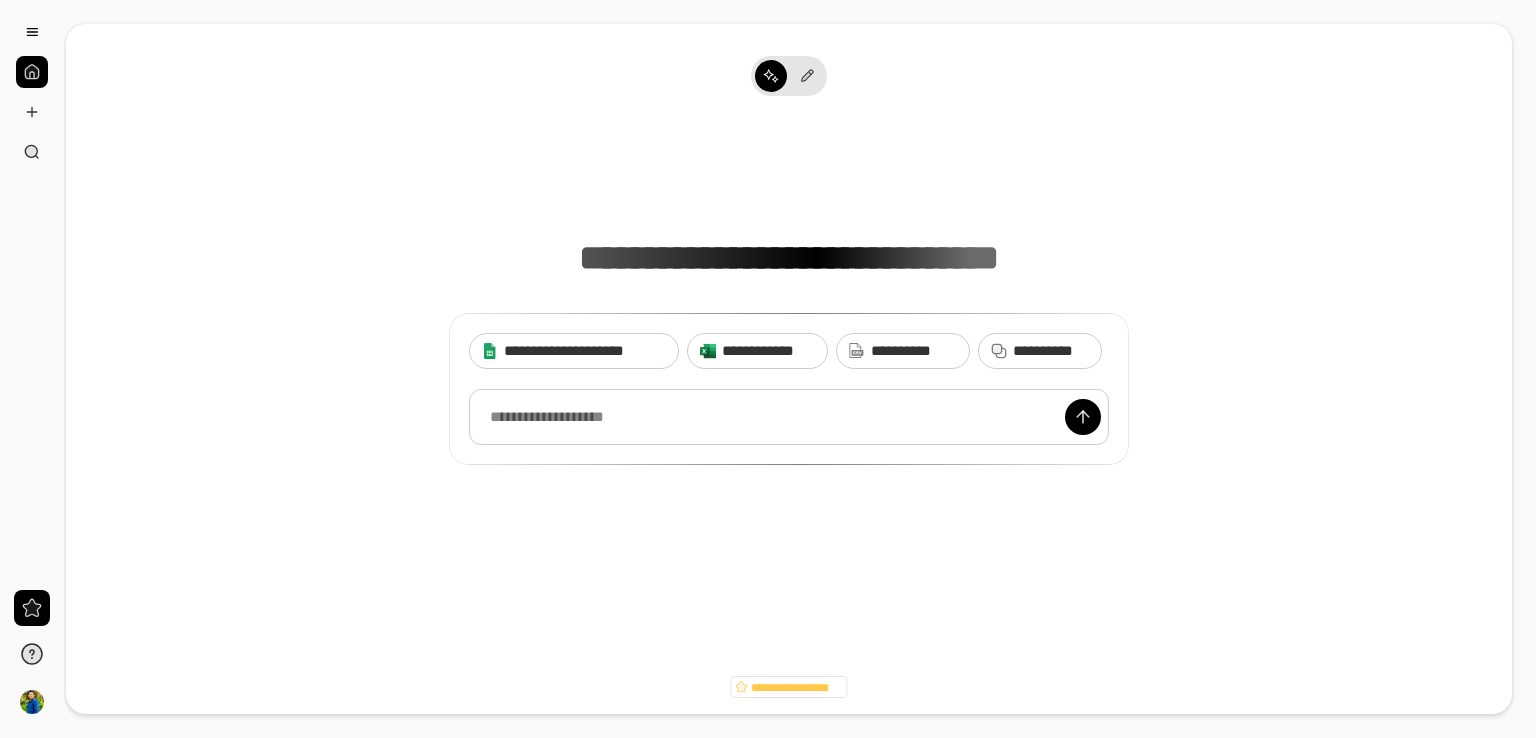 click at bounding box center (789, 417) 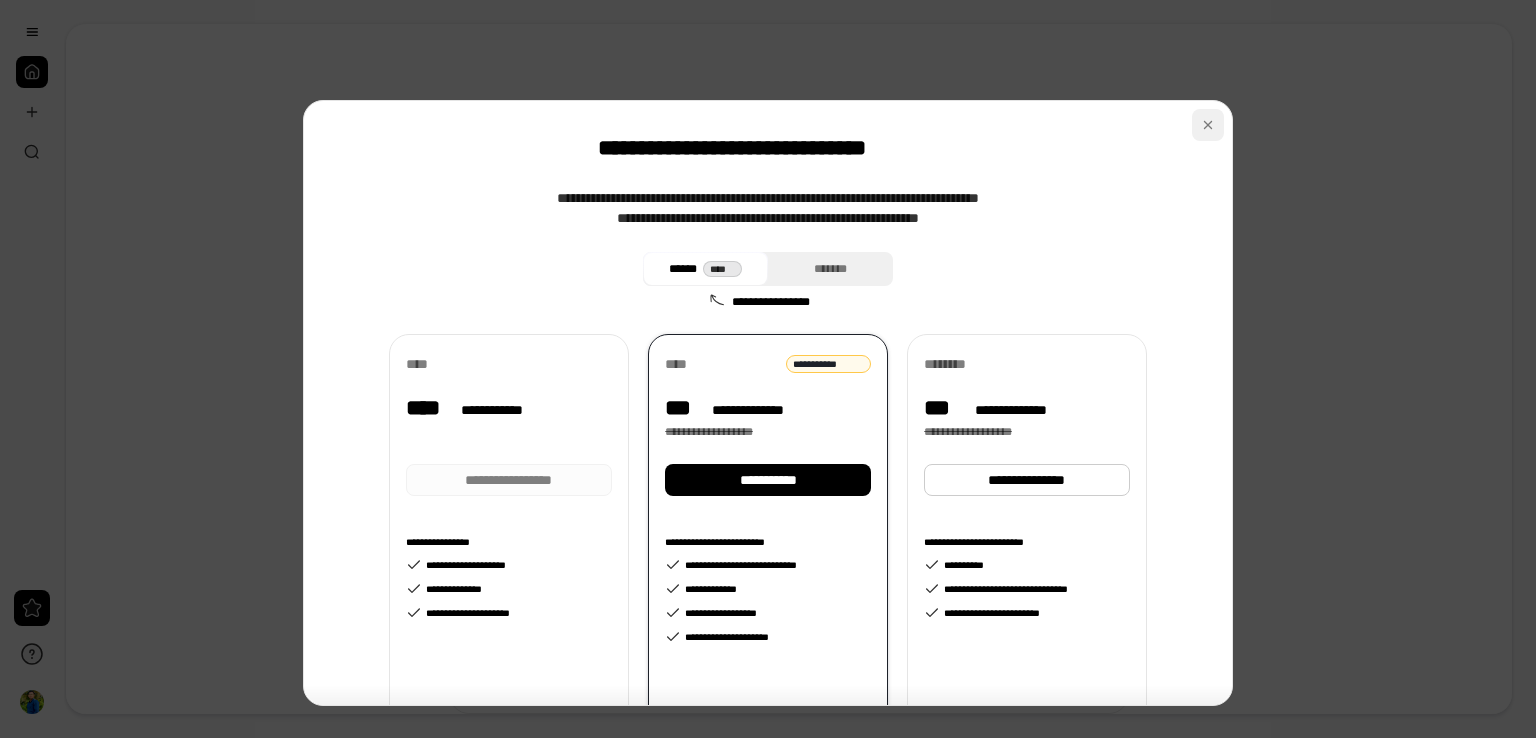 click at bounding box center [1208, 125] 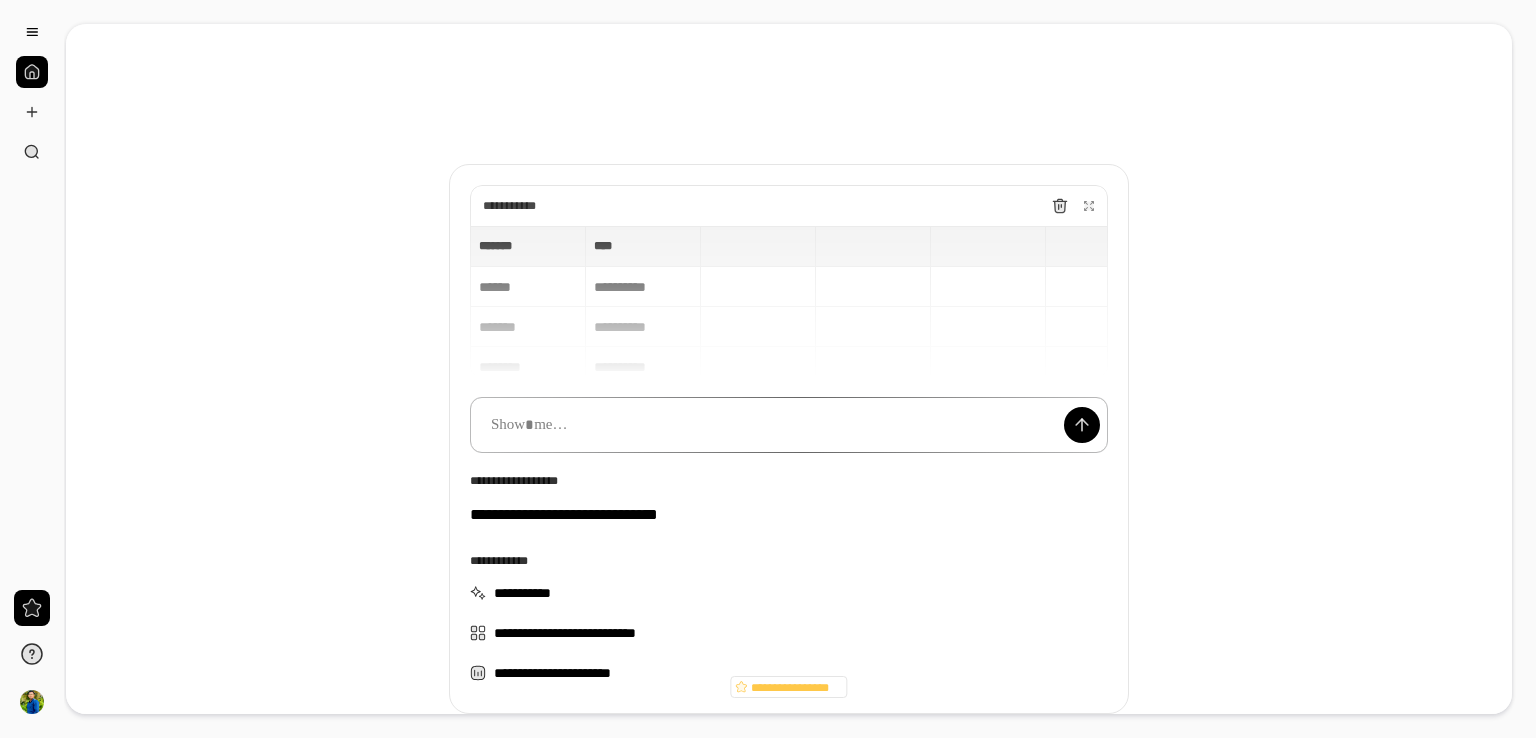 click at bounding box center [789, 425] 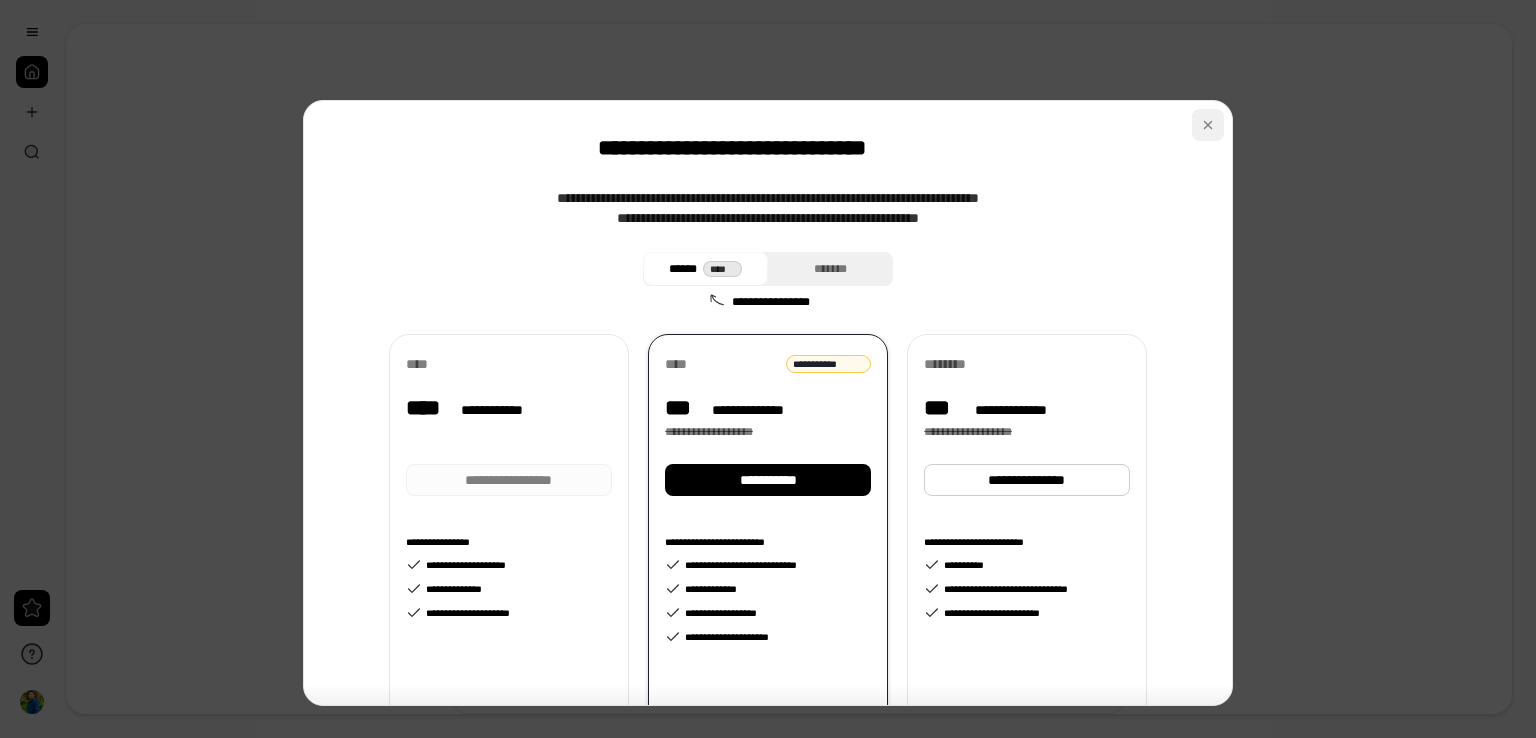click at bounding box center [1208, 125] 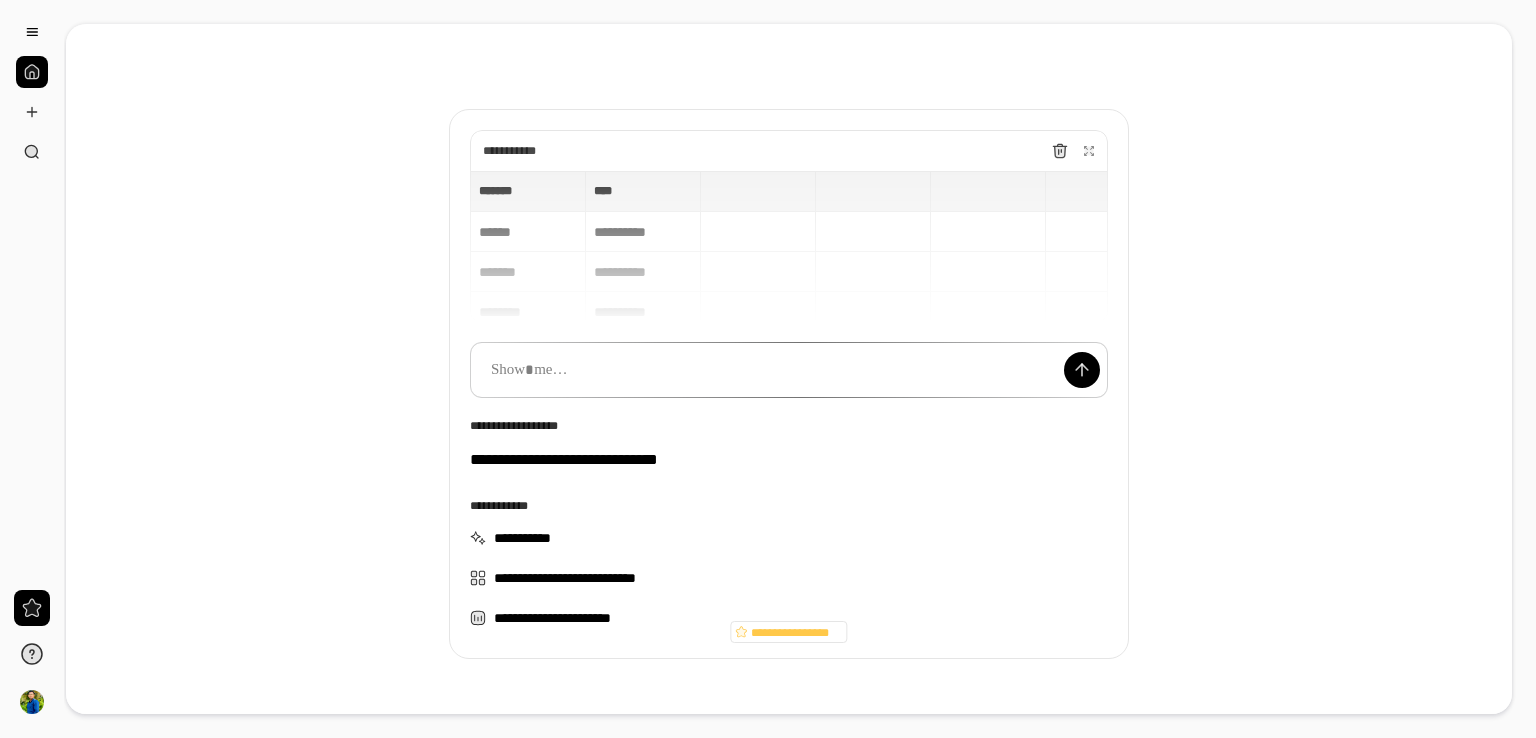 scroll, scrollTop: 0, scrollLeft: 0, axis: both 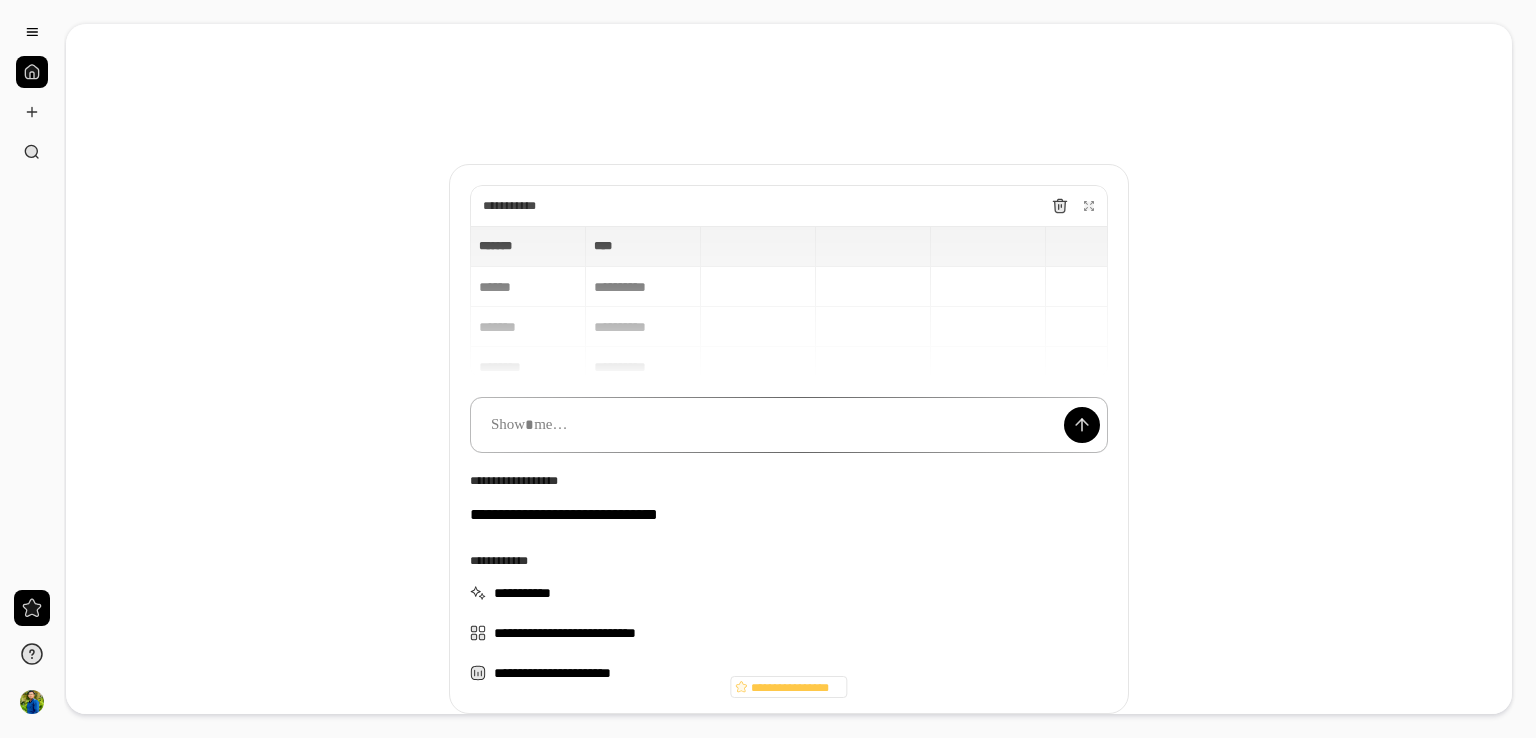 click at bounding box center (789, 425) 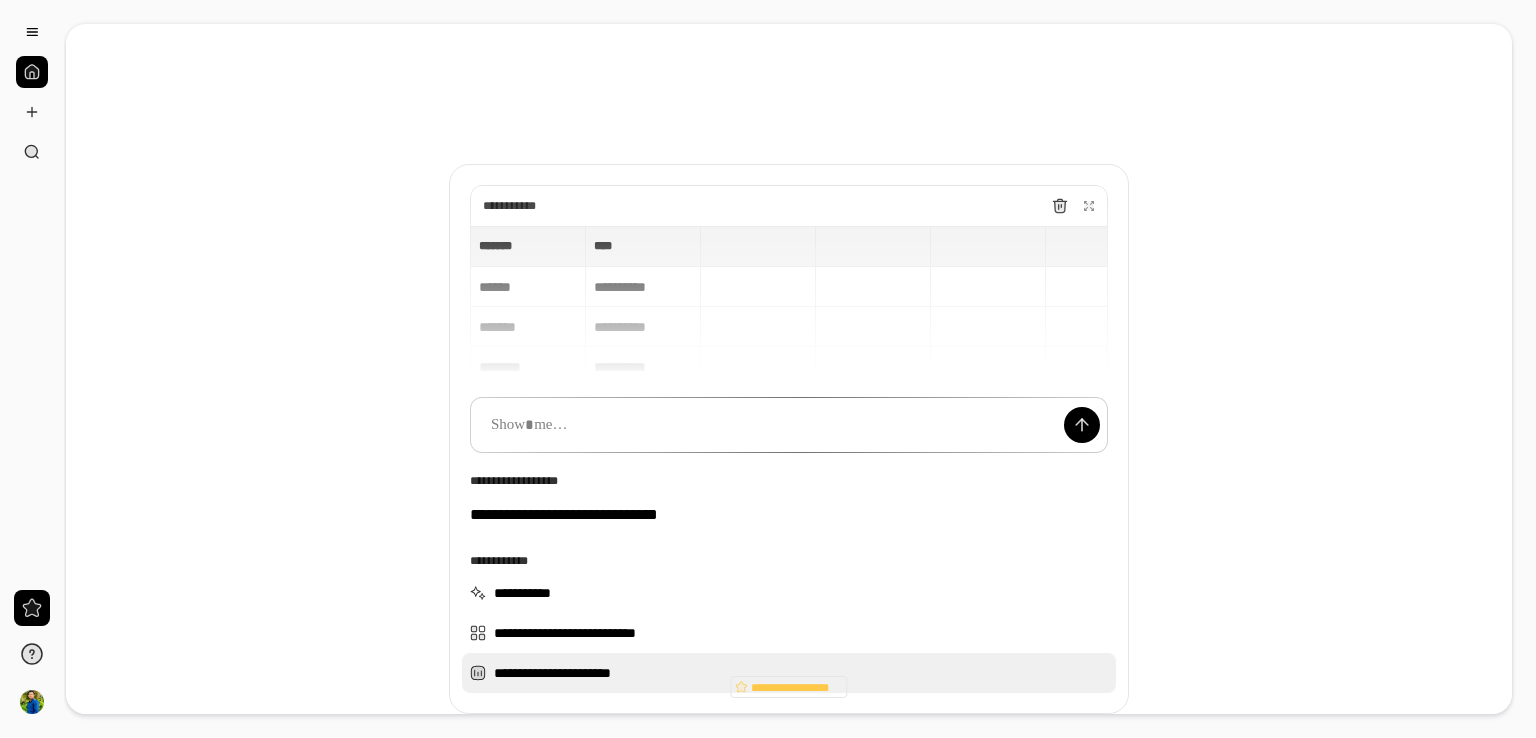 click on "**********" at bounding box center (789, 673) 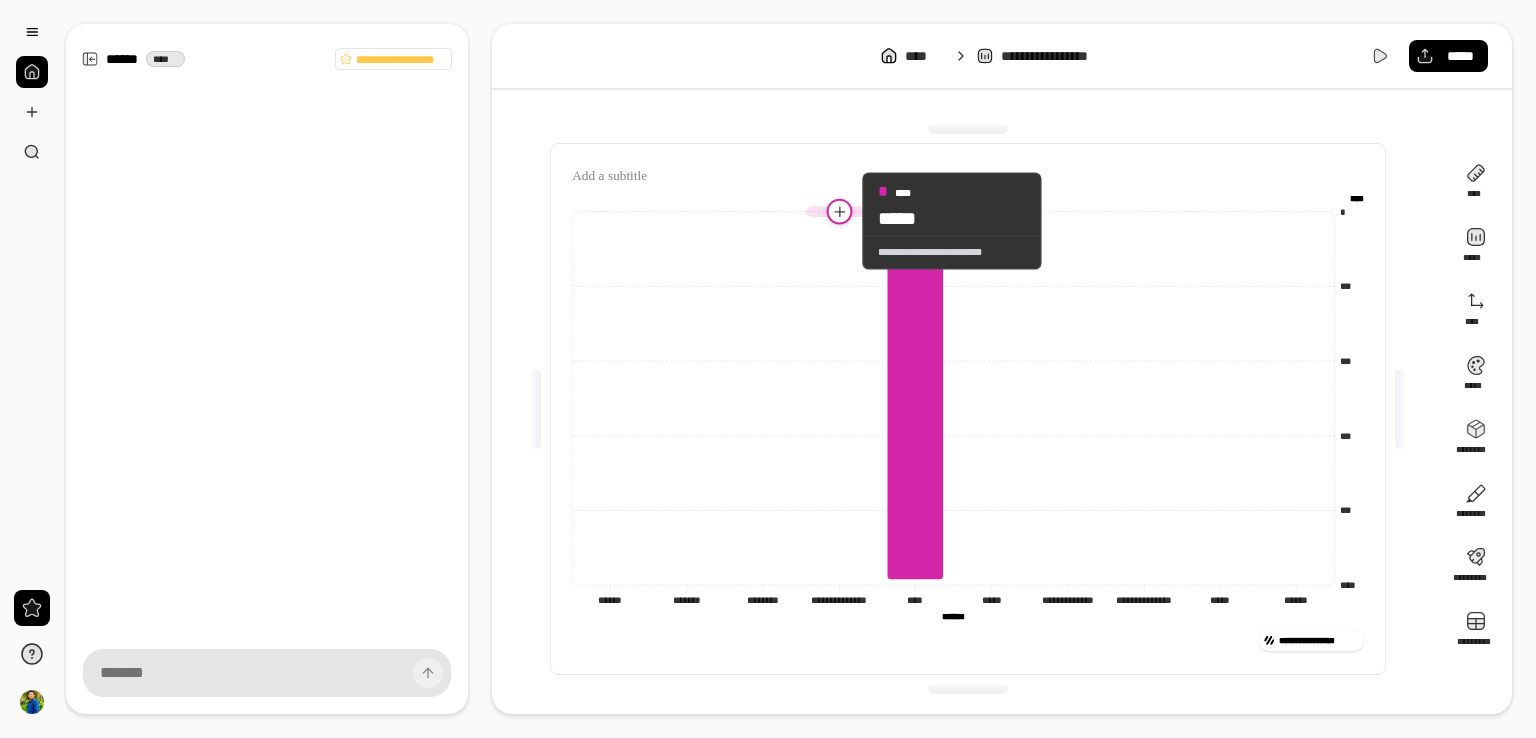 click 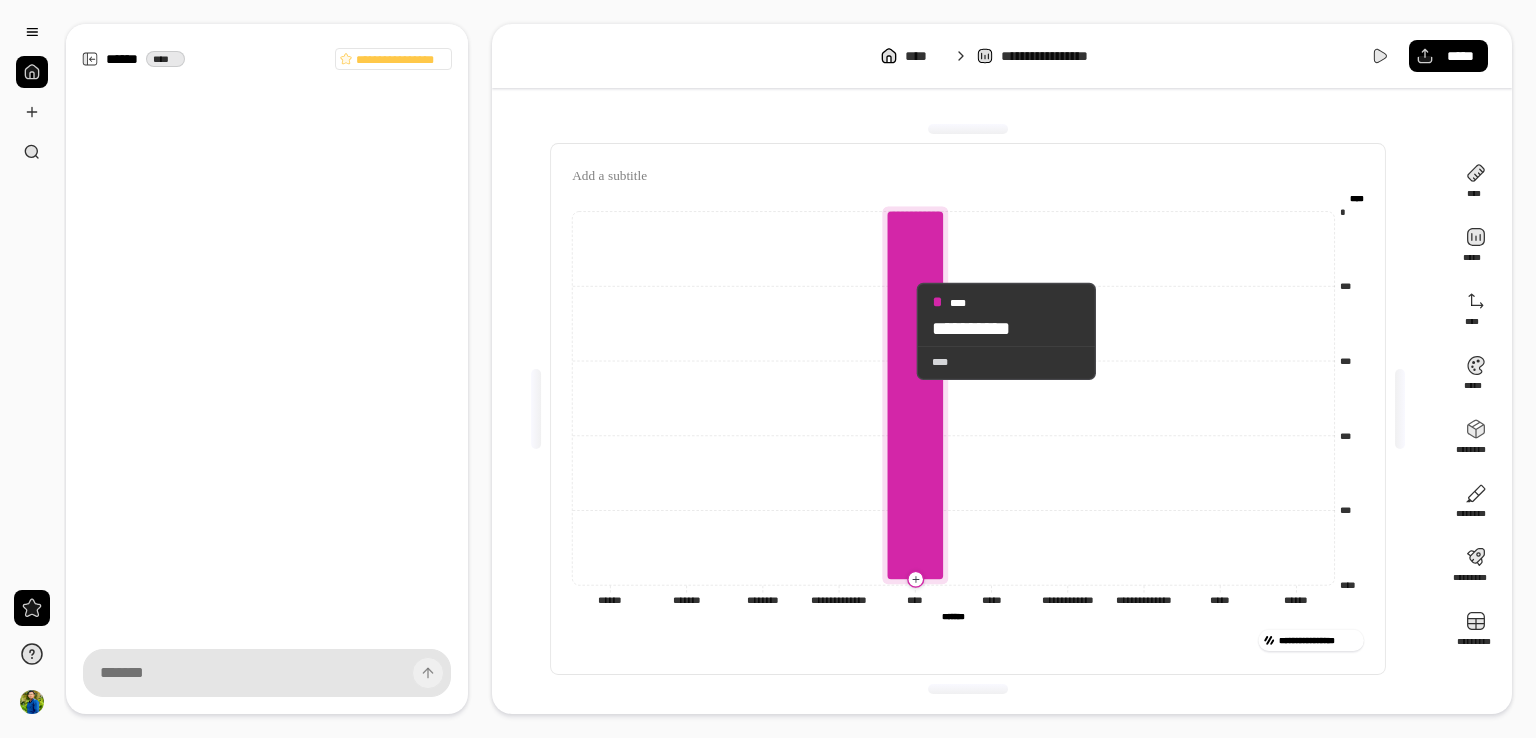 click 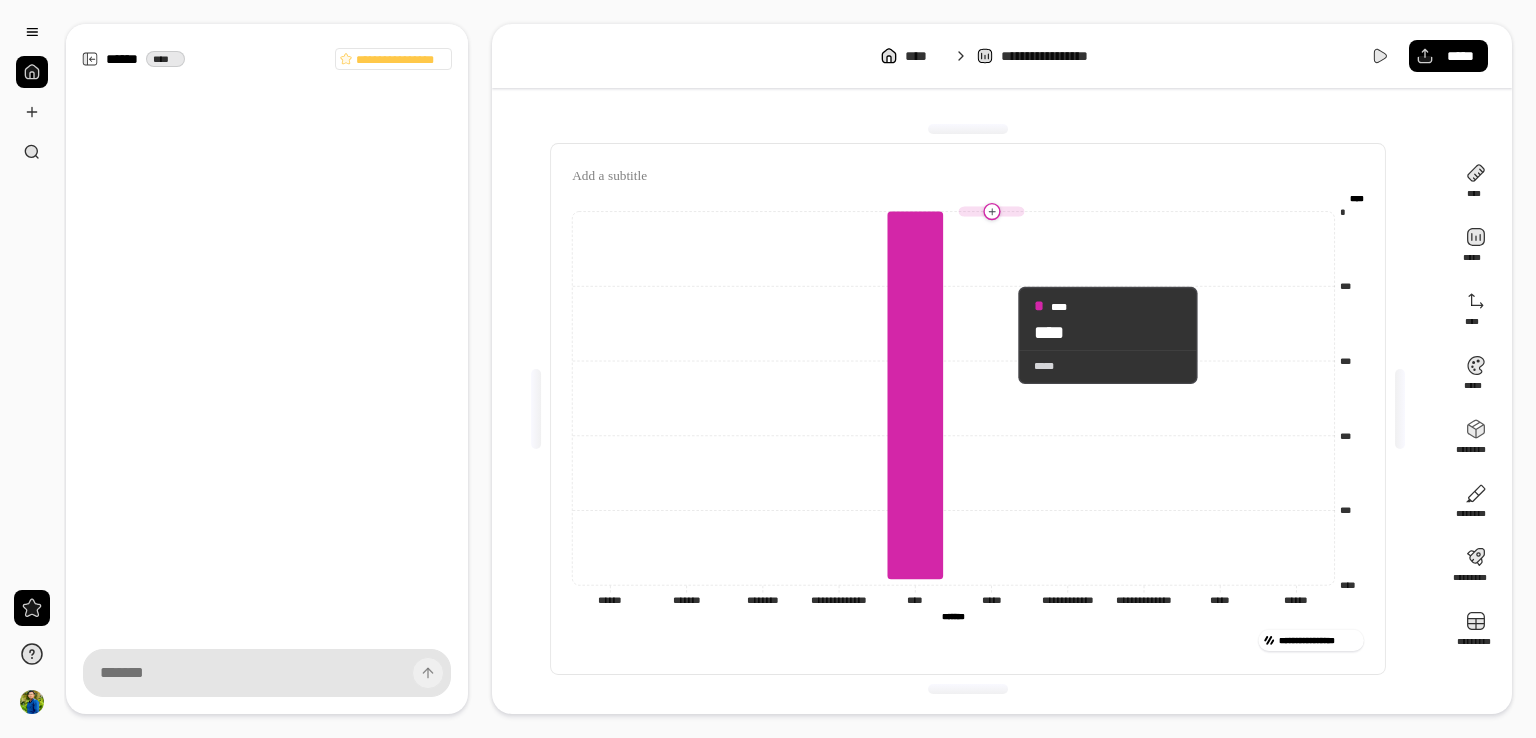 drag, startPoint x: 911, startPoint y: 331, endPoint x: 998, endPoint y: 335, distance: 87.0919 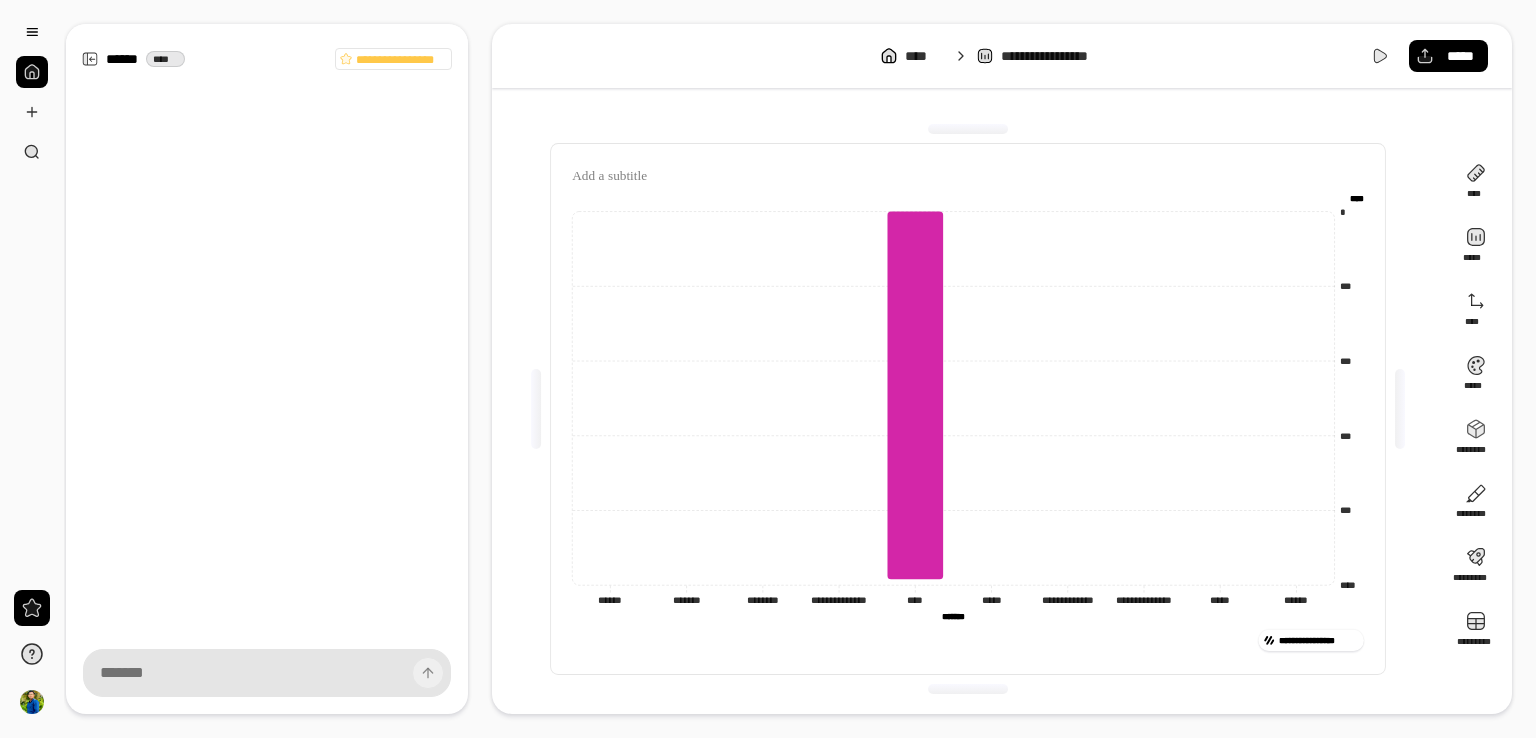click on "**********" 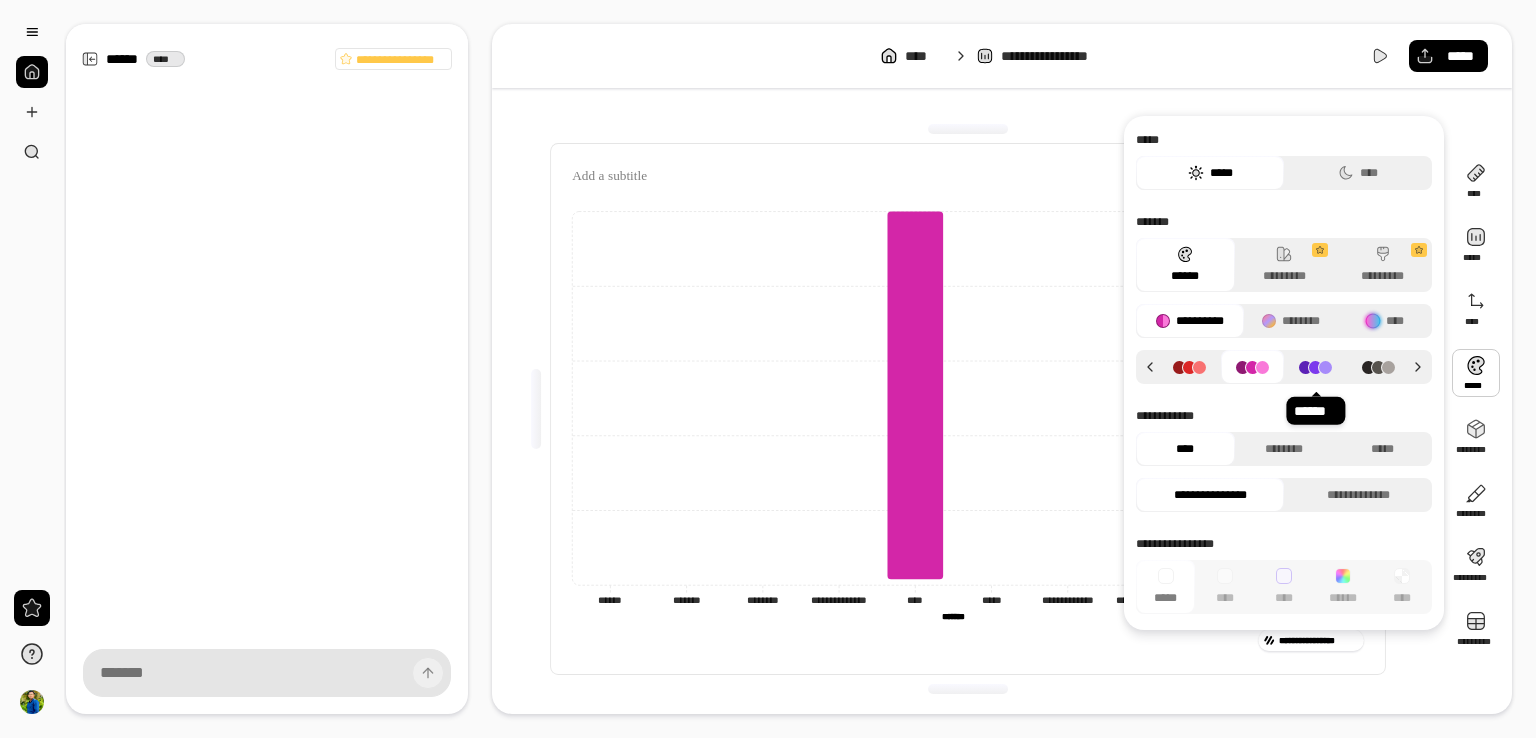 click at bounding box center [1315, 367] 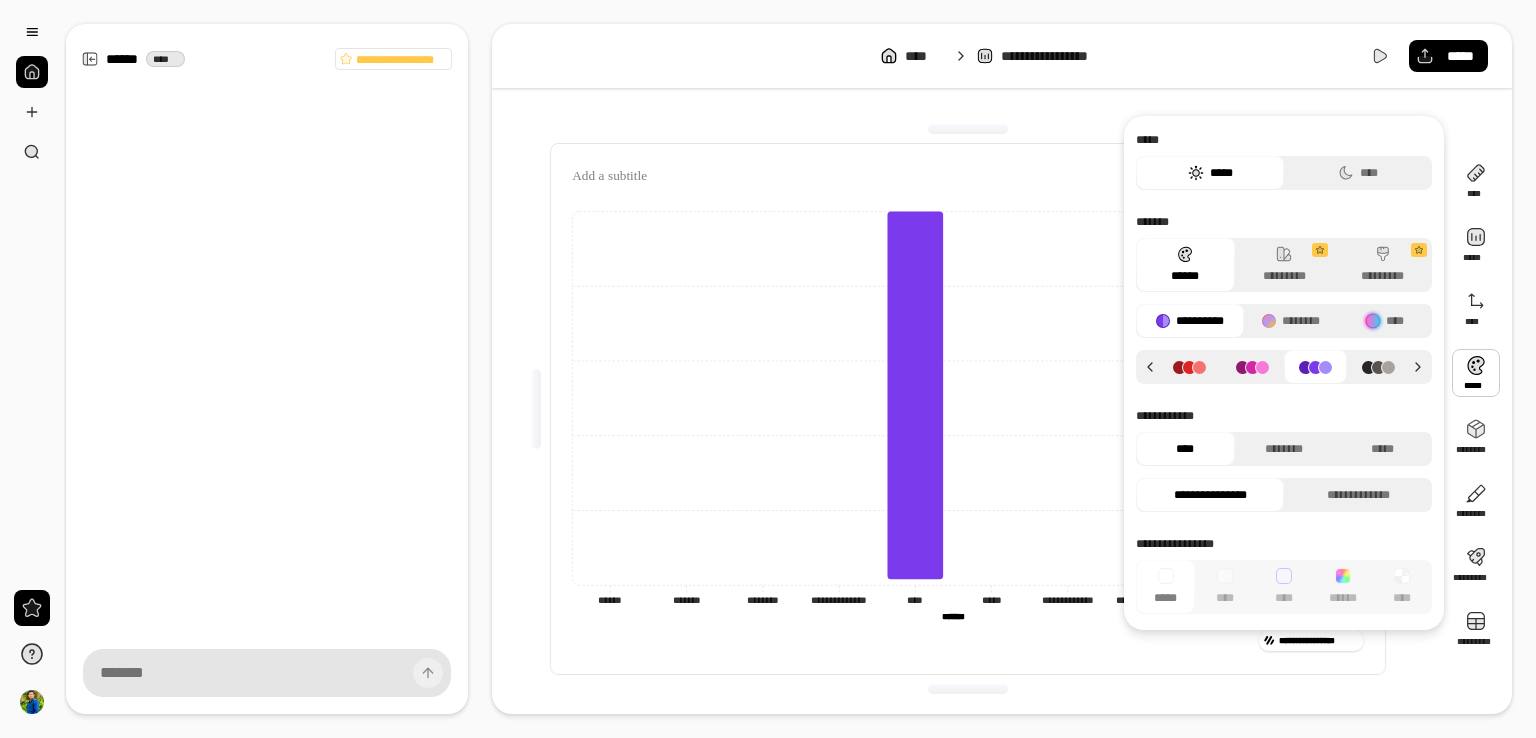 click at bounding box center [1252, 367] 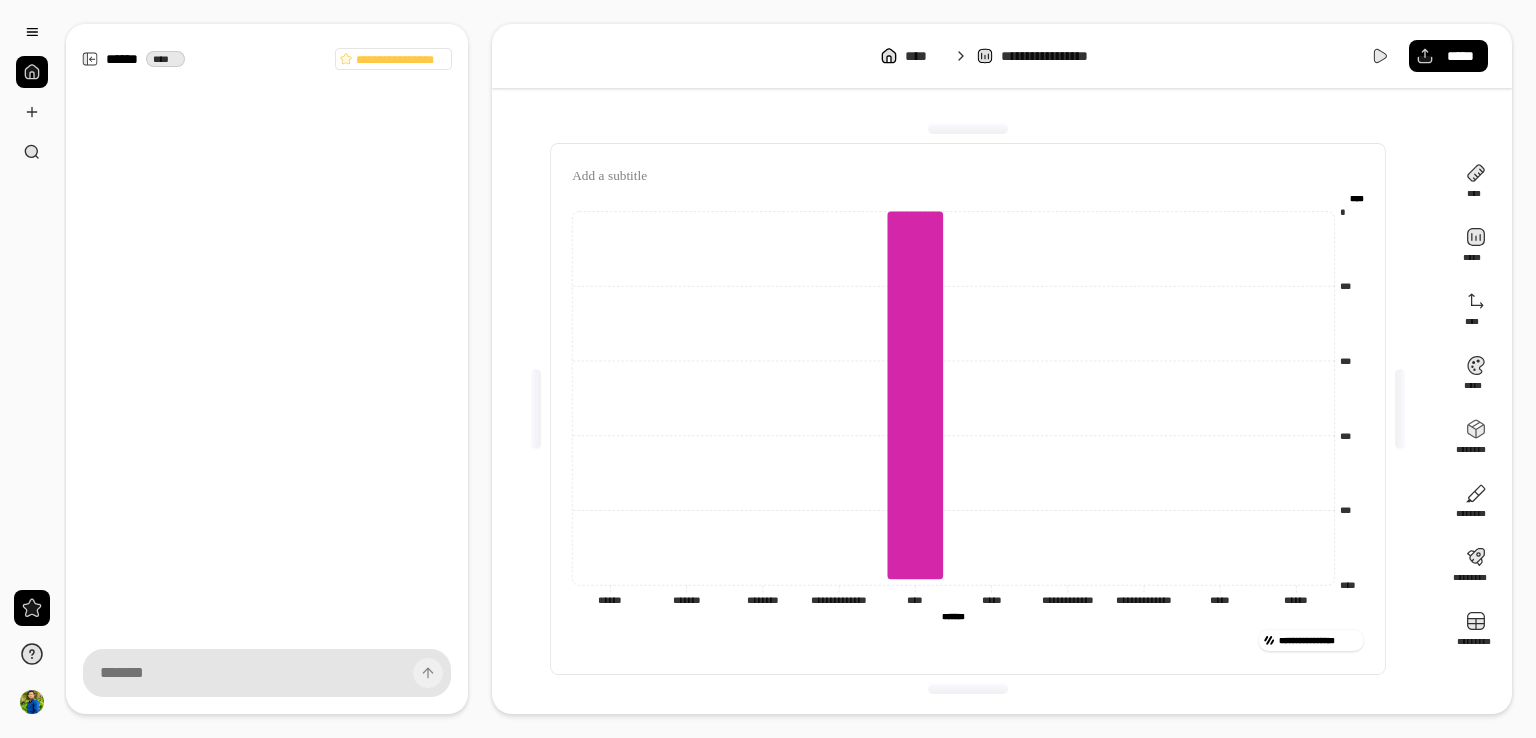 drag, startPoint x: 305, startPoint y: 300, endPoint x: 305, endPoint y: 325, distance: 25 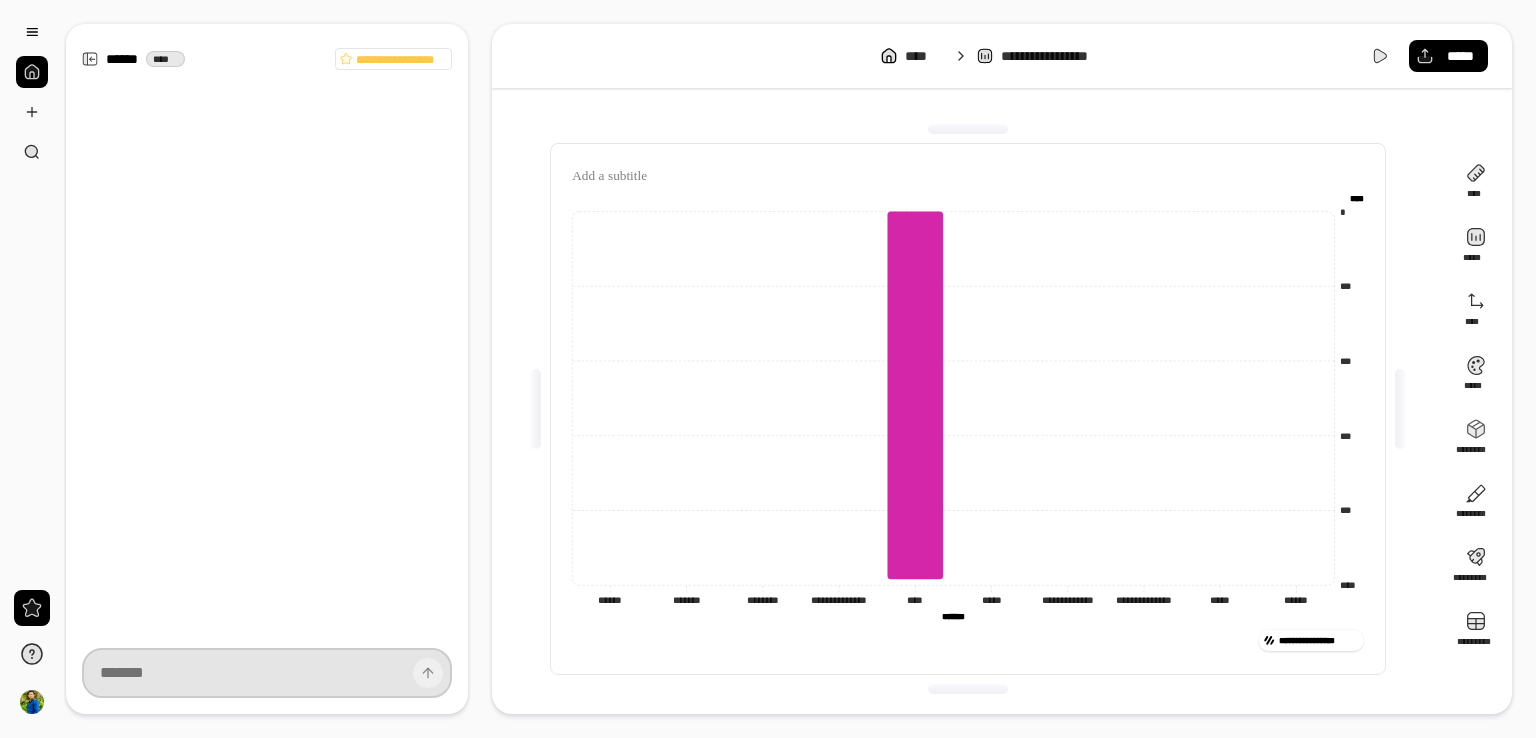 drag, startPoint x: 224, startPoint y: 675, endPoint x: 212, endPoint y: 648, distance: 29.546574 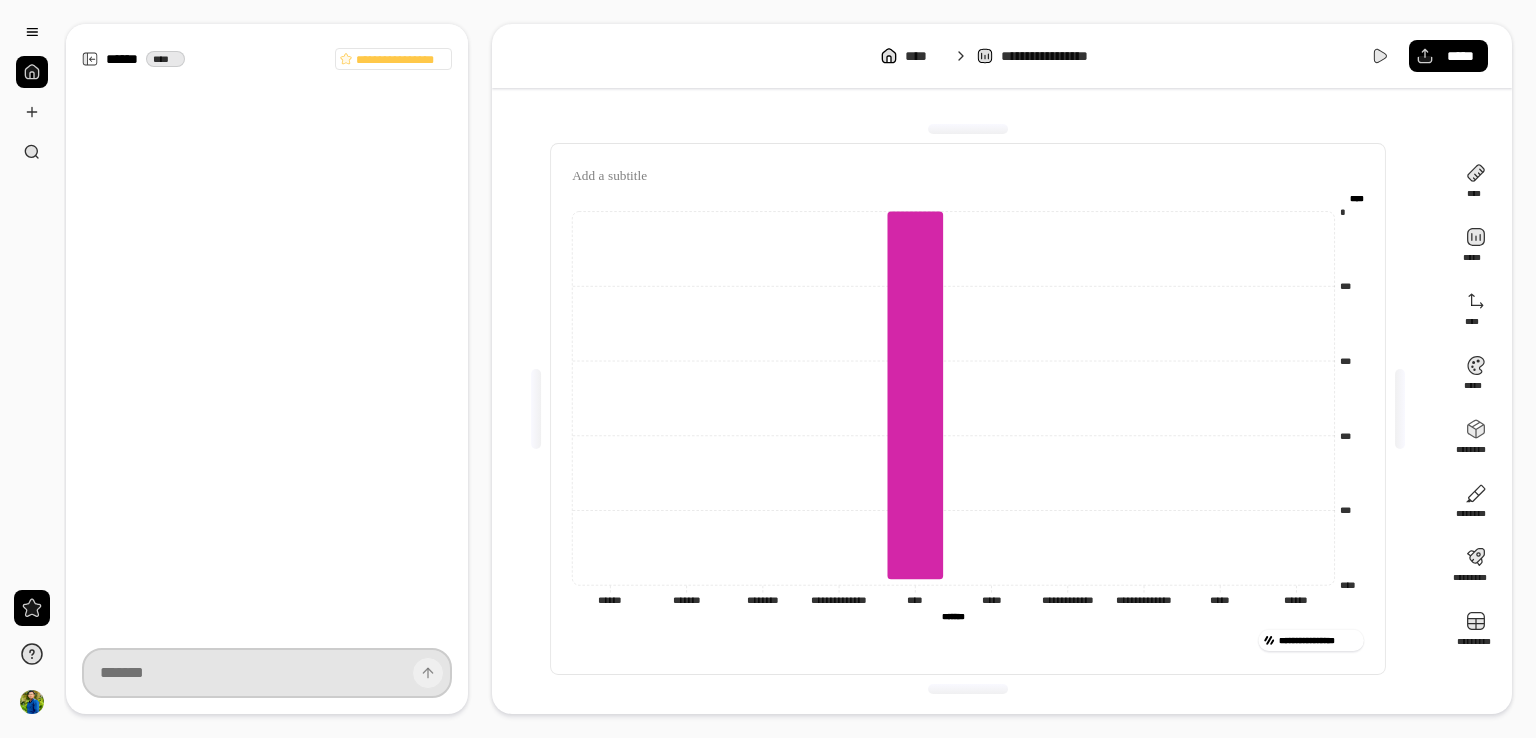click at bounding box center [267, 673] 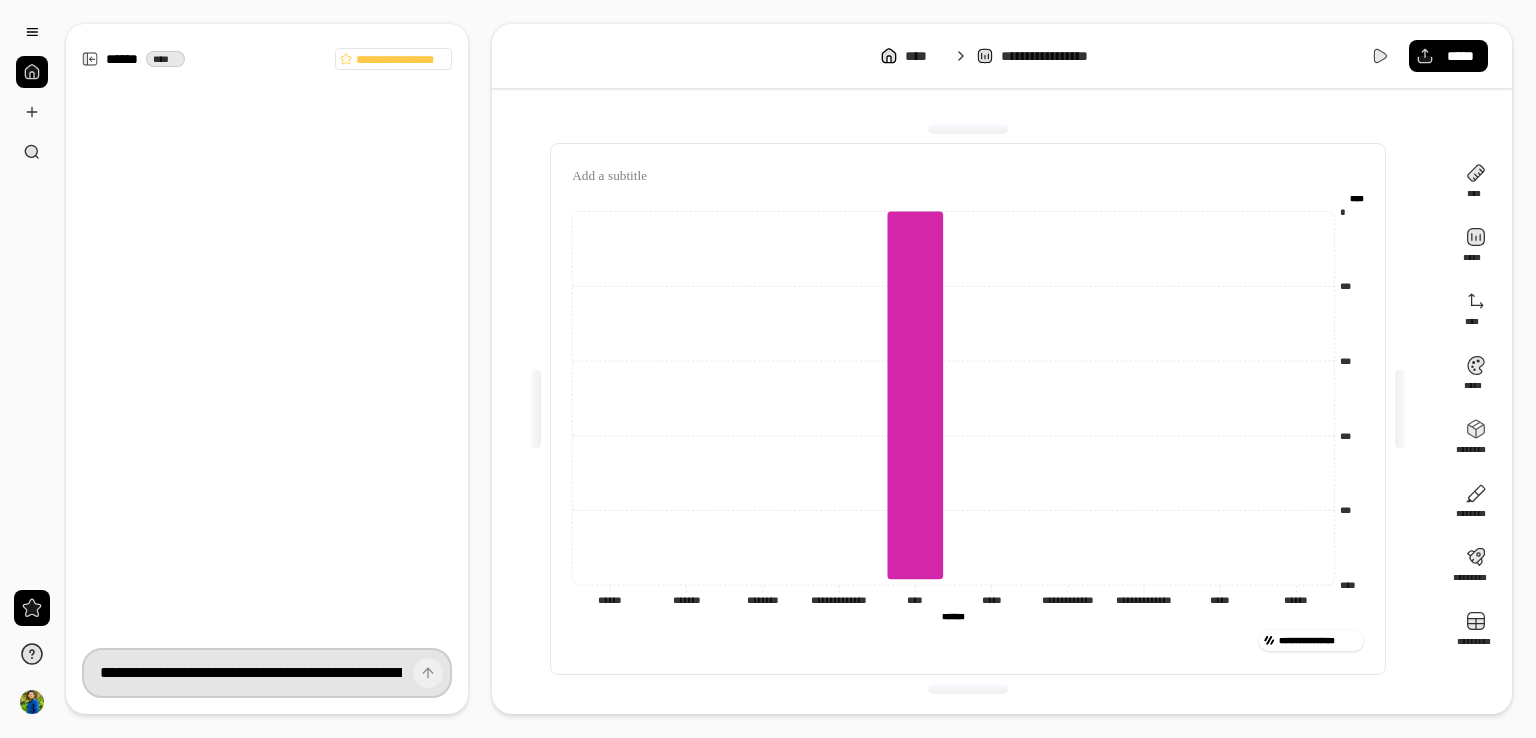 scroll, scrollTop: 0, scrollLeft: 1890, axis: horizontal 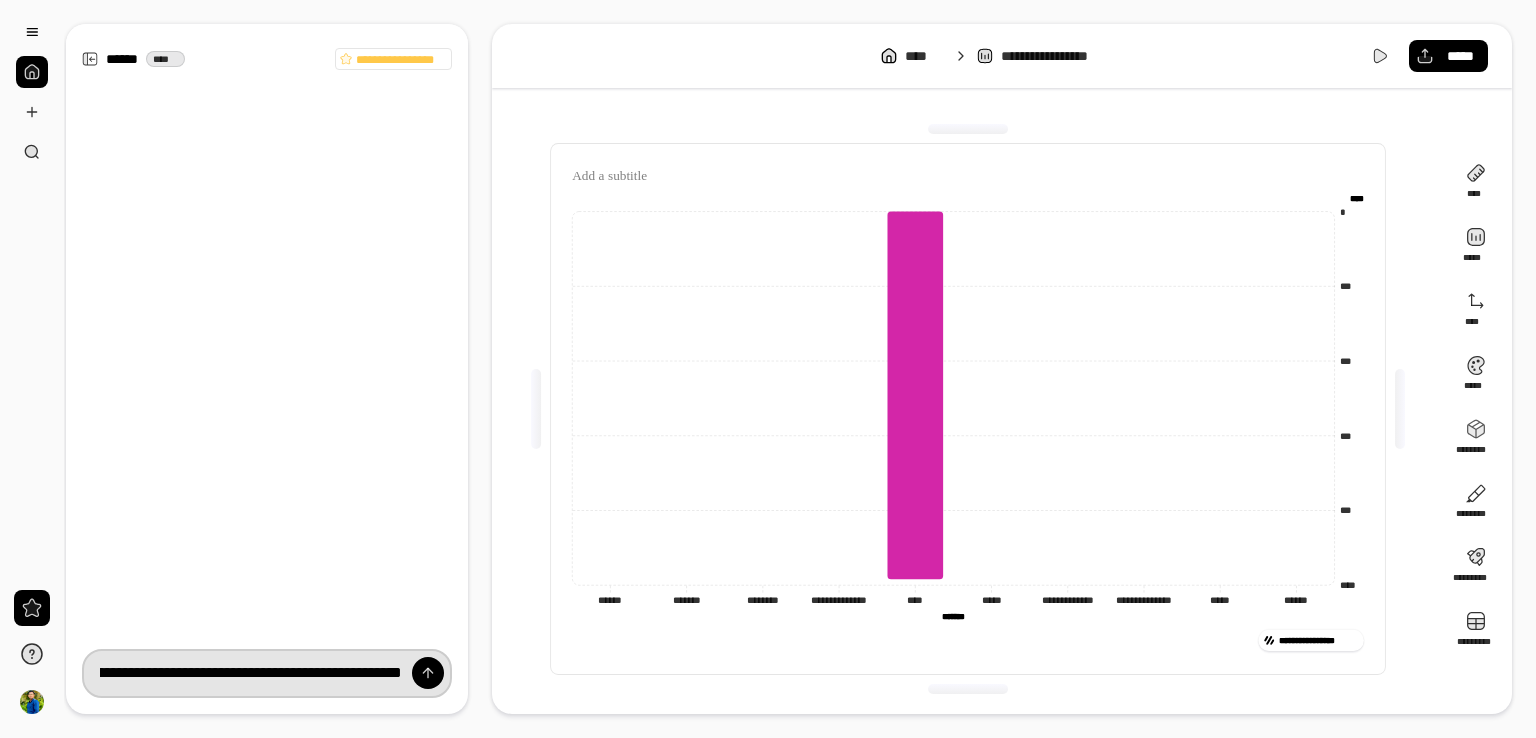 type on "**********" 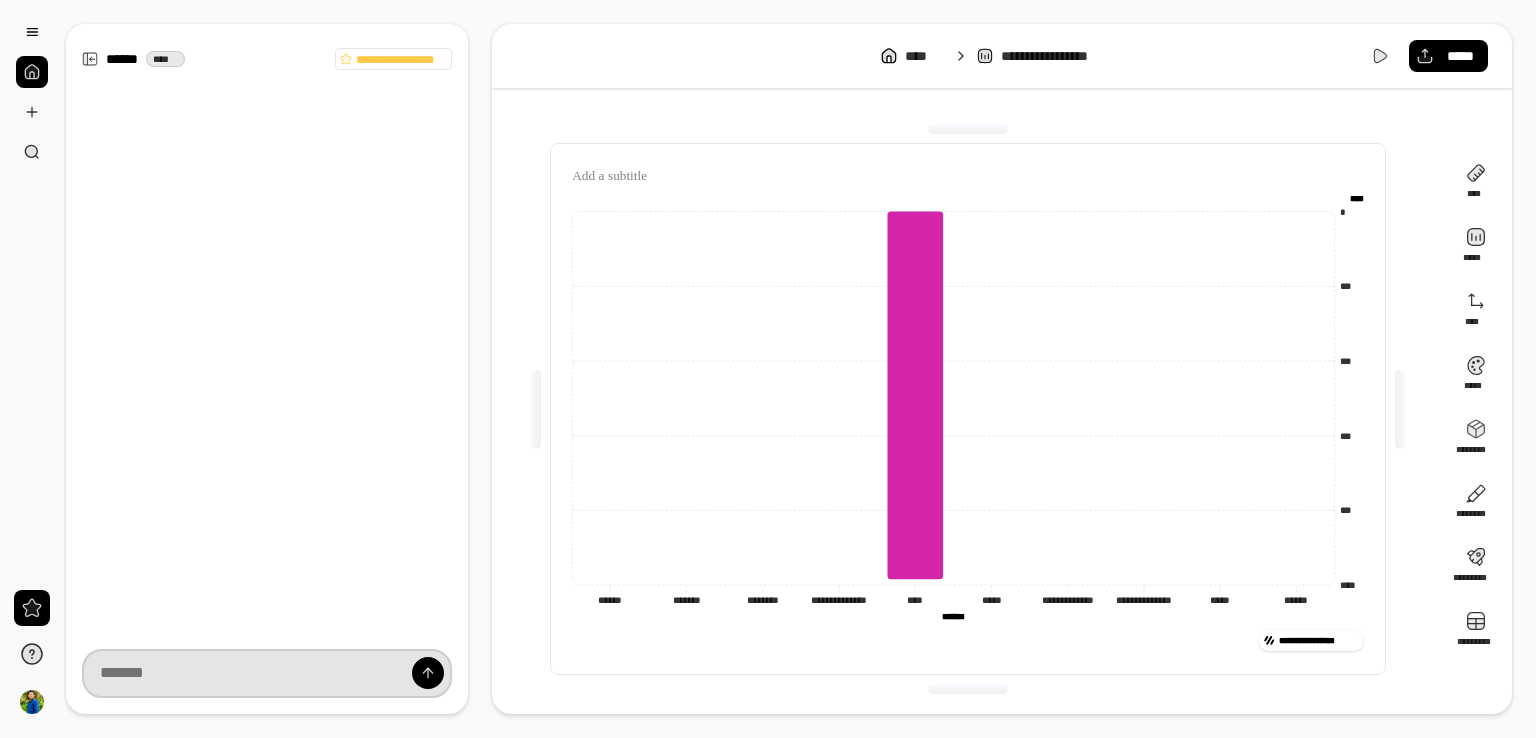 scroll, scrollTop: 0, scrollLeft: 0, axis: both 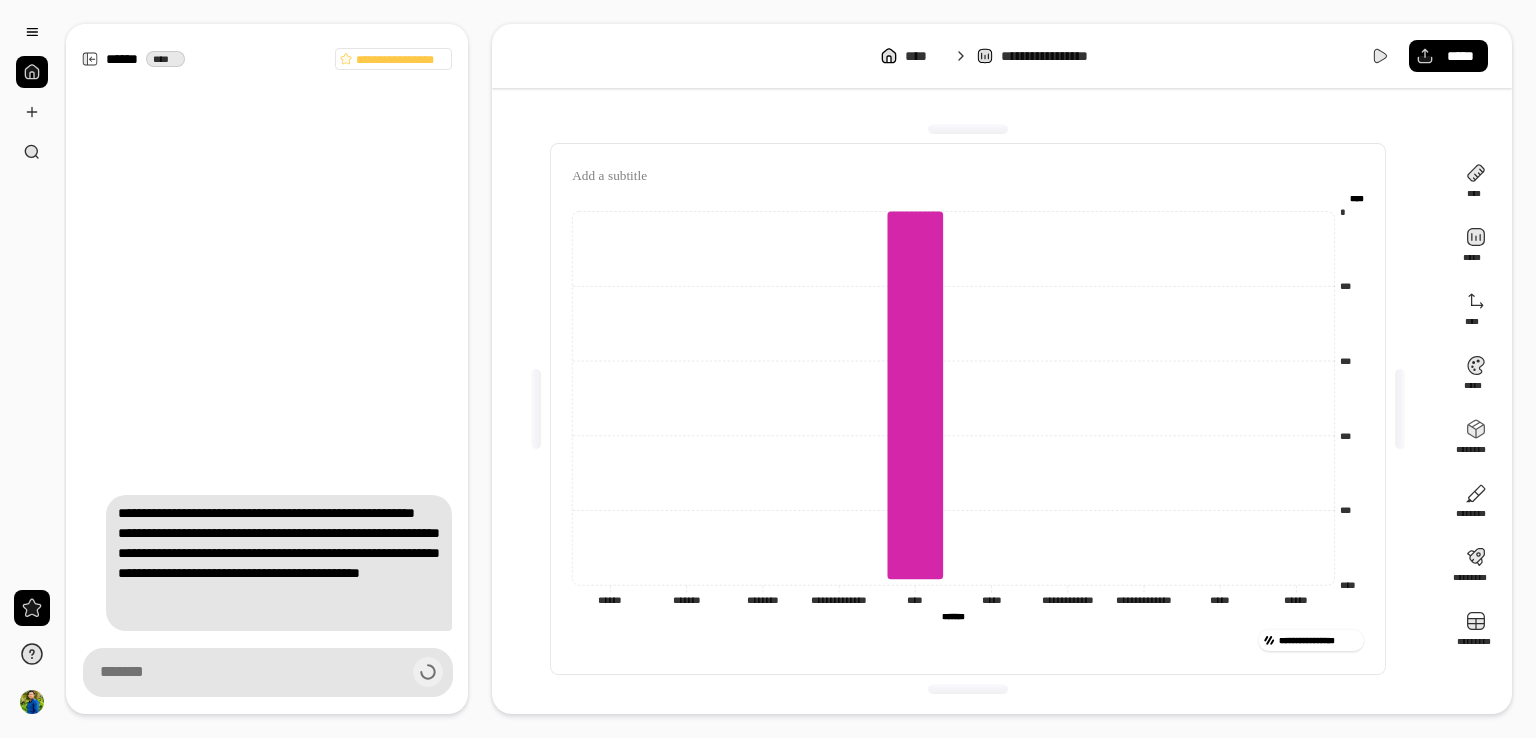 type on "**********" 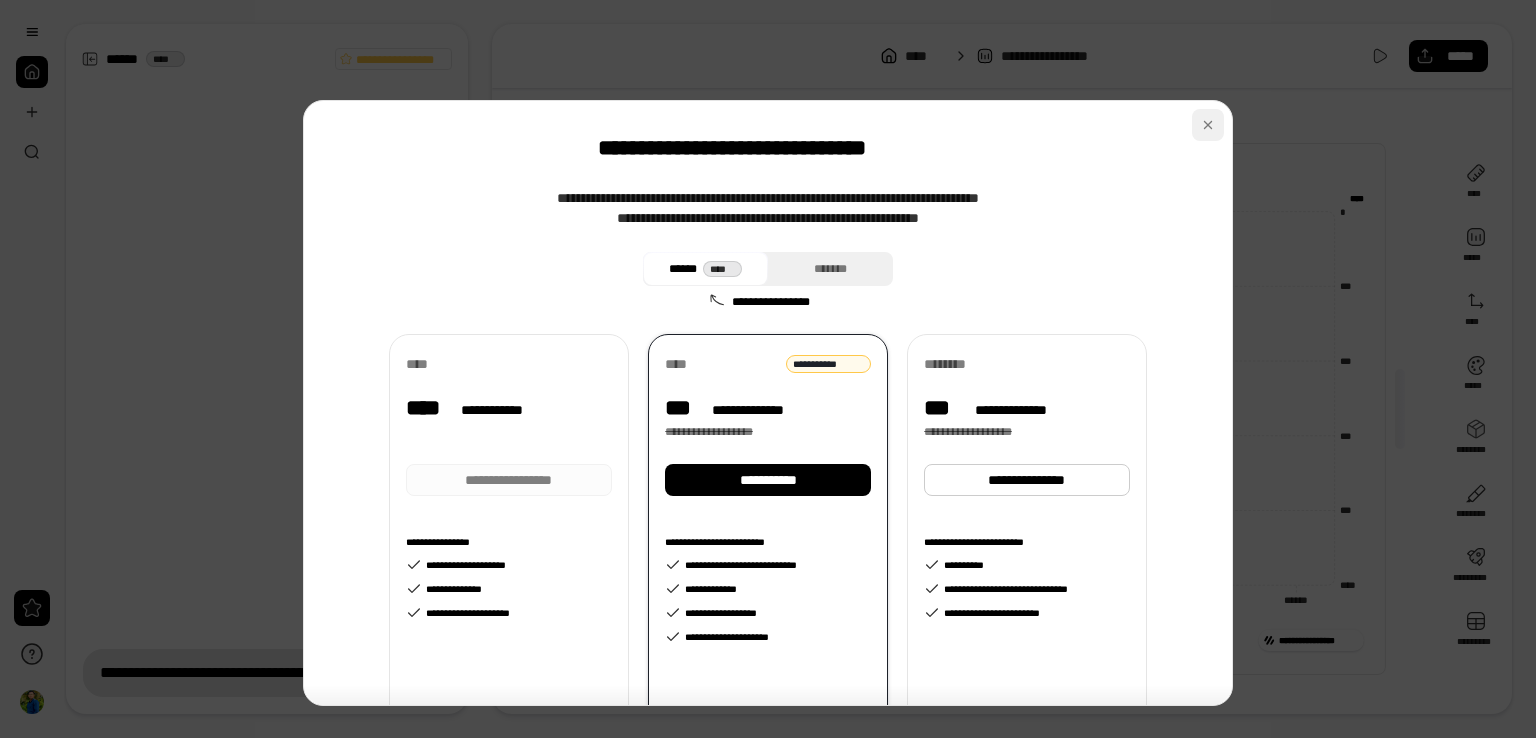 click at bounding box center [1208, 125] 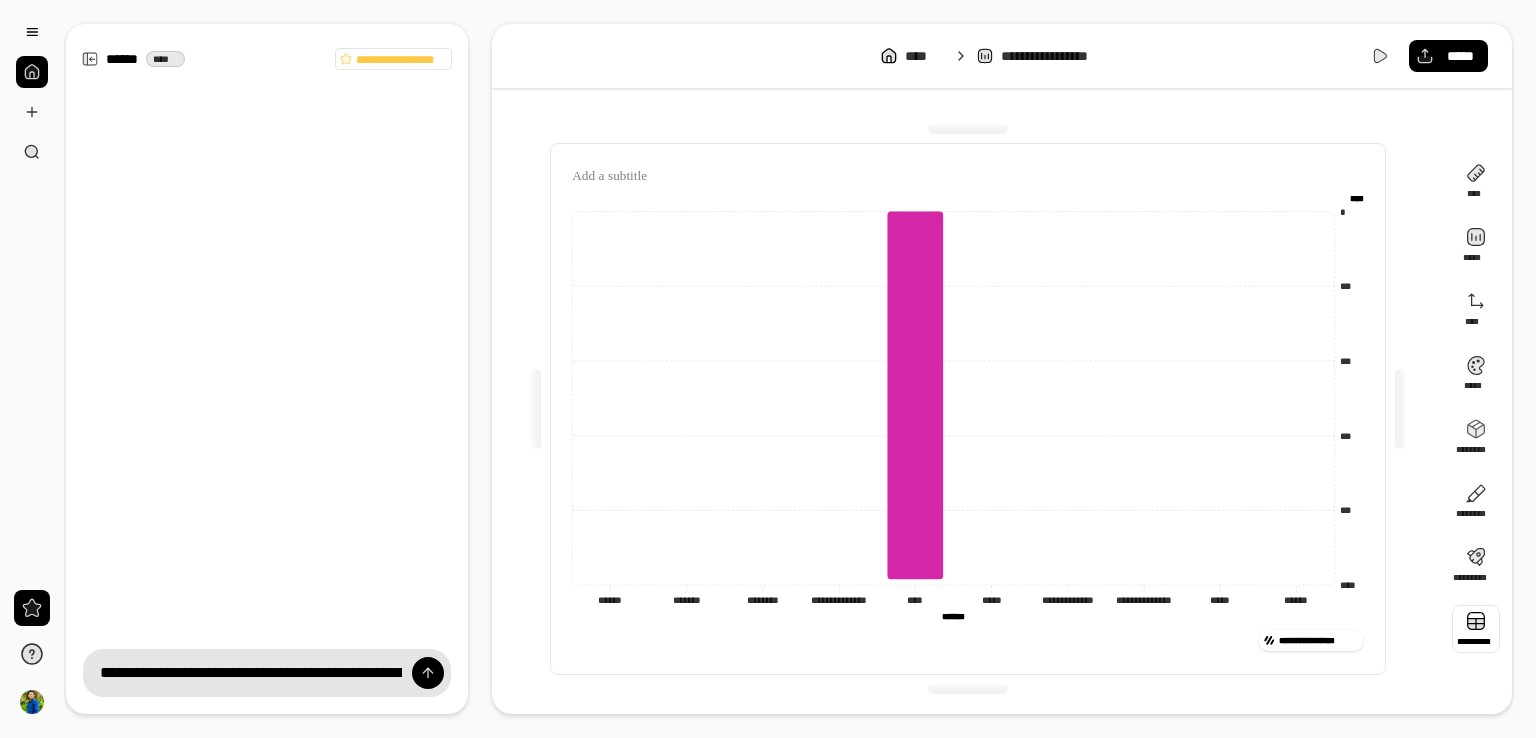 click at bounding box center (1476, 629) 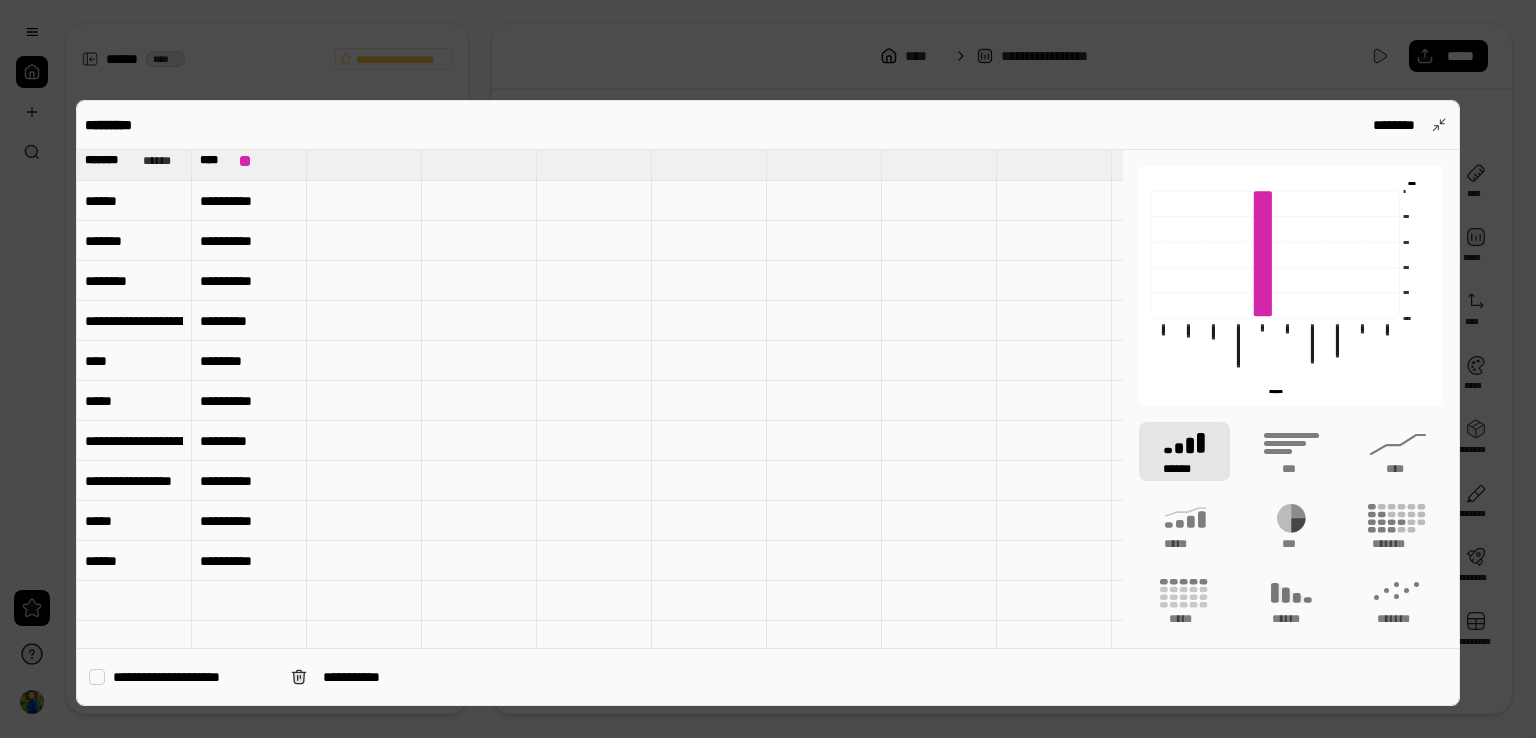 scroll, scrollTop: 0, scrollLeft: 0, axis: both 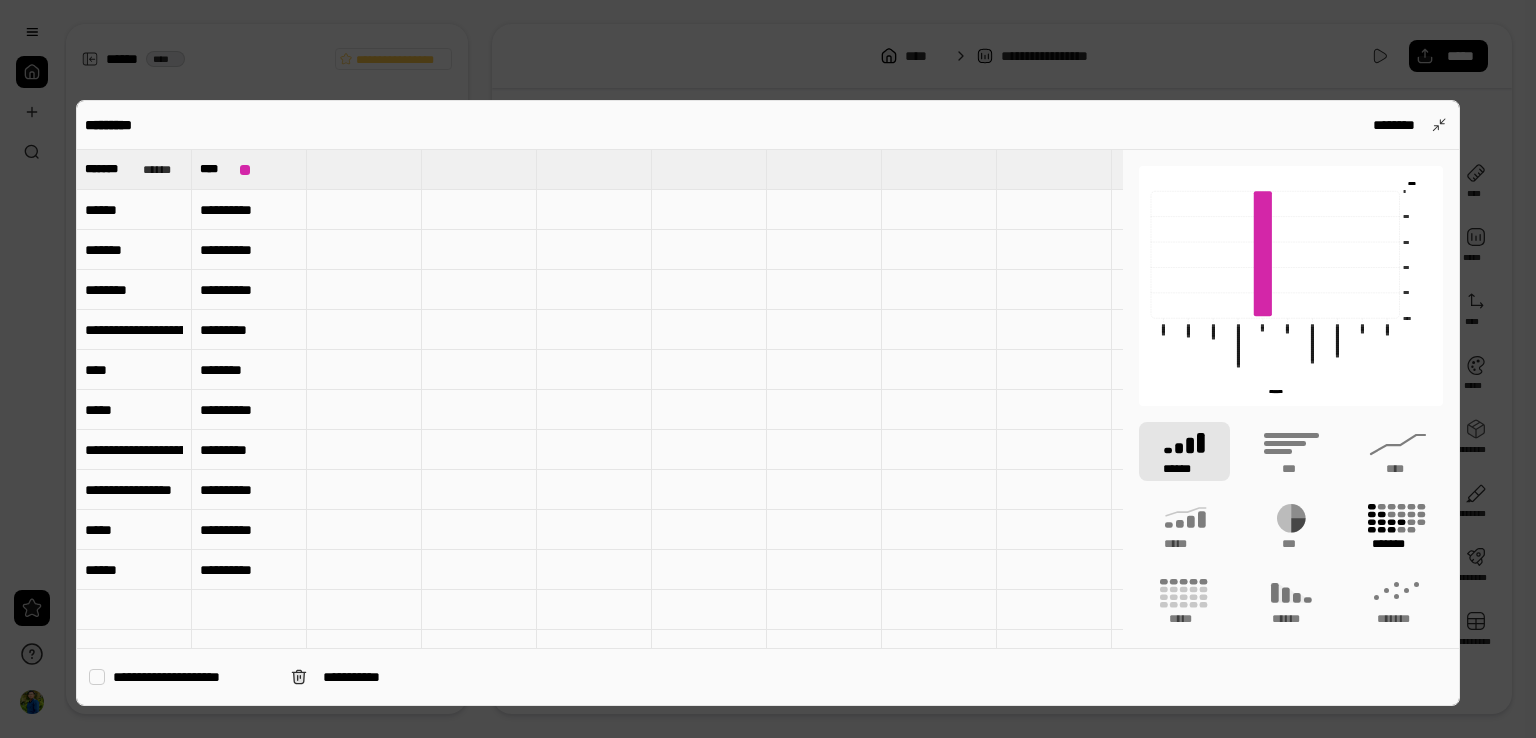 click on "*******" at bounding box center [1398, 544] 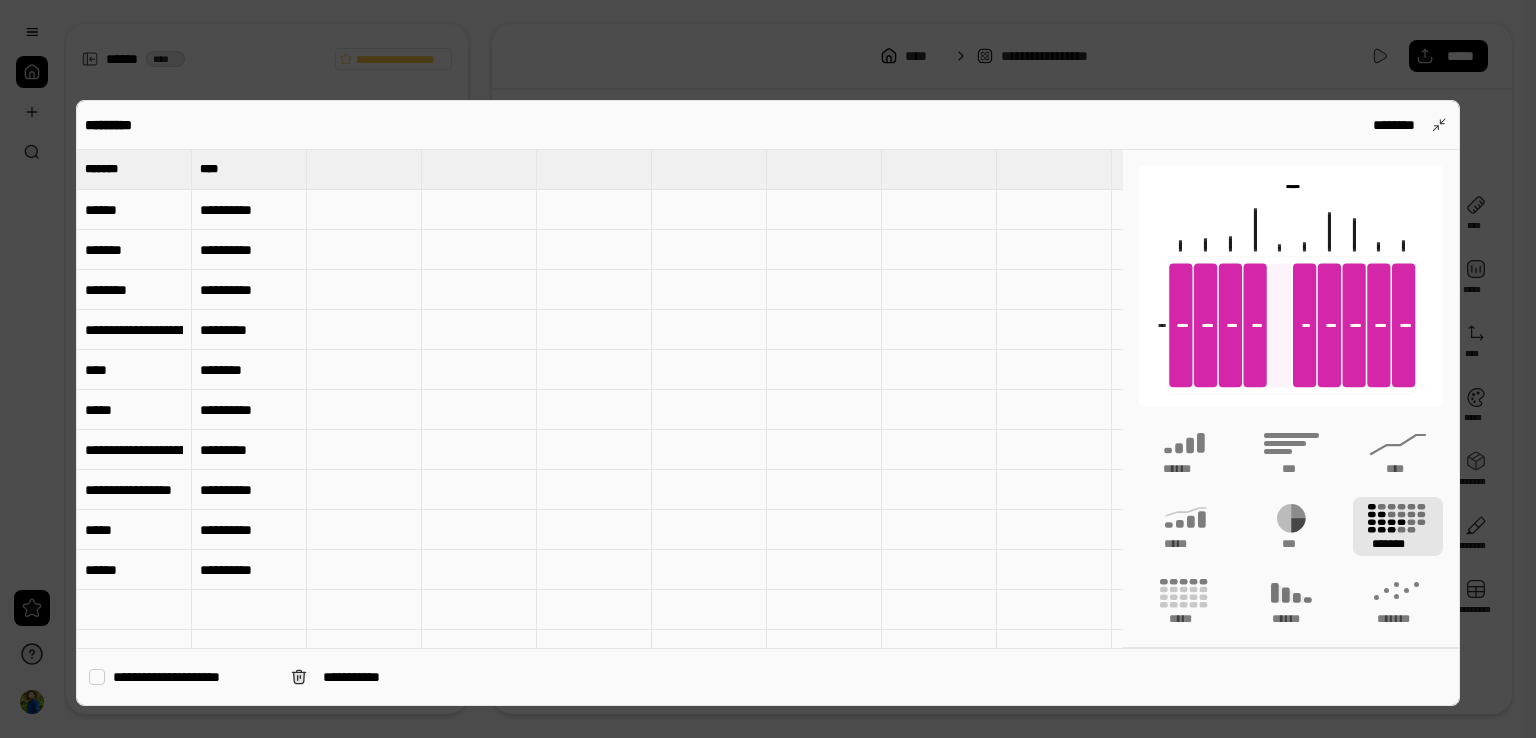 click at bounding box center [768, 369] 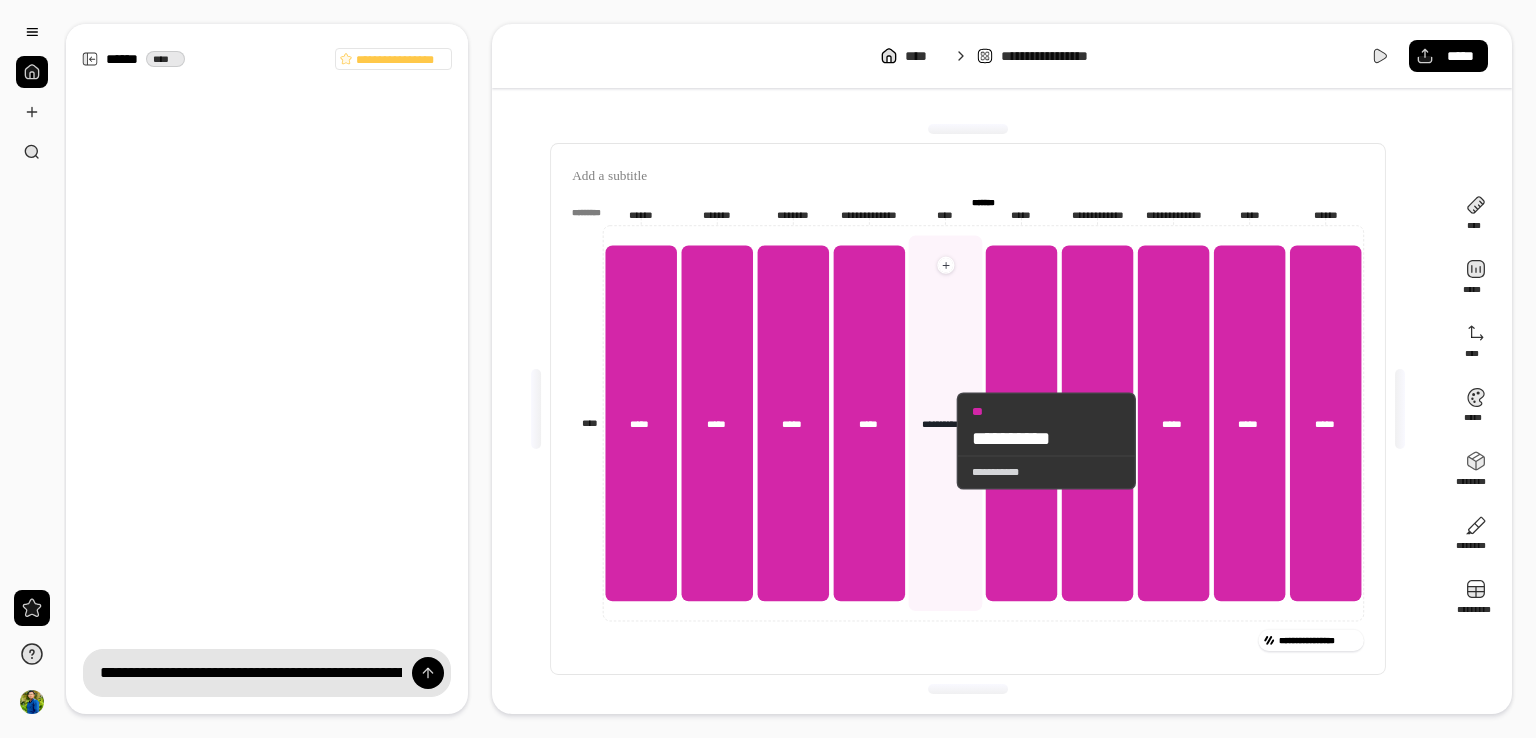 click 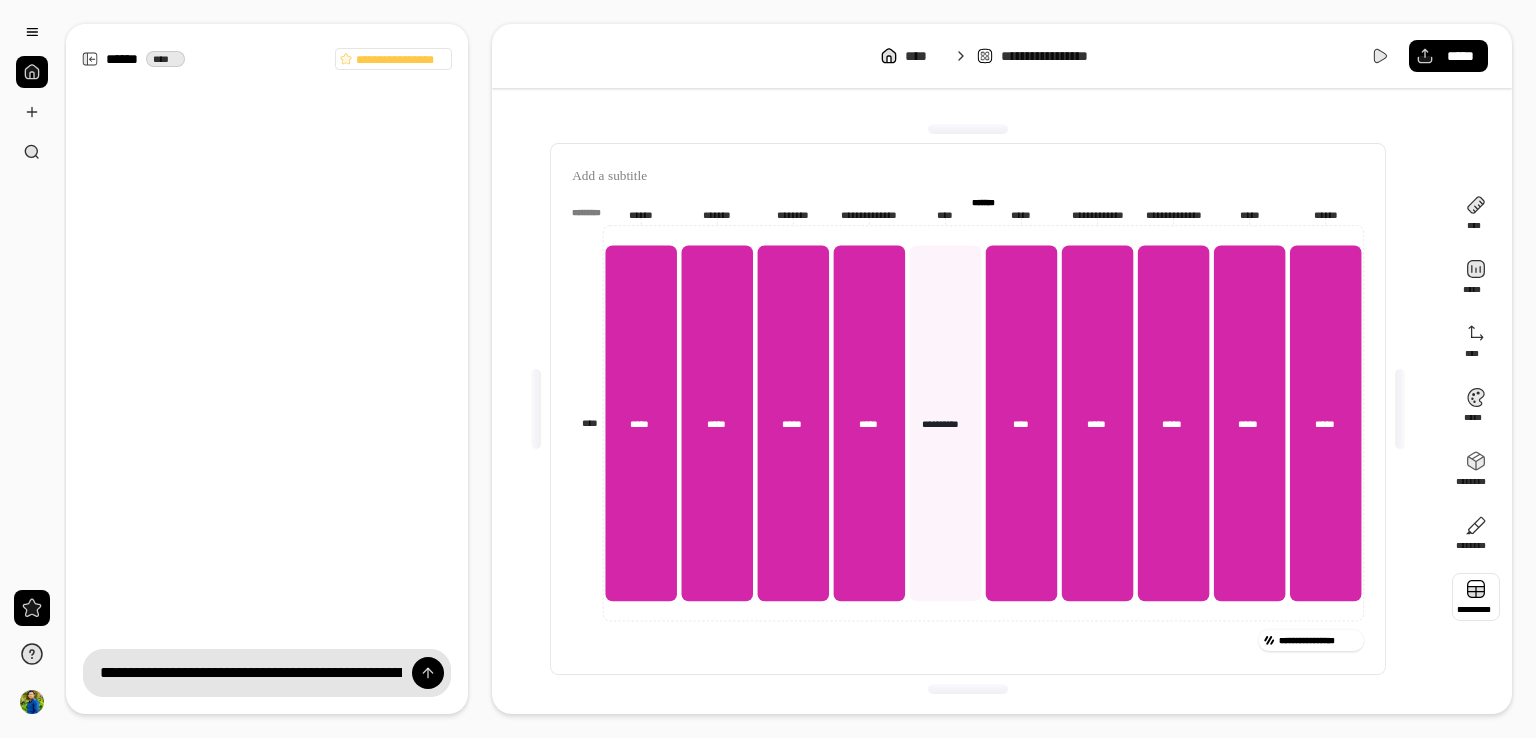 click at bounding box center (1476, 597) 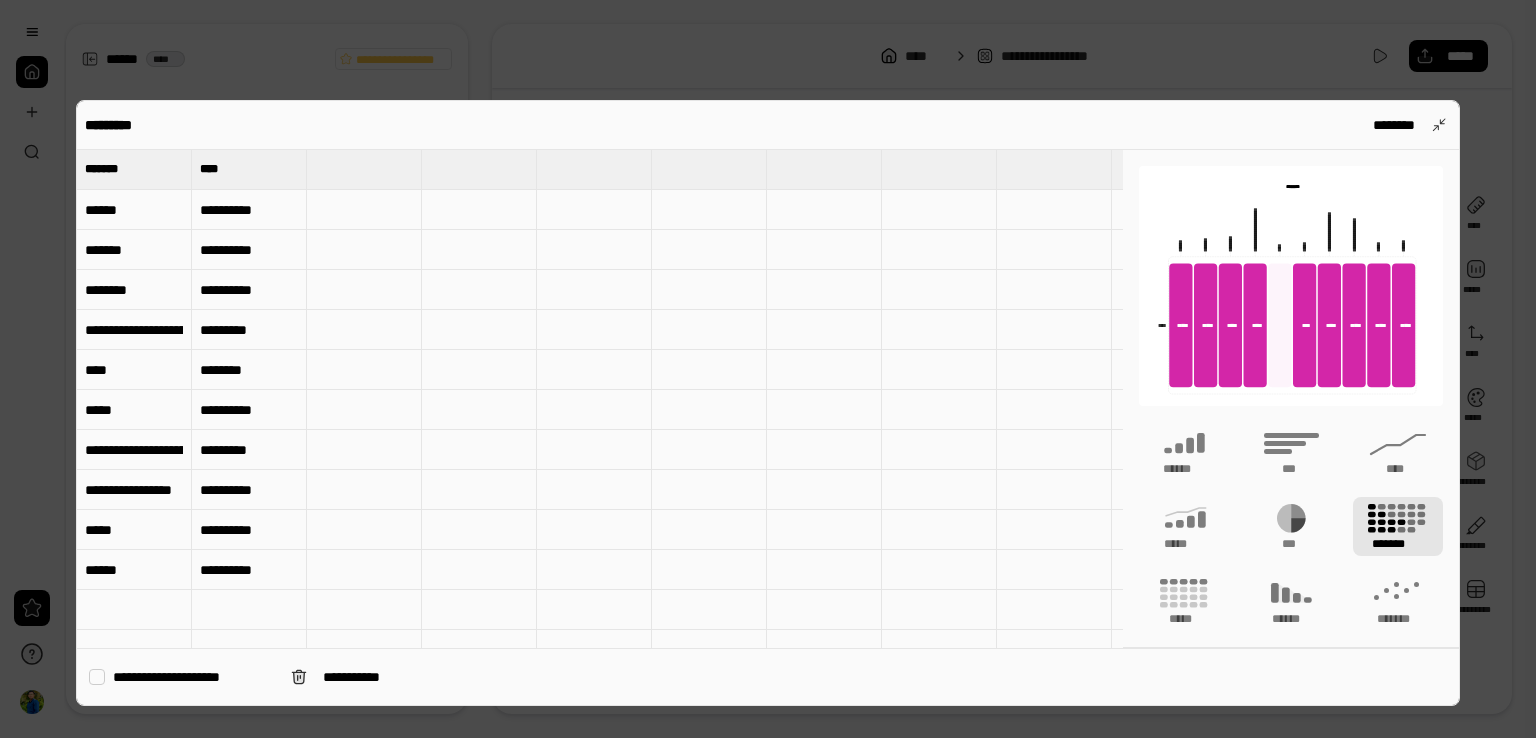 drag, startPoint x: 329, startPoint y: 360, endPoint x: 274, endPoint y: 364, distance: 55.145264 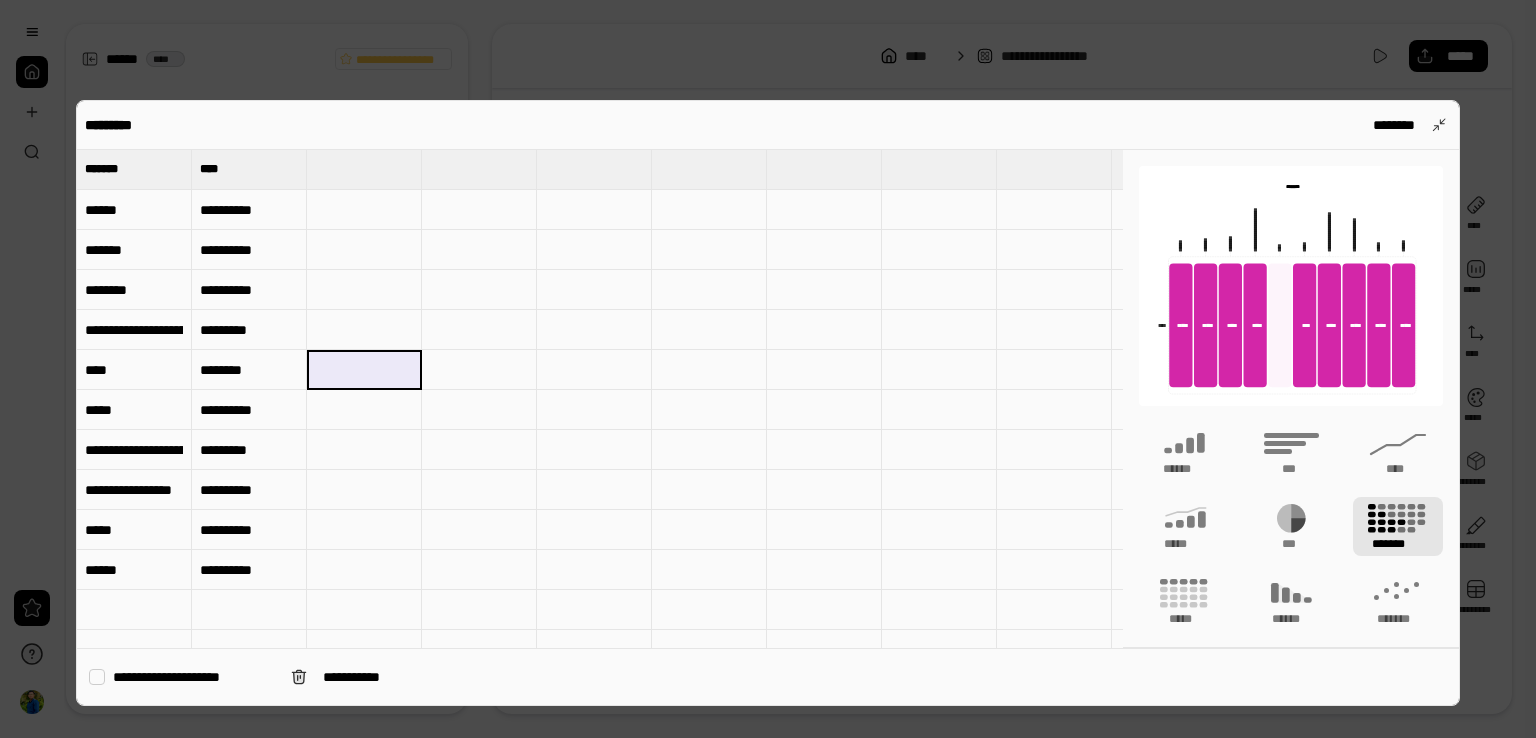 click on "********" at bounding box center (249, 370) 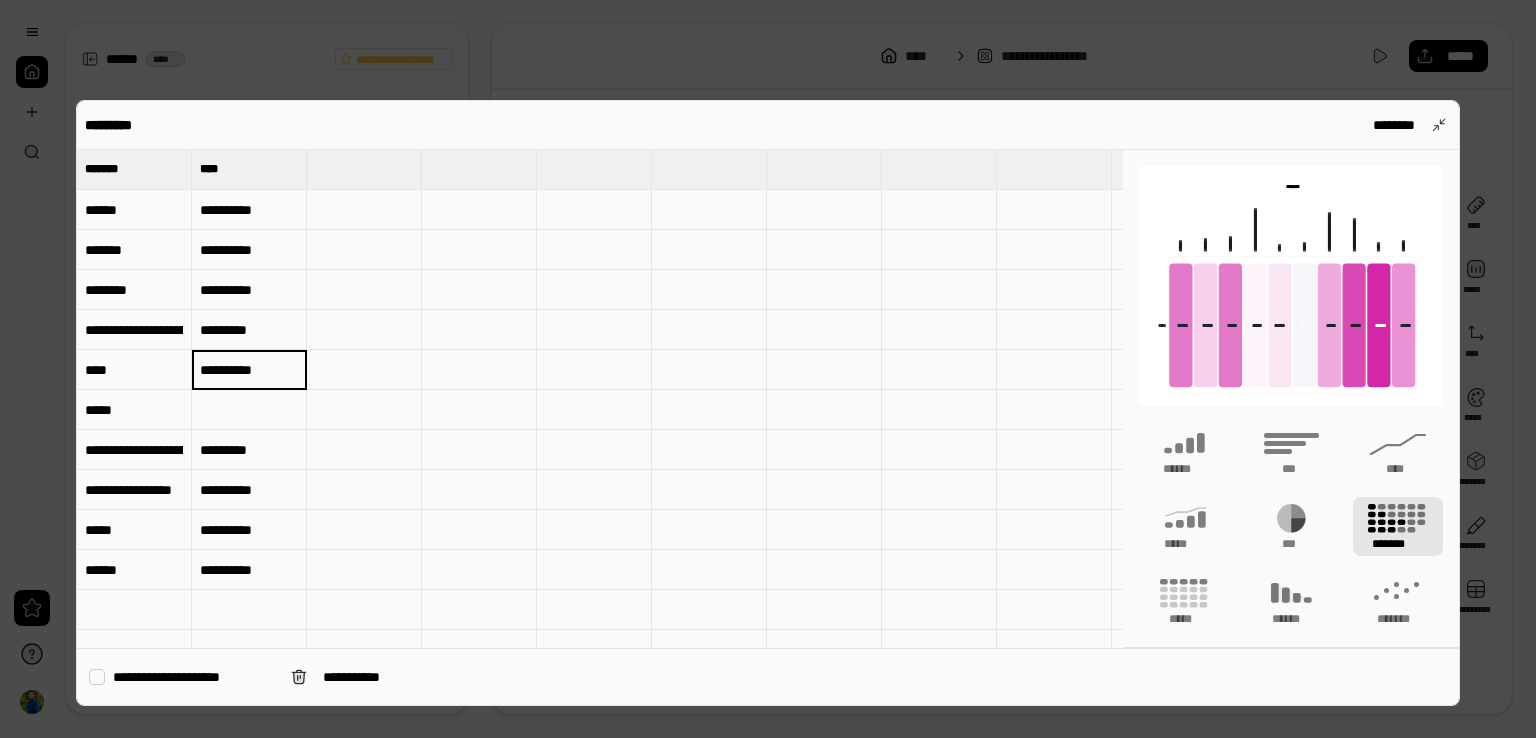 type on "**********" 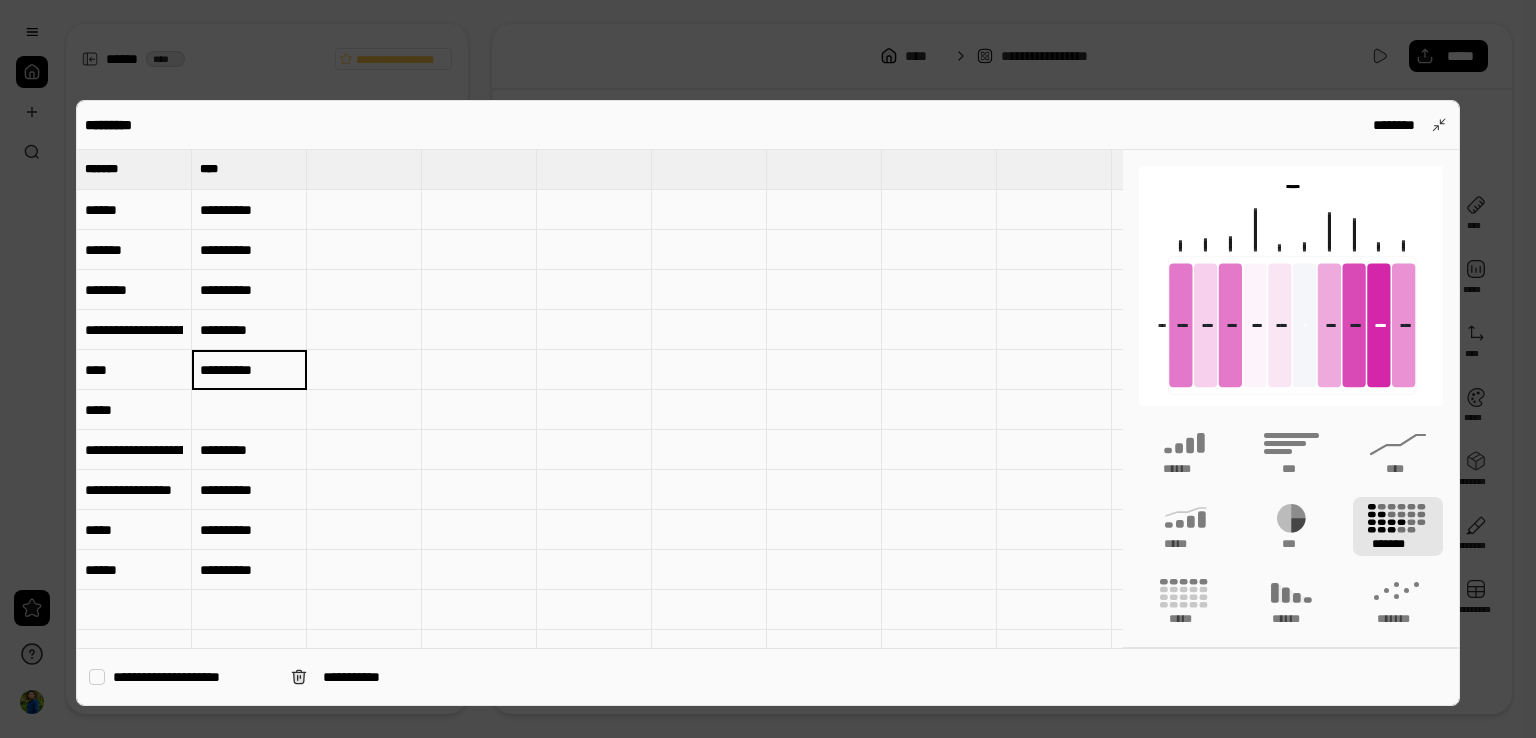 click at bounding box center [768, 369] 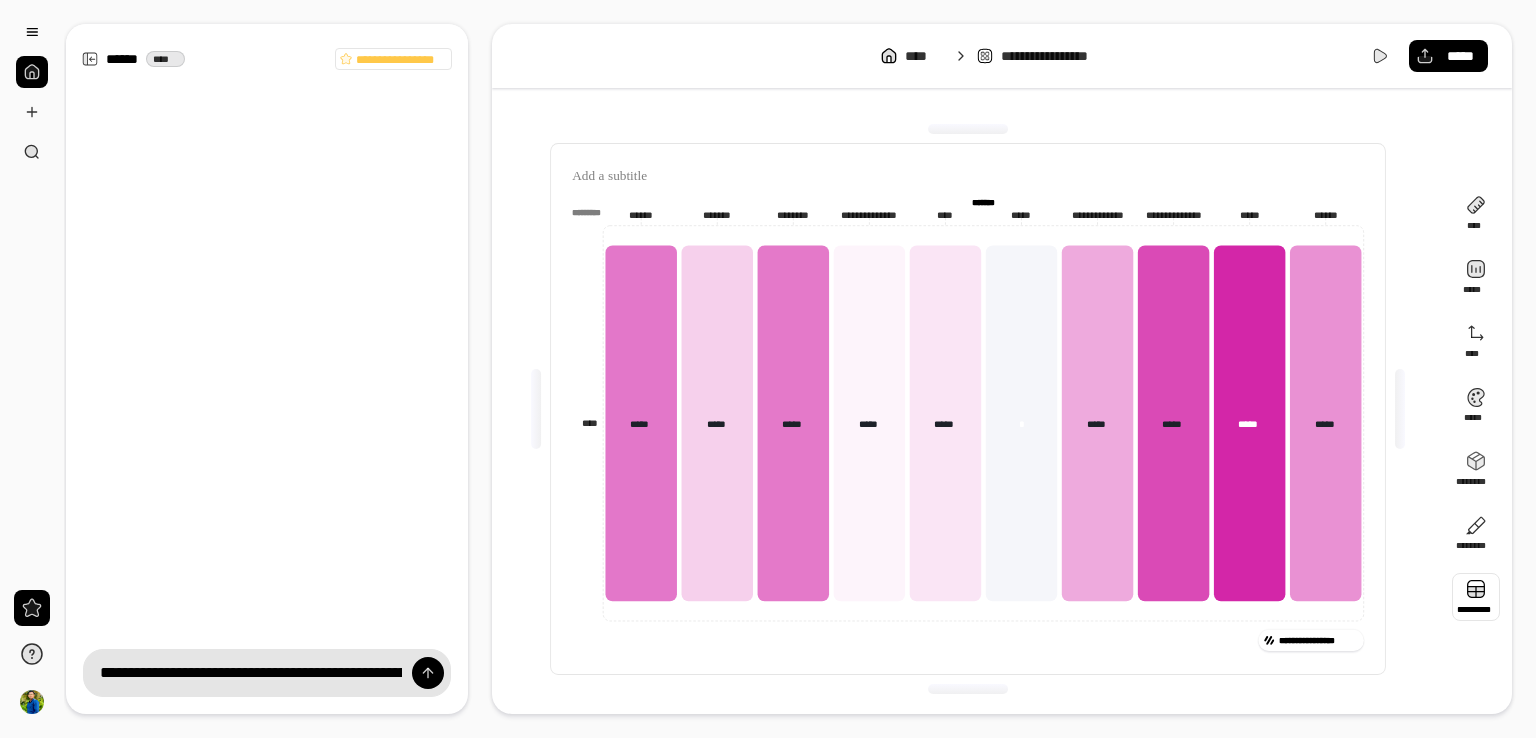 click at bounding box center [1476, 597] 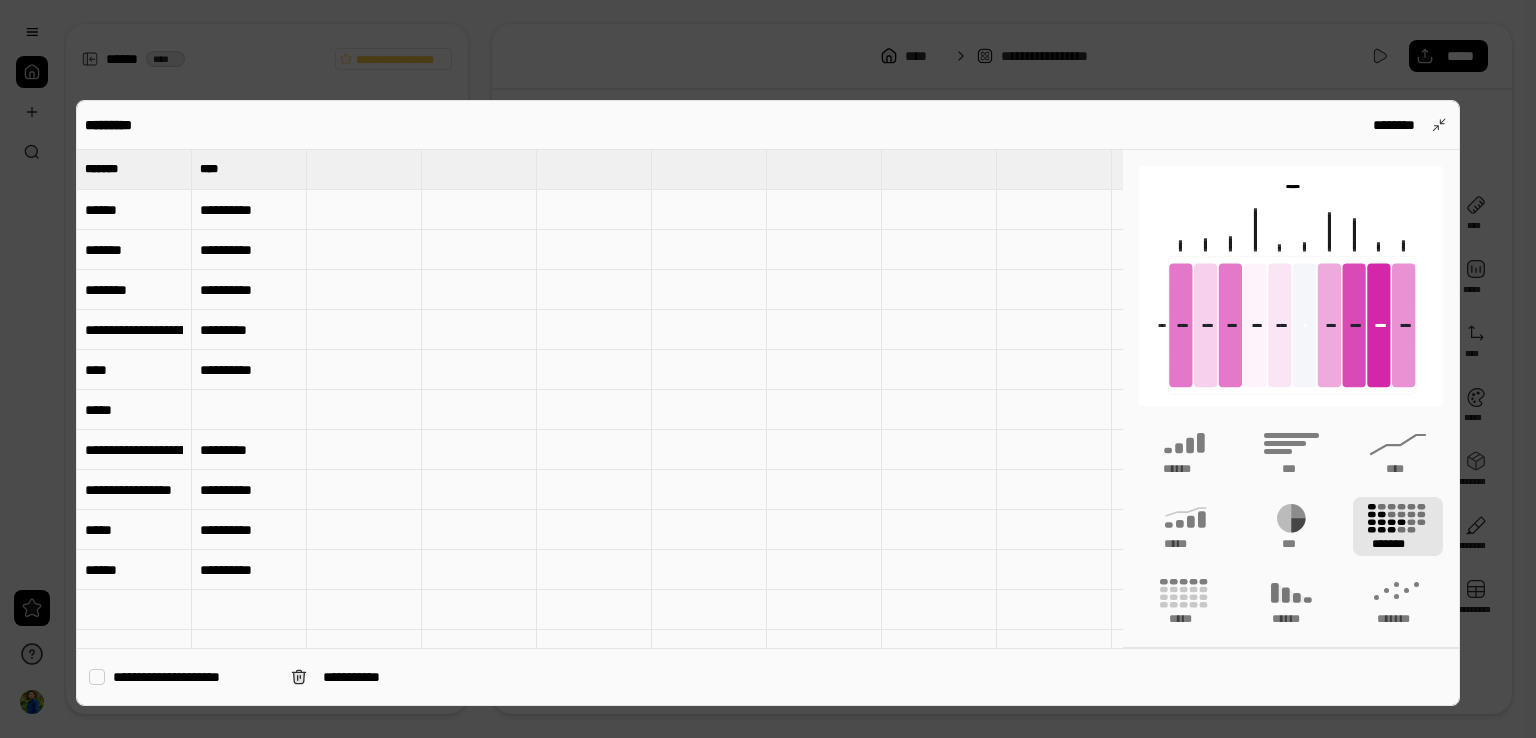 type 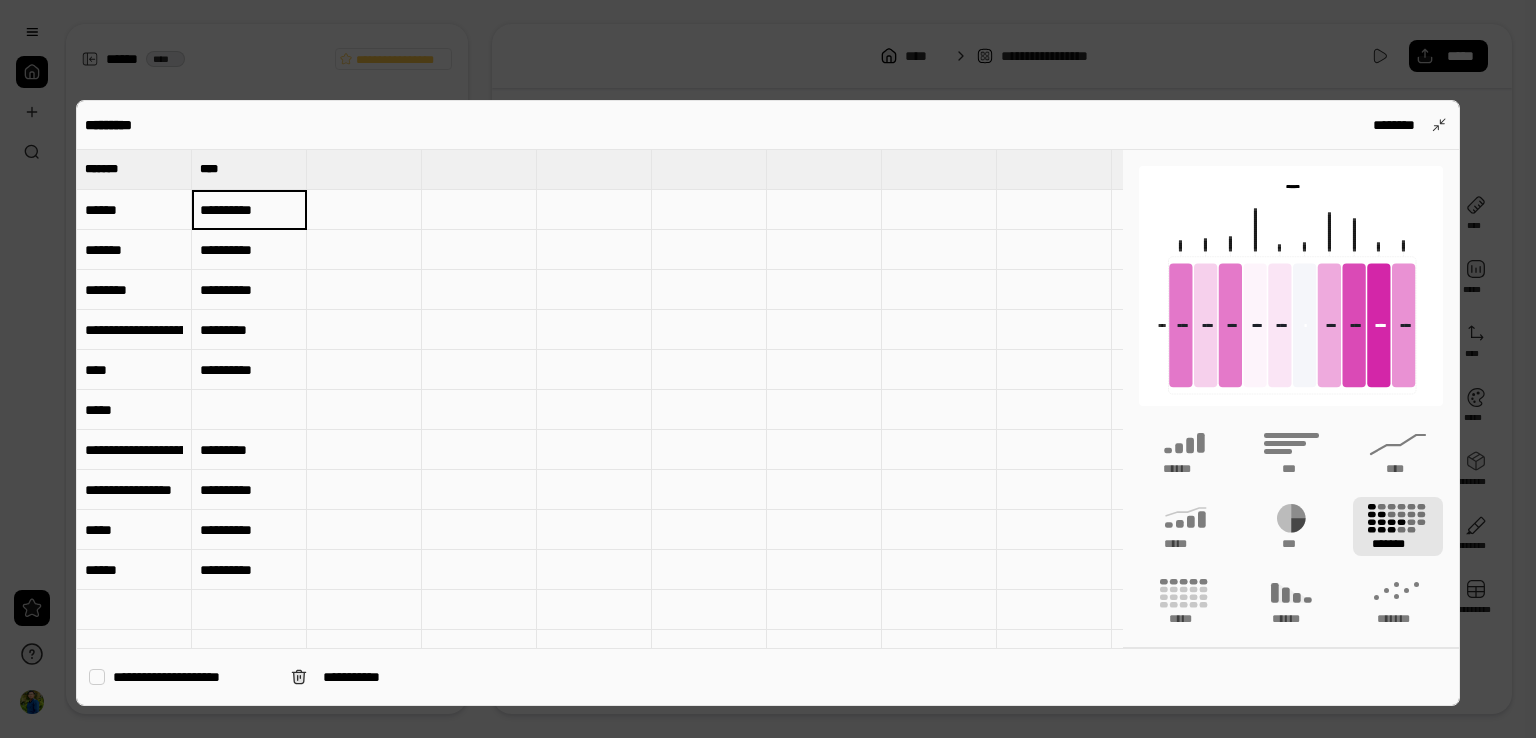 type on "**********" 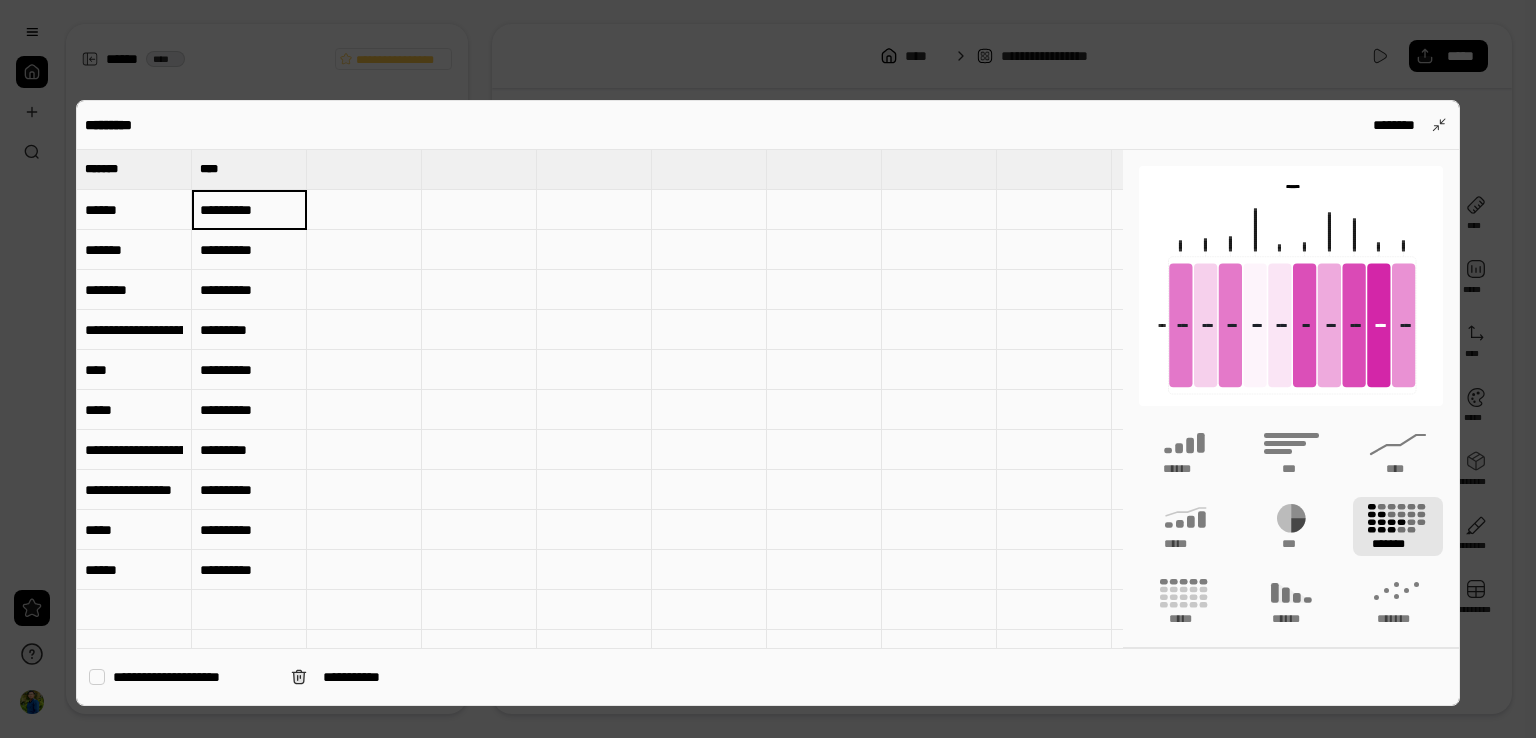 click at bounding box center (768, 369) 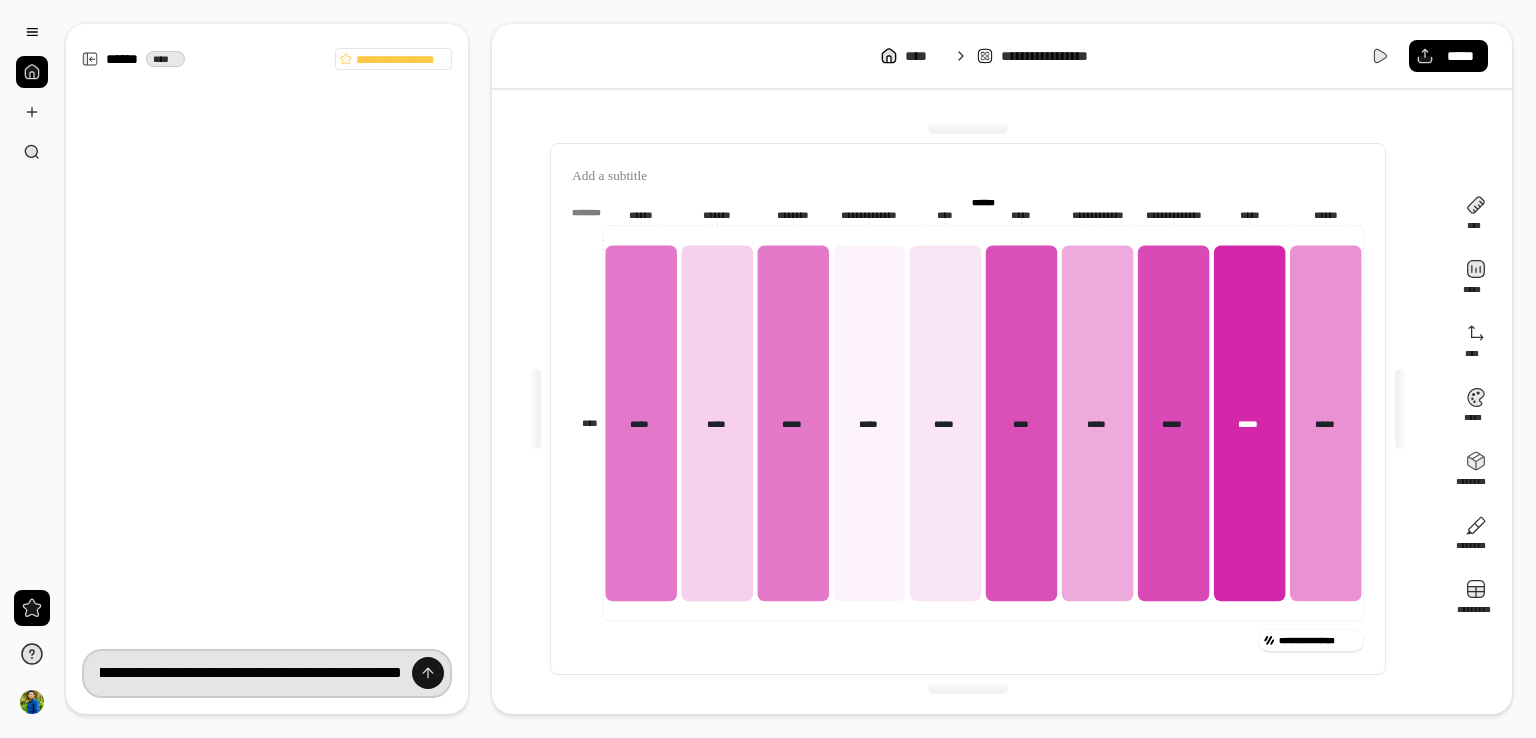 scroll, scrollTop: 0, scrollLeft: 1890, axis: horizontal 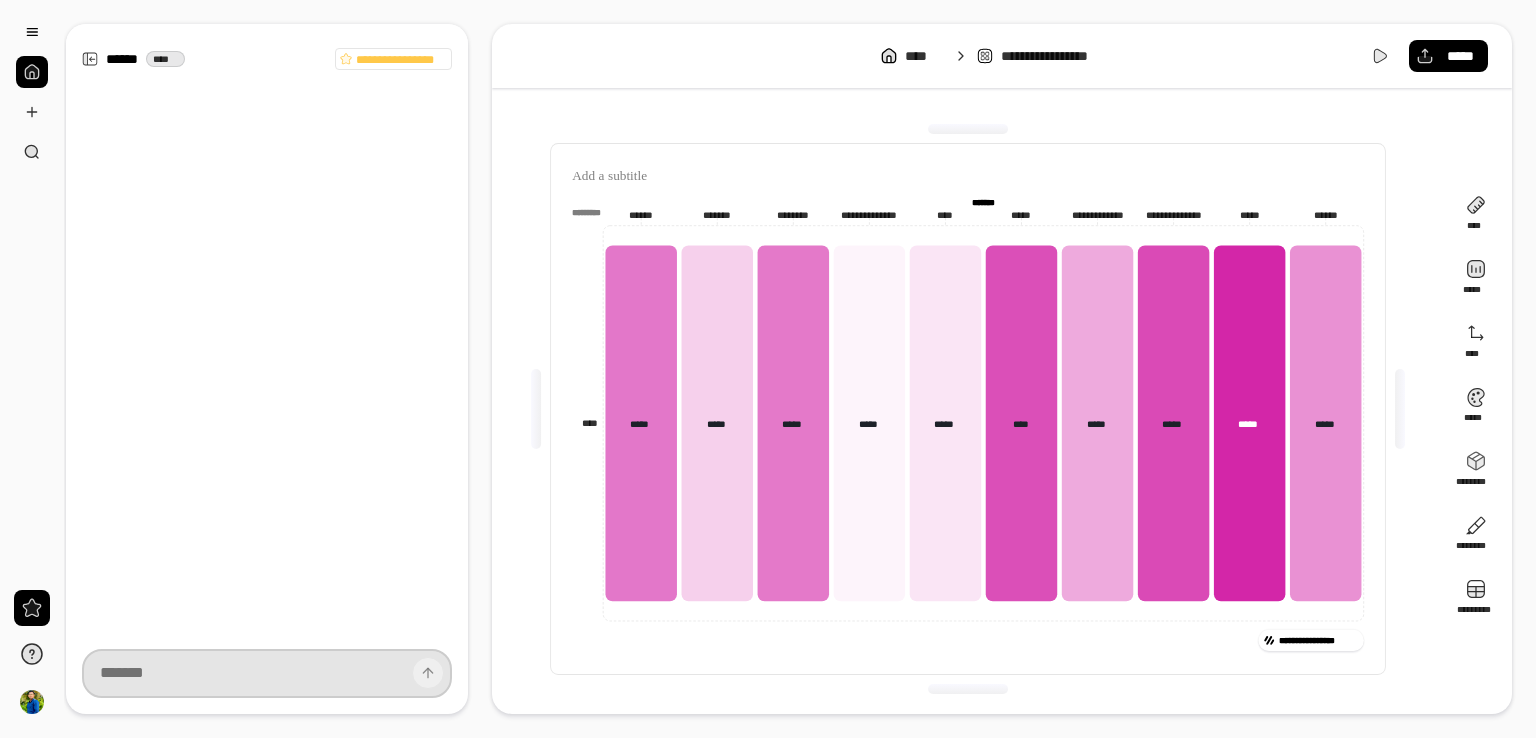 click at bounding box center (267, 673) 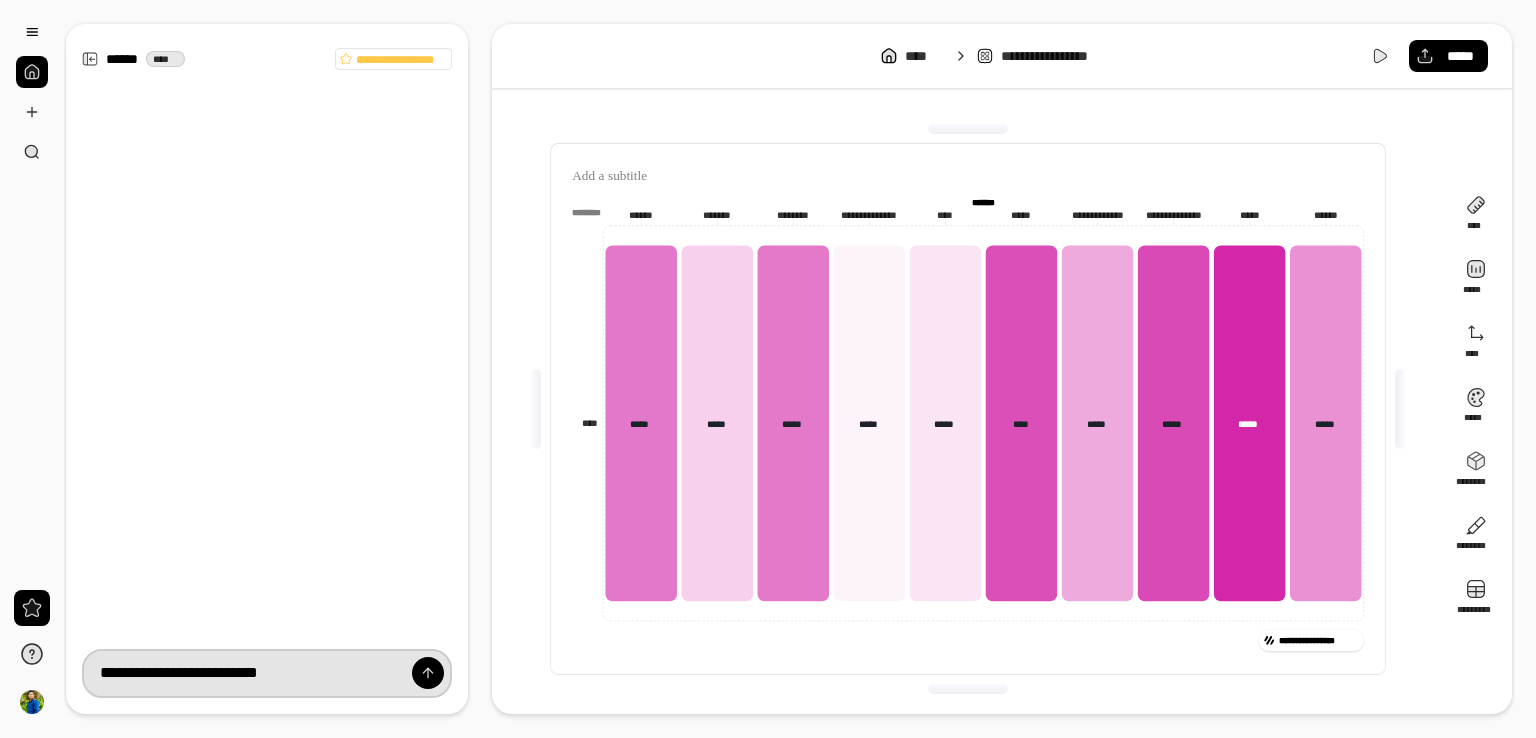 type on "**********" 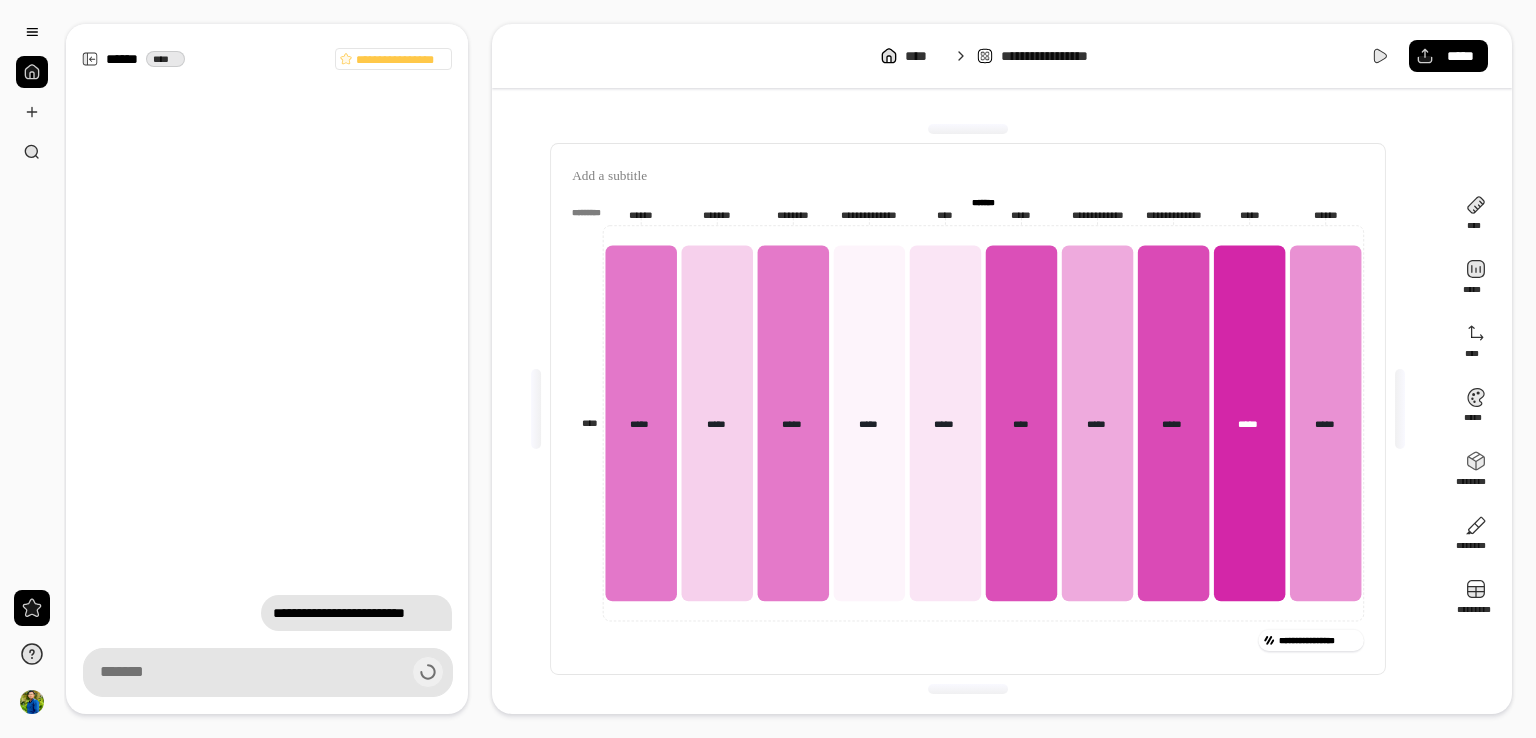 type on "**********" 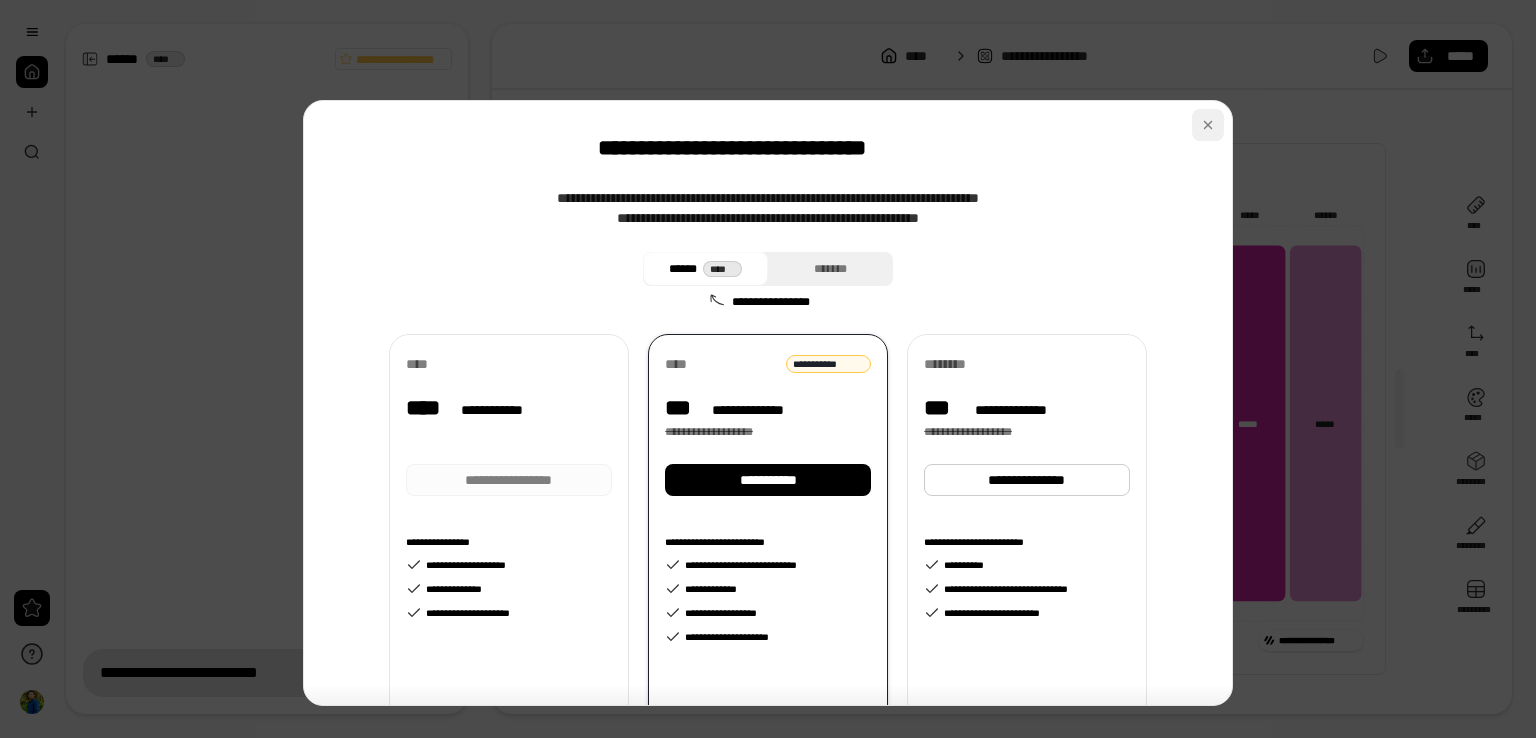 click at bounding box center (1208, 125) 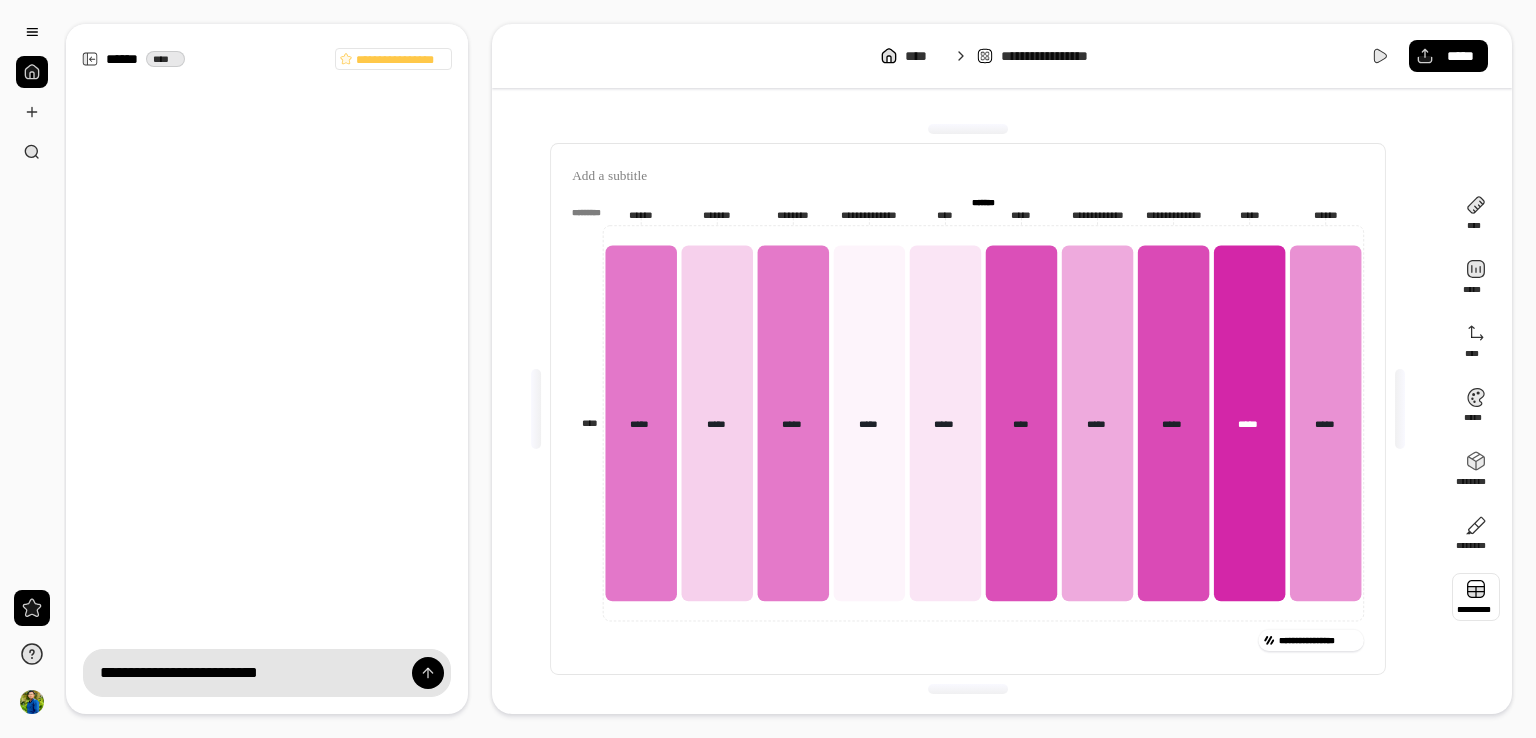 click at bounding box center (1476, 597) 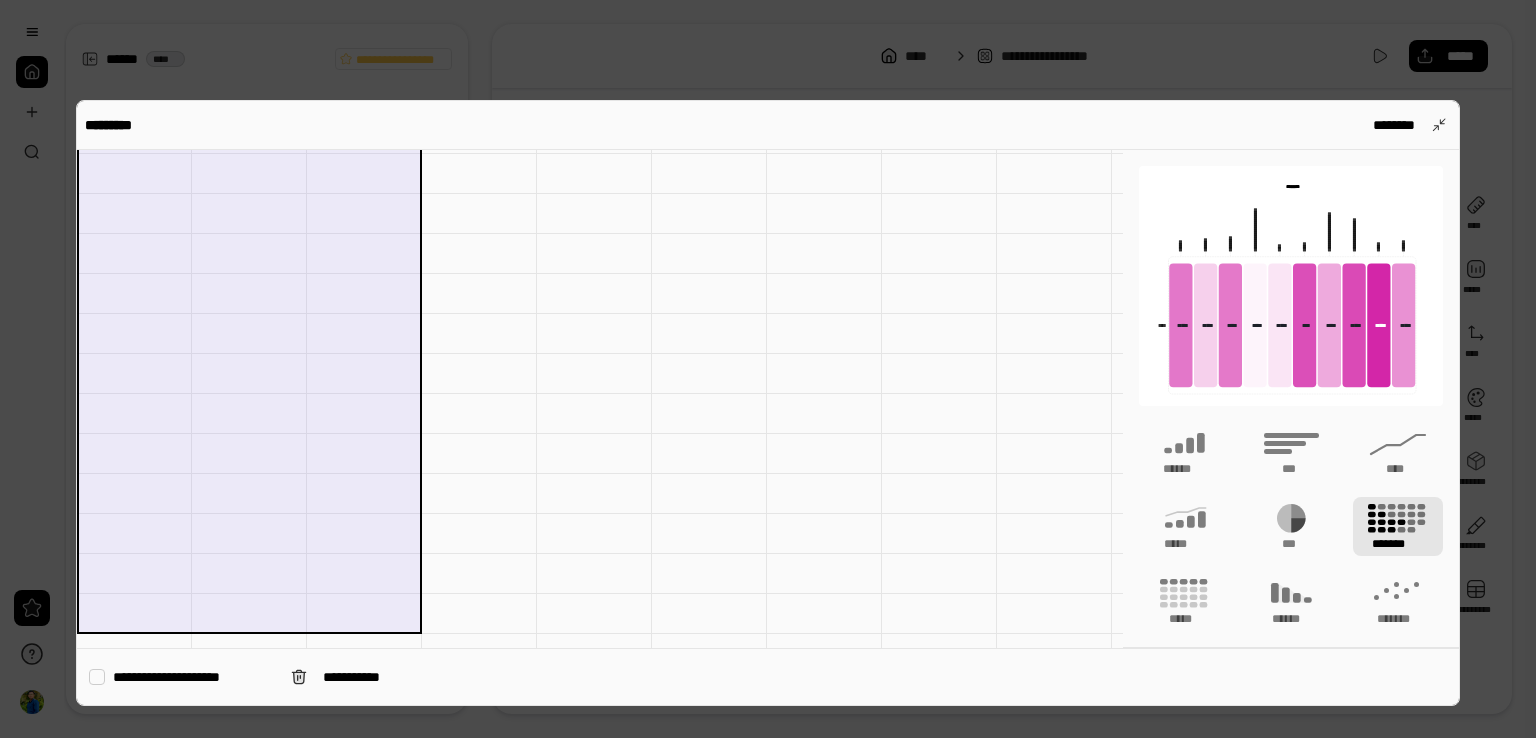 scroll, scrollTop: 985, scrollLeft: 0, axis: vertical 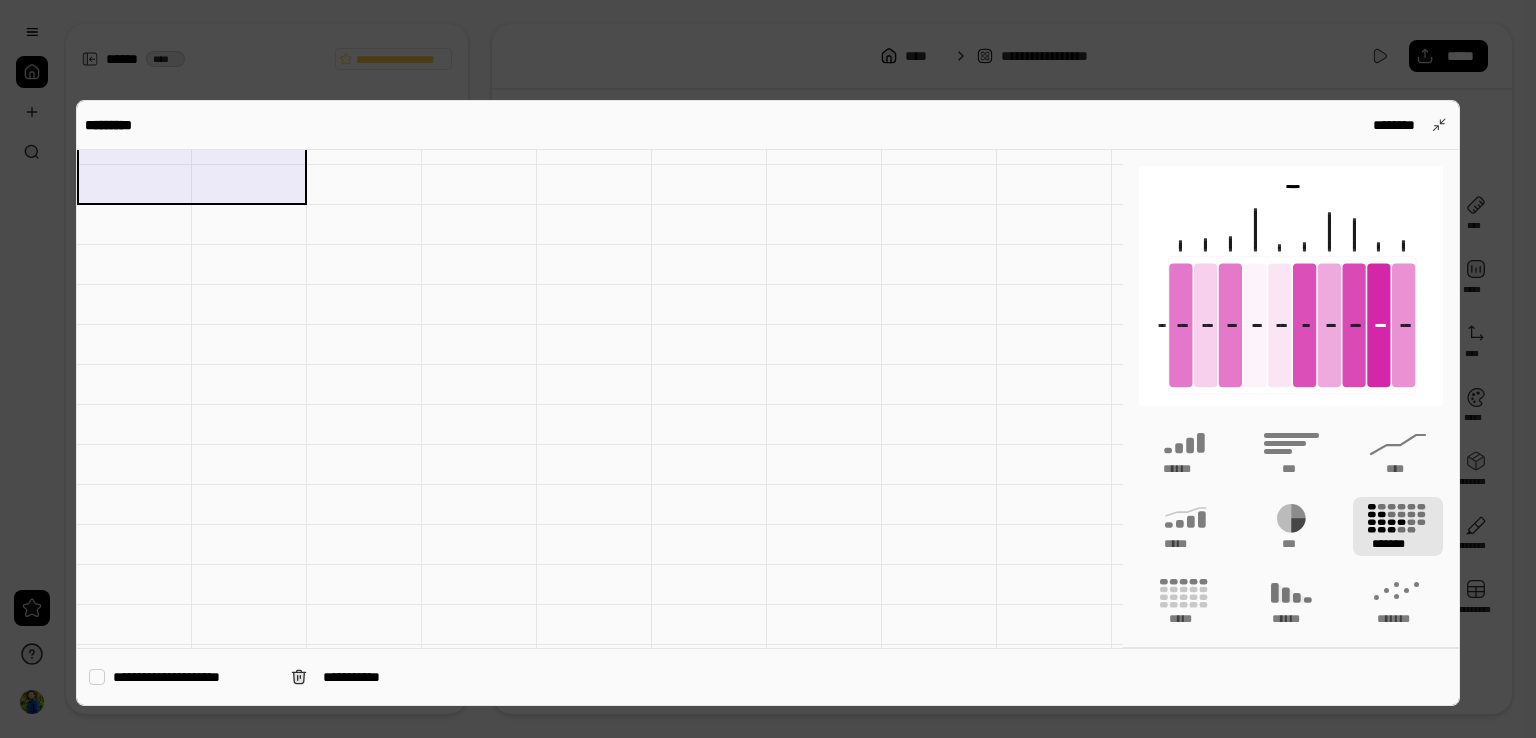 drag, startPoint x: 122, startPoint y: 204, endPoint x: 291, endPoint y: 165, distance: 173.44164 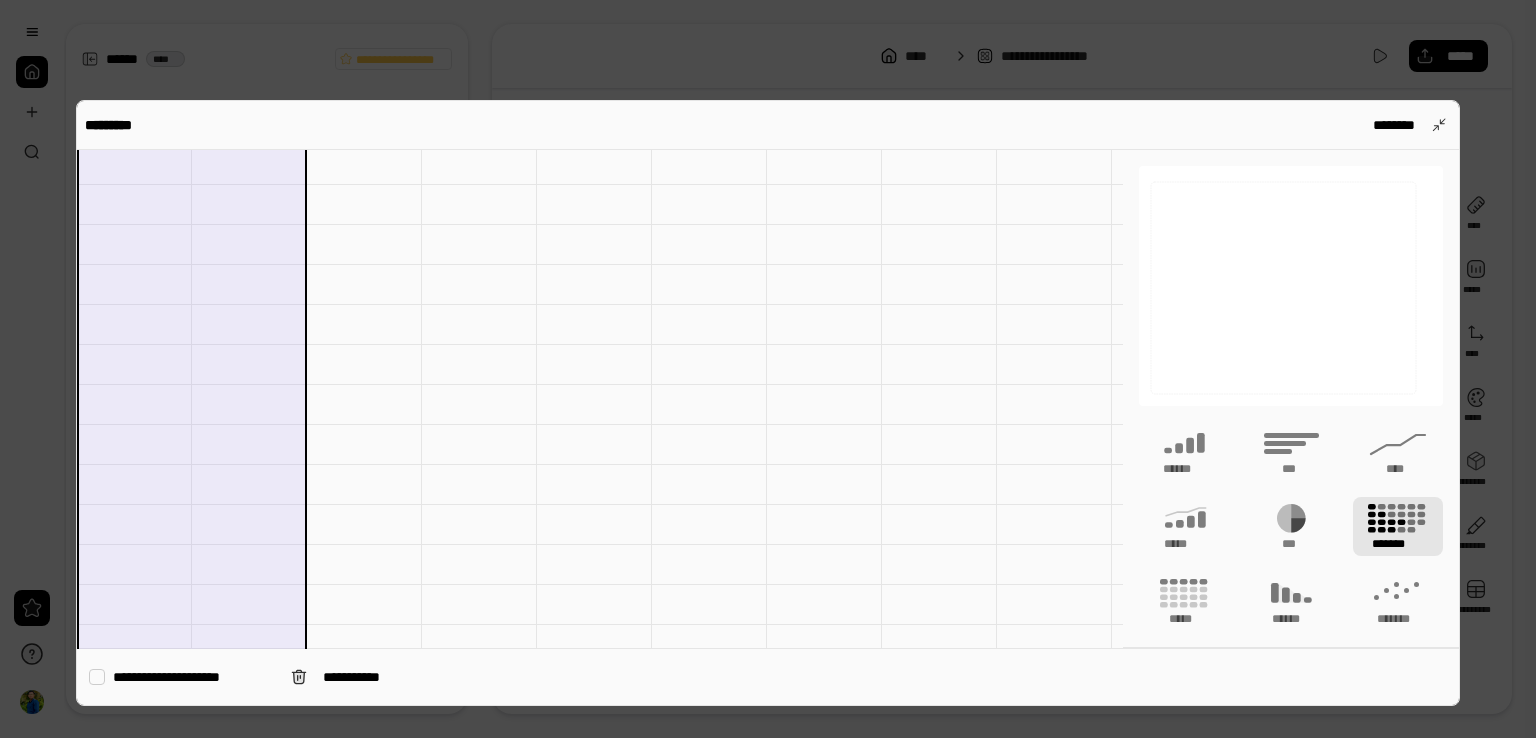 scroll, scrollTop: 0, scrollLeft: 0, axis: both 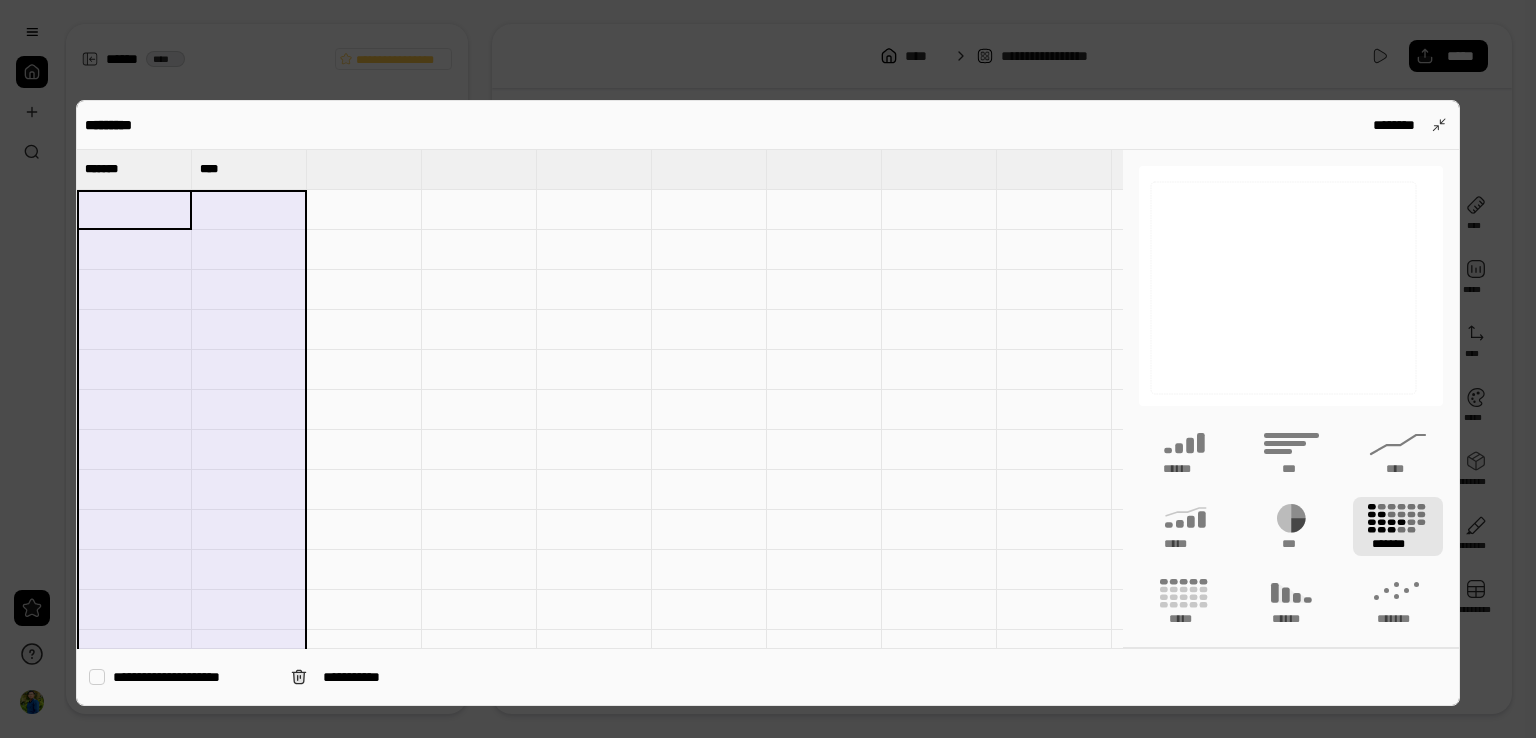 click at bounding box center [134, 210] 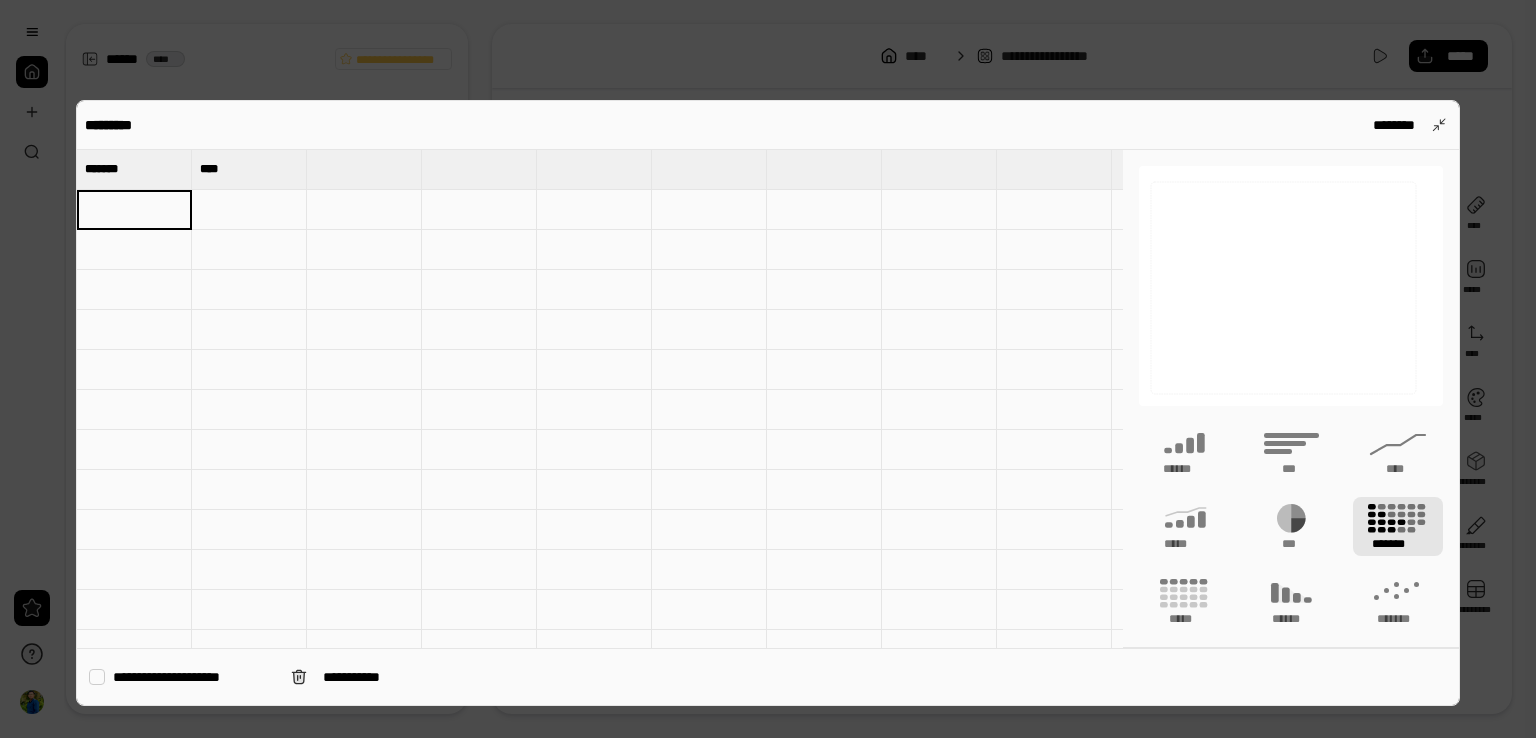 paste on "*****" 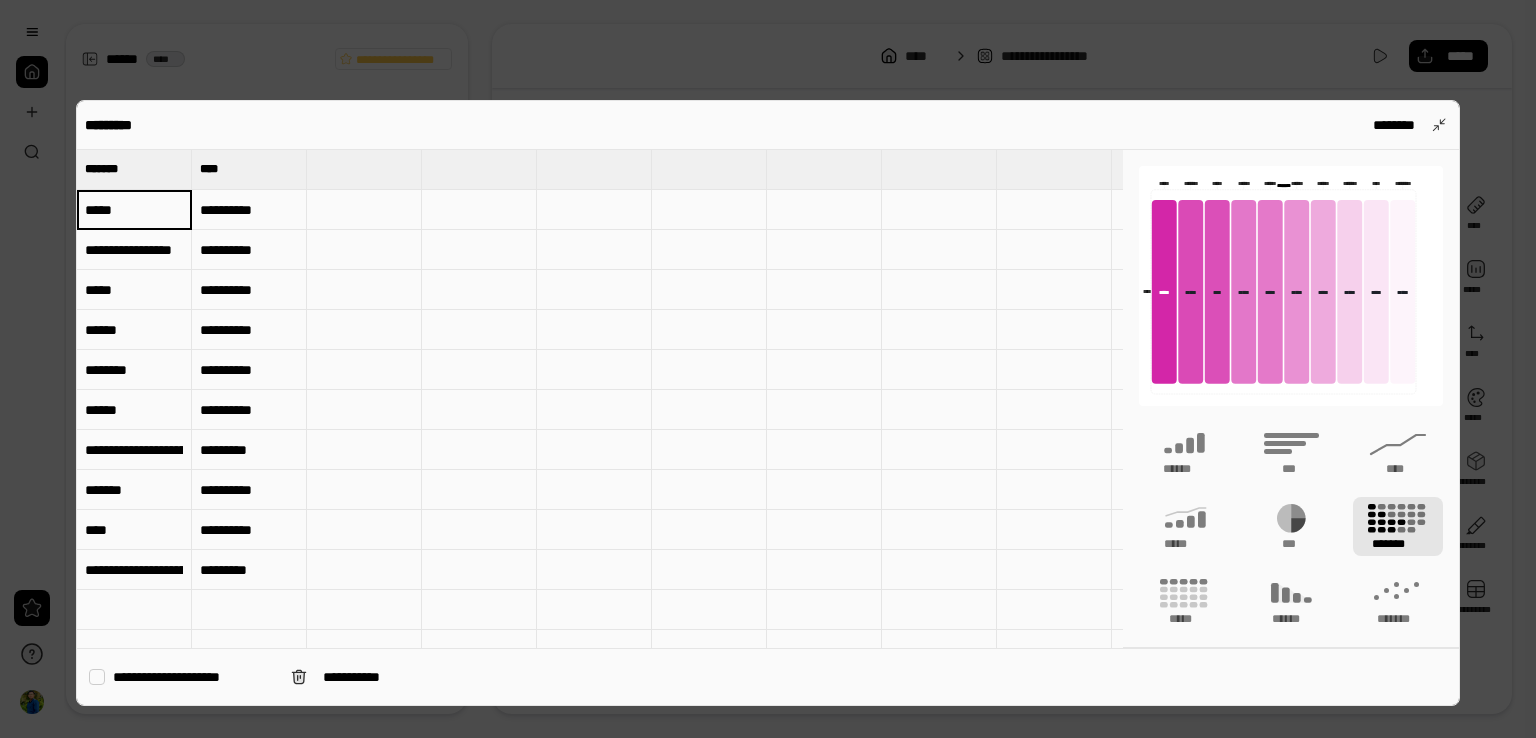 type on "*******" 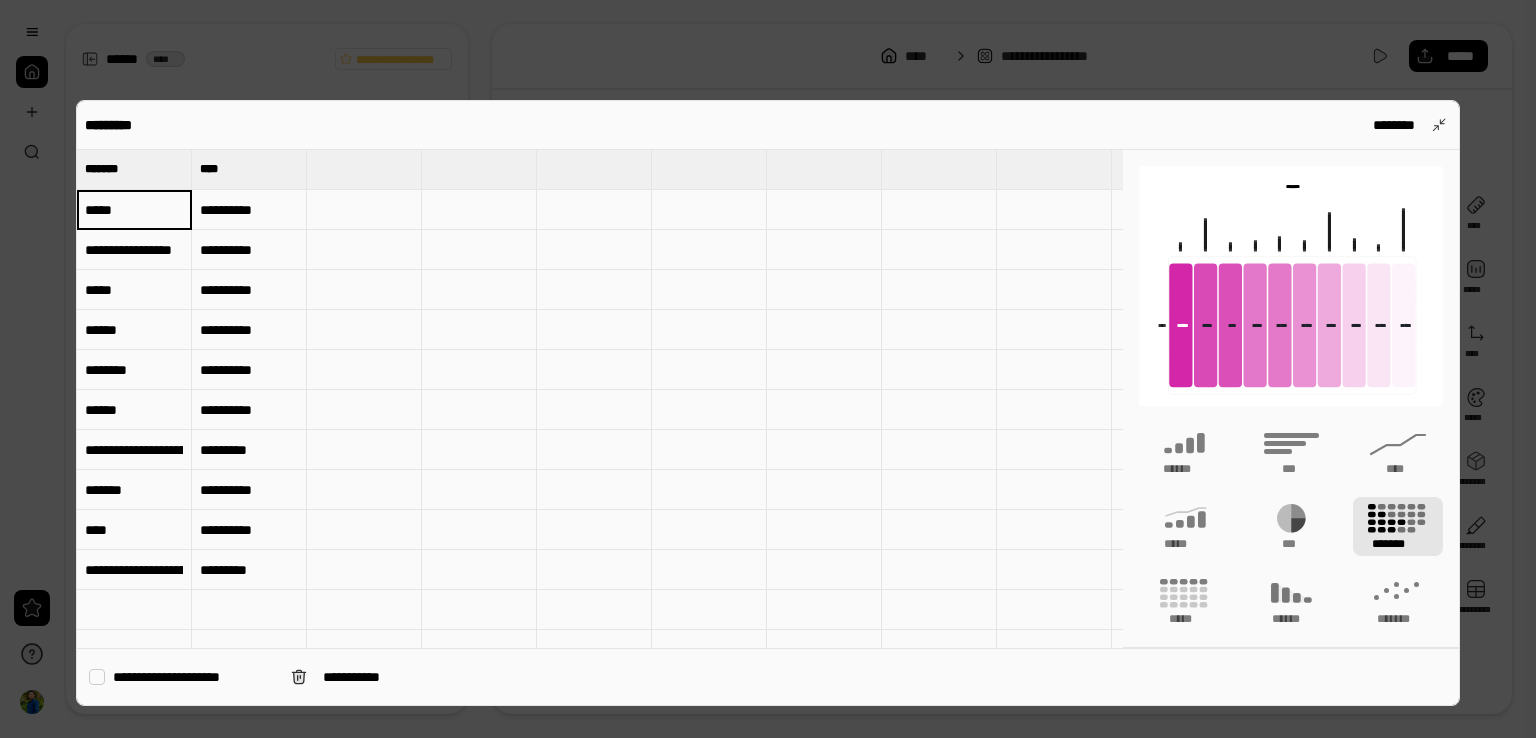 click at bounding box center (768, 369) 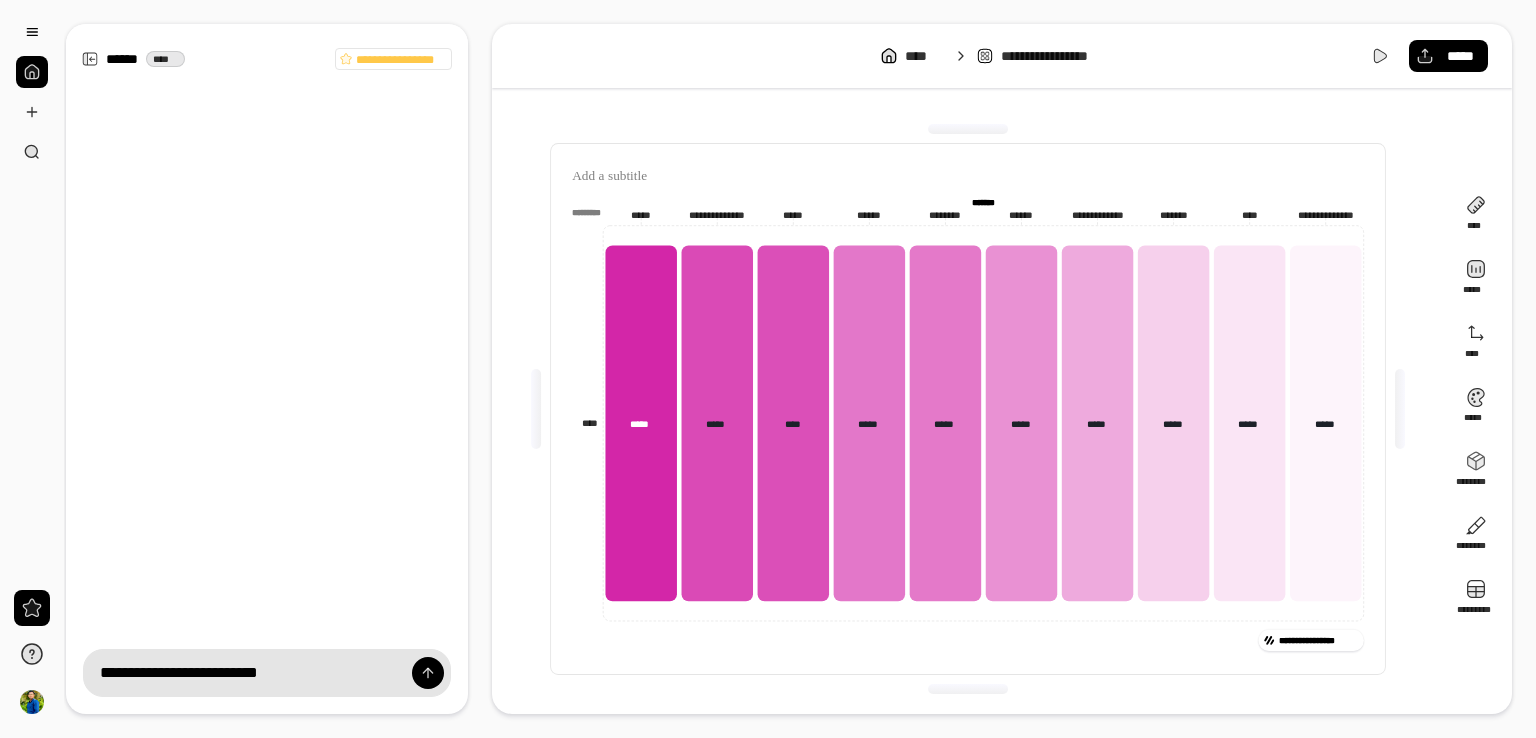 click on "**********" at bounding box center (967, 176) 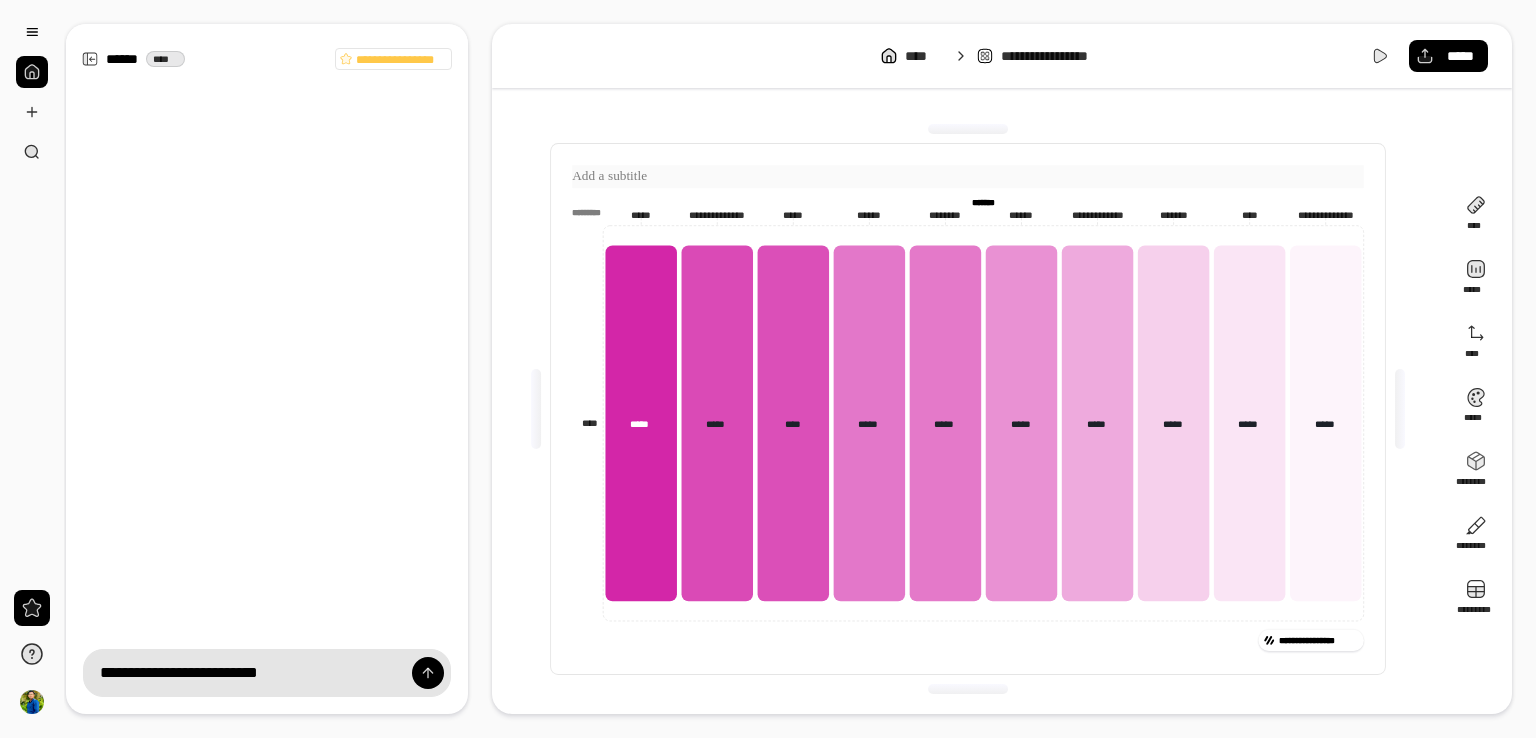 click at bounding box center [967, 177] 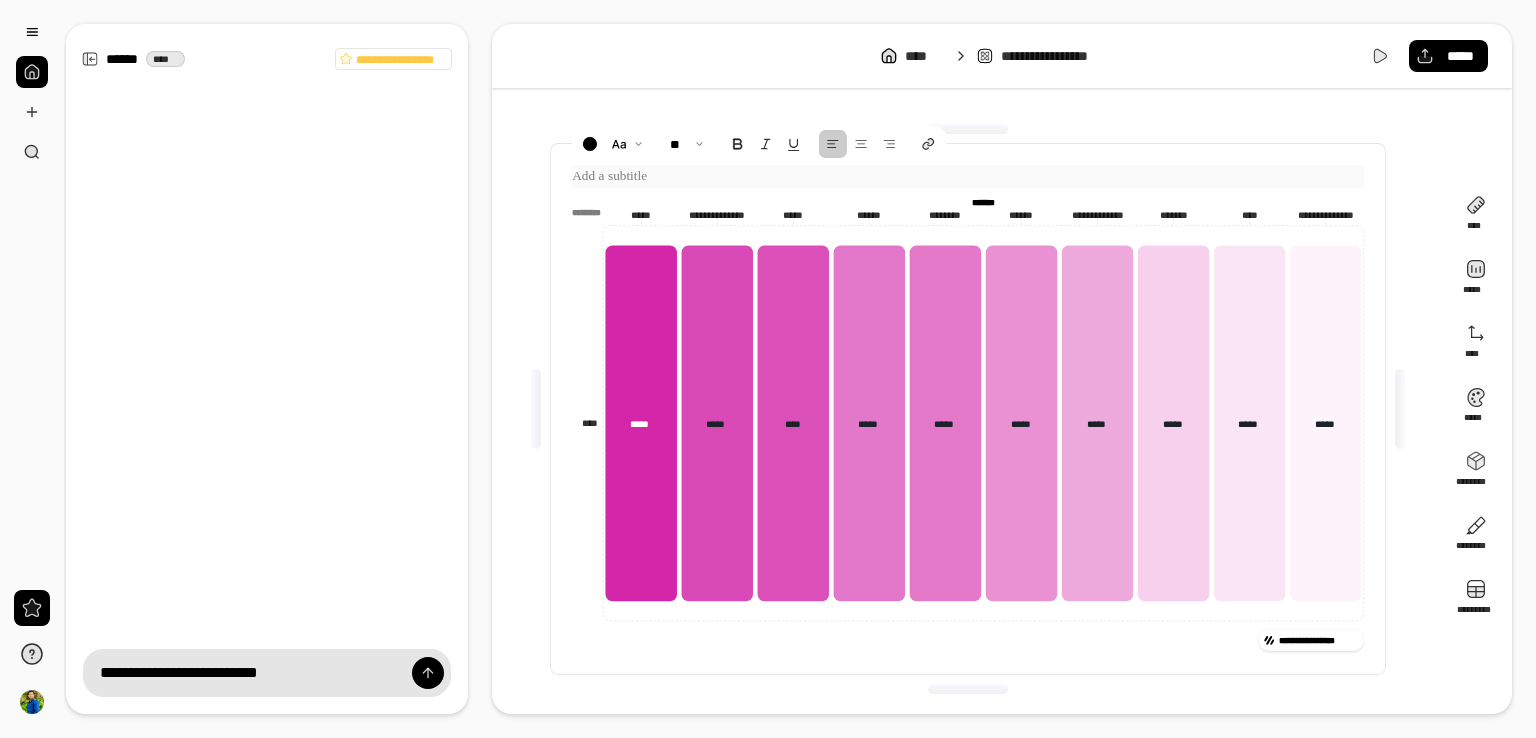 type 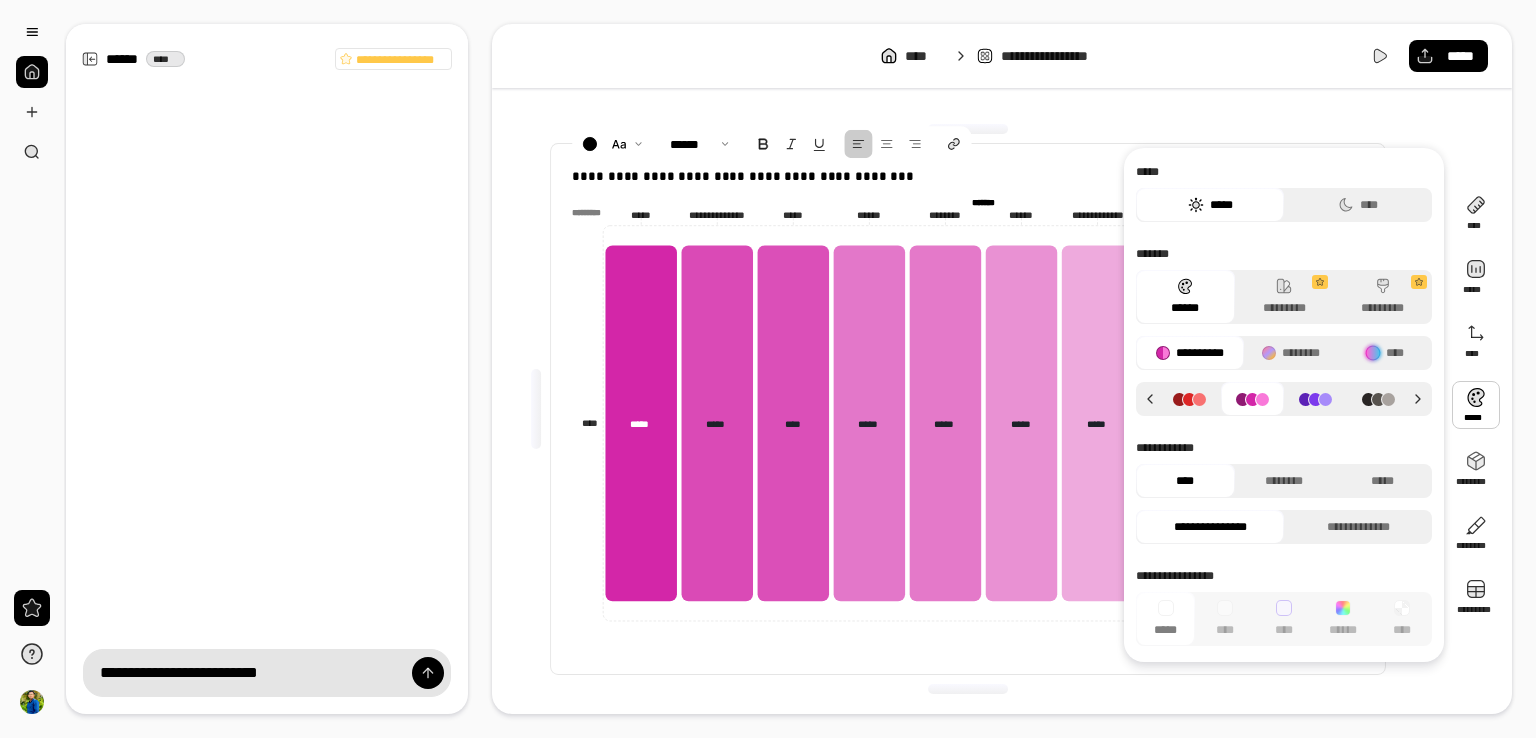 click at bounding box center (1476, 405) 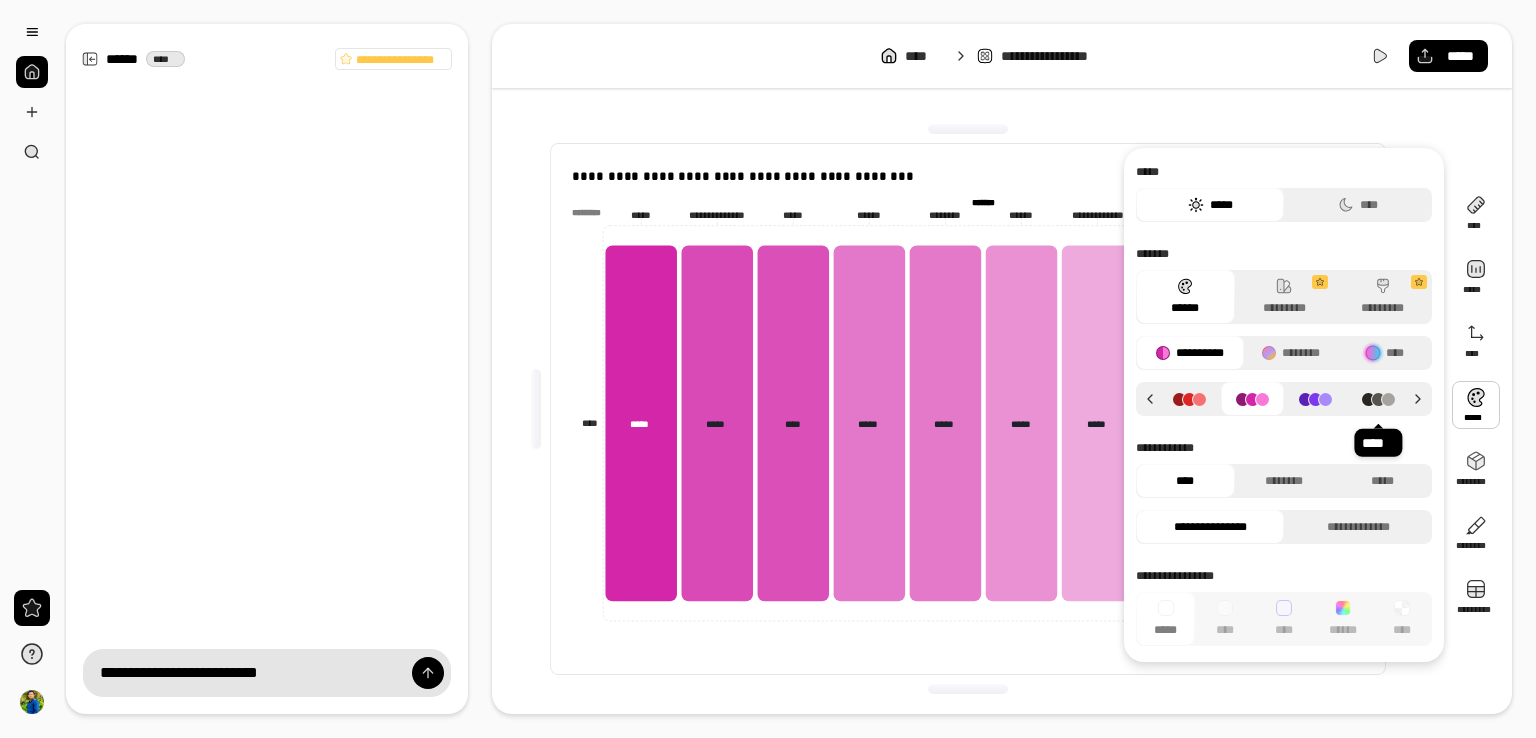 click at bounding box center [1378, 399] 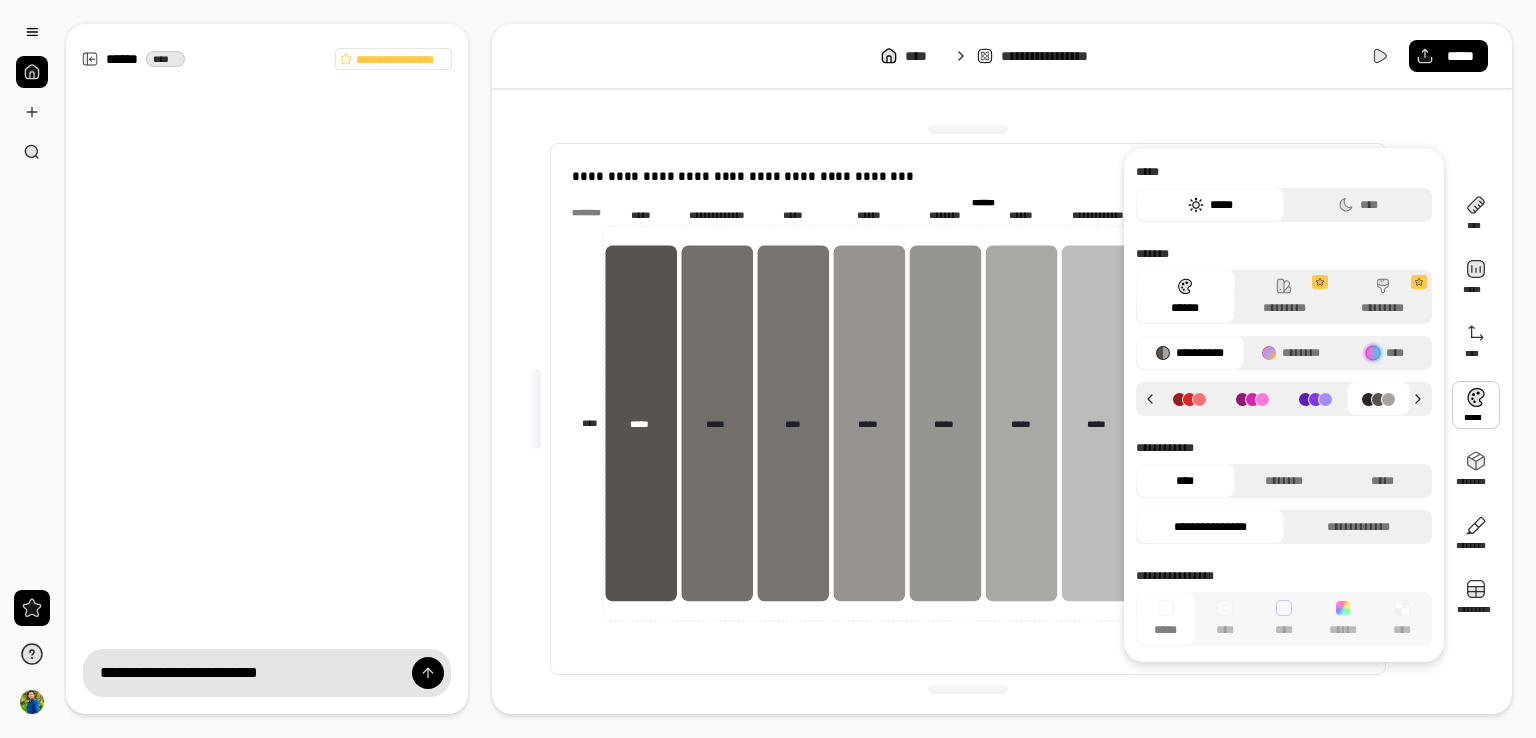 click at bounding box center (1378, 399) 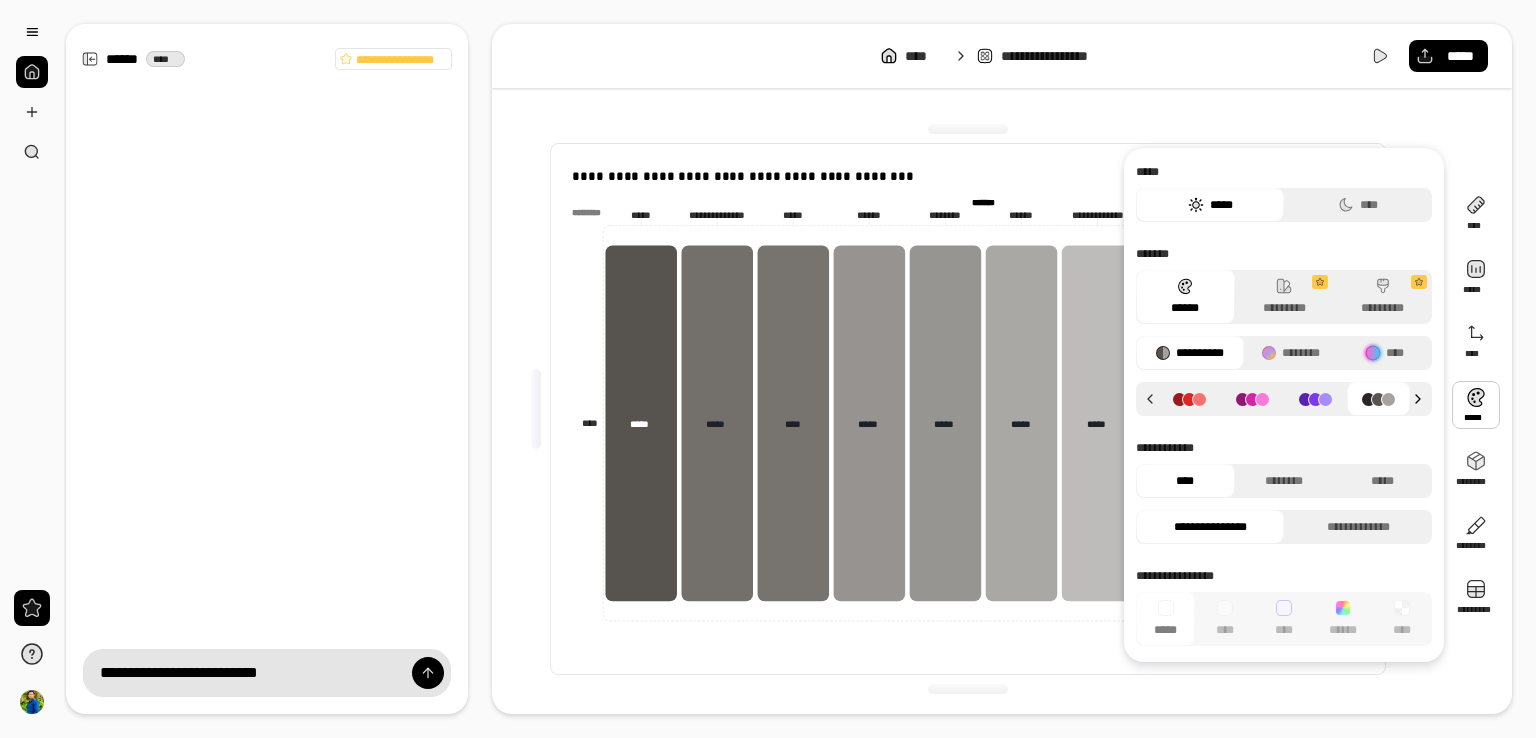click 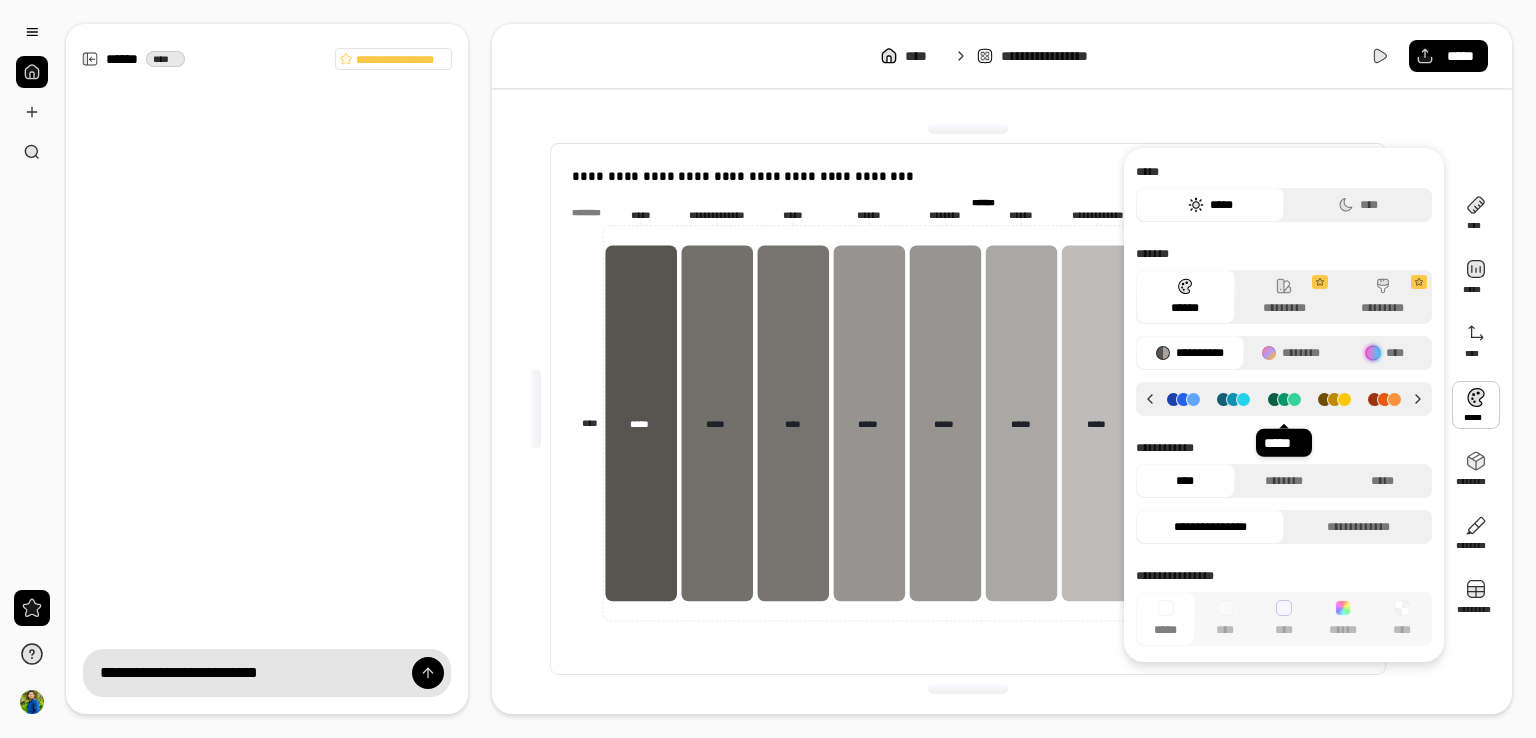click 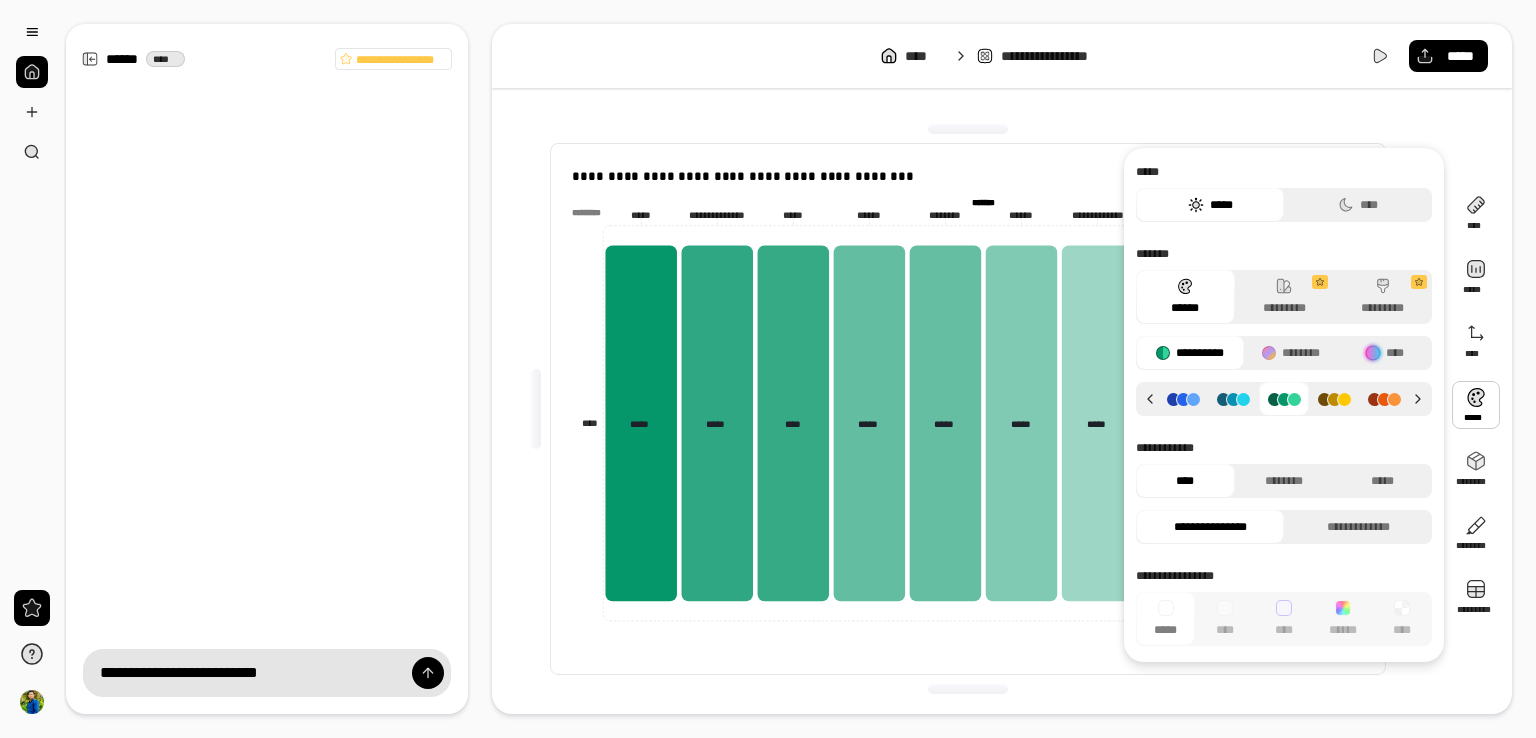 click 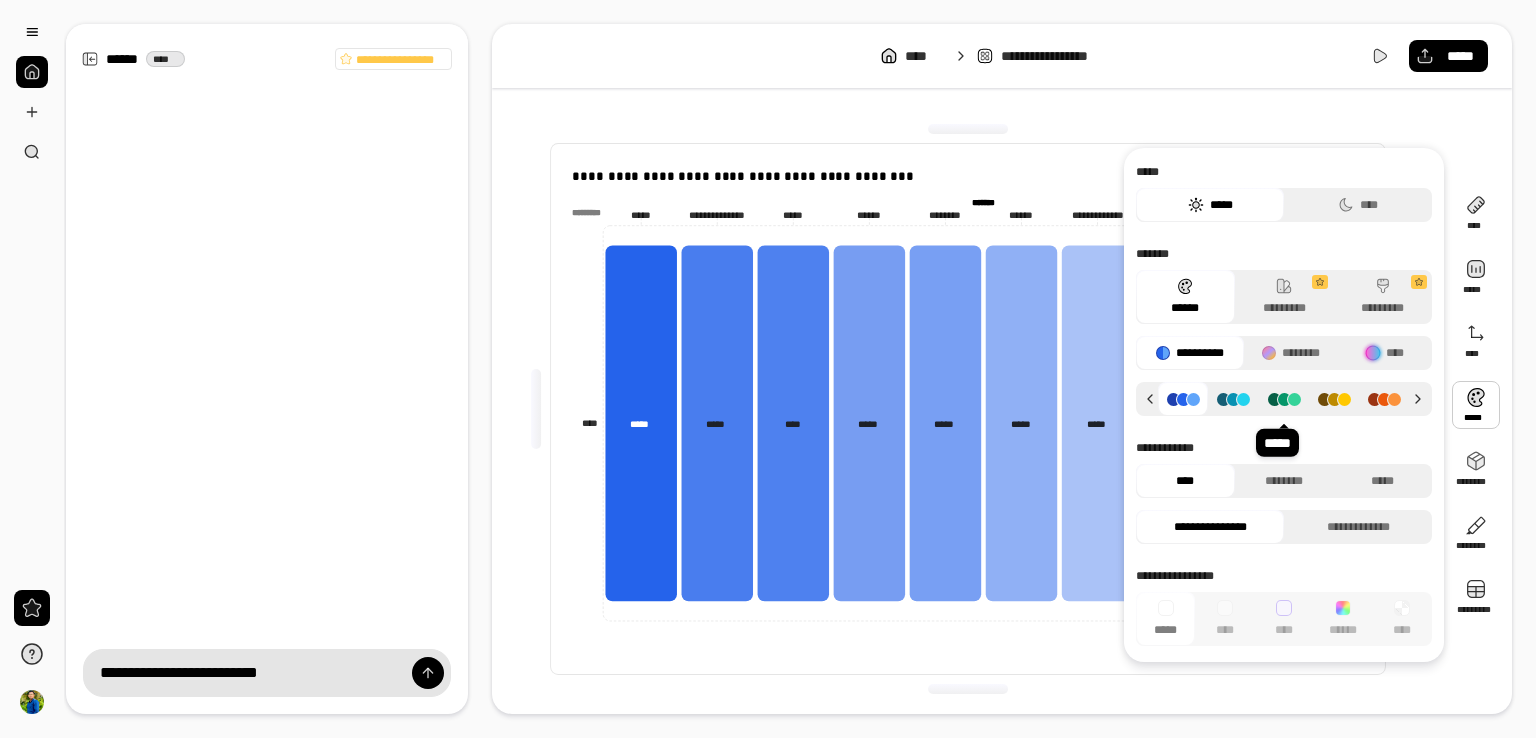 click 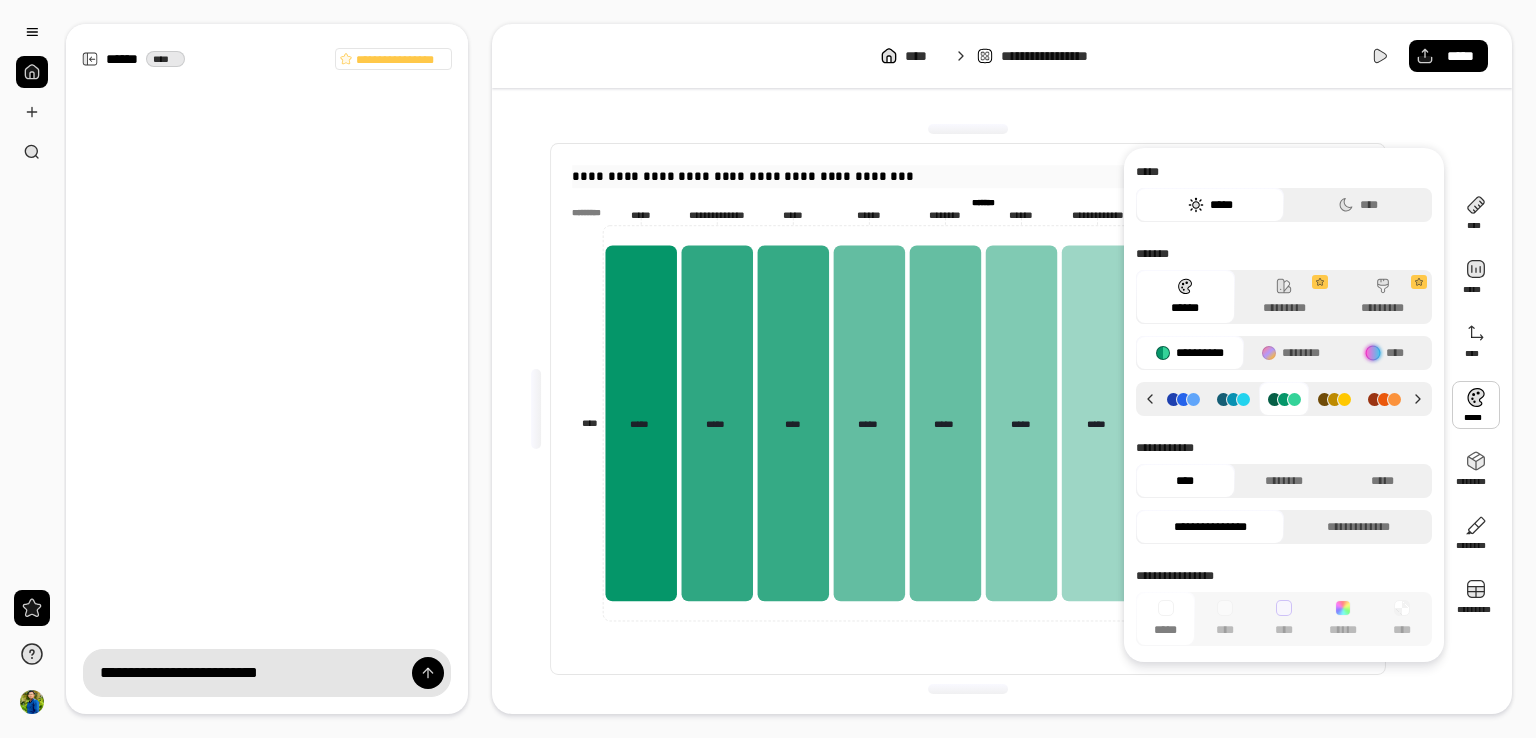 click on "**********" at bounding box center (967, 177) 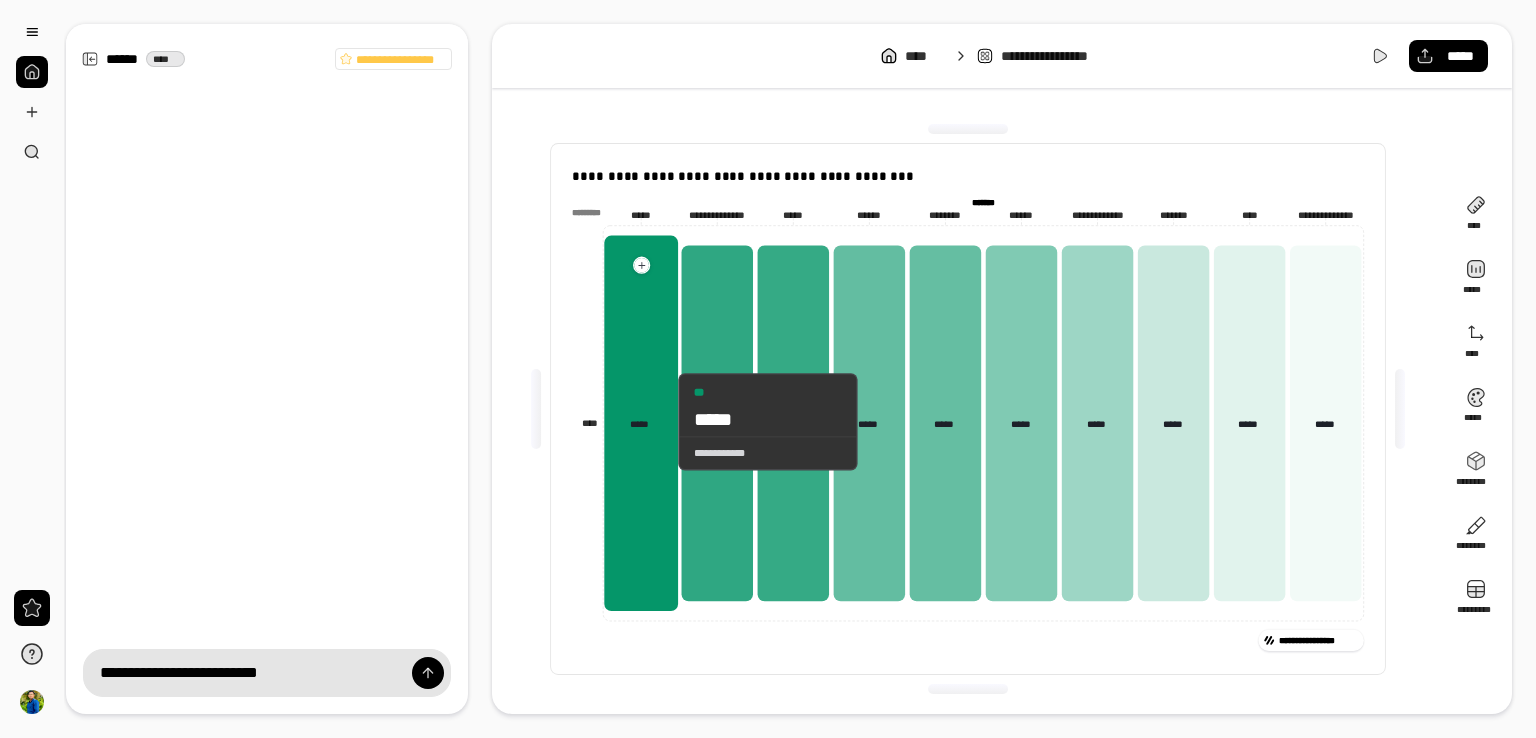 click 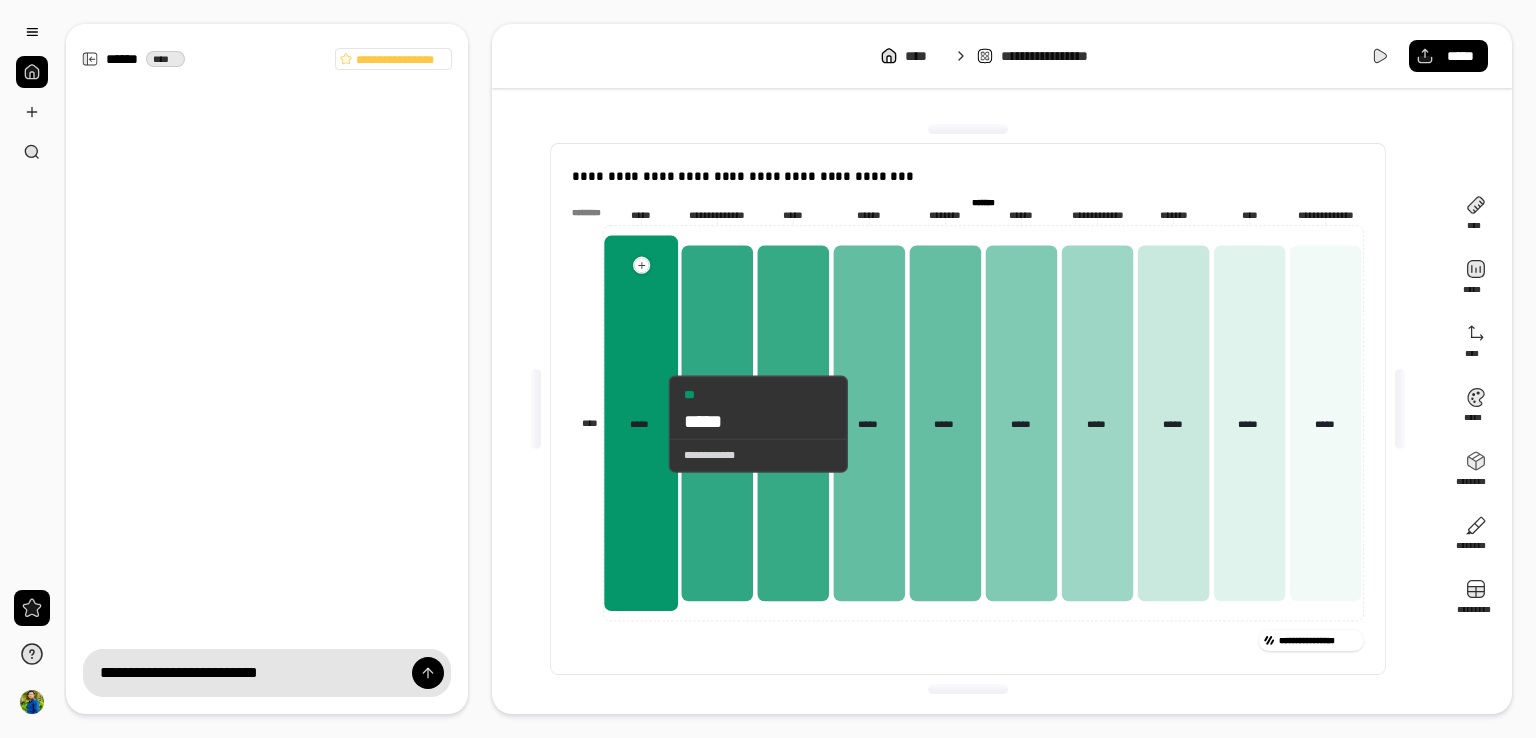 click 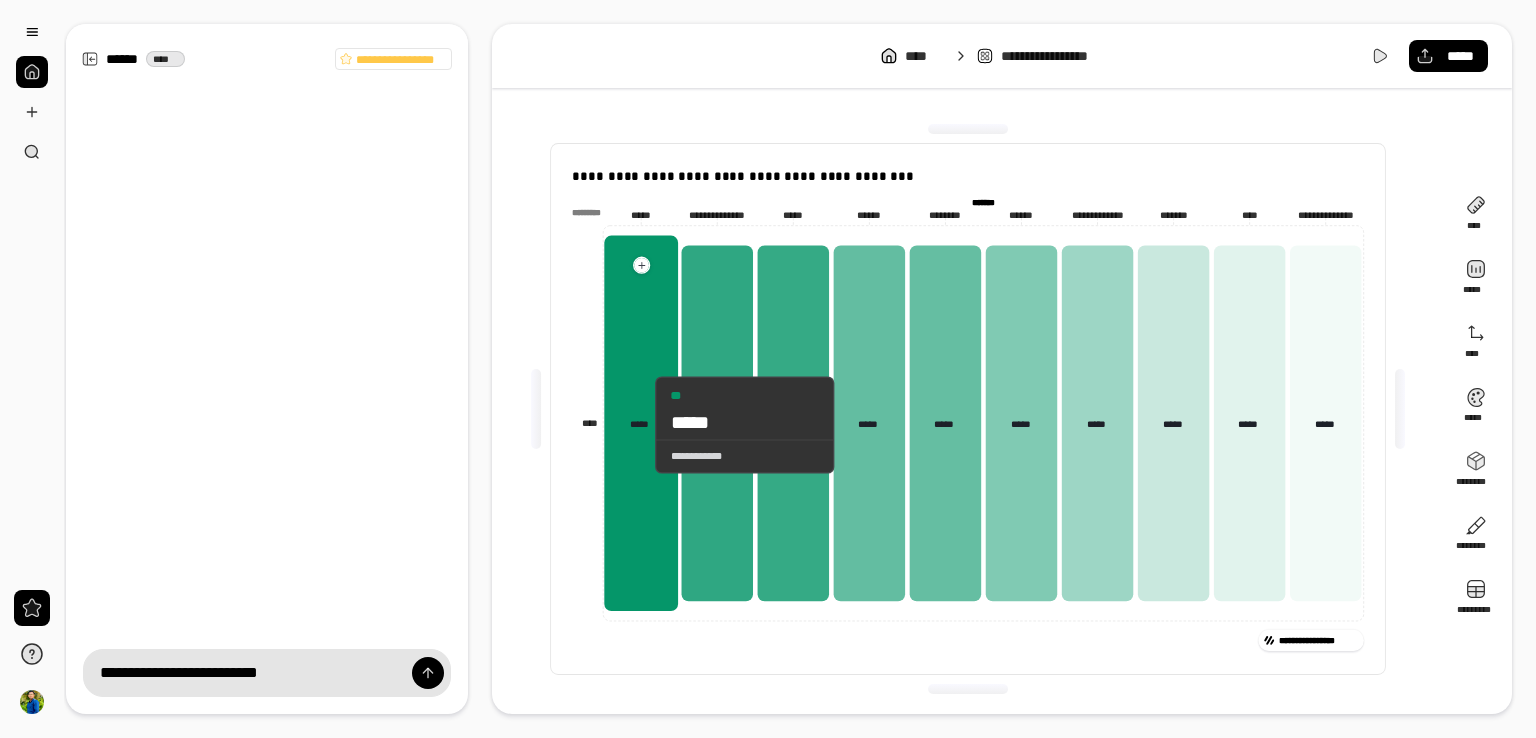 click 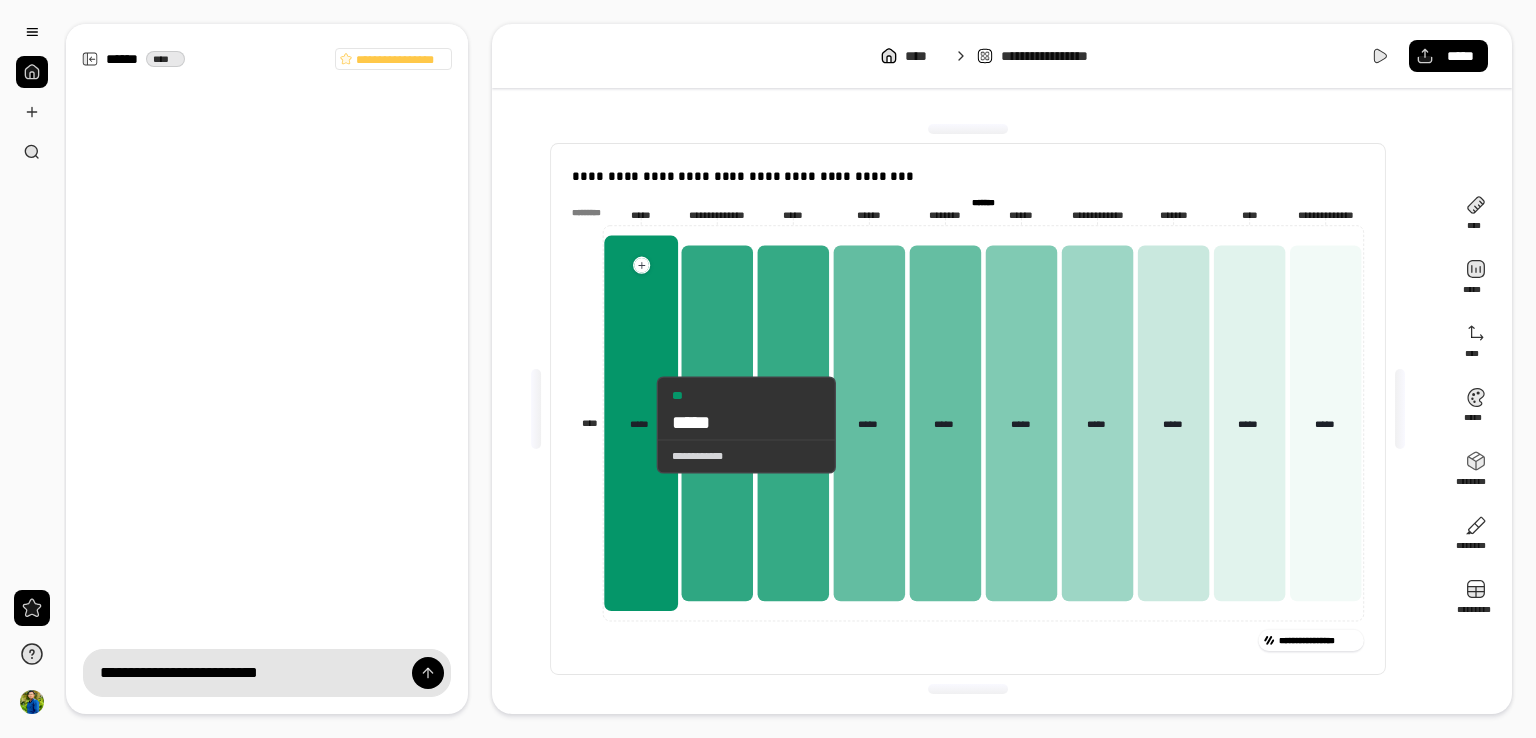 click 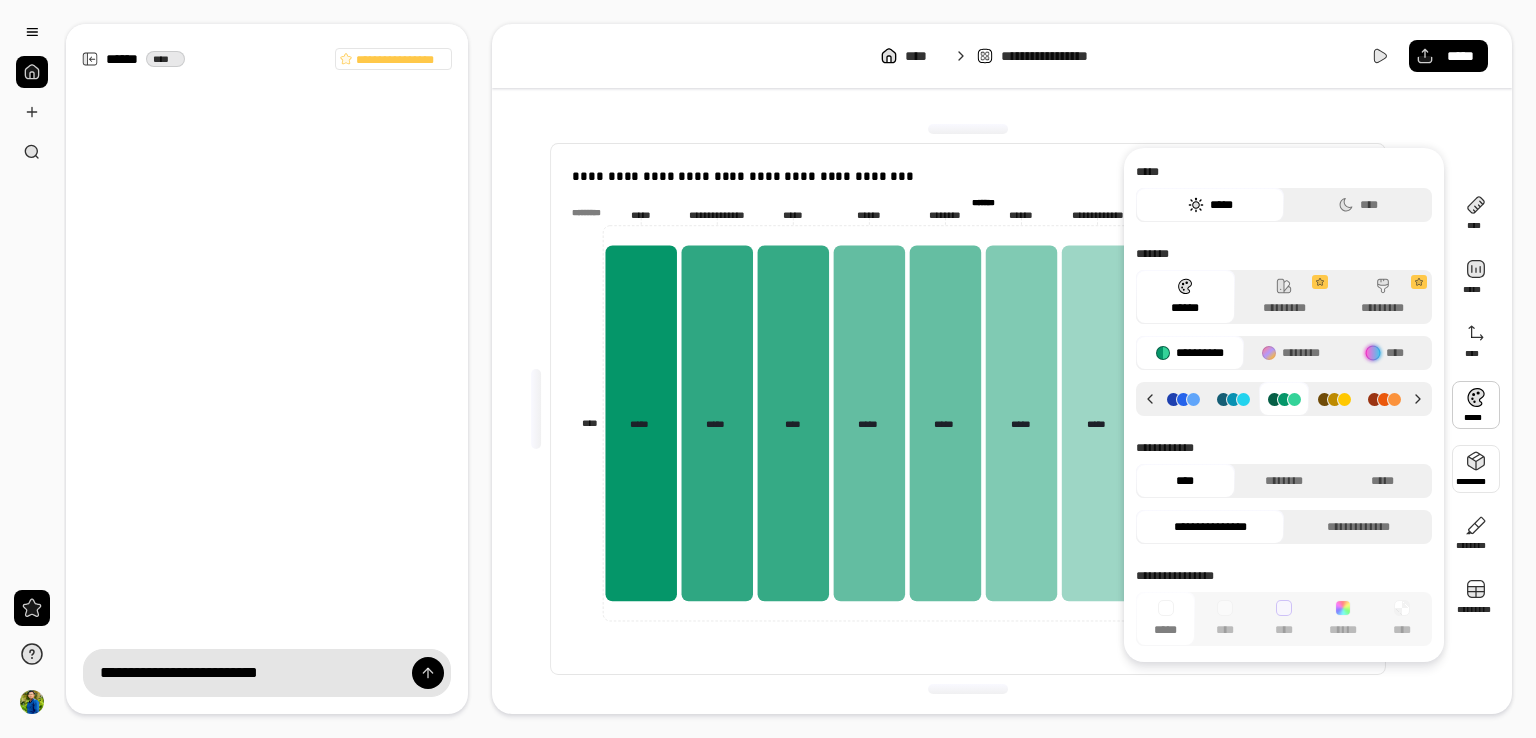 click on "**** ***** **** ***** ******** ******** *********" at bounding box center [1476, 409] 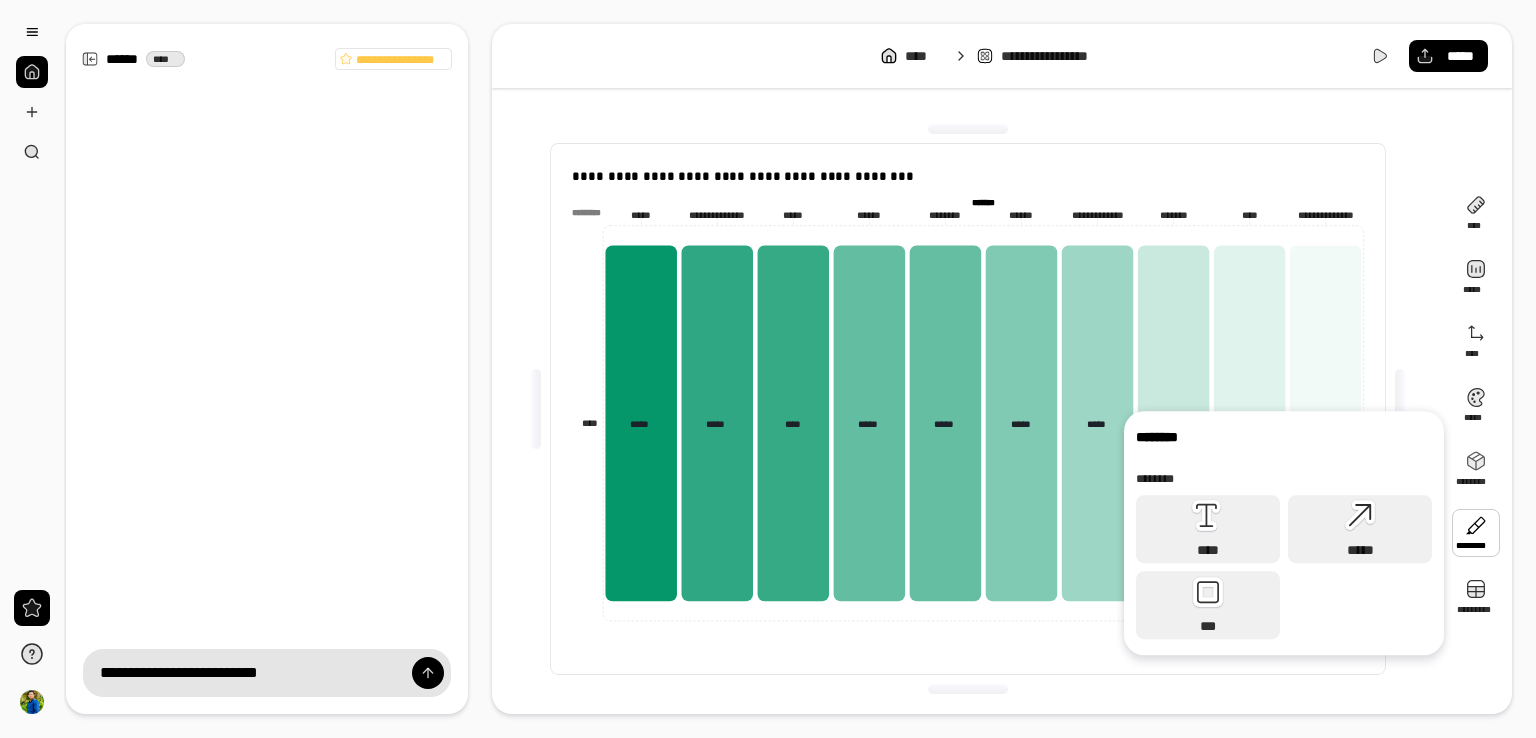 click at bounding box center [1476, 533] 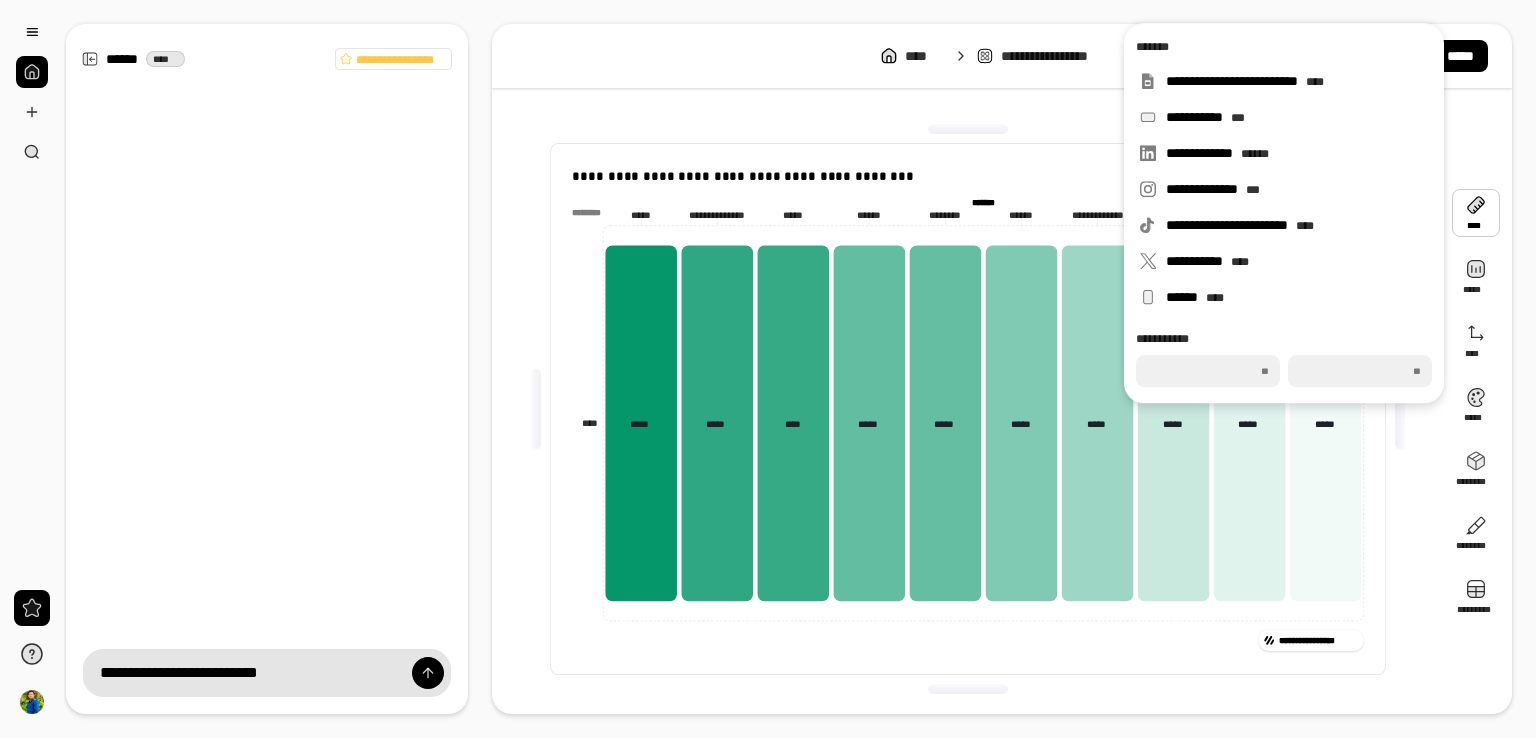 click on "**********" at bounding box center [968, 409] 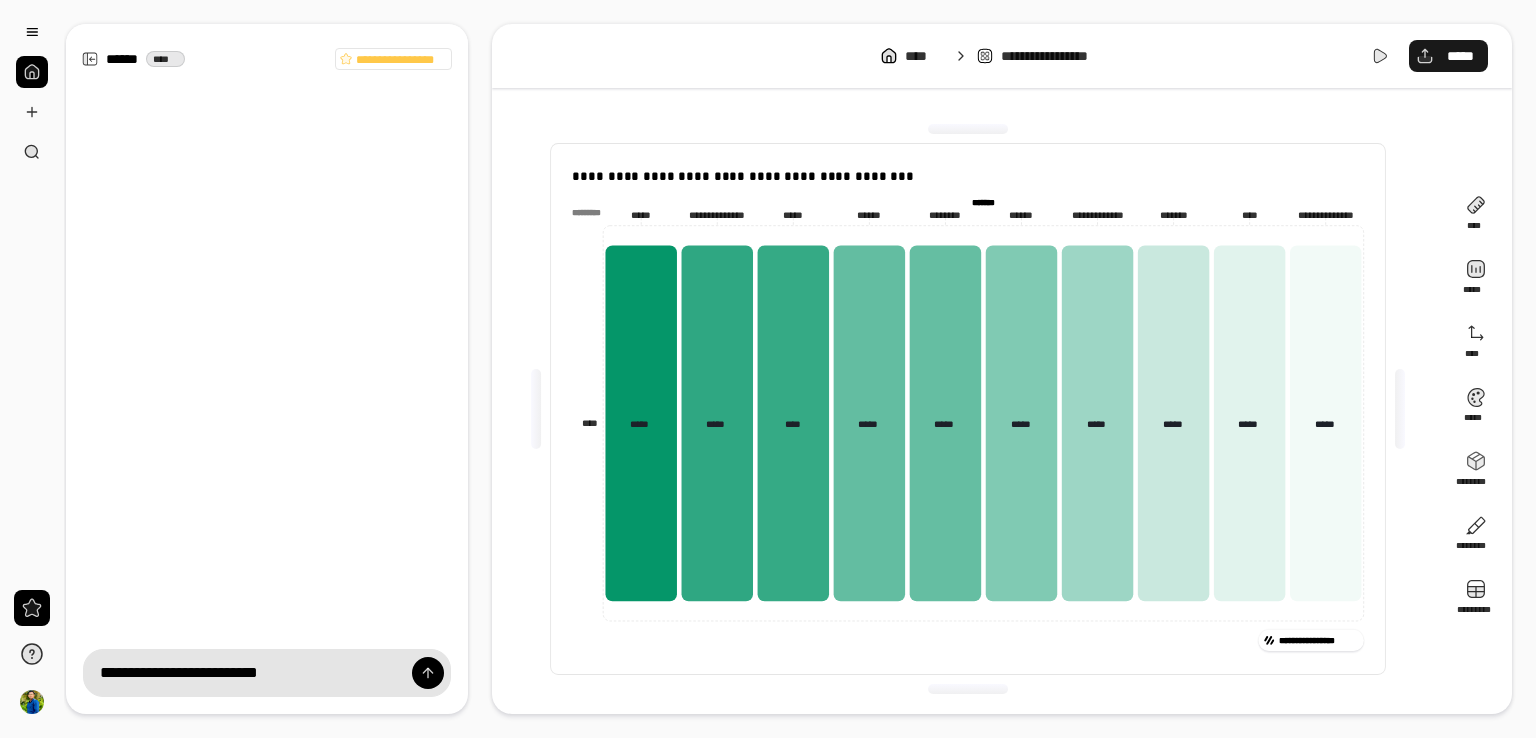 click on "*****" at bounding box center (1460, 56) 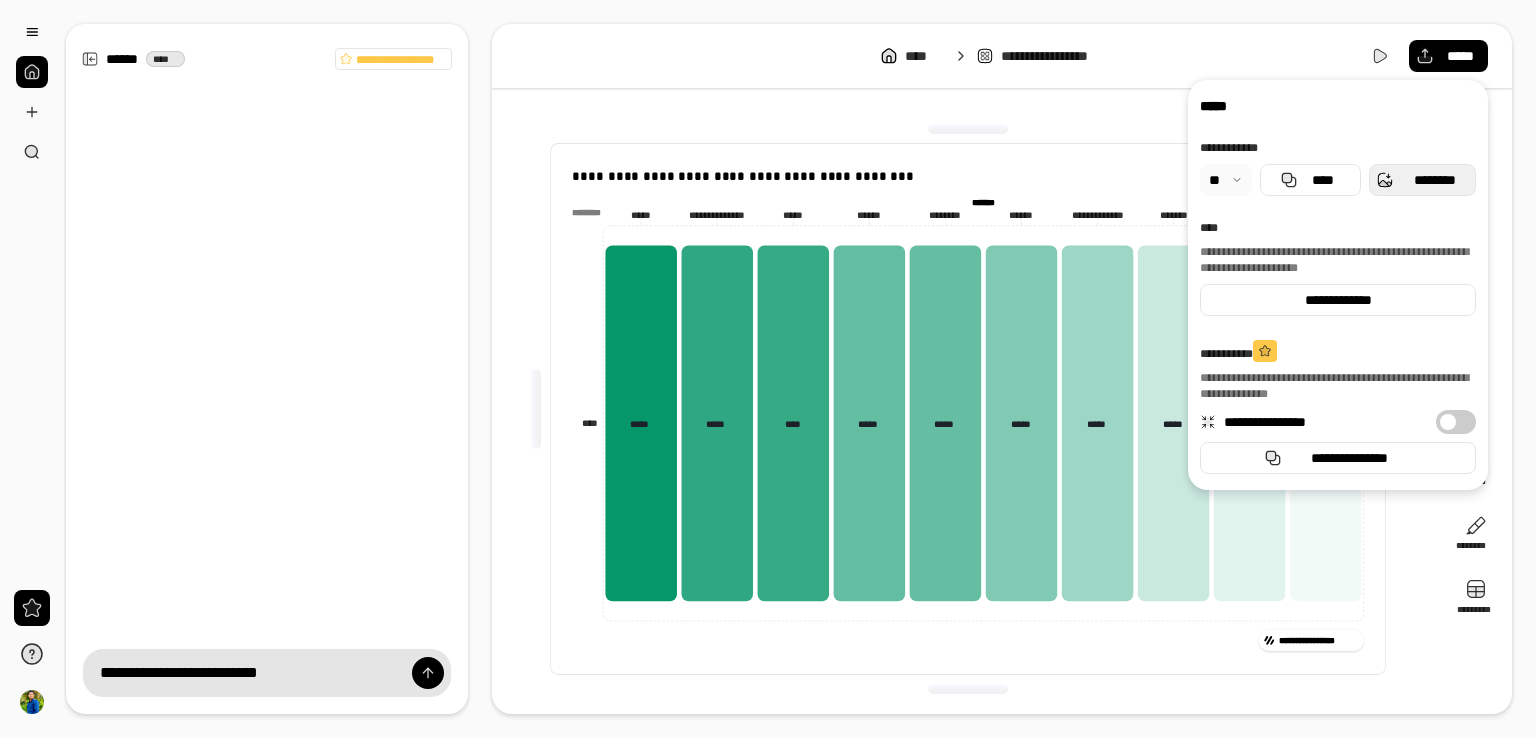 click on "********" at bounding box center (1422, 180) 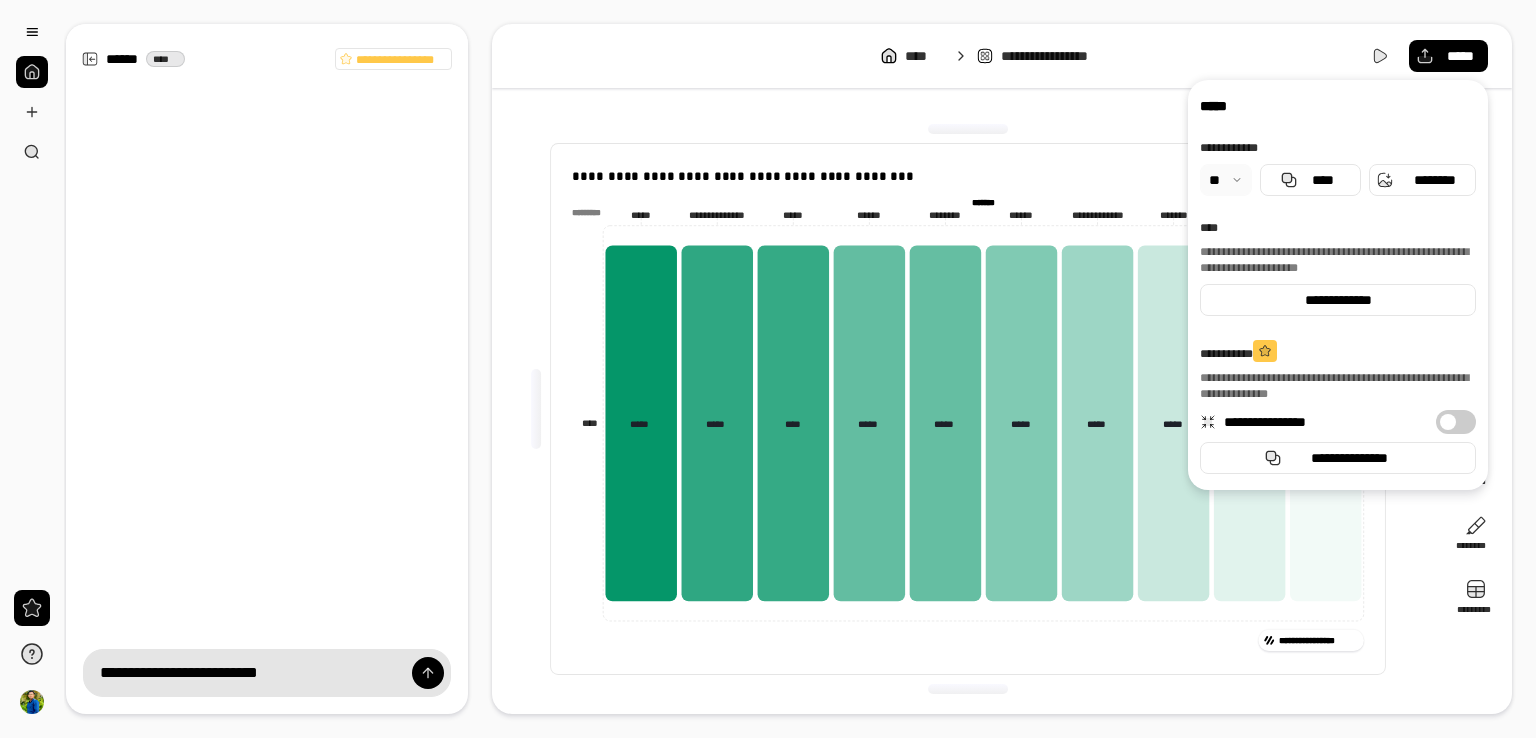 click on "**********" at bounding box center (968, 409) 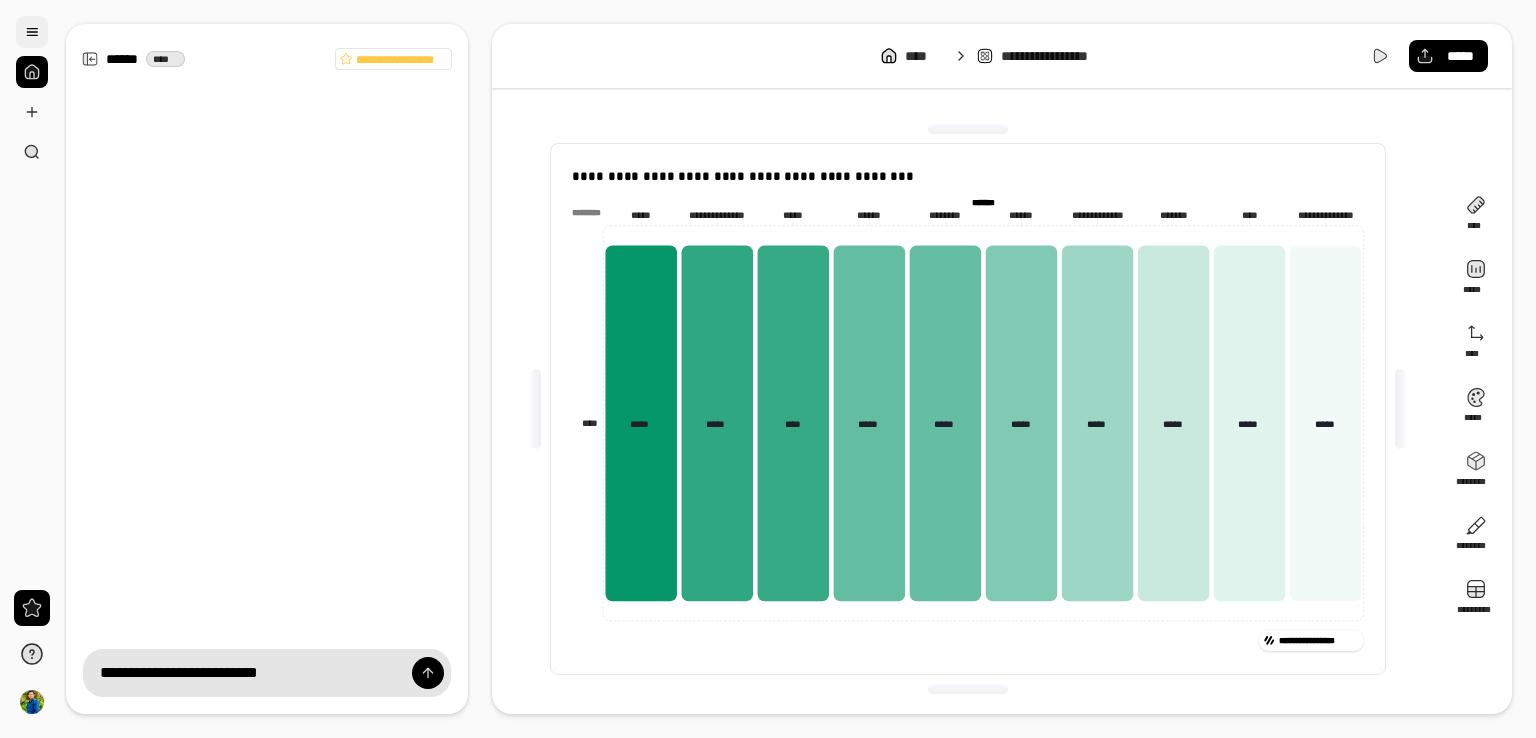 click at bounding box center [32, 32] 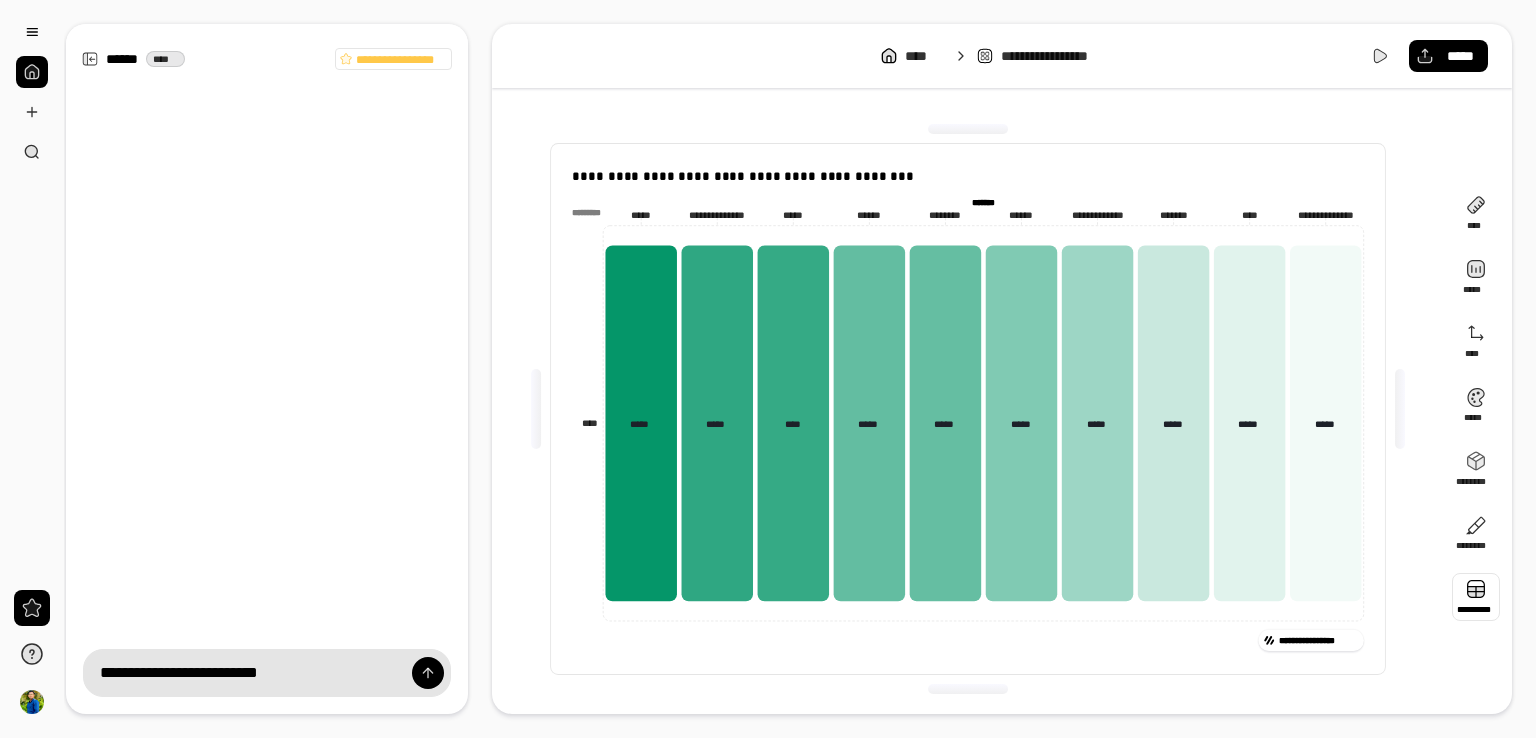 click at bounding box center [1476, 597] 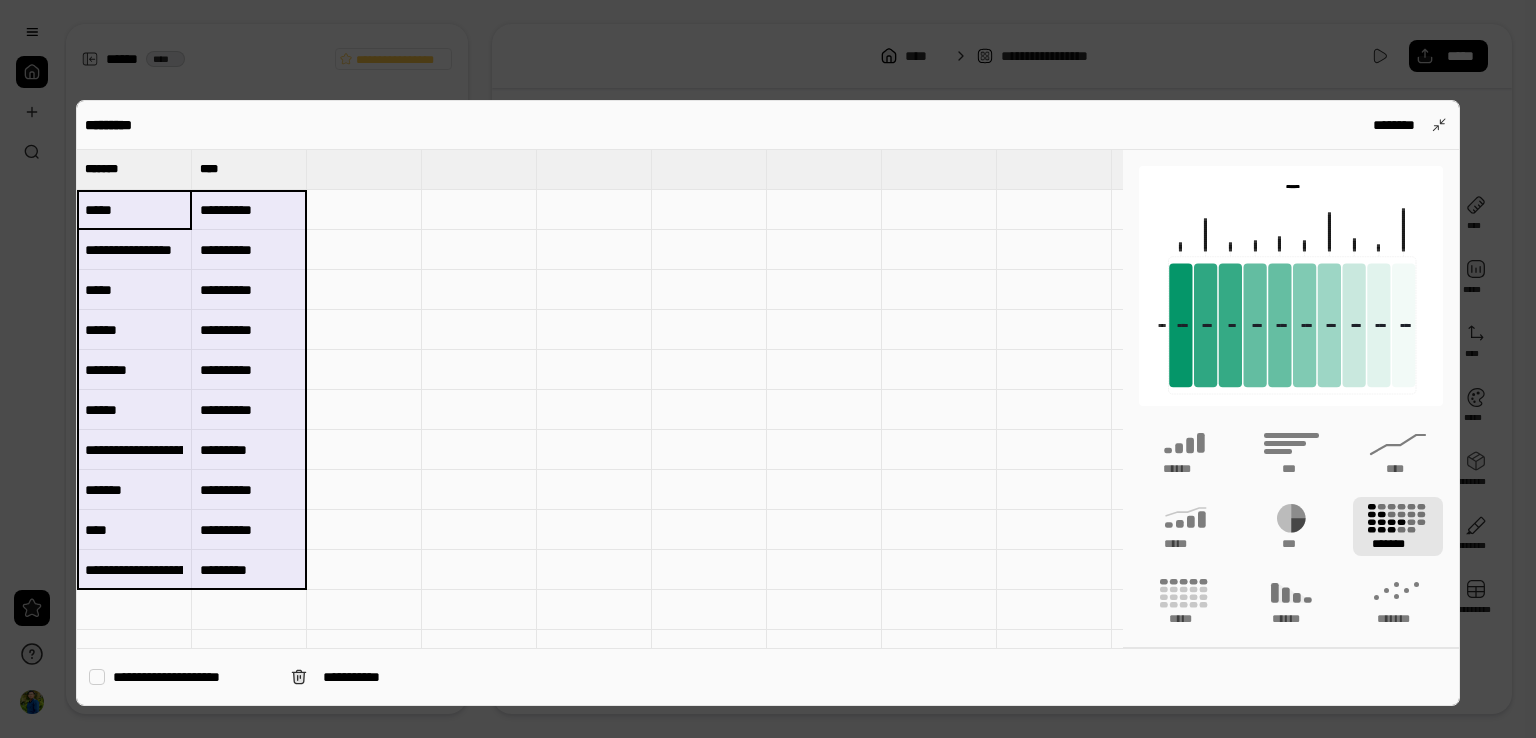 drag, startPoint x: 123, startPoint y: 199, endPoint x: 261, endPoint y: 570, distance: 395.83456 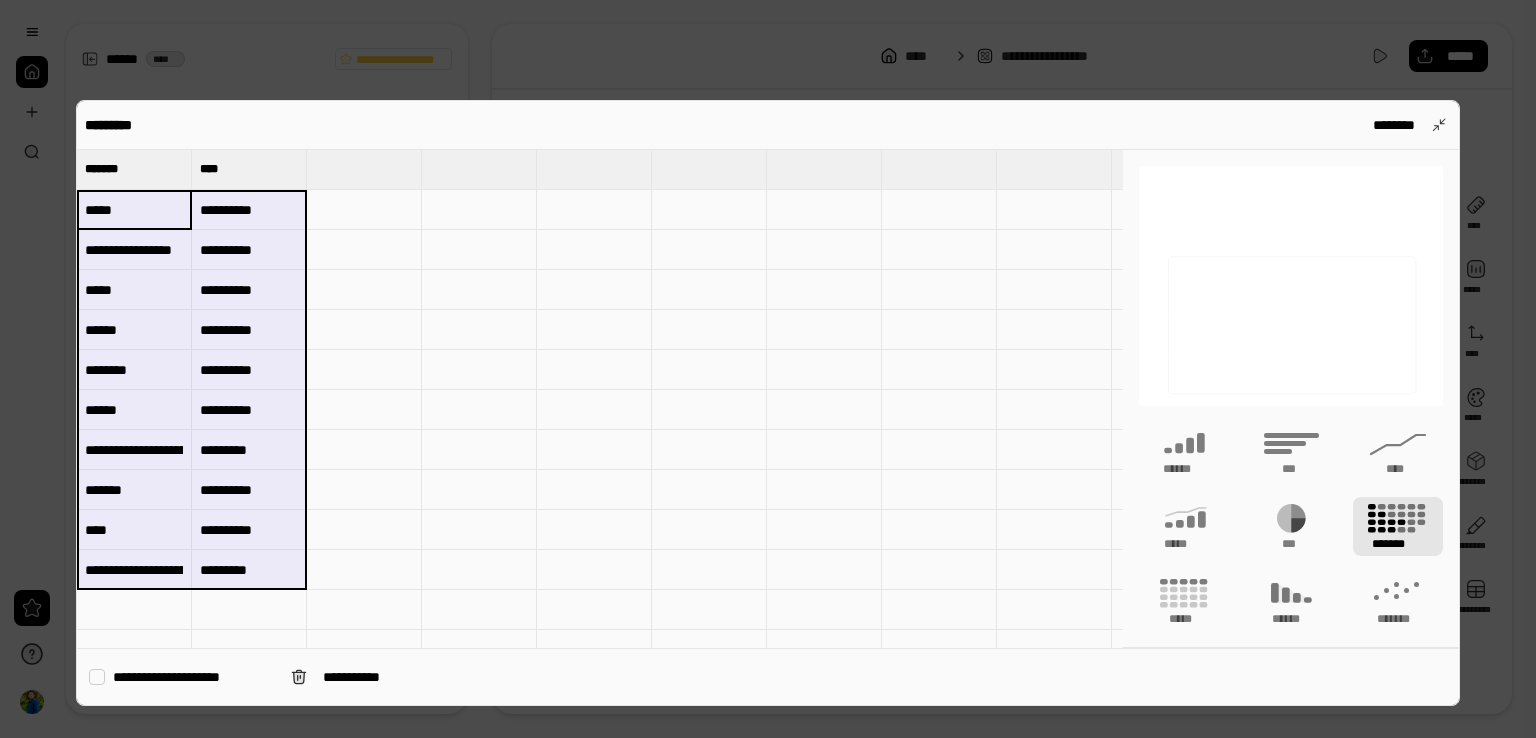 type 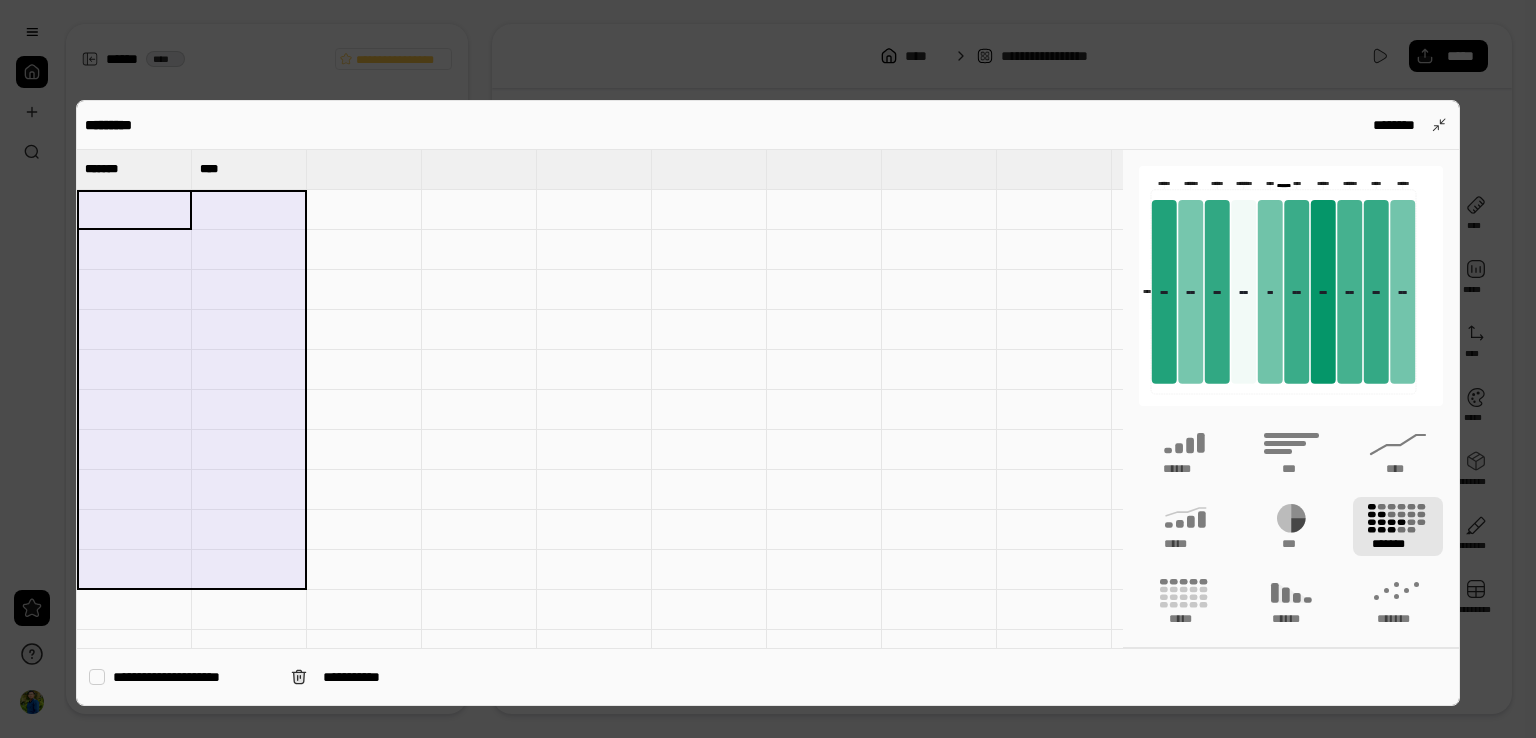 type on "*******" 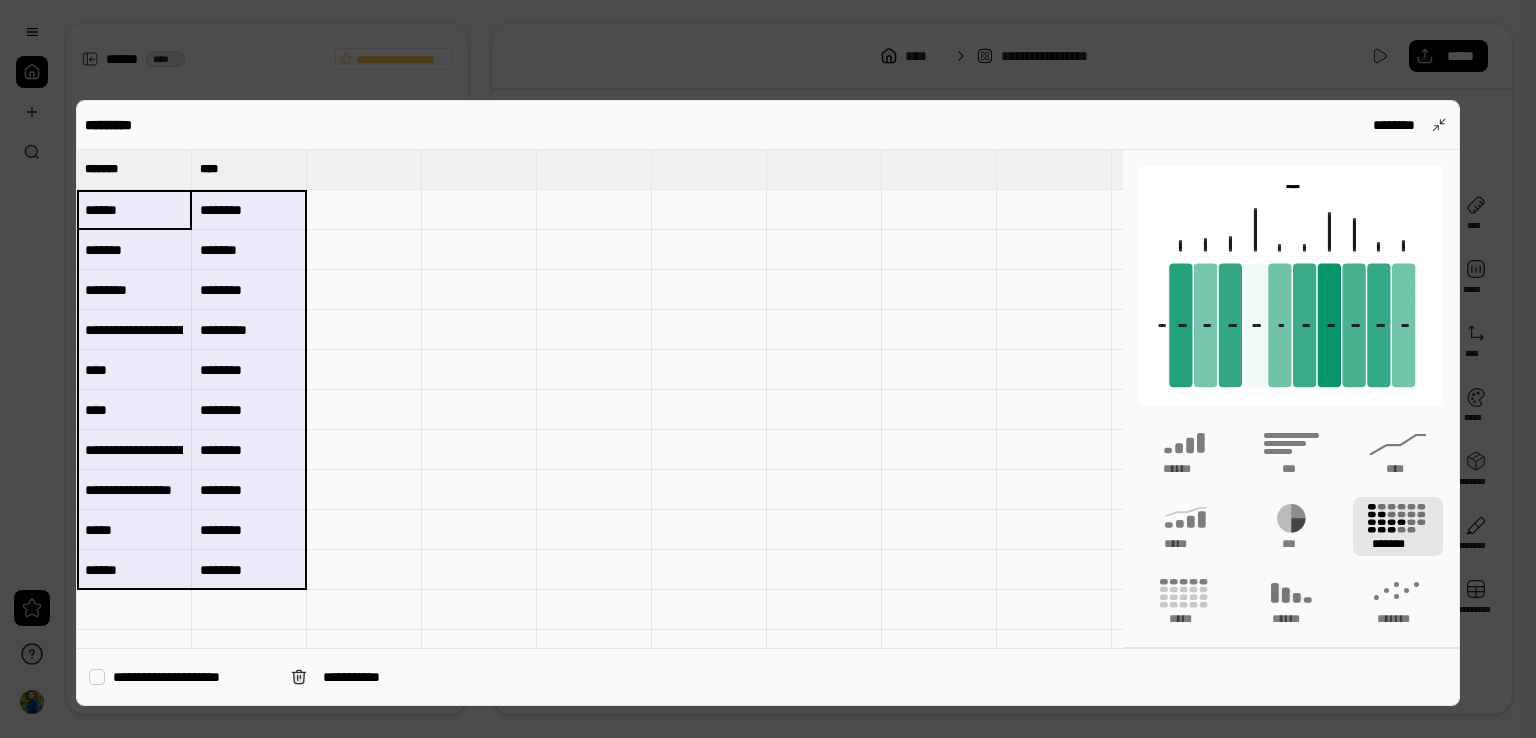click at bounding box center (768, 369) 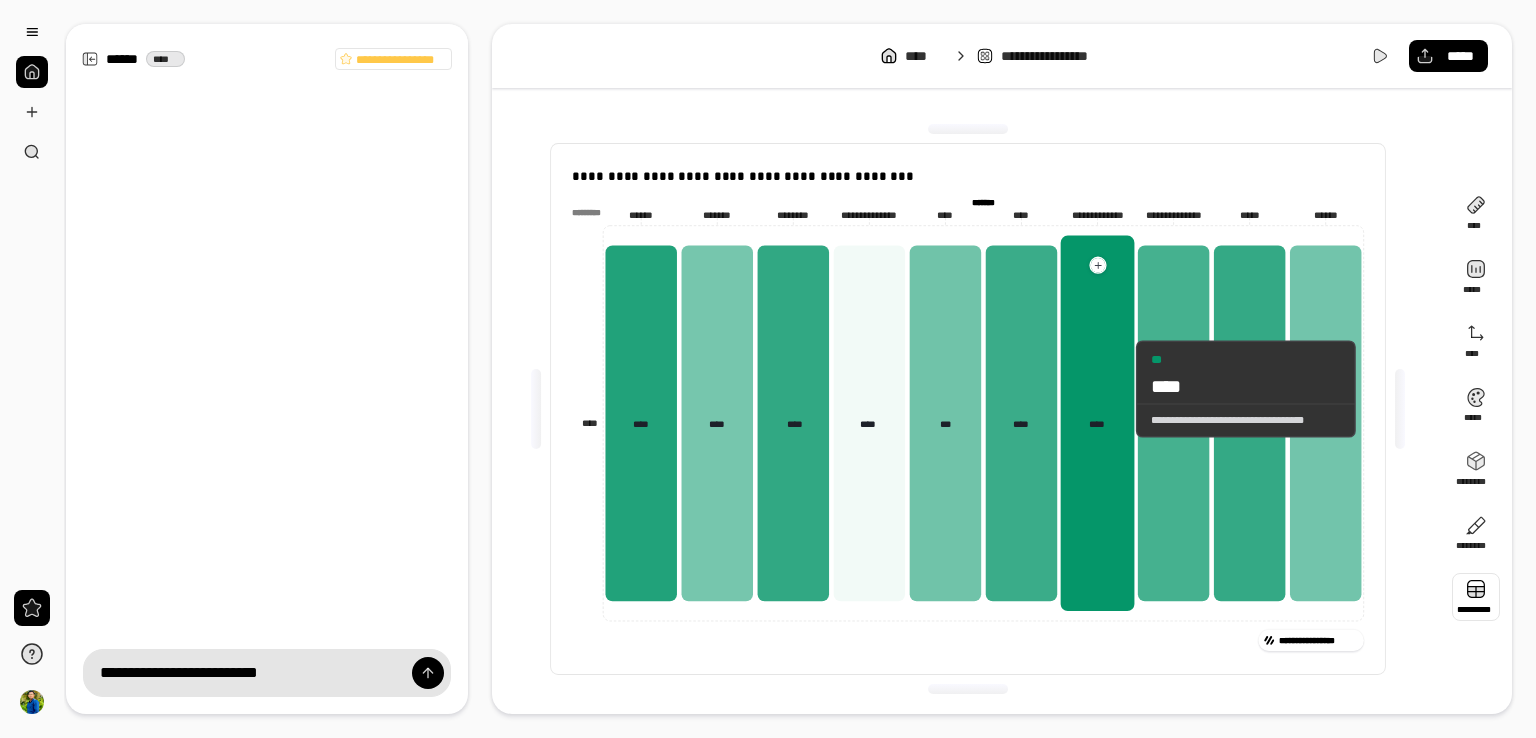 type 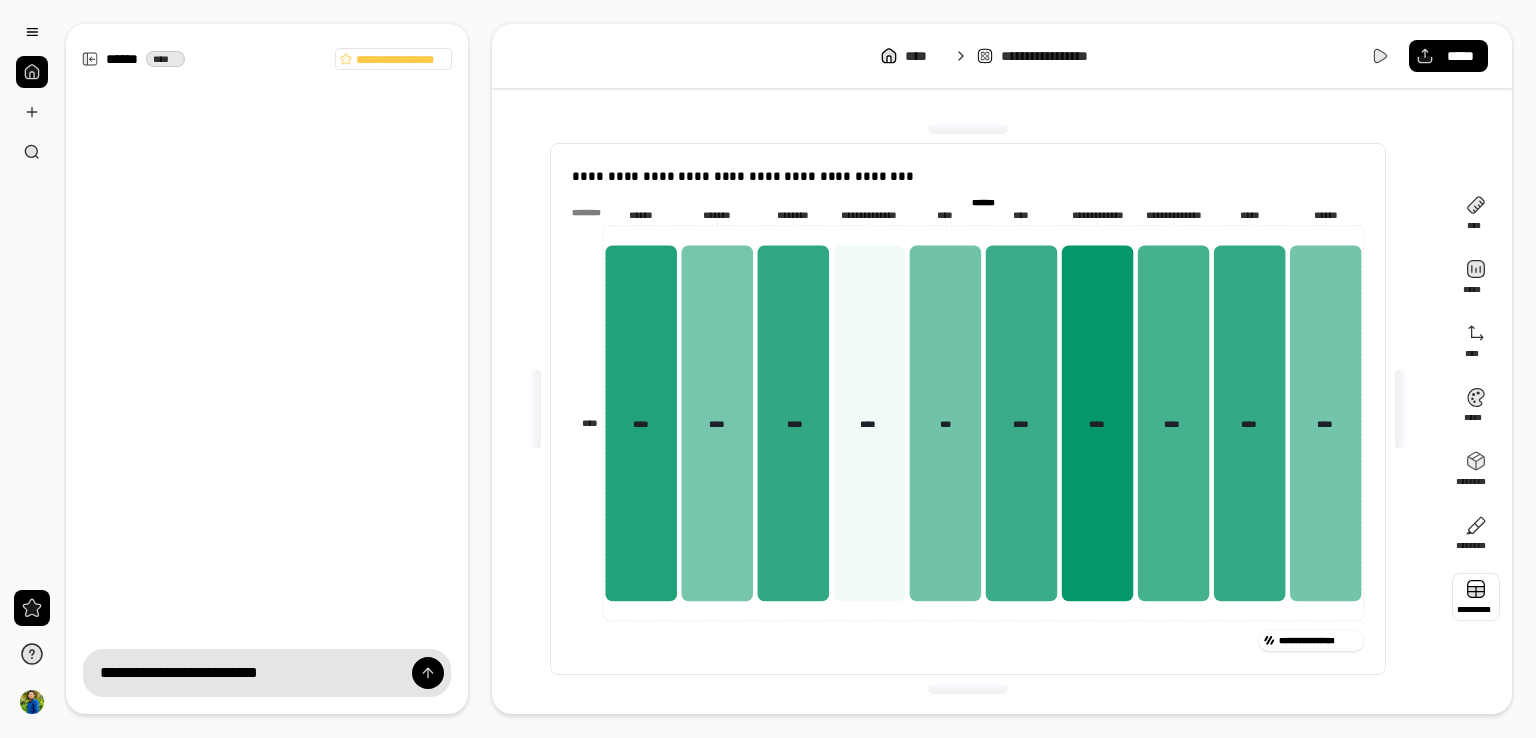 click at bounding box center [1476, 597] 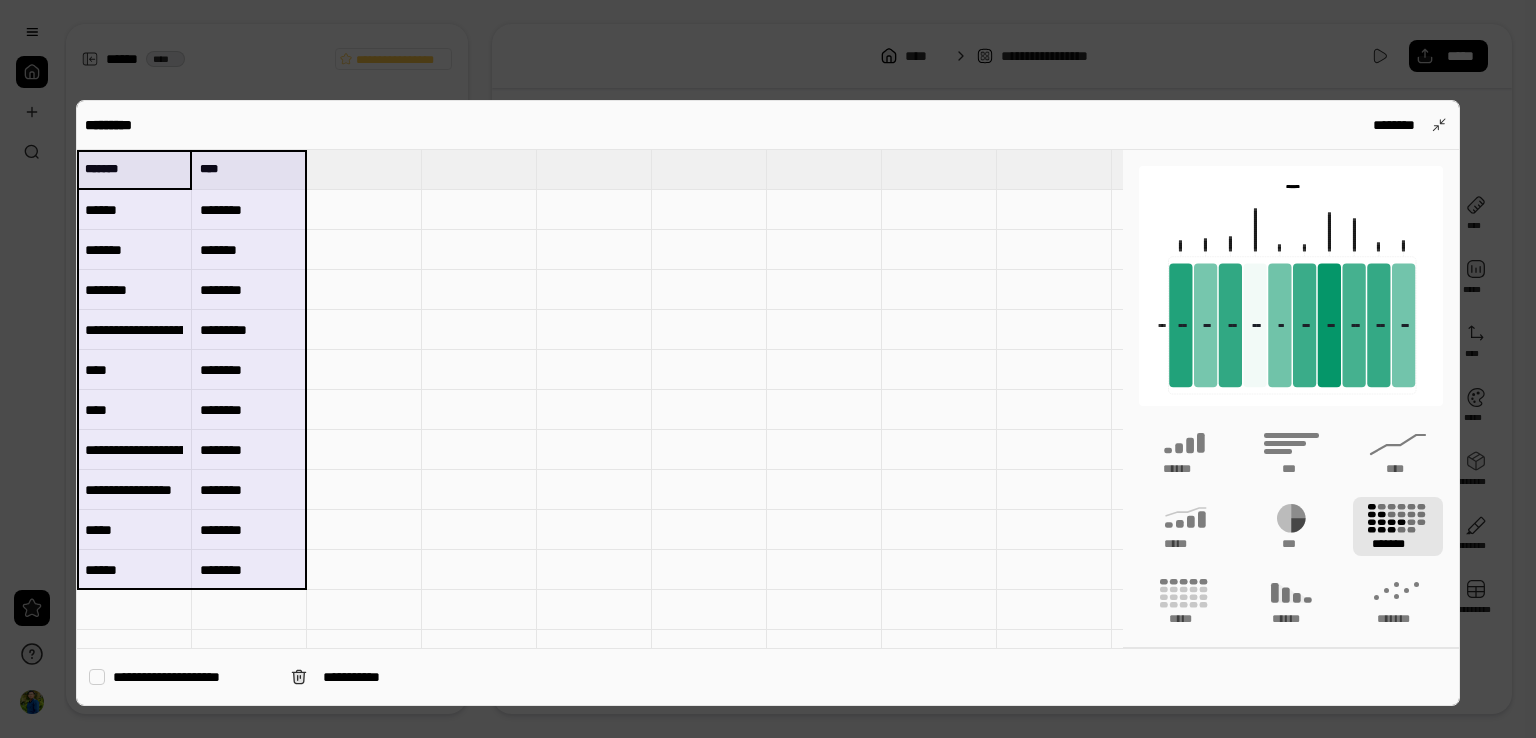 drag, startPoint x: 188, startPoint y: 158, endPoint x: 296, endPoint y: 573, distance: 428.8228 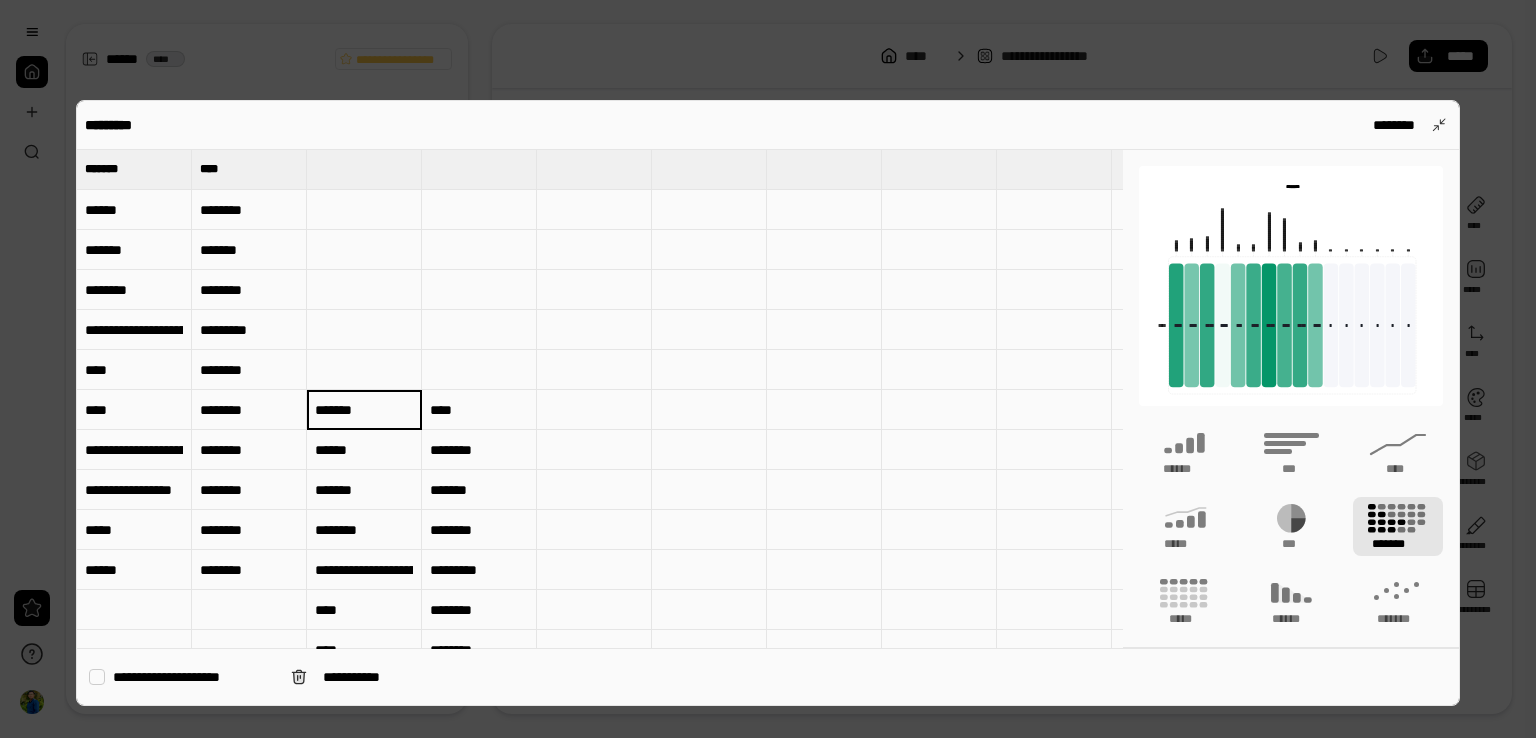 type on "*******" 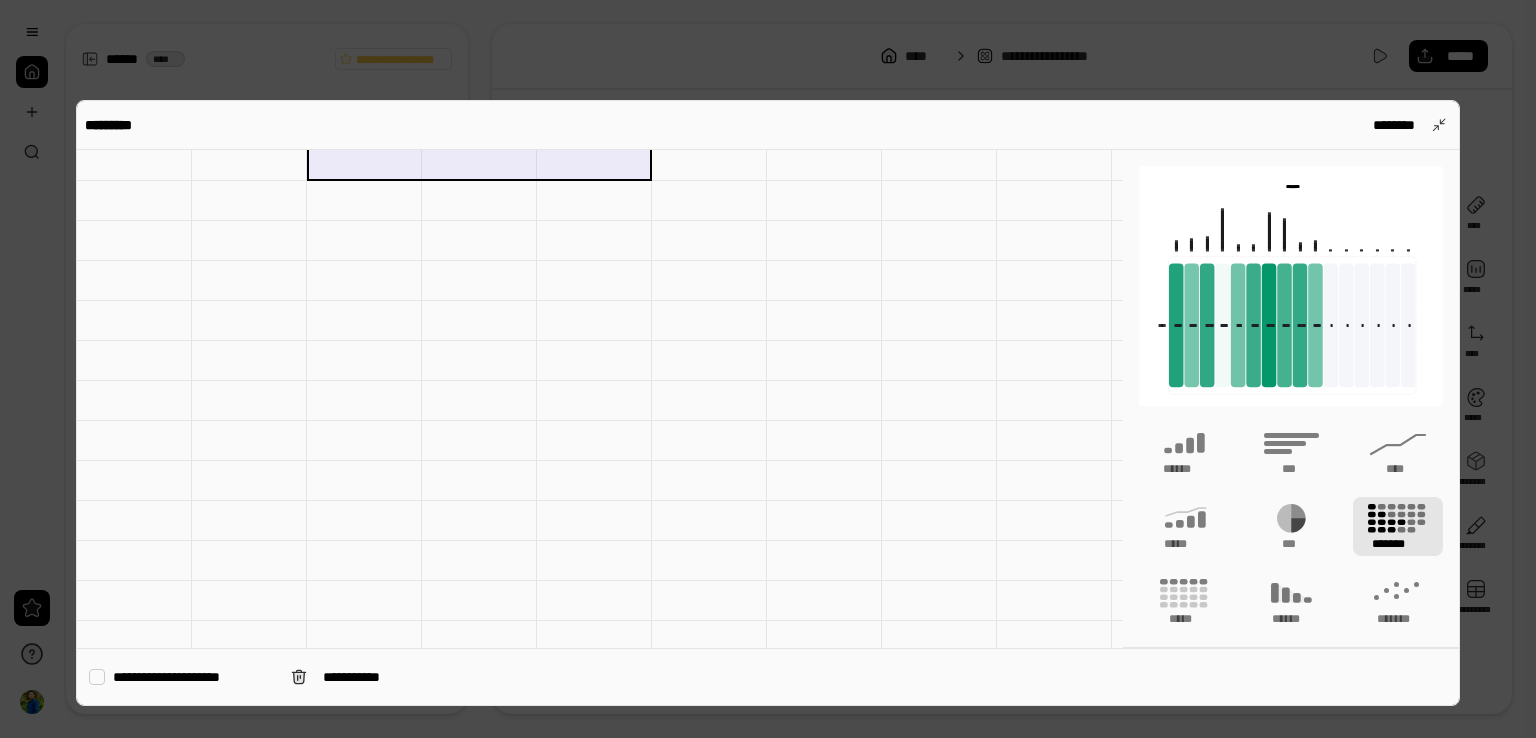 scroll, scrollTop: 0, scrollLeft: 0, axis: both 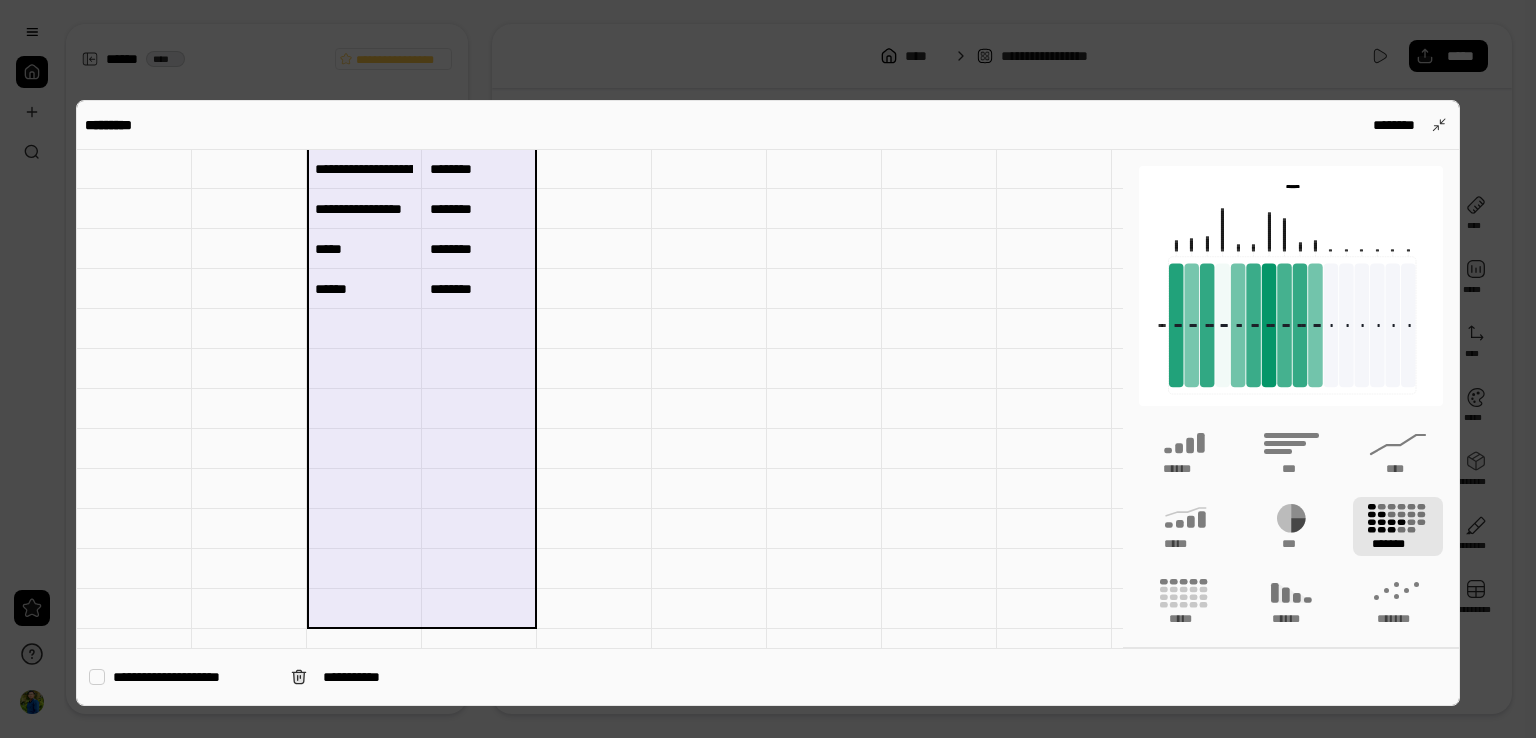 drag, startPoint x: 392, startPoint y: 409, endPoint x: 536, endPoint y: 637, distance: 269.66647 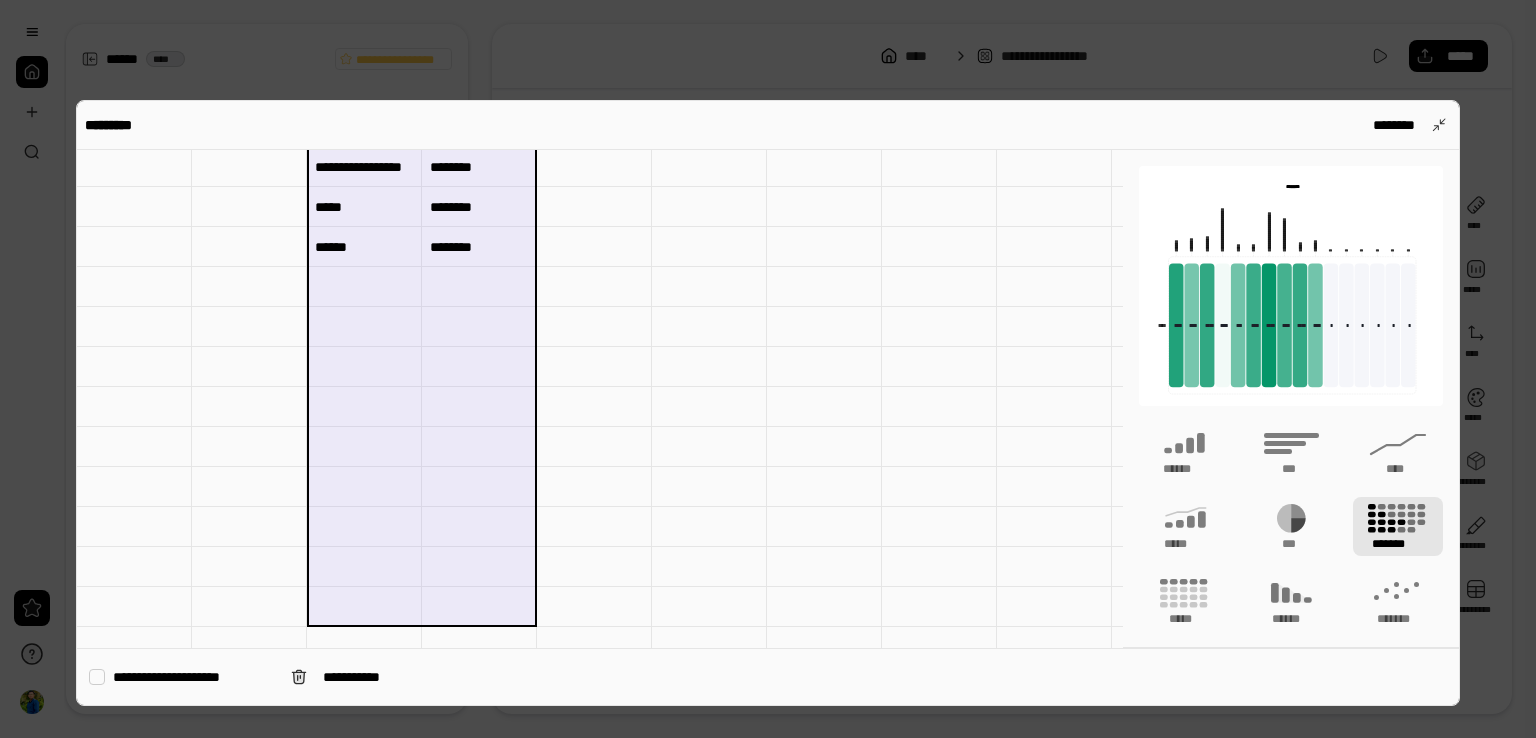 type 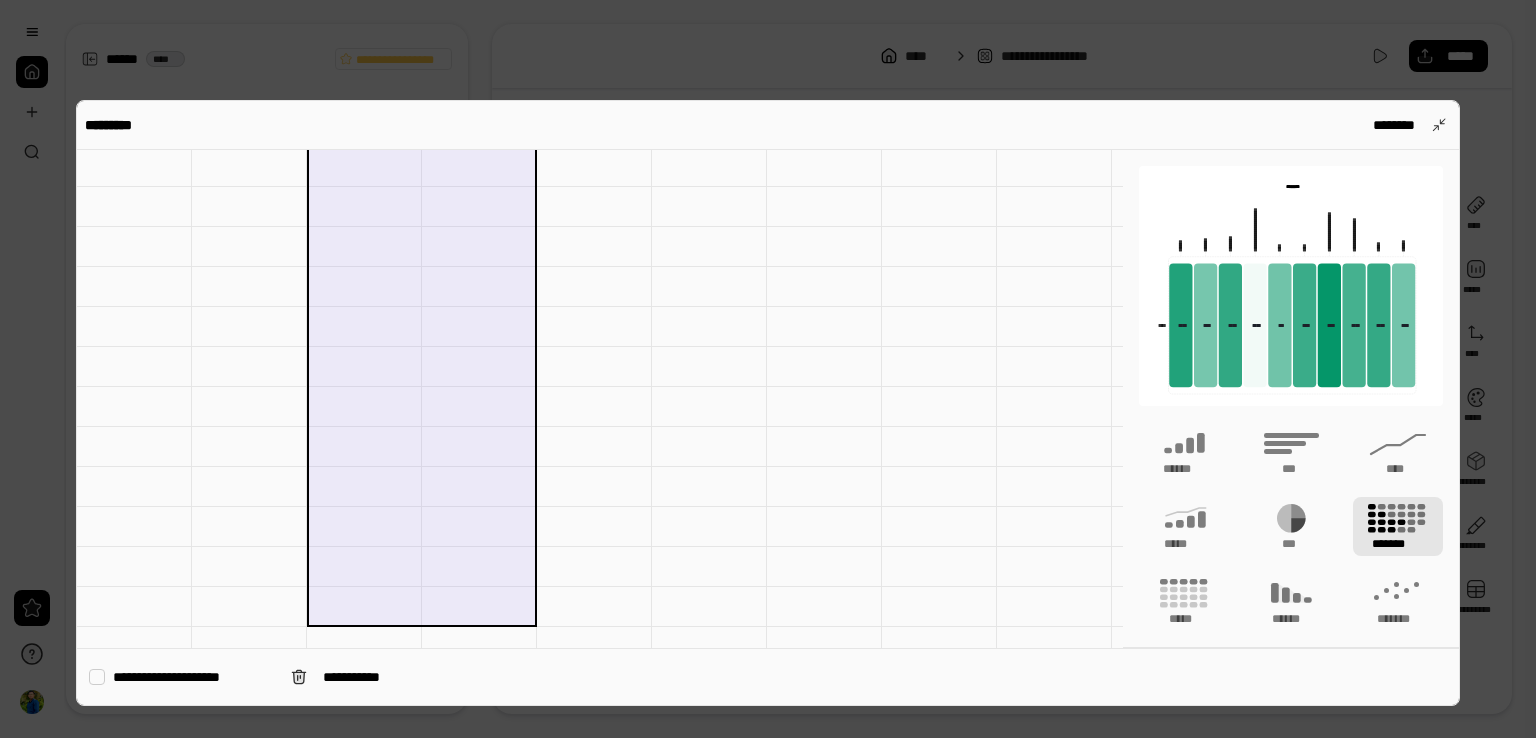 drag, startPoint x: 597, startPoint y: 484, endPoint x: 596, endPoint y: 513, distance: 29.017237 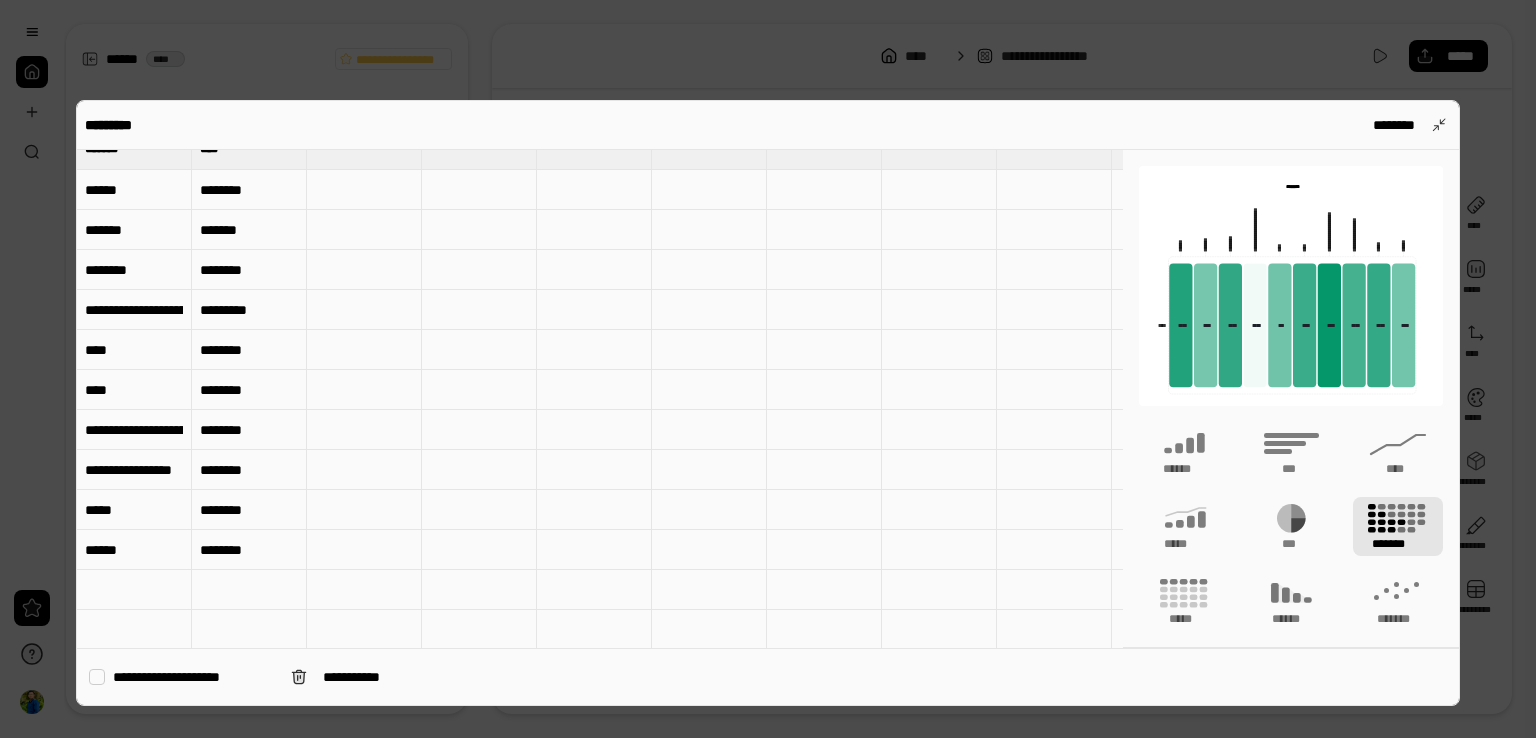 scroll, scrollTop: 0, scrollLeft: 0, axis: both 